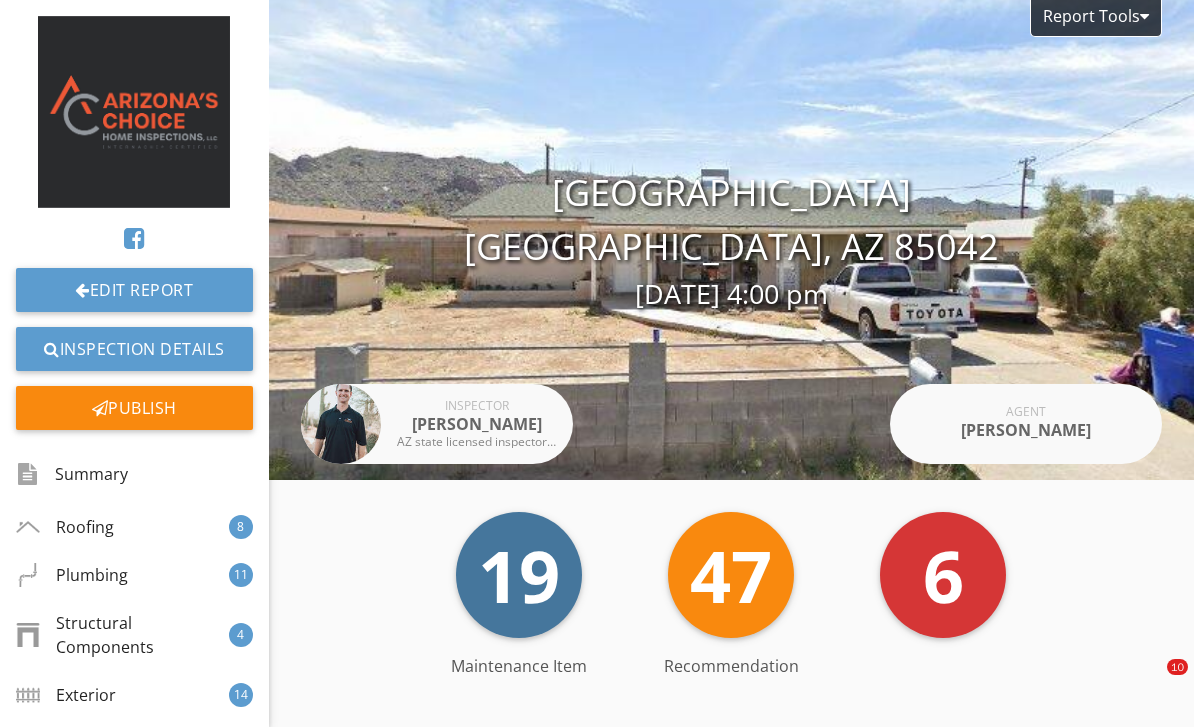 scroll, scrollTop: 0, scrollLeft: 0, axis: both 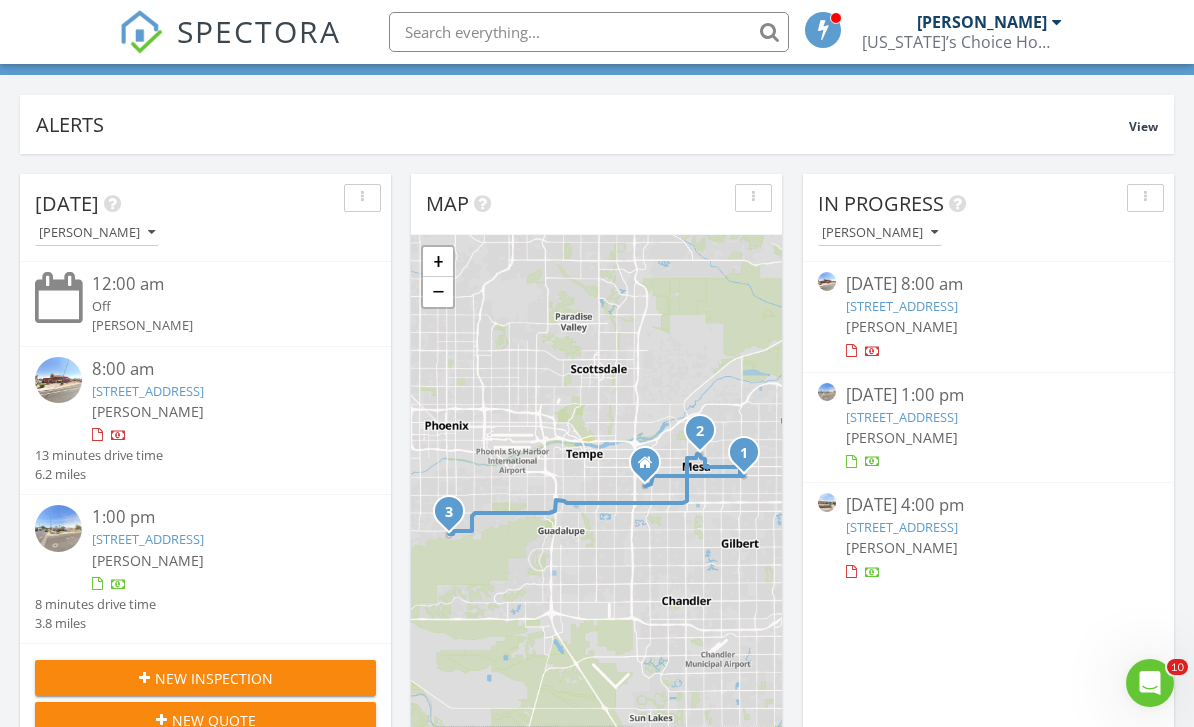 click on "[STREET_ADDRESS]" at bounding box center (902, 417) 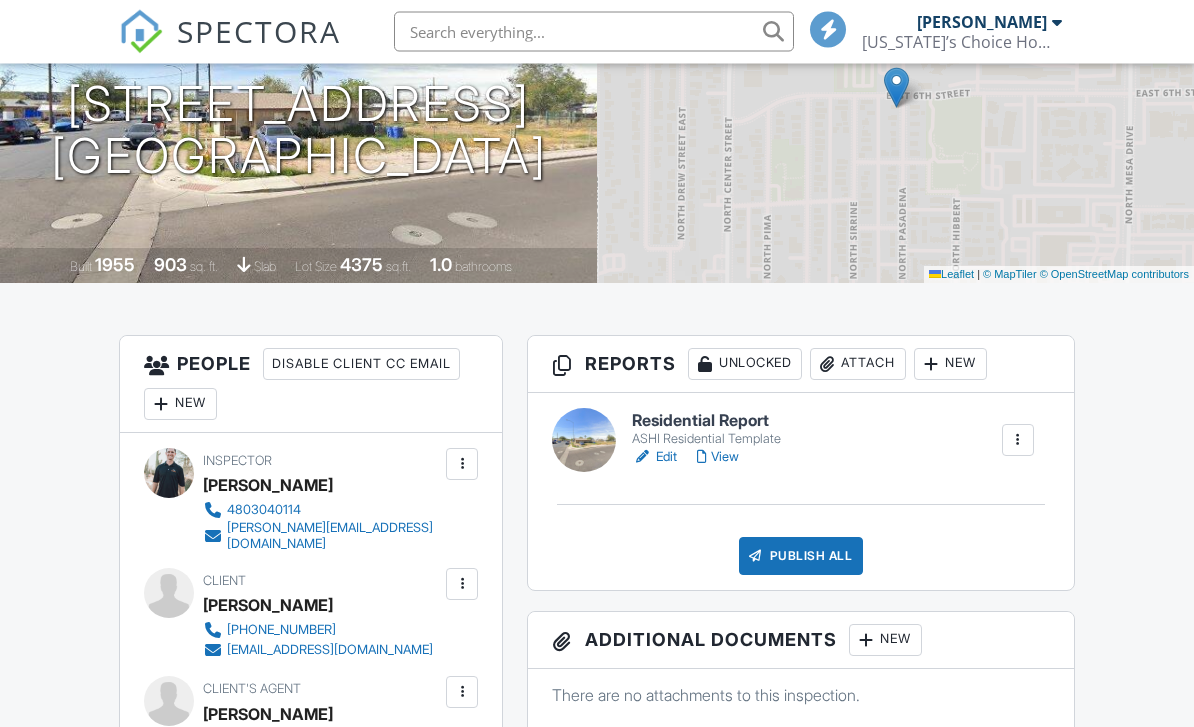 scroll, scrollTop: 0, scrollLeft: 0, axis: both 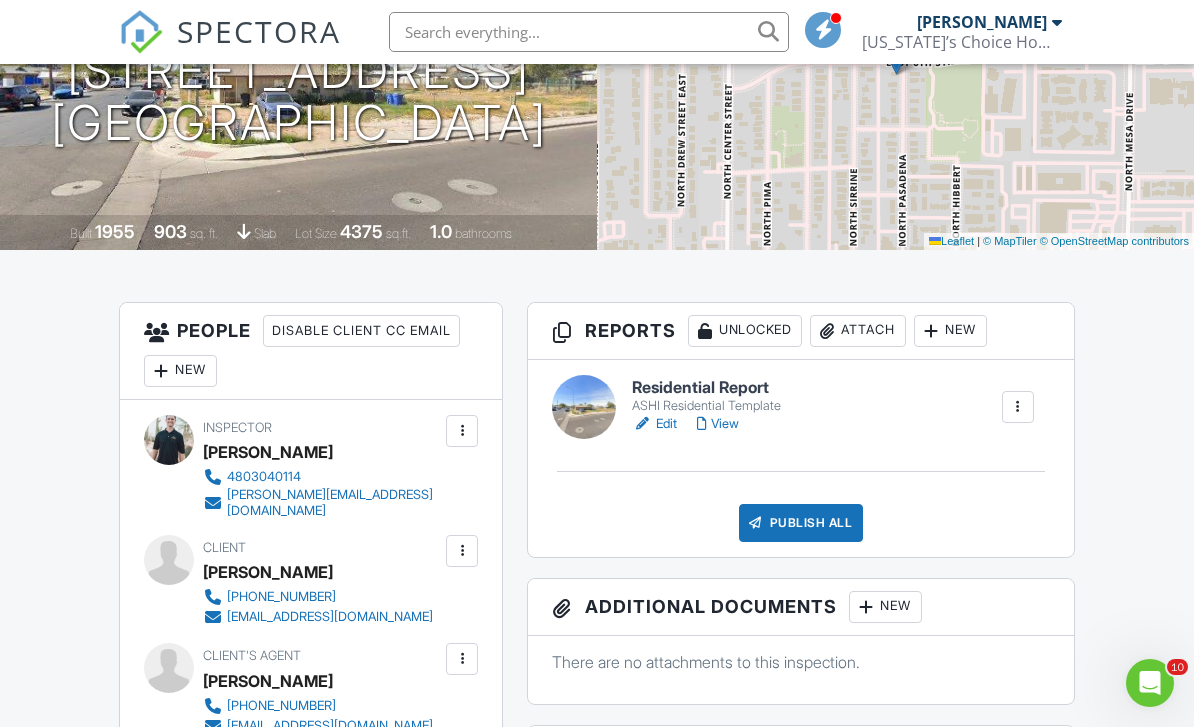 click on "View" at bounding box center (718, 424) 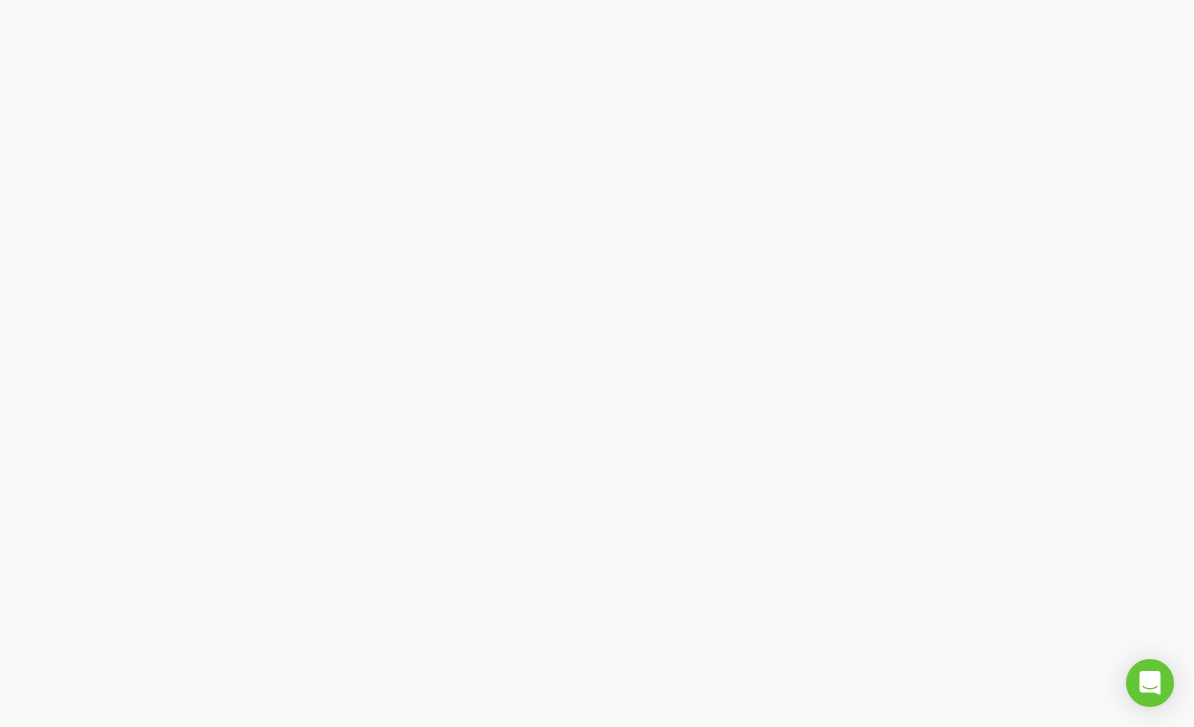 scroll, scrollTop: 0, scrollLeft: 0, axis: both 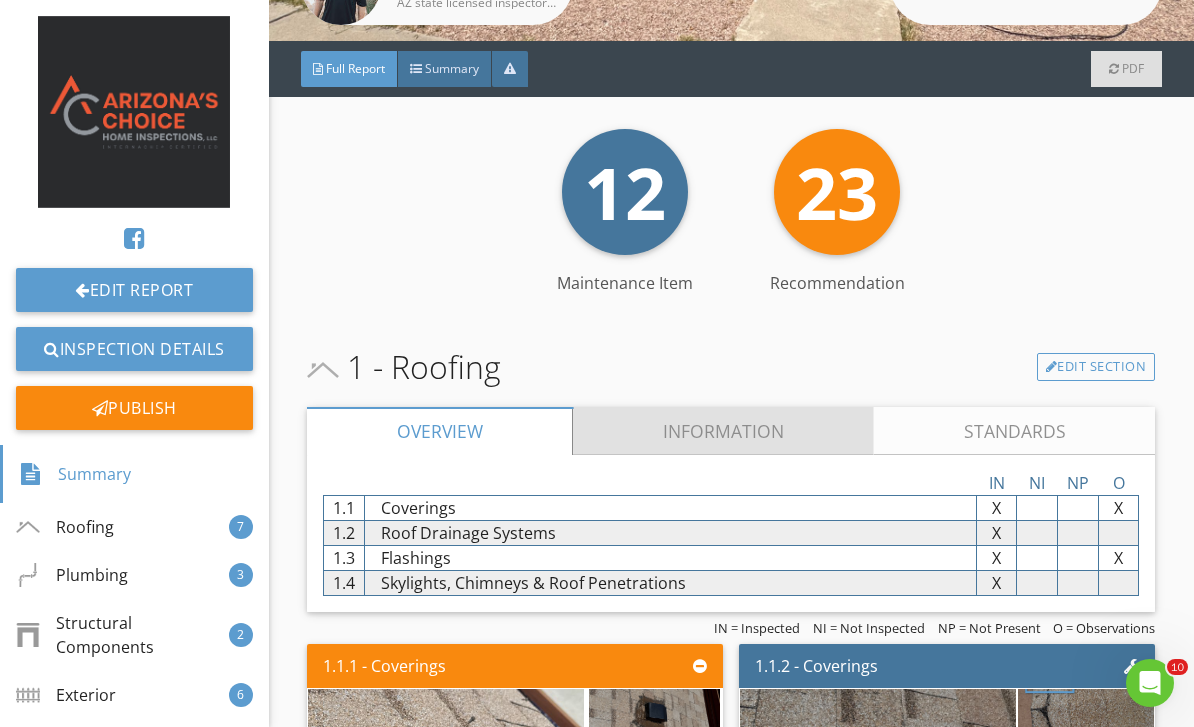 click on "Information" at bounding box center (723, 431) 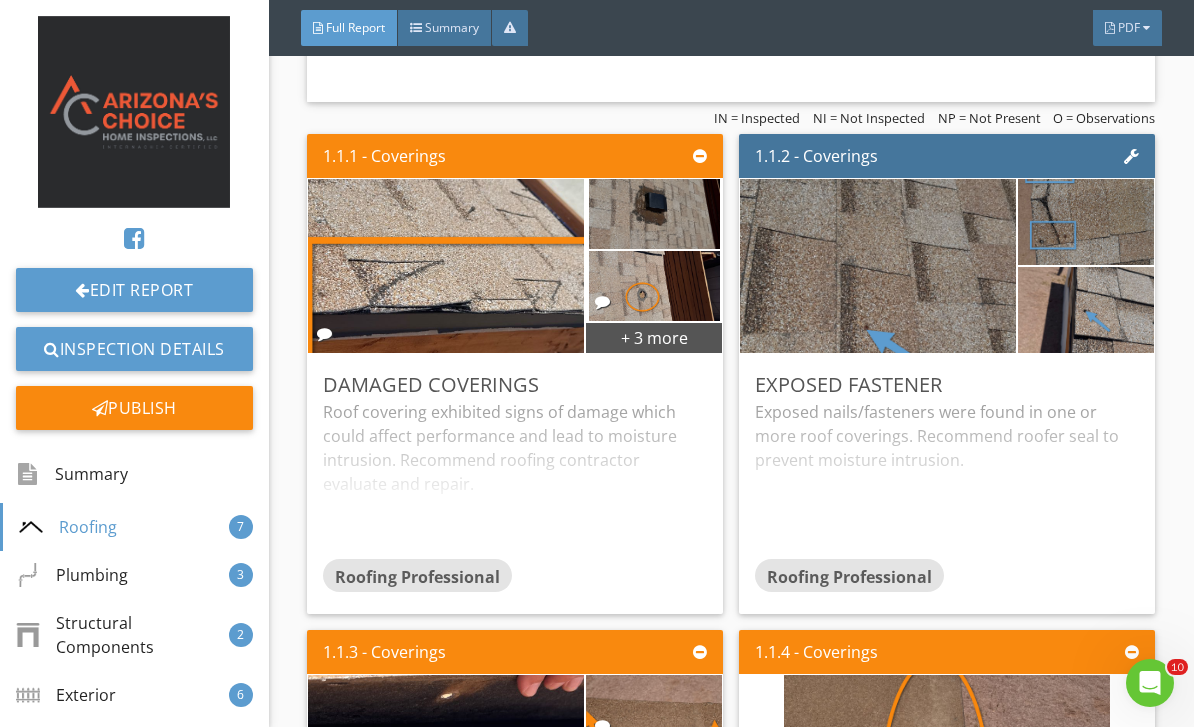 scroll, scrollTop: 2406, scrollLeft: 0, axis: vertical 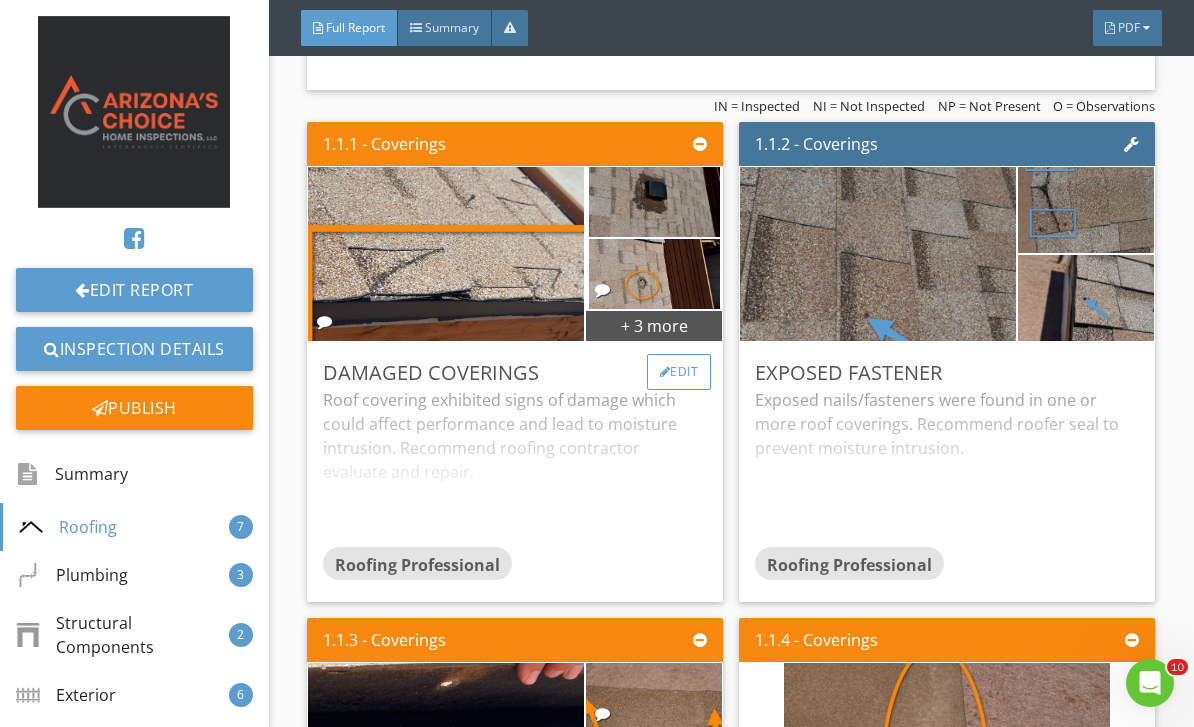 click on "Edit" at bounding box center [679, 372] 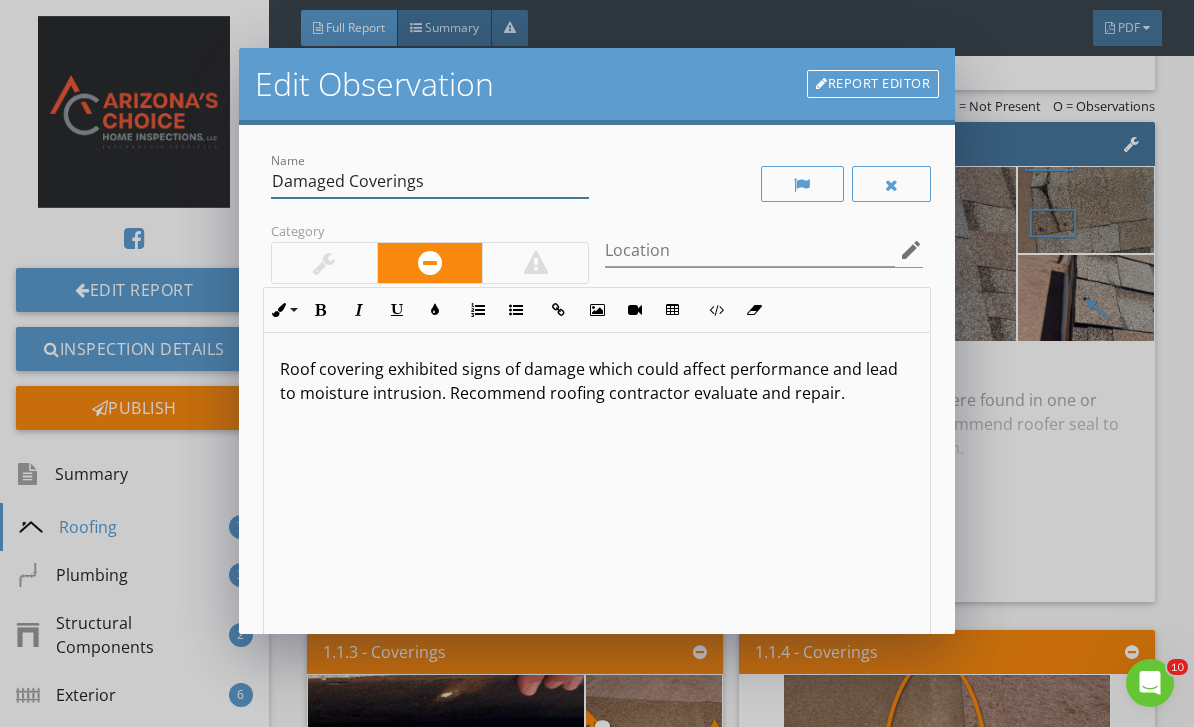 click on "Damaged Coverings" at bounding box center (430, 181) 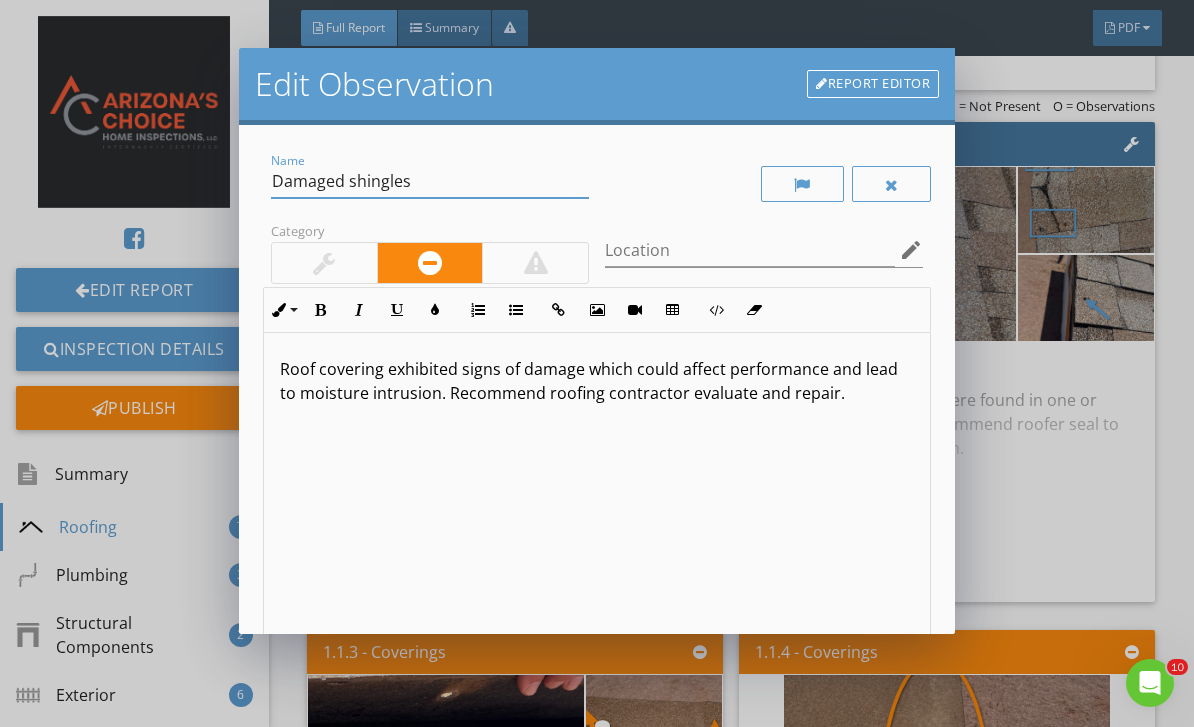 type on "Damaged shingles" 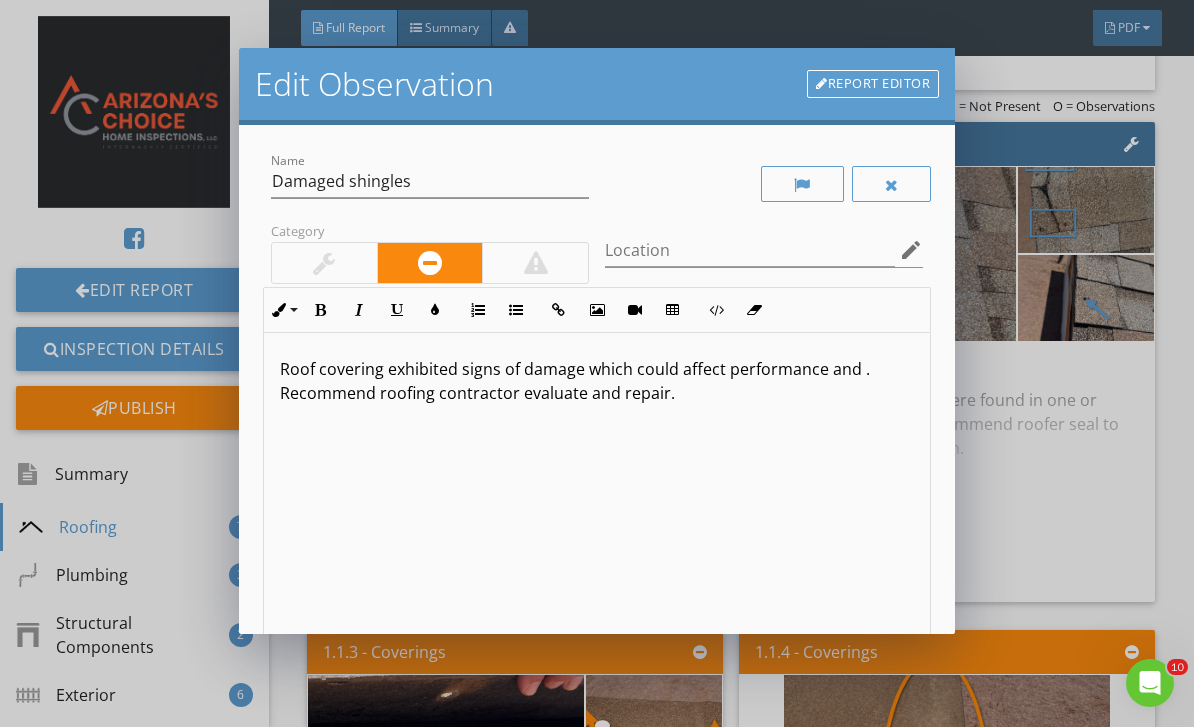 type 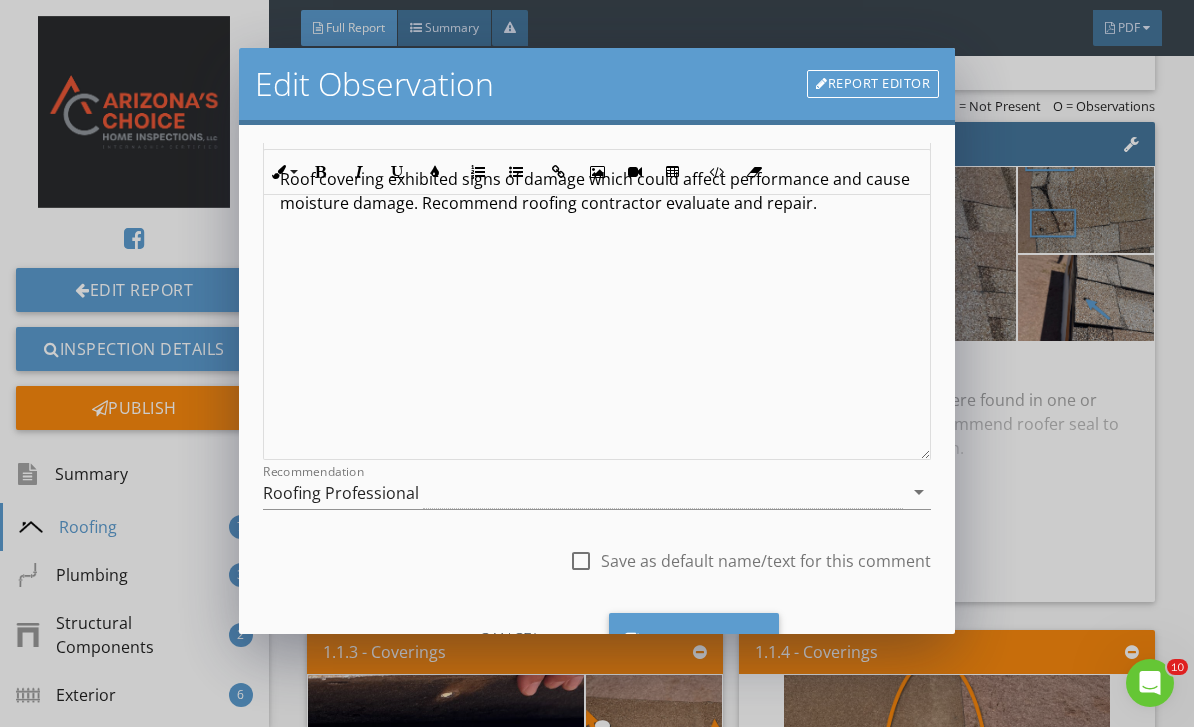 scroll, scrollTop: 192, scrollLeft: 0, axis: vertical 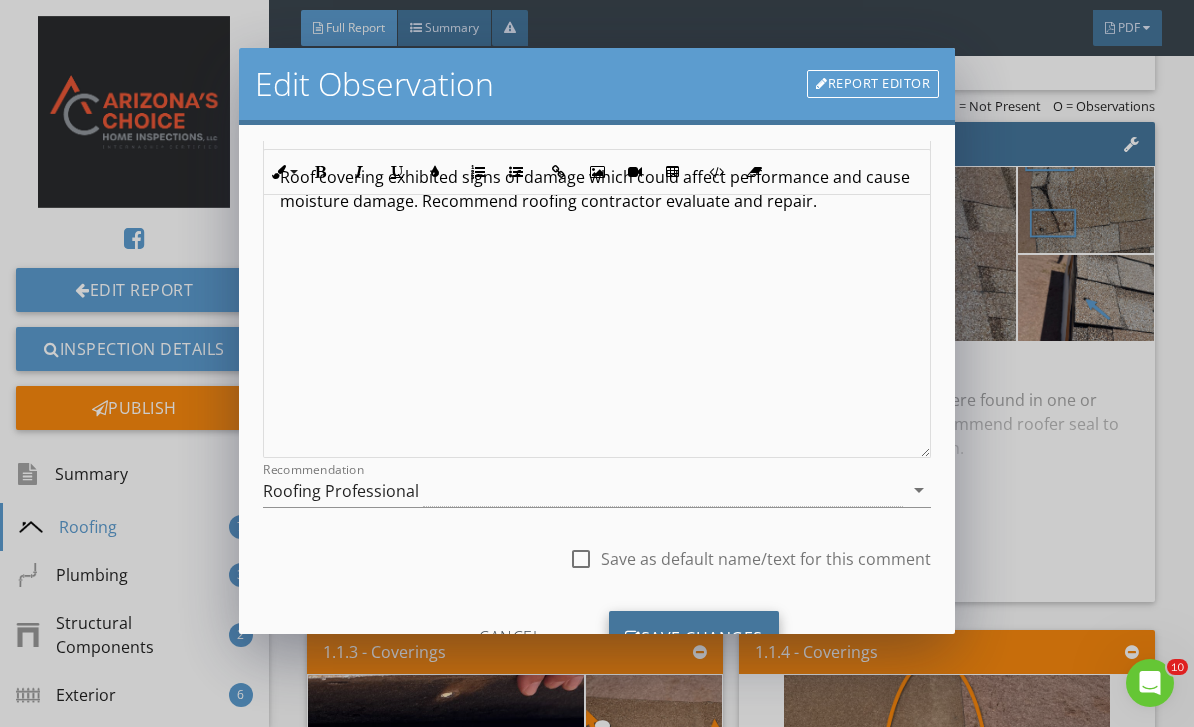 click on "Save Changes" at bounding box center (694, 638) 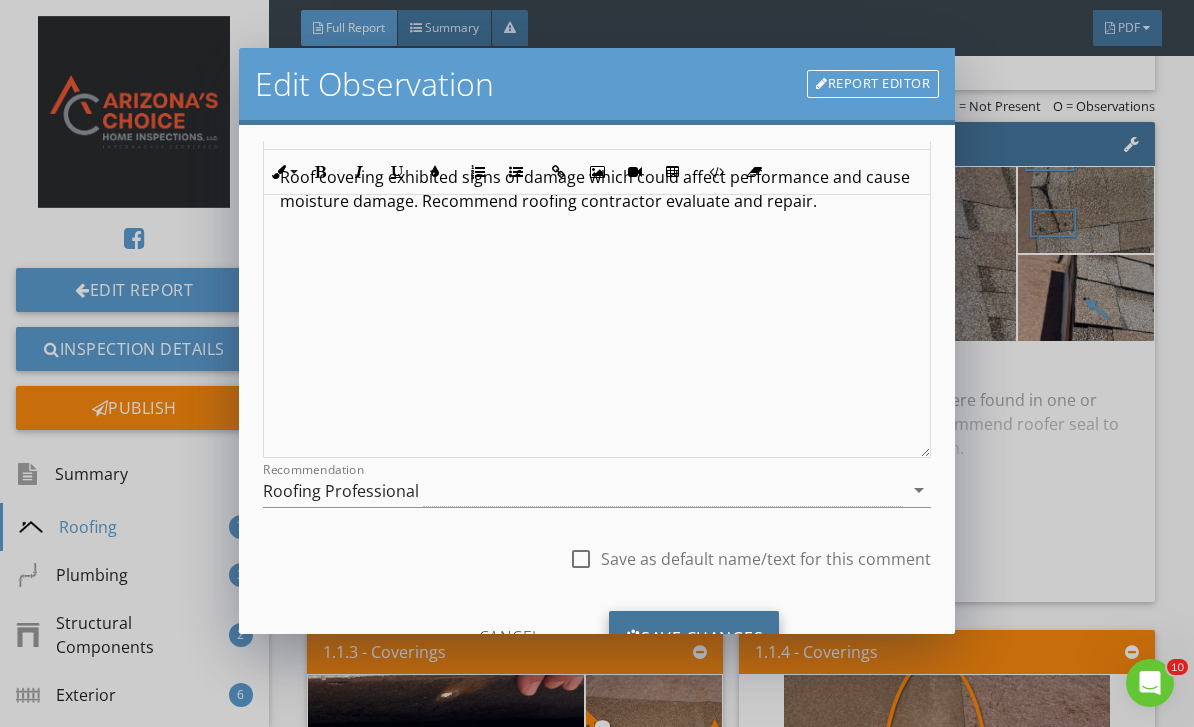 scroll, scrollTop: 0, scrollLeft: 0, axis: both 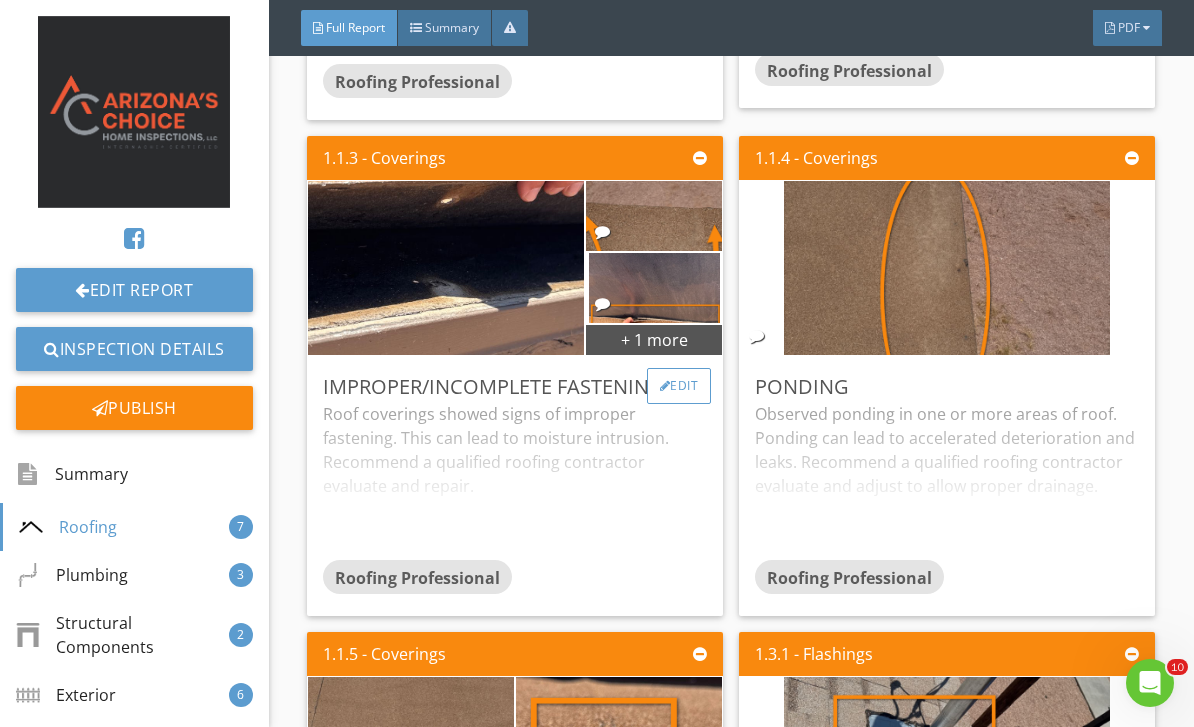 click on "Edit" at bounding box center (679, 386) 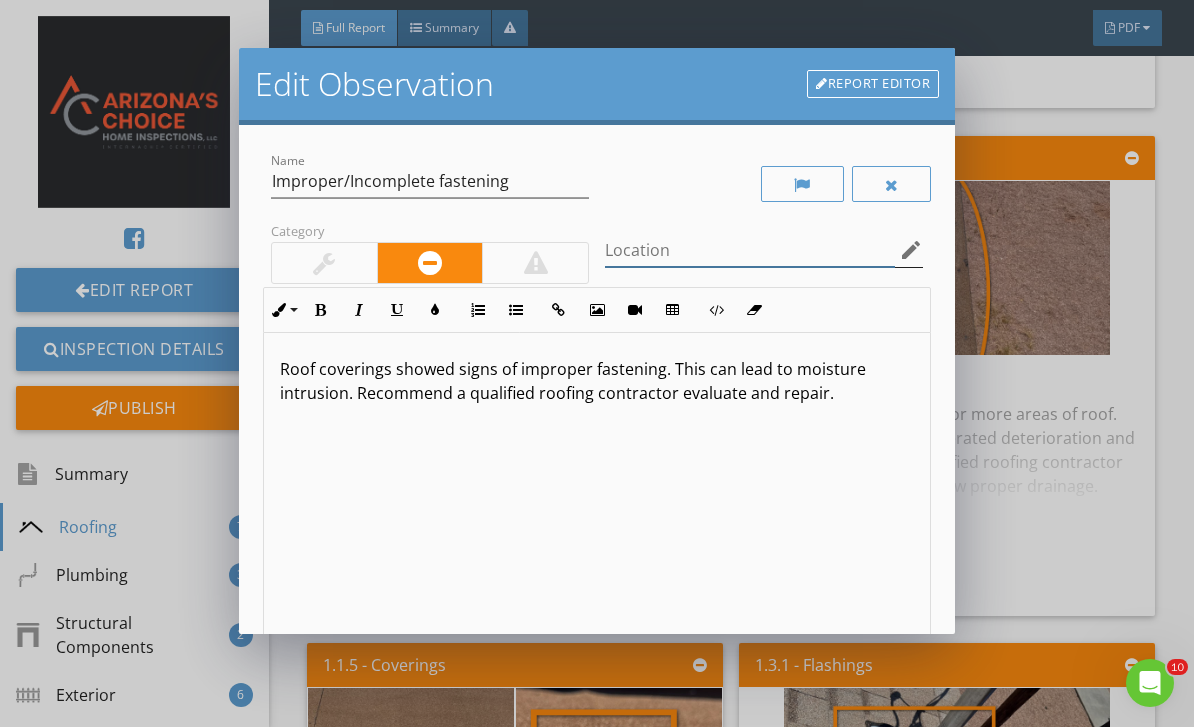 click at bounding box center [750, 250] 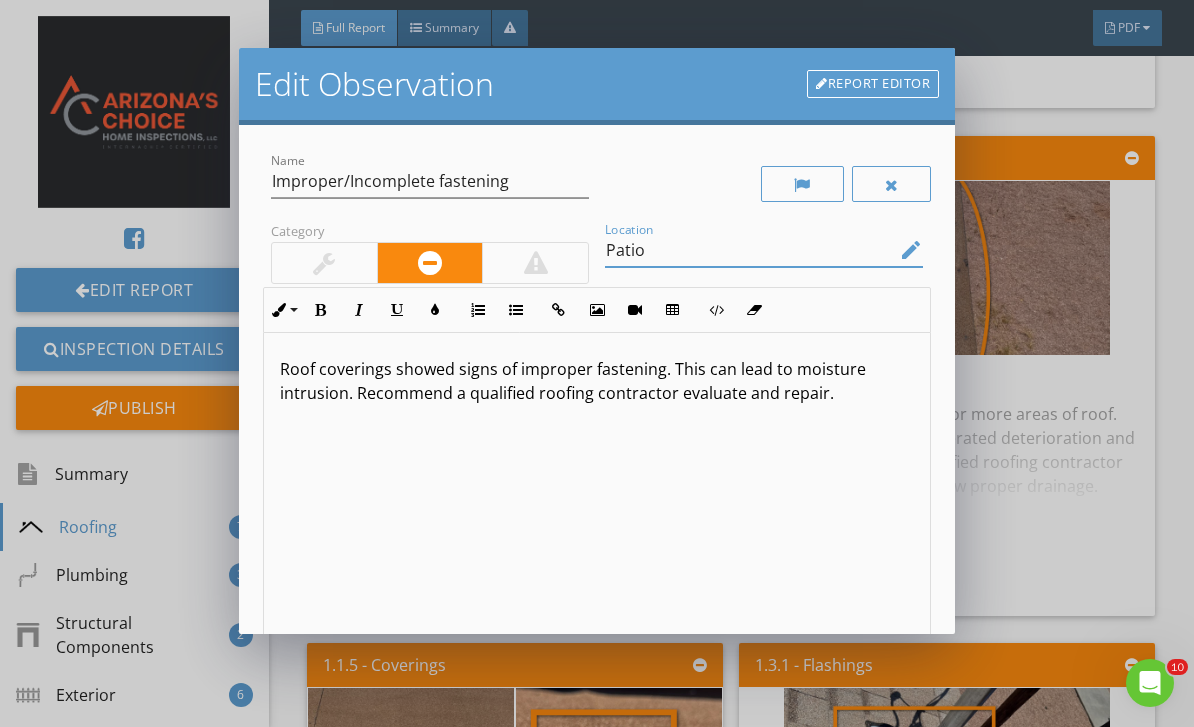 type on "Patio" 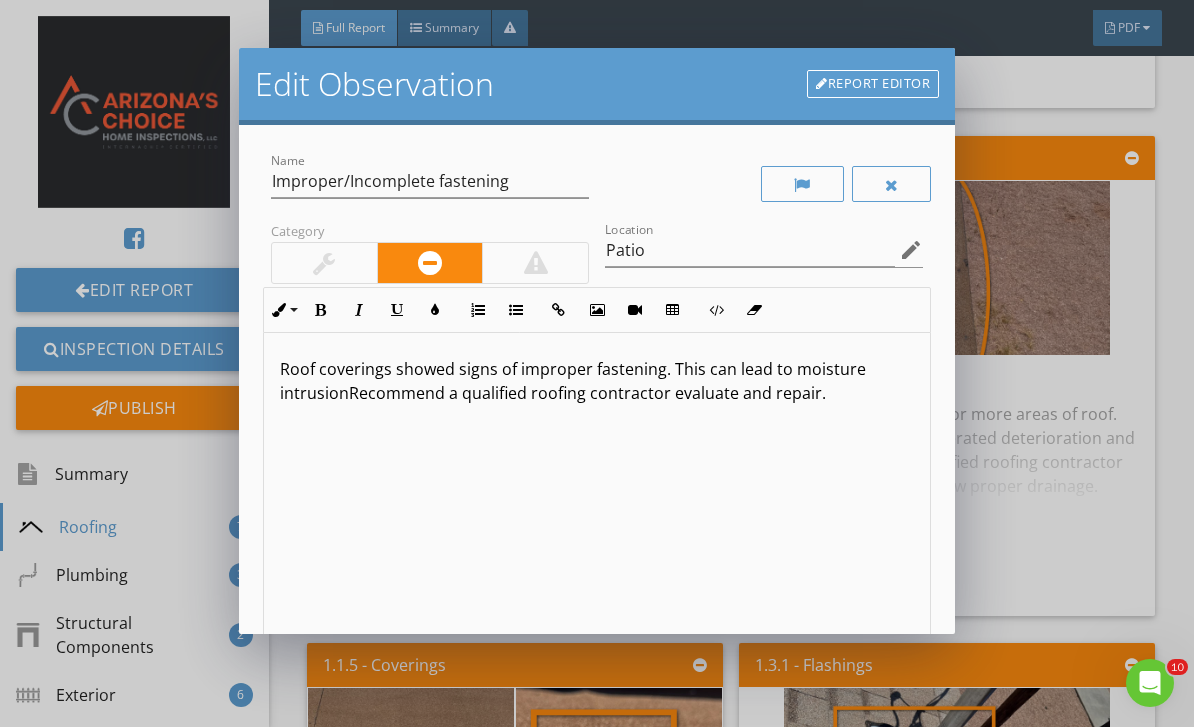 type 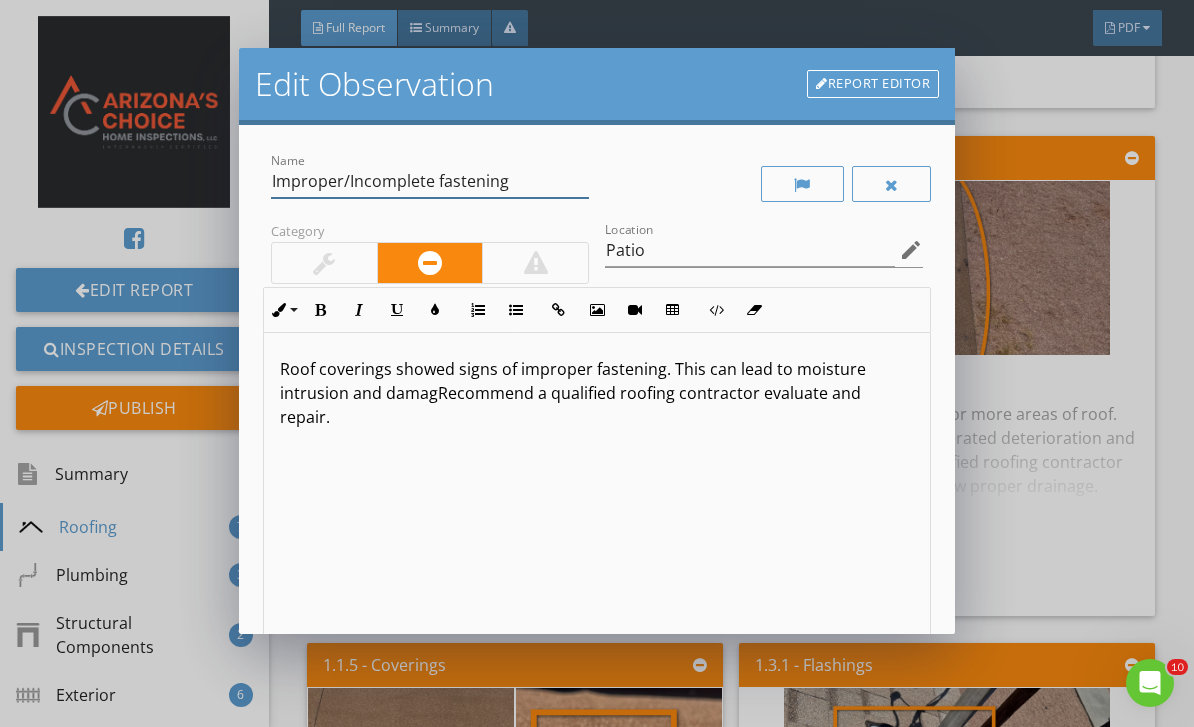 click on "Improper/Incomplete fastening" at bounding box center [430, 181] 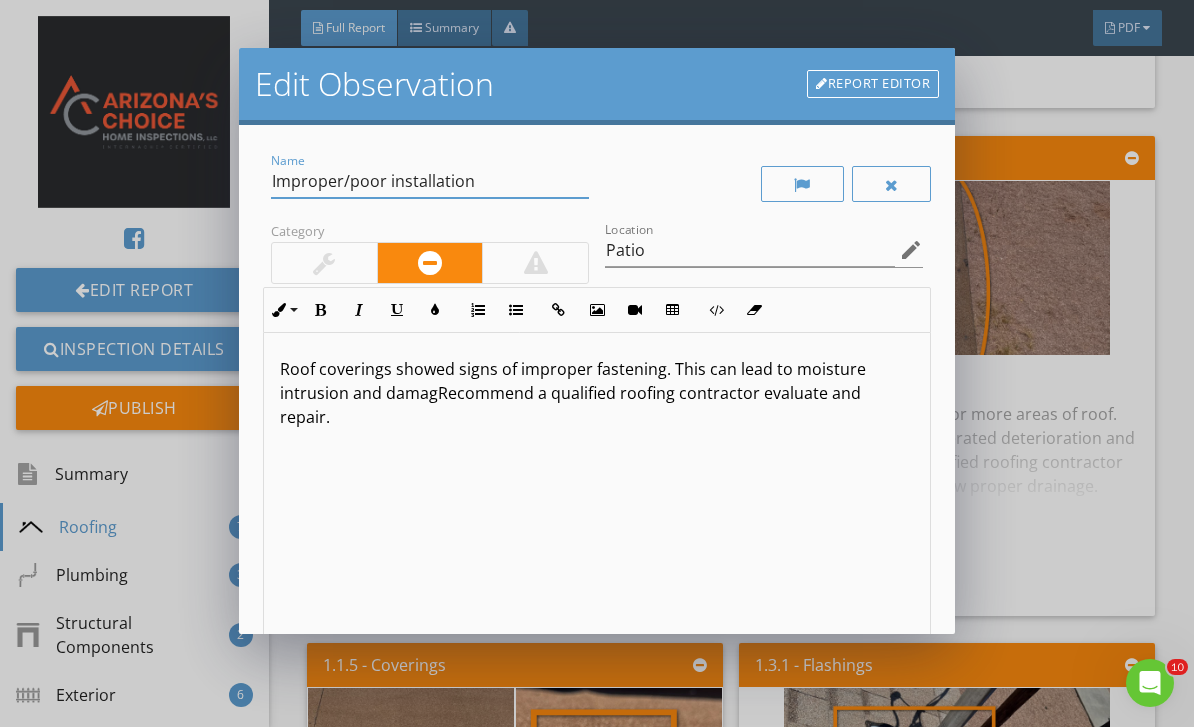 type on "Improper/poor installation" 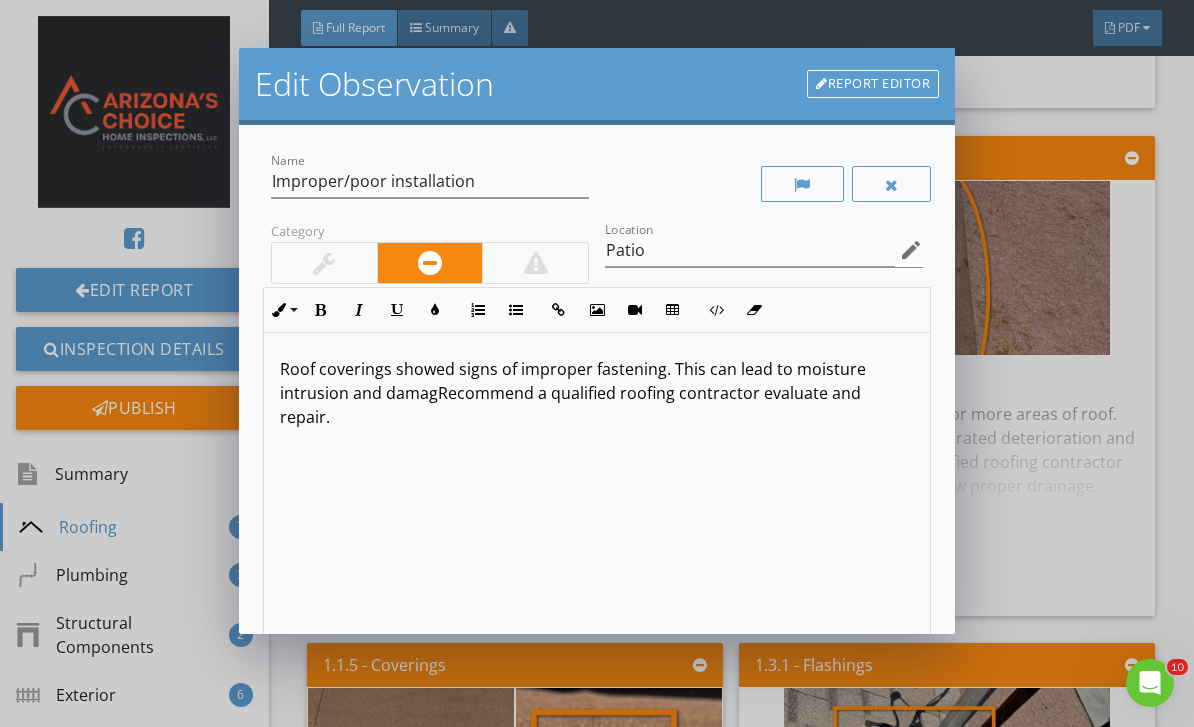 click on "Roof coverings showed signs of improper fastening. This can lead to moisture intrusion and damagRecommend a qualified roofing contractor evaluate and repair." at bounding box center (597, 393) 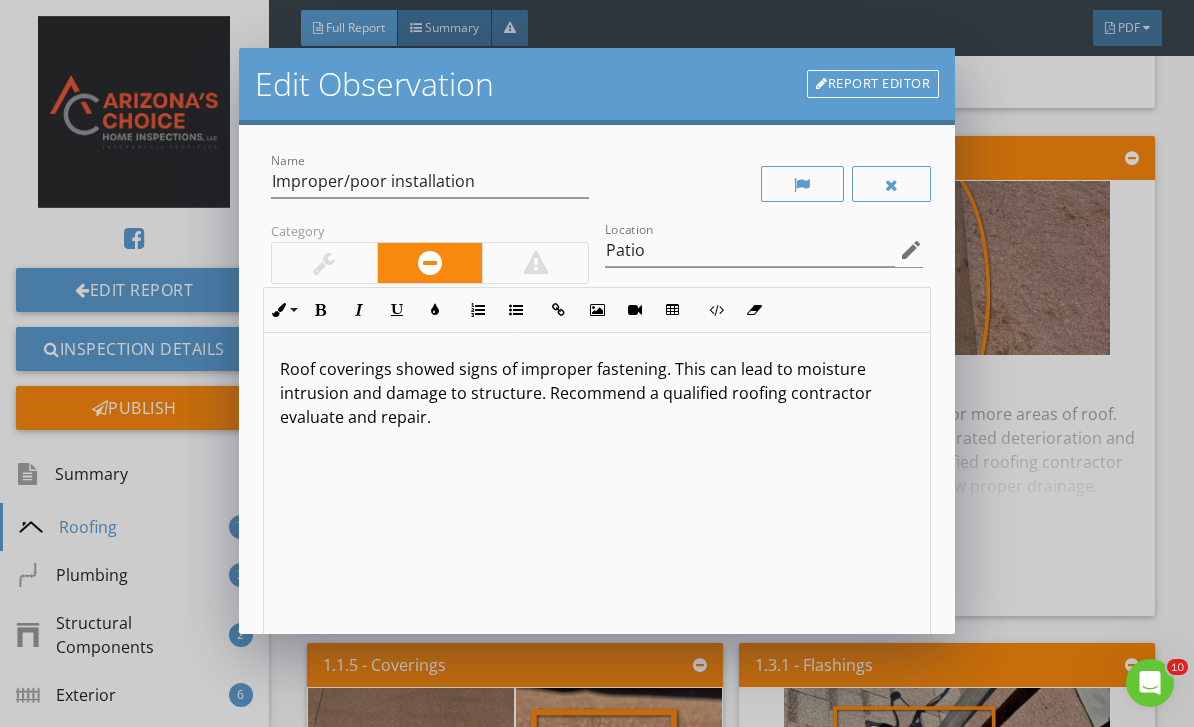 click on "Roof coverings showed signs of improper fastening. This can lead to moisture intrusion and damage to structure. Recommend a qualified roofing contractor evaluate and repair." at bounding box center (597, 393) 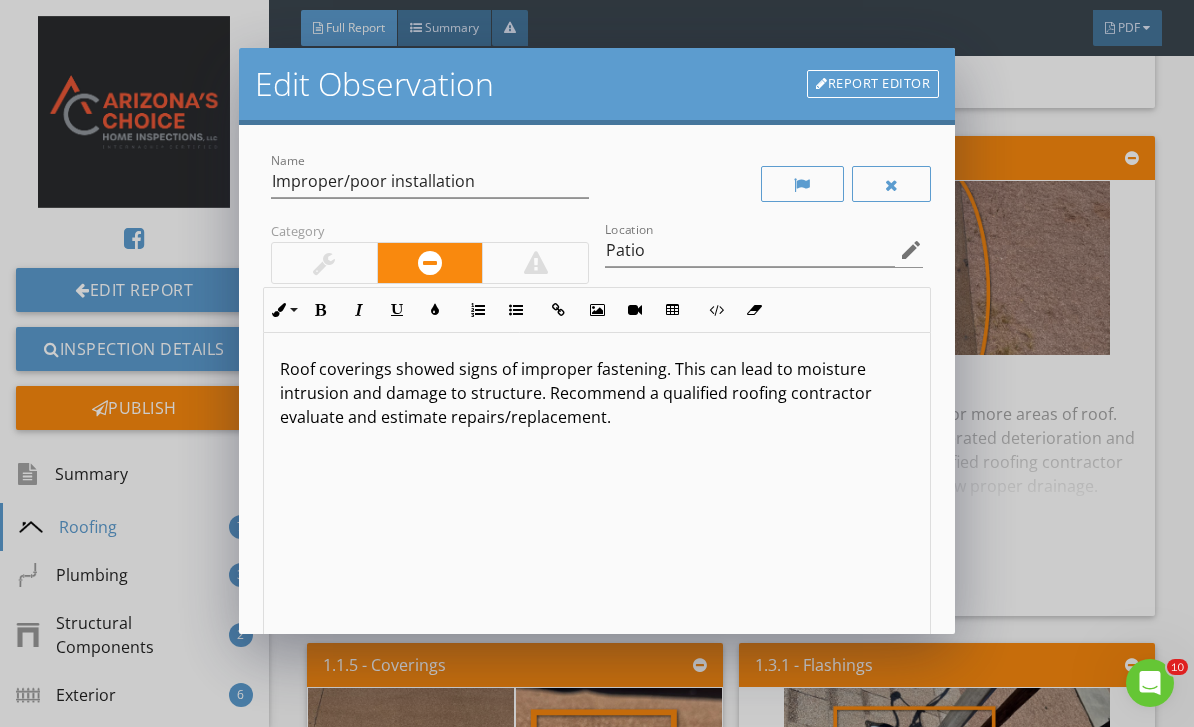 click on "Roof coverings showed signs of improper fastening. This can lead to moisture intrusion and damage to structure. Recommend a qualified roofing contractor evaluate and estimate repairs/replacement." at bounding box center (597, 393) 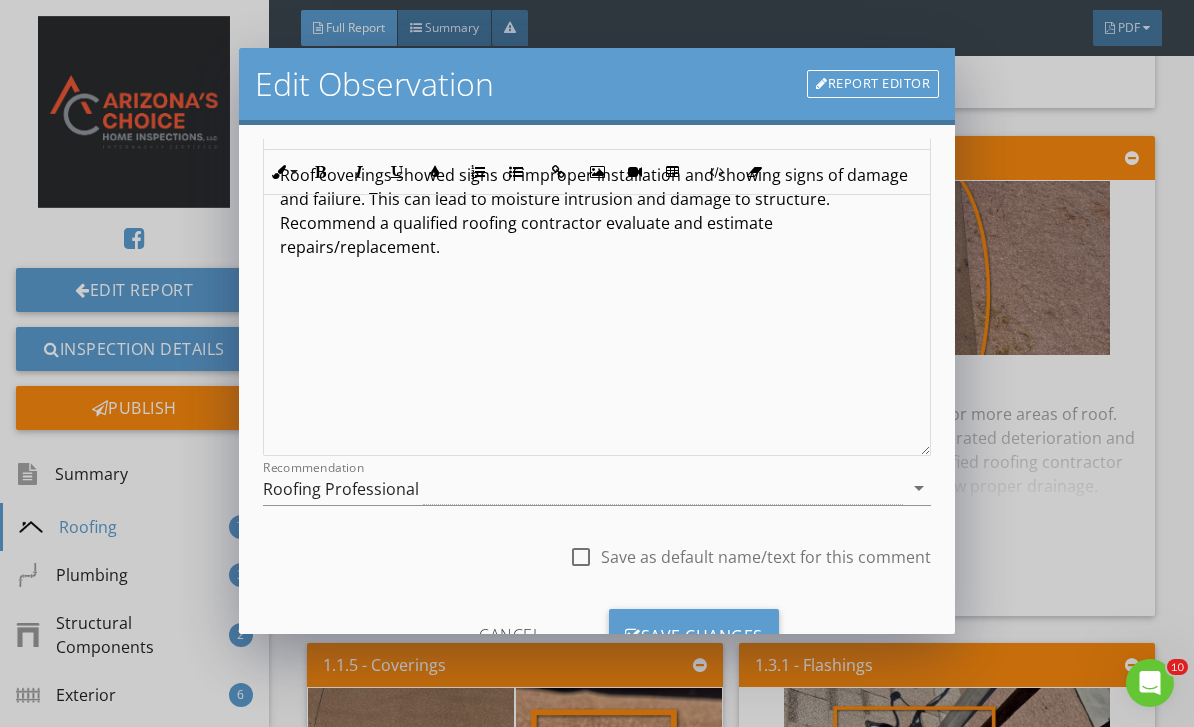 scroll, scrollTop: 201, scrollLeft: 0, axis: vertical 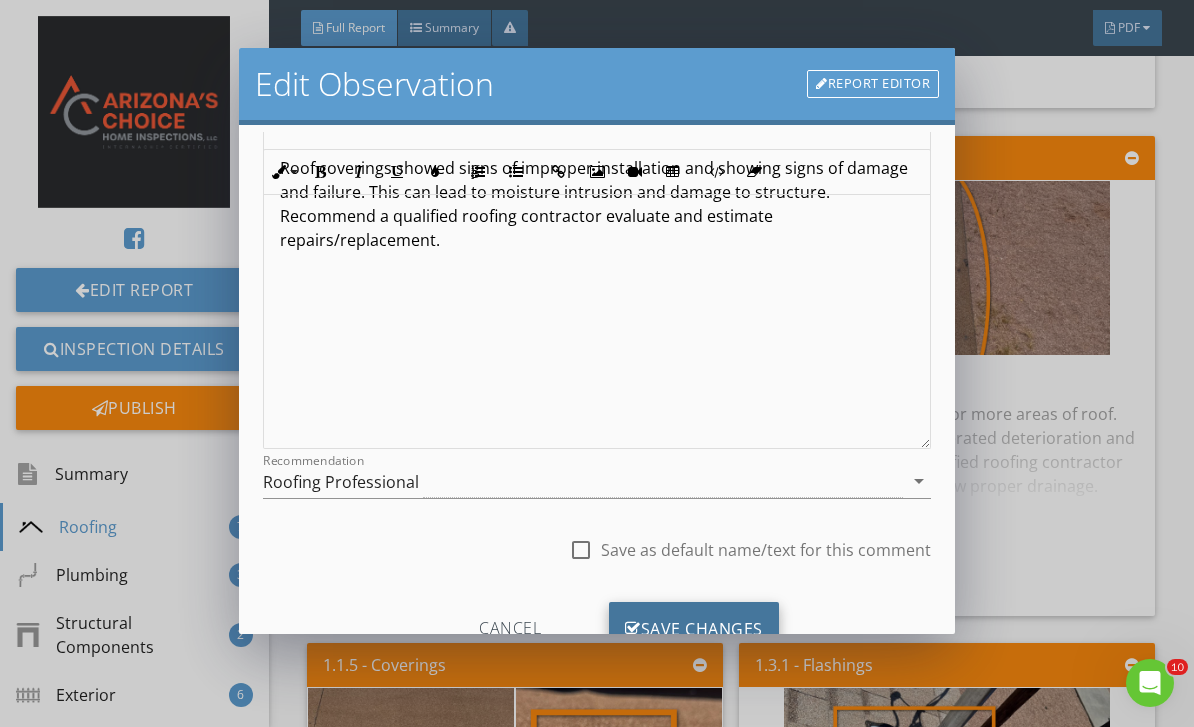 click on "Save Changes" at bounding box center [694, 629] 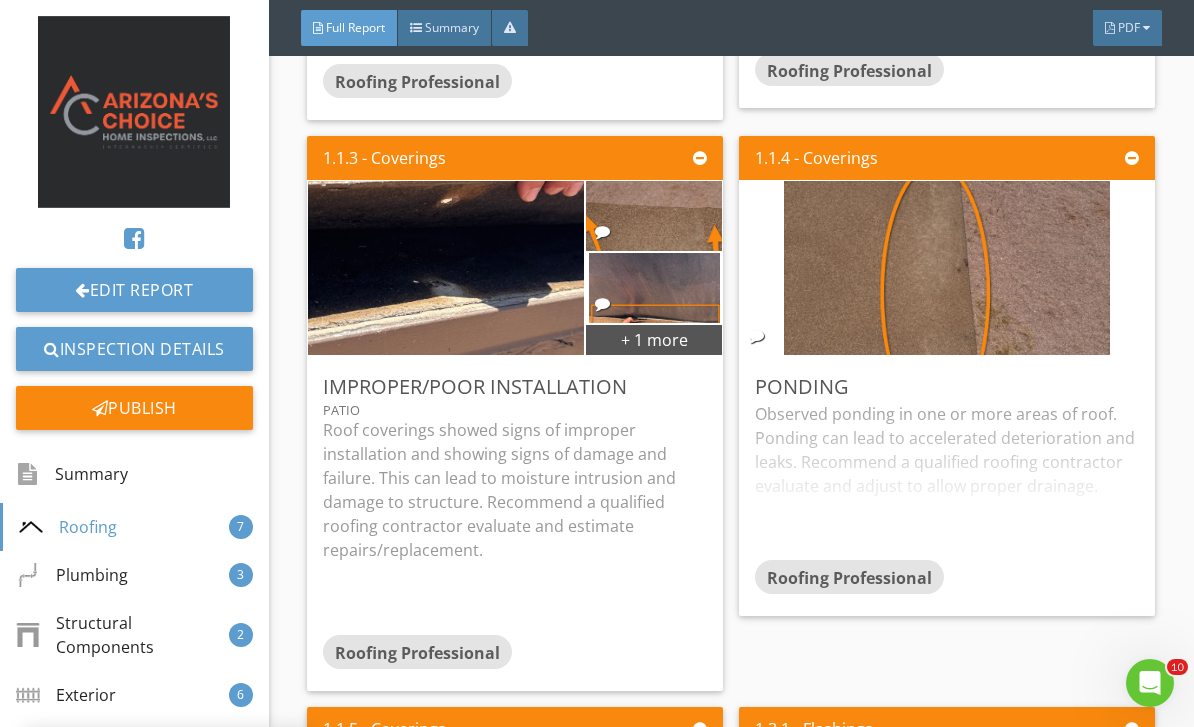 scroll, scrollTop: 0, scrollLeft: 0, axis: both 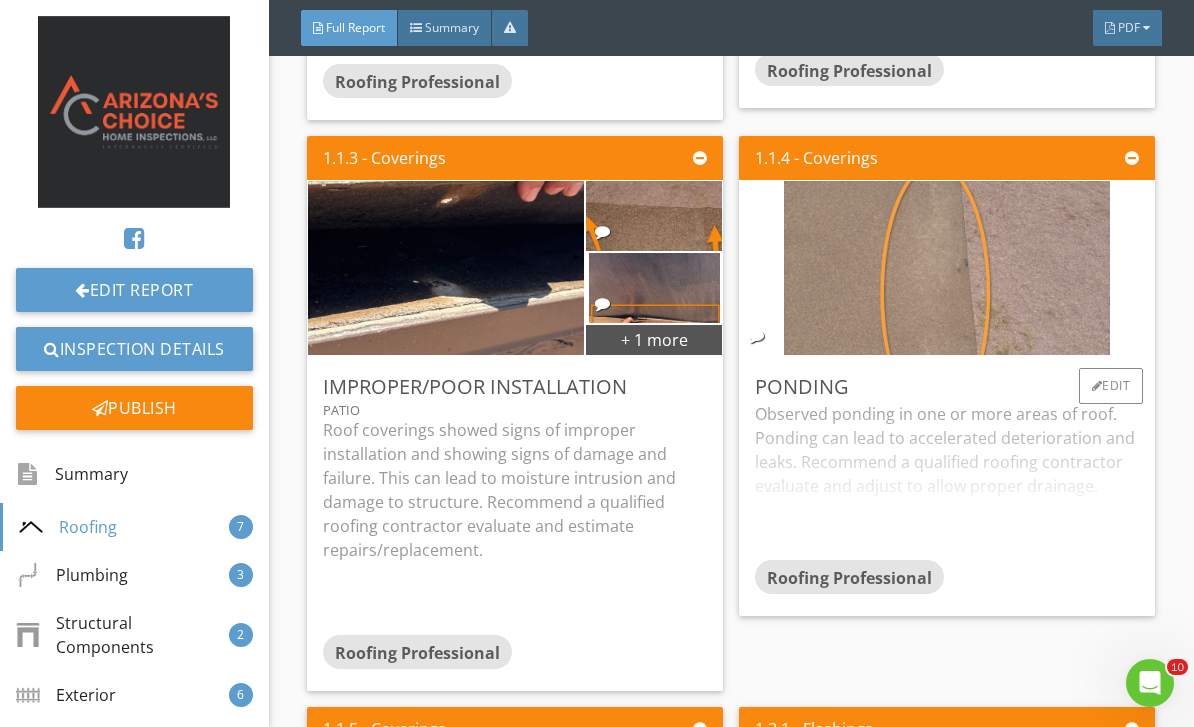 click at bounding box center (947, 267) 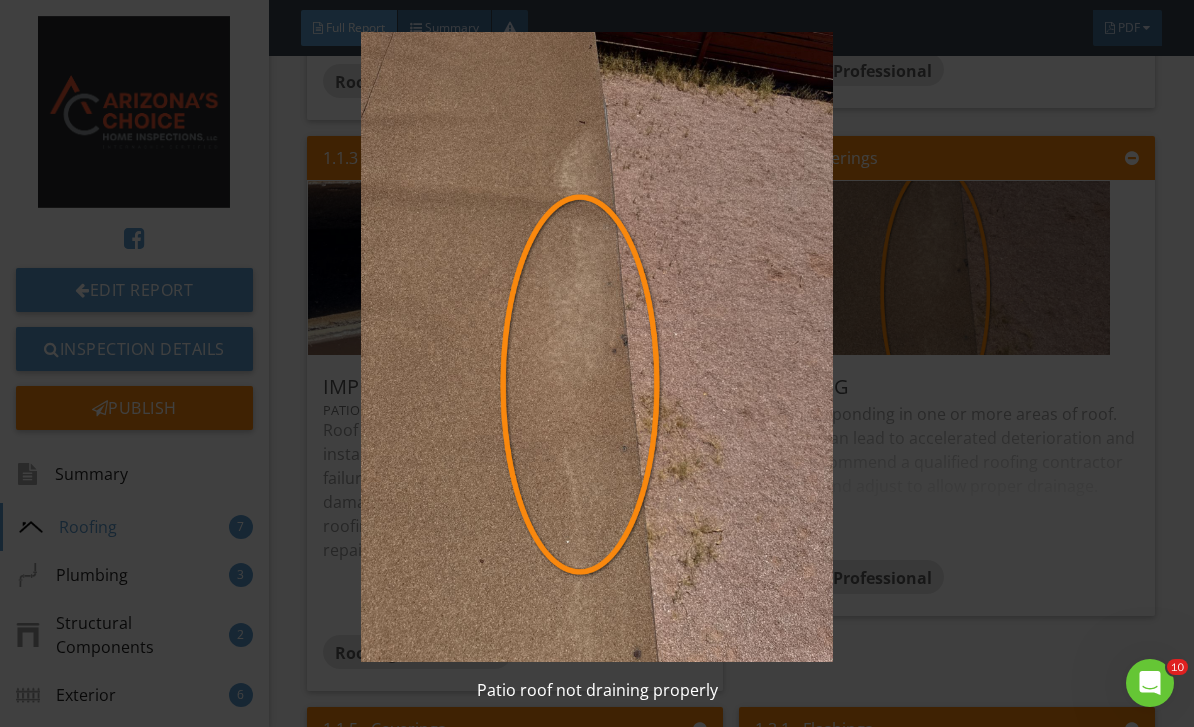 click at bounding box center [597, 347] 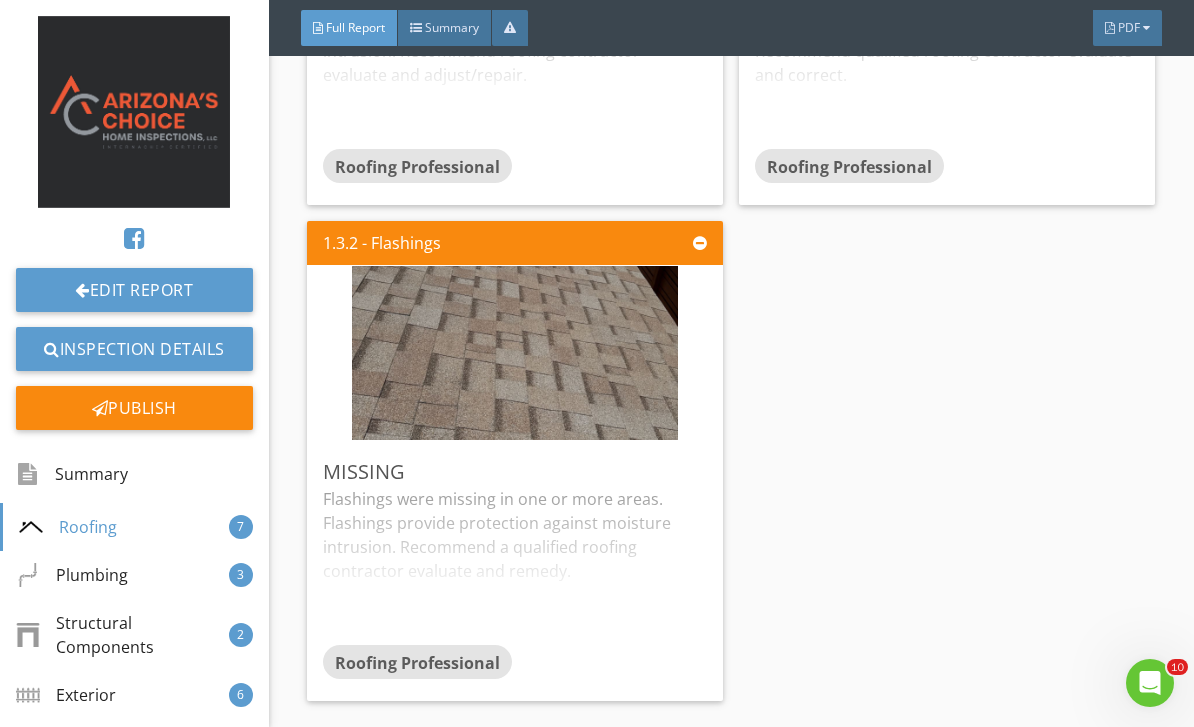 scroll, scrollTop: 3998, scrollLeft: 0, axis: vertical 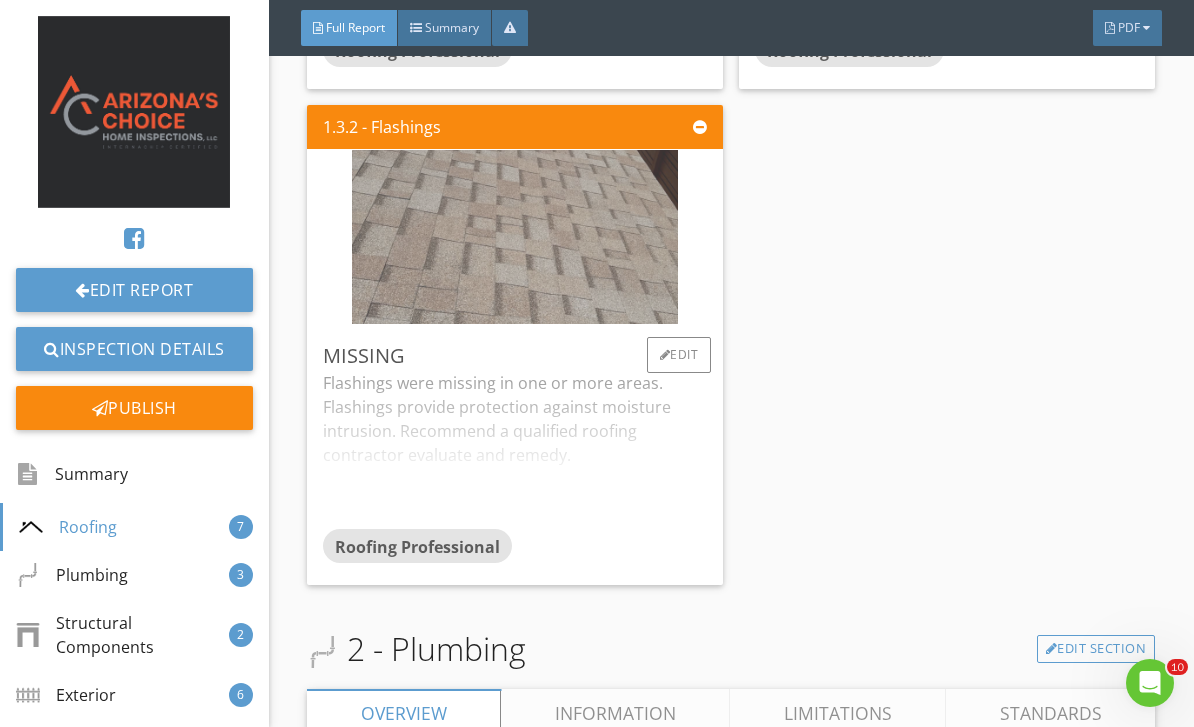click at bounding box center [515, 236] 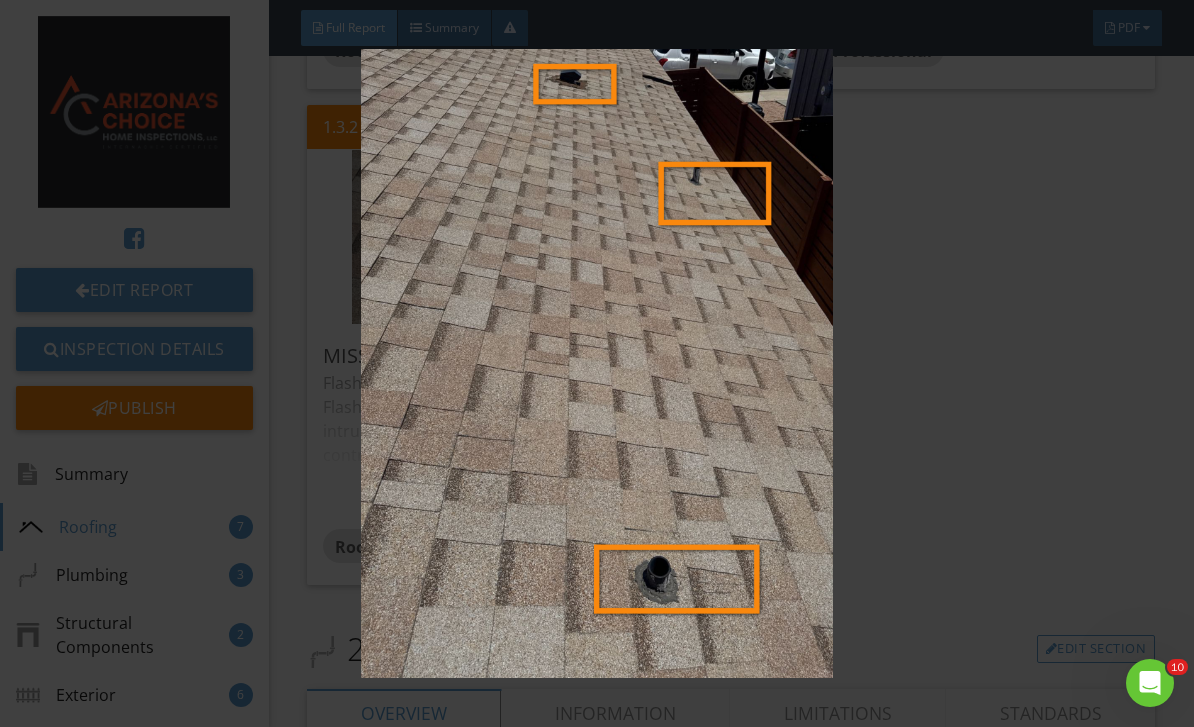 click at bounding box center (597, 364) 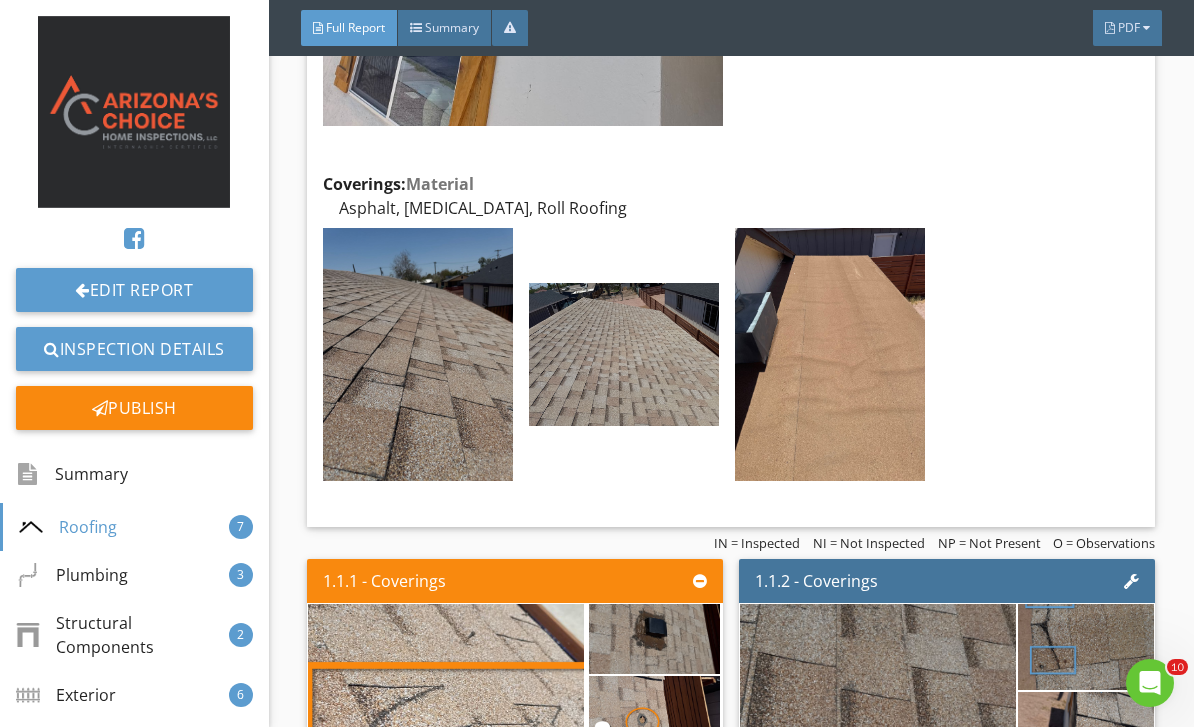 scroll, scrollTop: 1957, scrollLeft: 0, axis: vertical 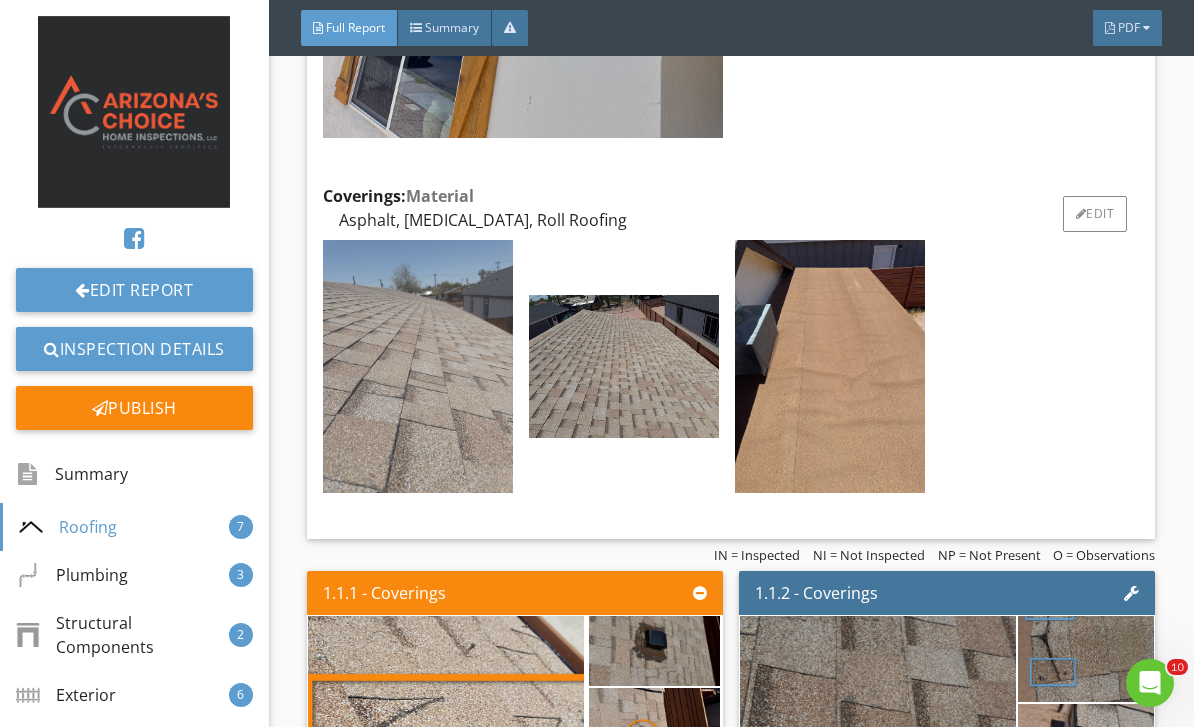 click at bounding box center (418, 366) 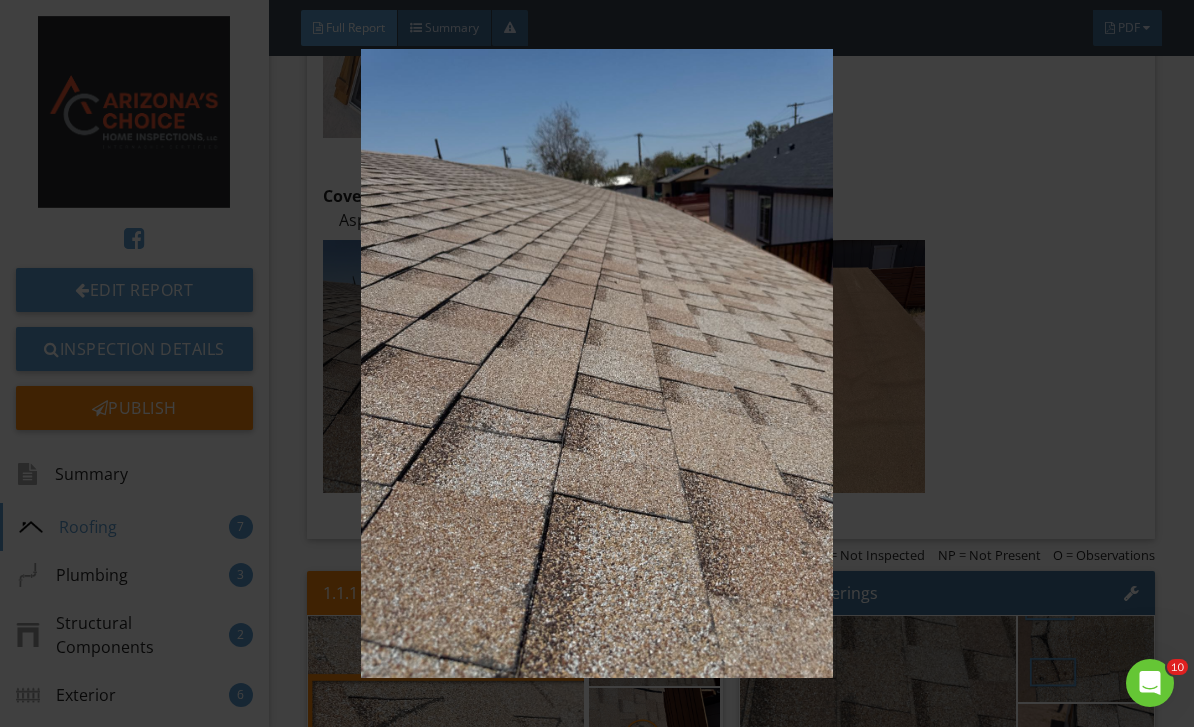 click at bounding box center [597, 364] 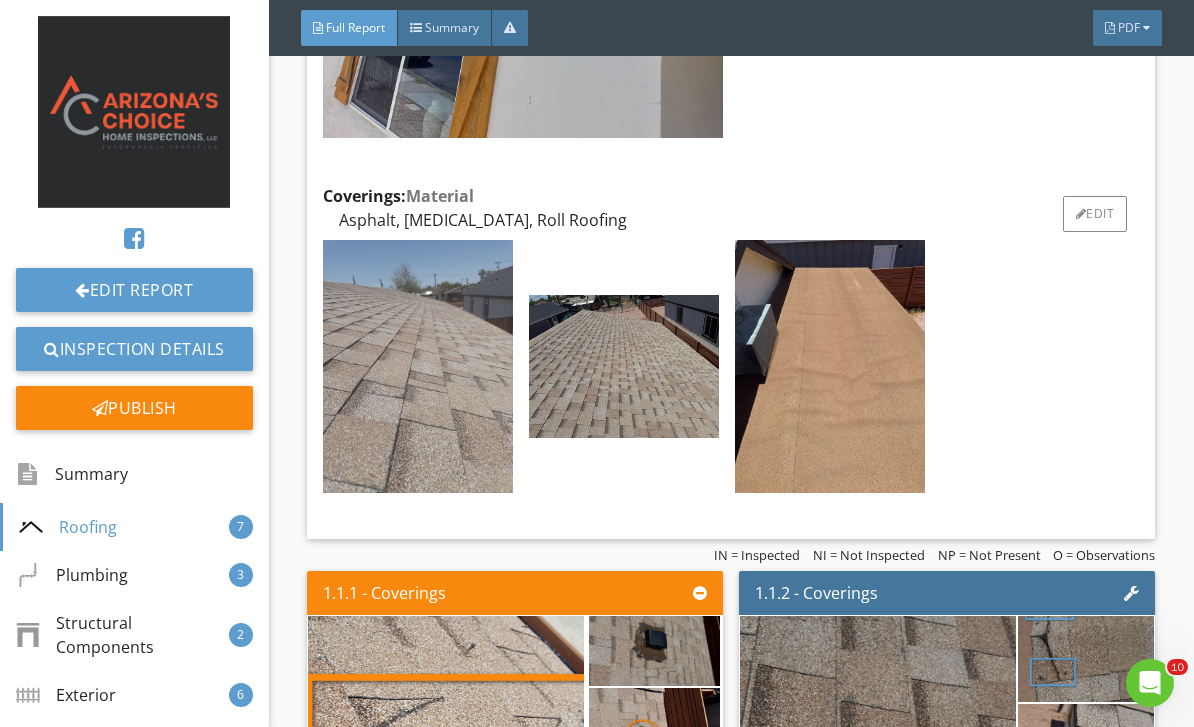 click at bounding box center (418, 366) 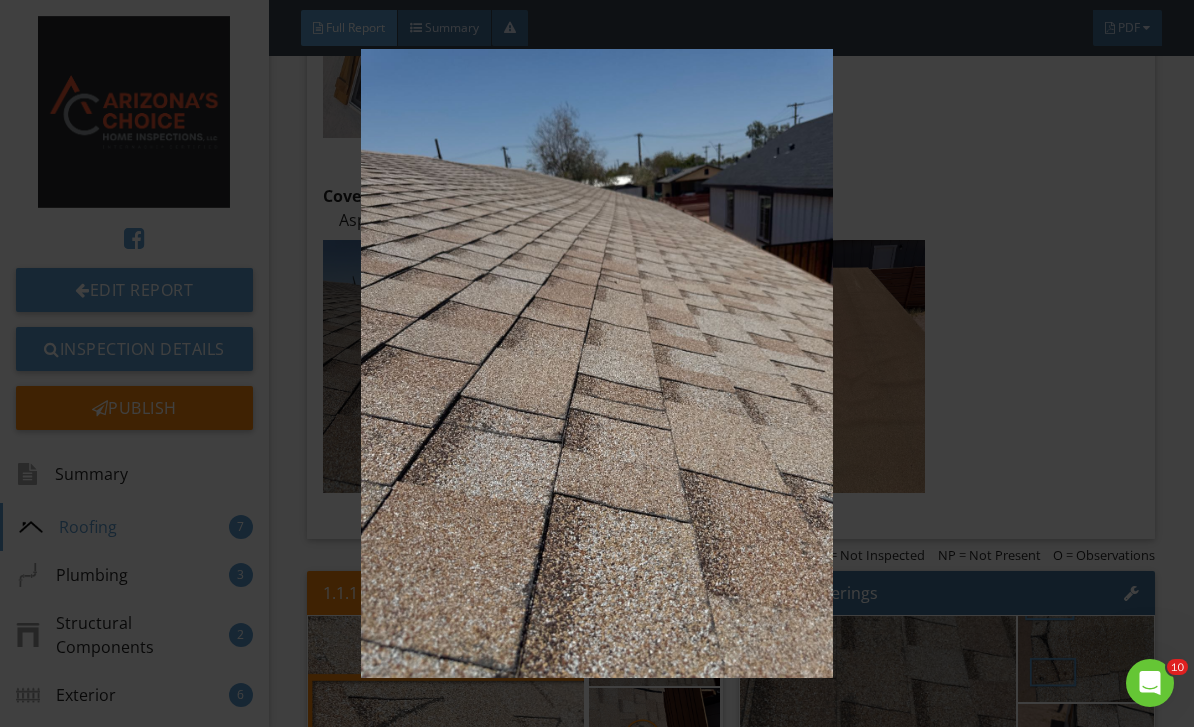 click at bounding box center [597, 364] 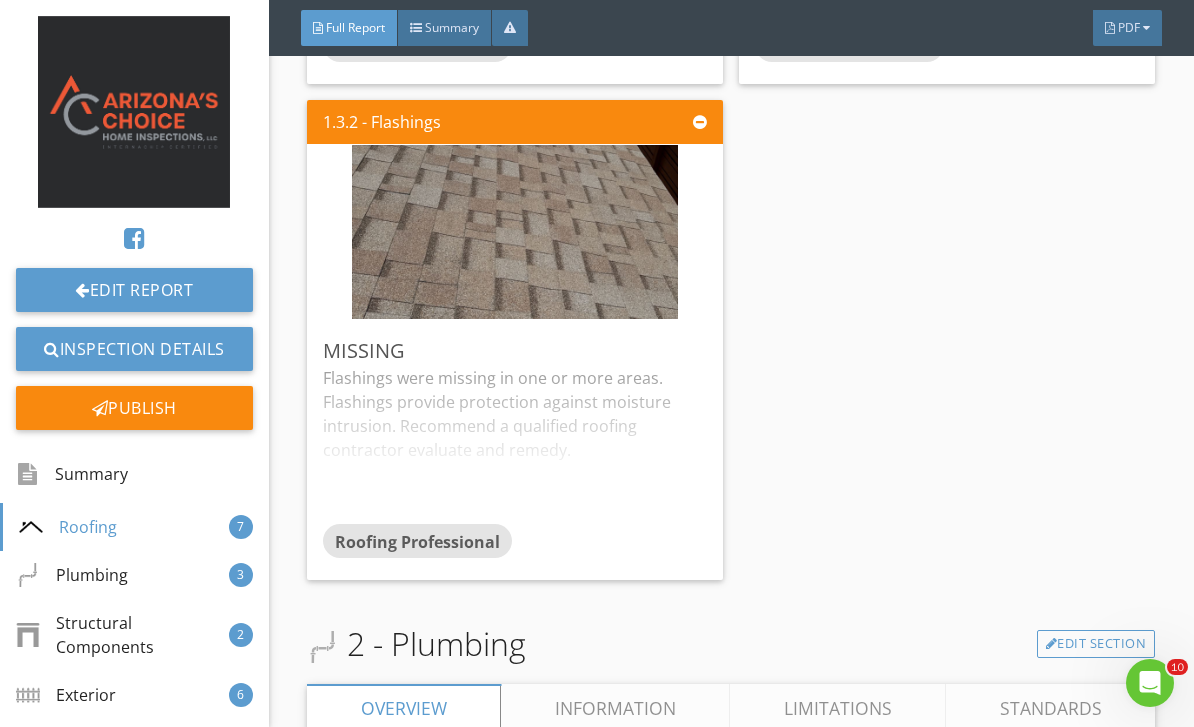 scroll, scrollTop: 4004, scrollLeft: 0, axis: vertical 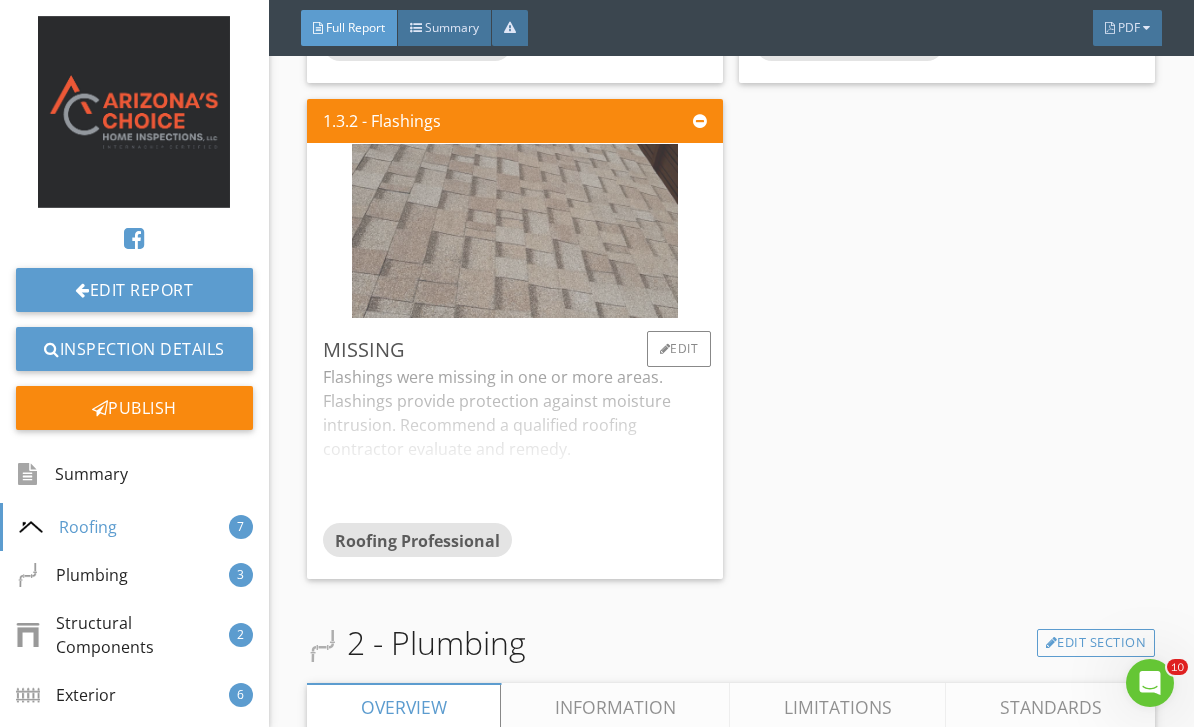 click at bounding box center [515, 230] 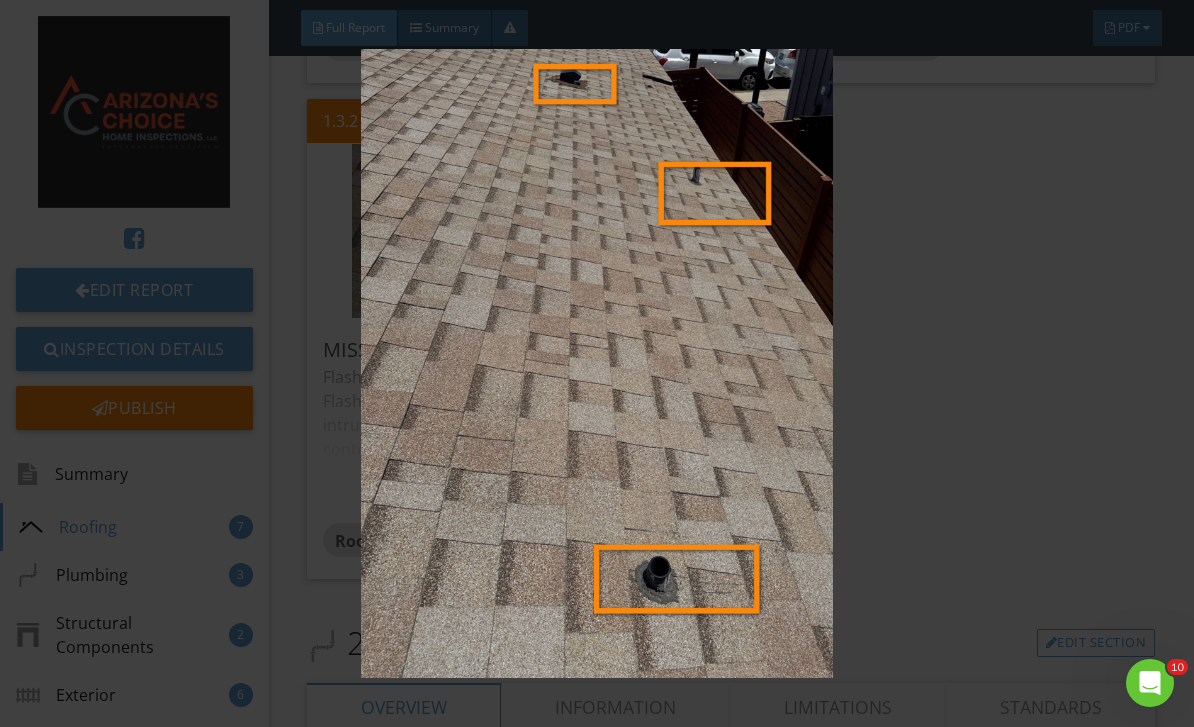 click at bounding box center (597, 364) 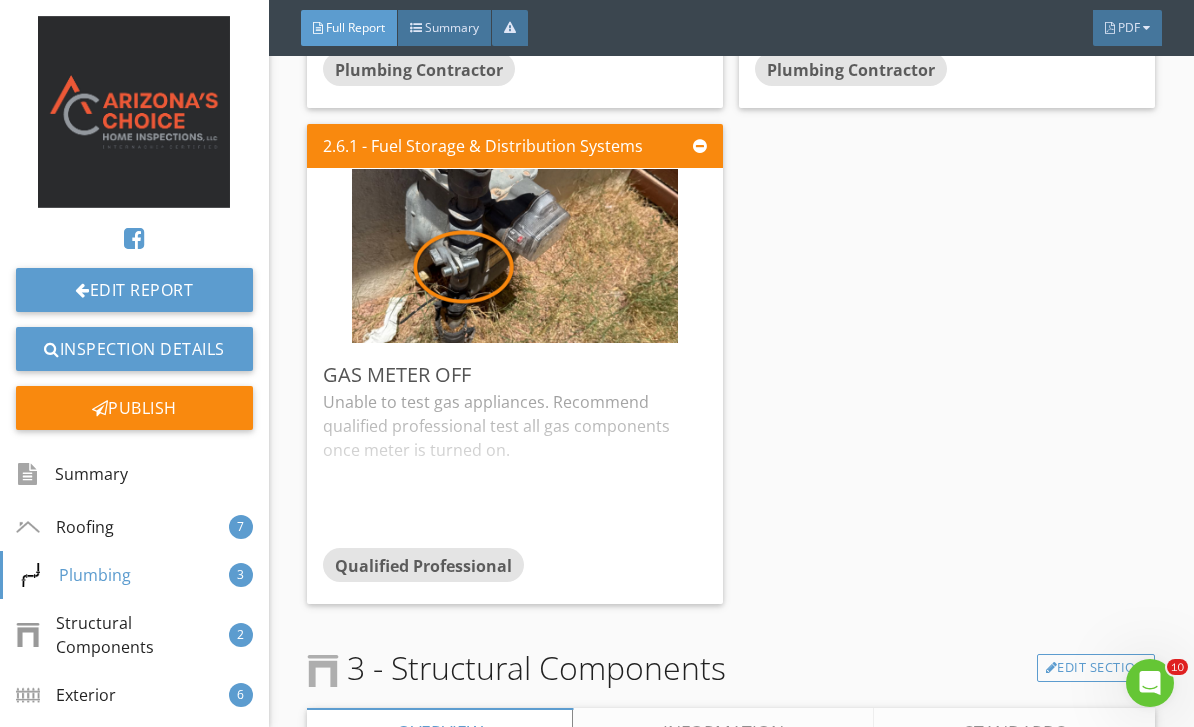 scroll, scrollTop: 5323, scrollLeft: 0, axis: vertical 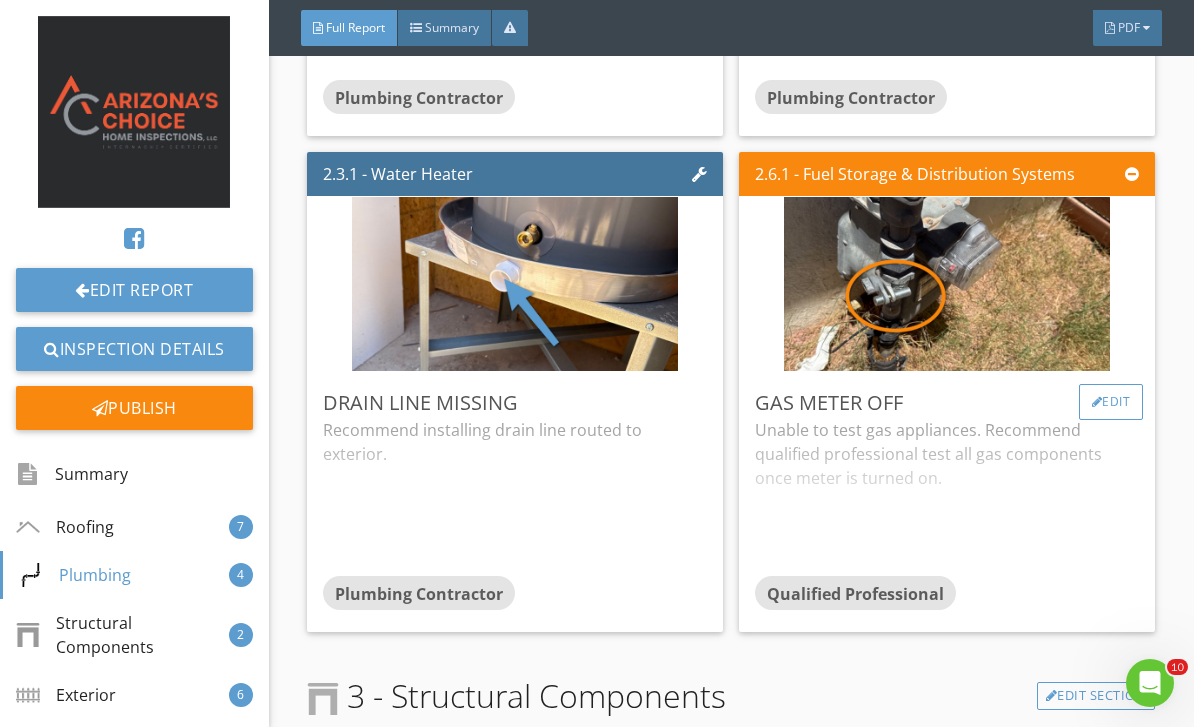 click on "Edit" at bounding box center (1111, 402) 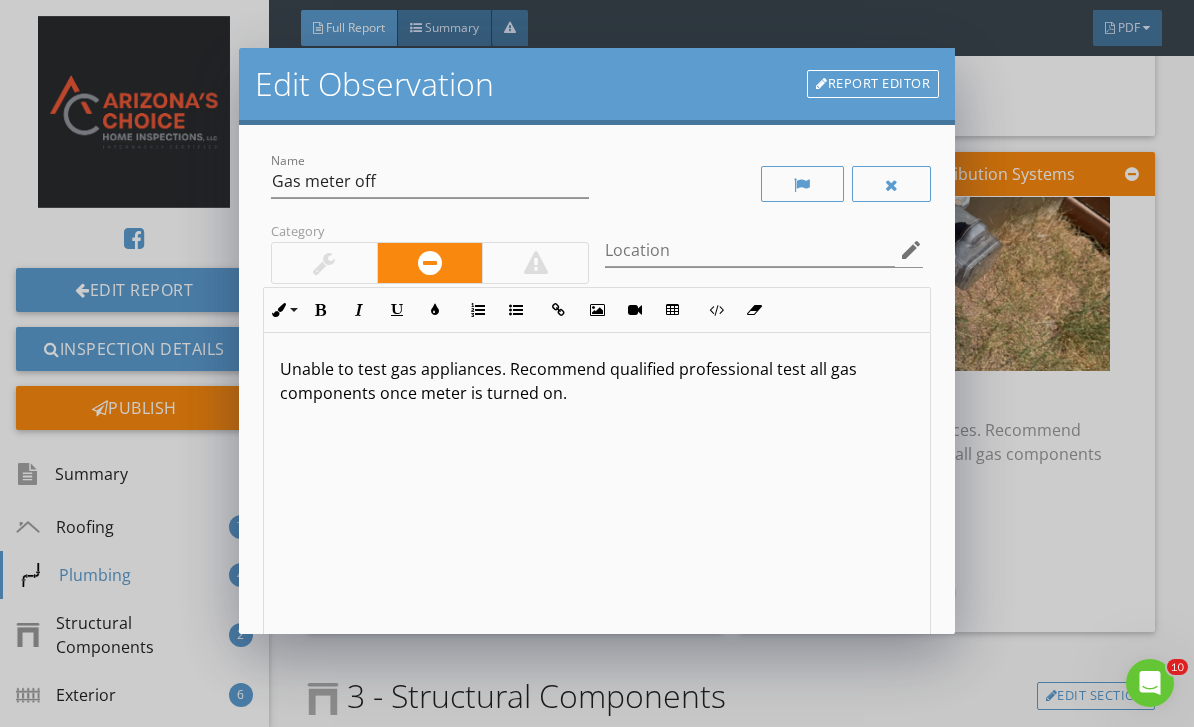 click on "Unable to test gas appliances. Recommend qualified professional test all gas components once meter is turned on." at bounding box center (597, 491) 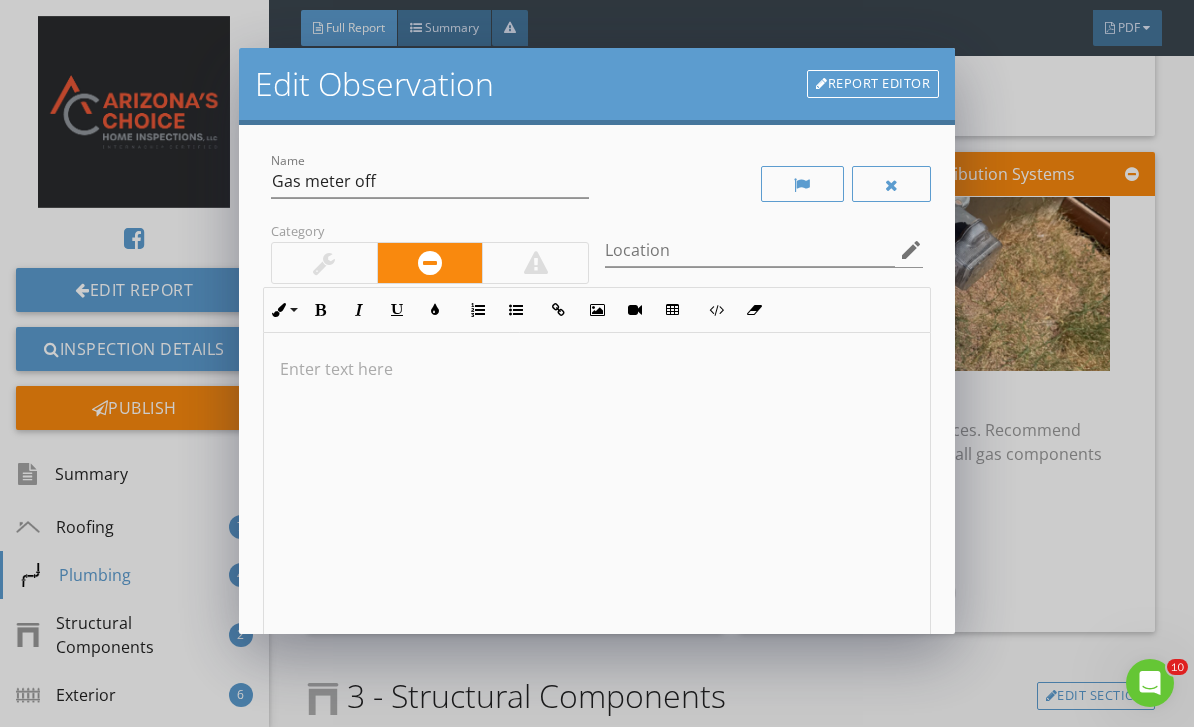 type 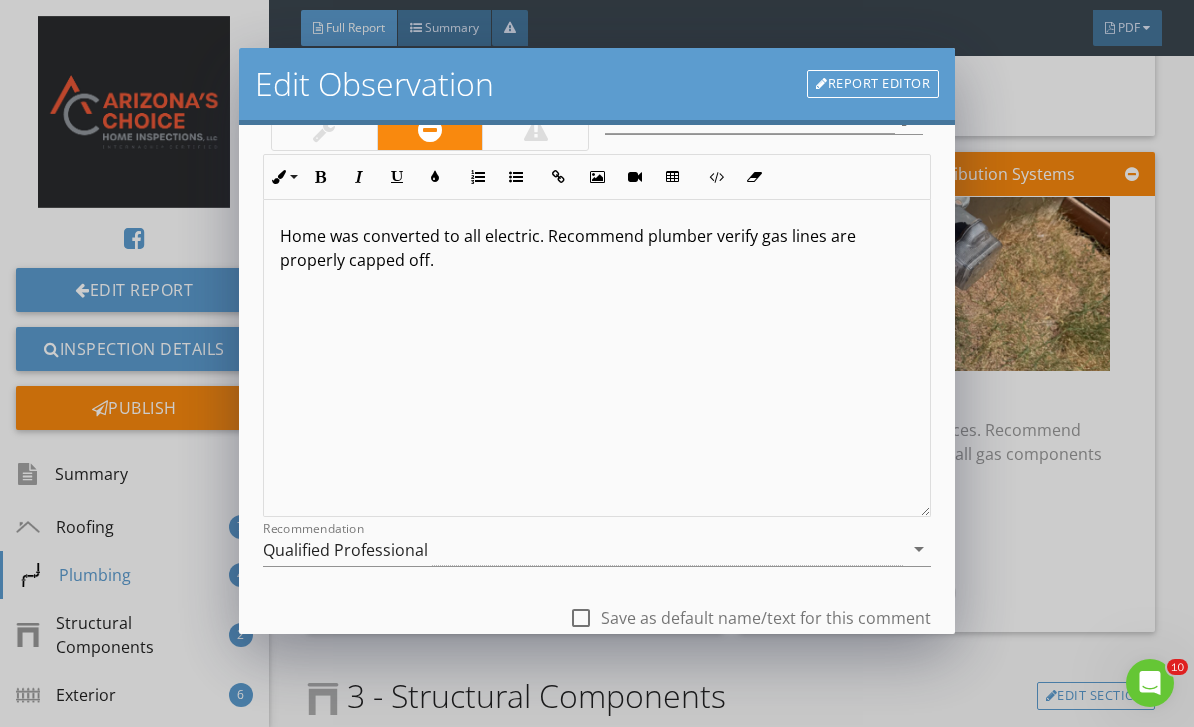 scroll, scrollTop: 134, scrollLeft: 0, axis: vertical 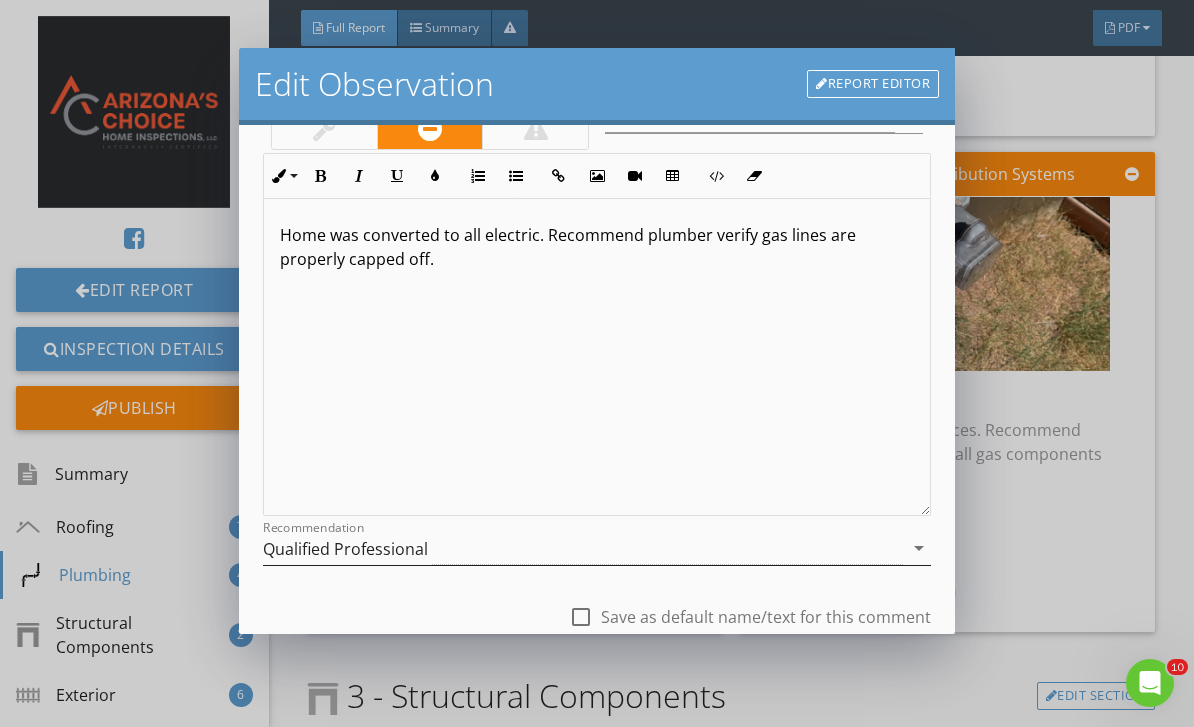 click on "Qualified Professional" at bounding box center (583, 548) 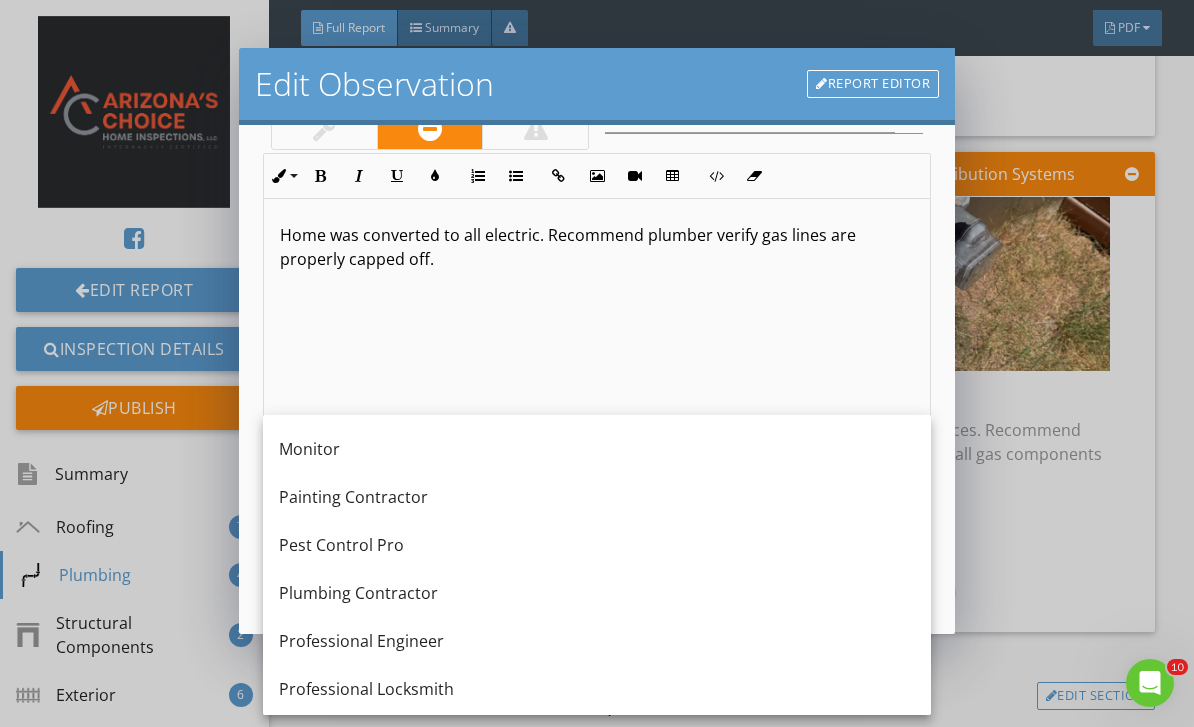 scroll, scrollTop: 2047, scrollLeft: 0, axis: vertical 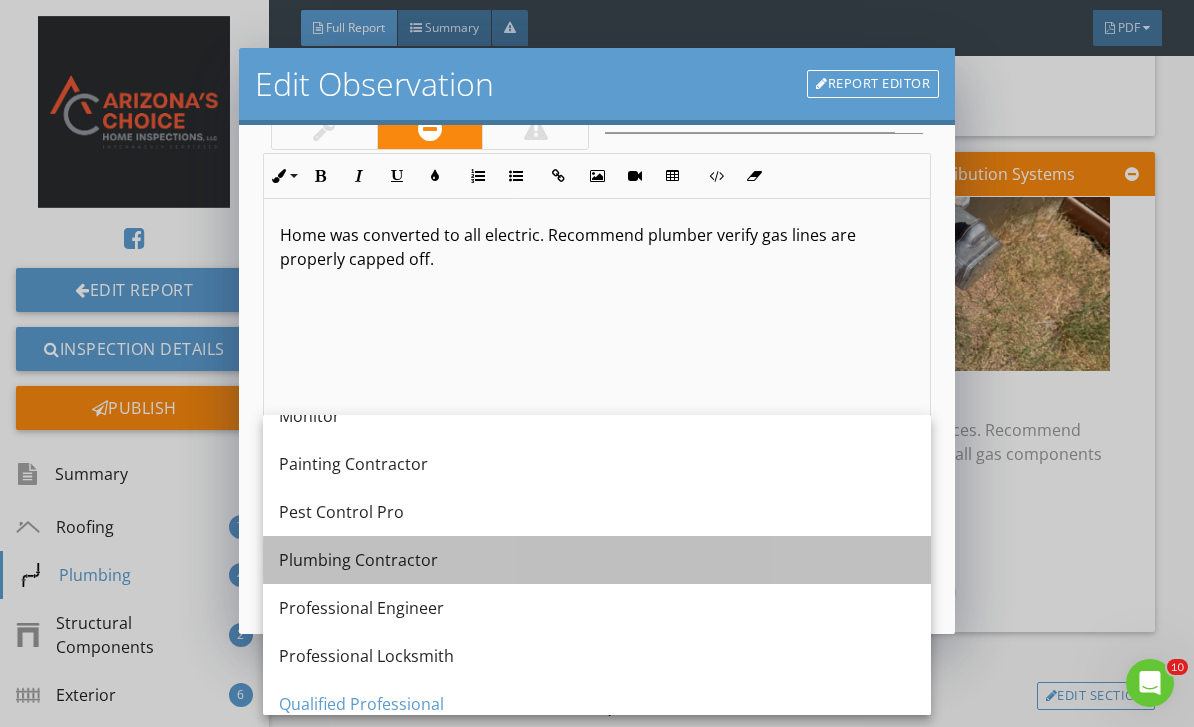 click on "Plumbing Contractor" at bounding box center (597, 560) 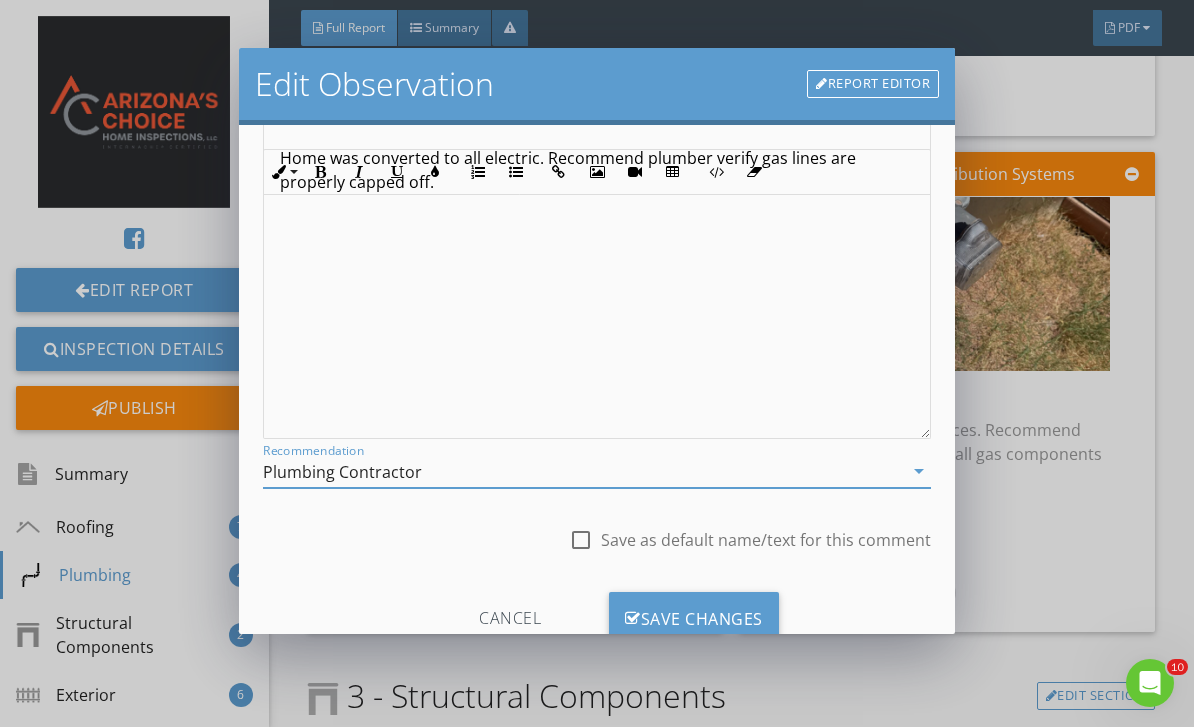 scroll, scrollTop: 213, scrollLeft: 0, axis: vertical 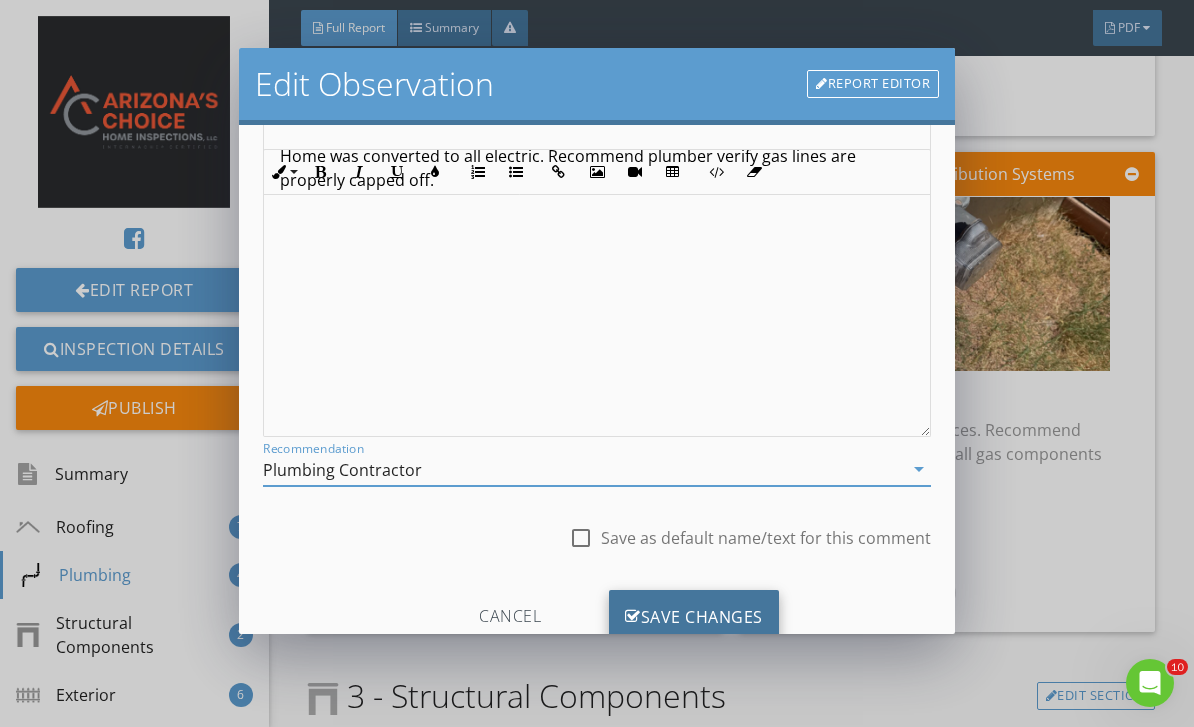 click on "Save Changes" at bounding box center [694, 617] 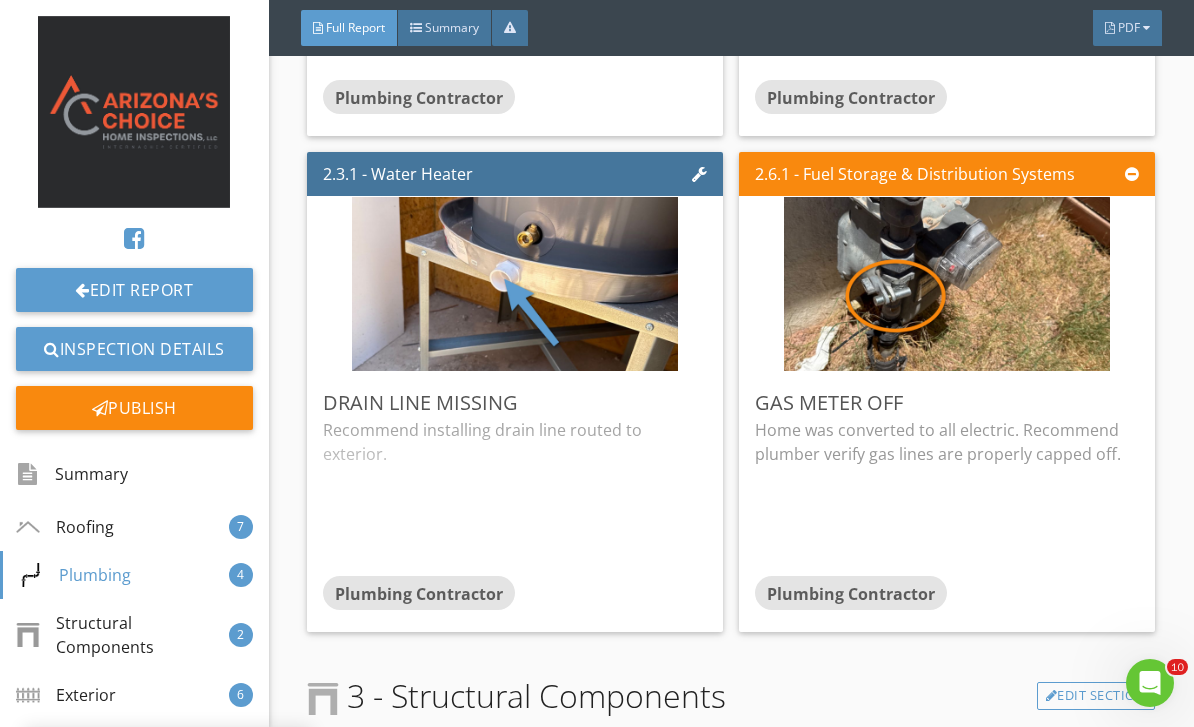 scroll, scrollTop: 0, scrollLeft: 0, axis: both 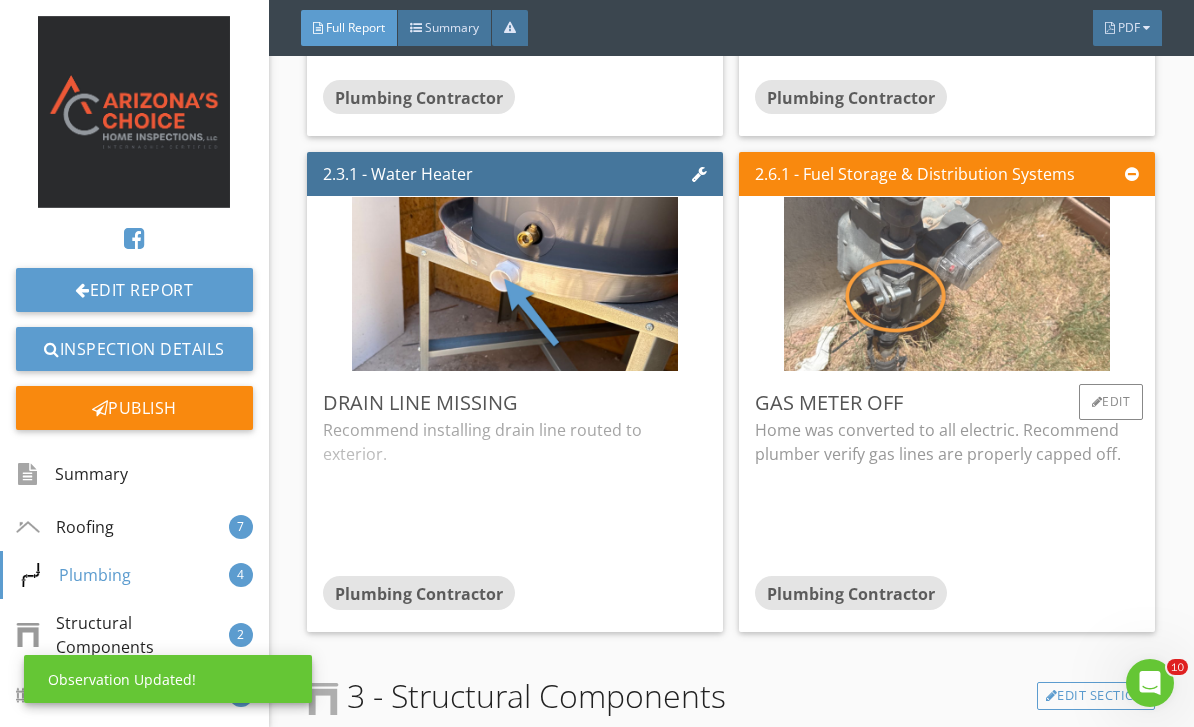 click at bounding box center (947, 284) 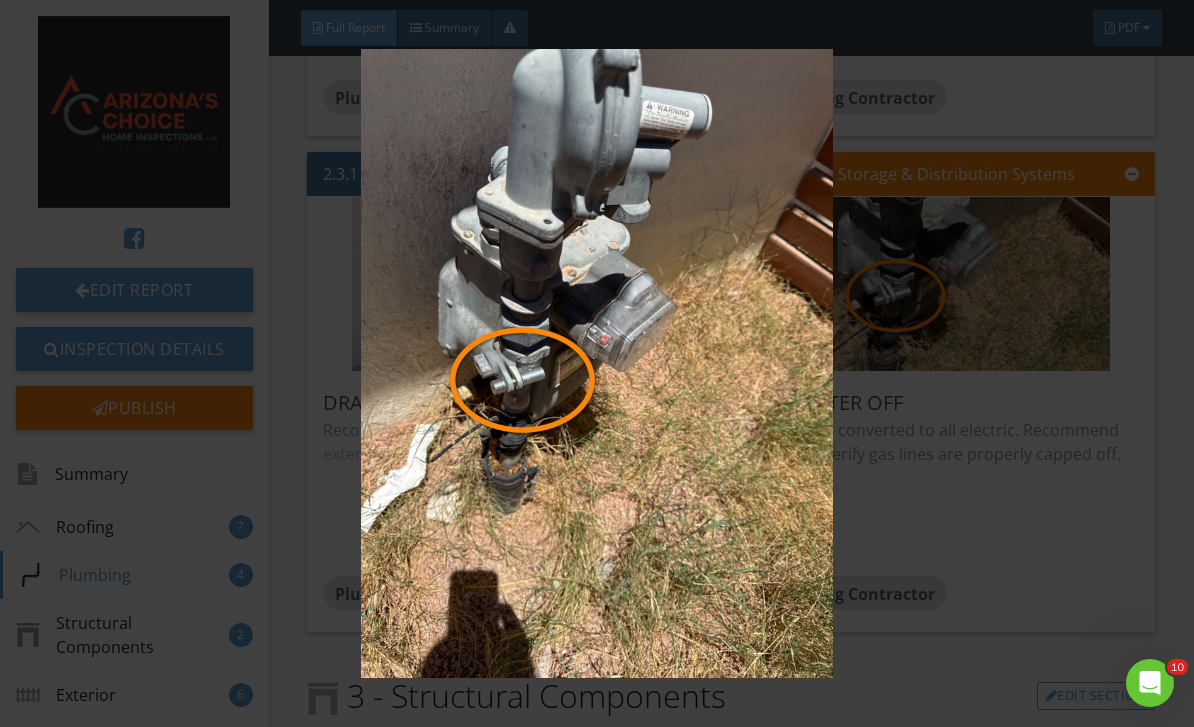 click at bounding box center [597, 364] 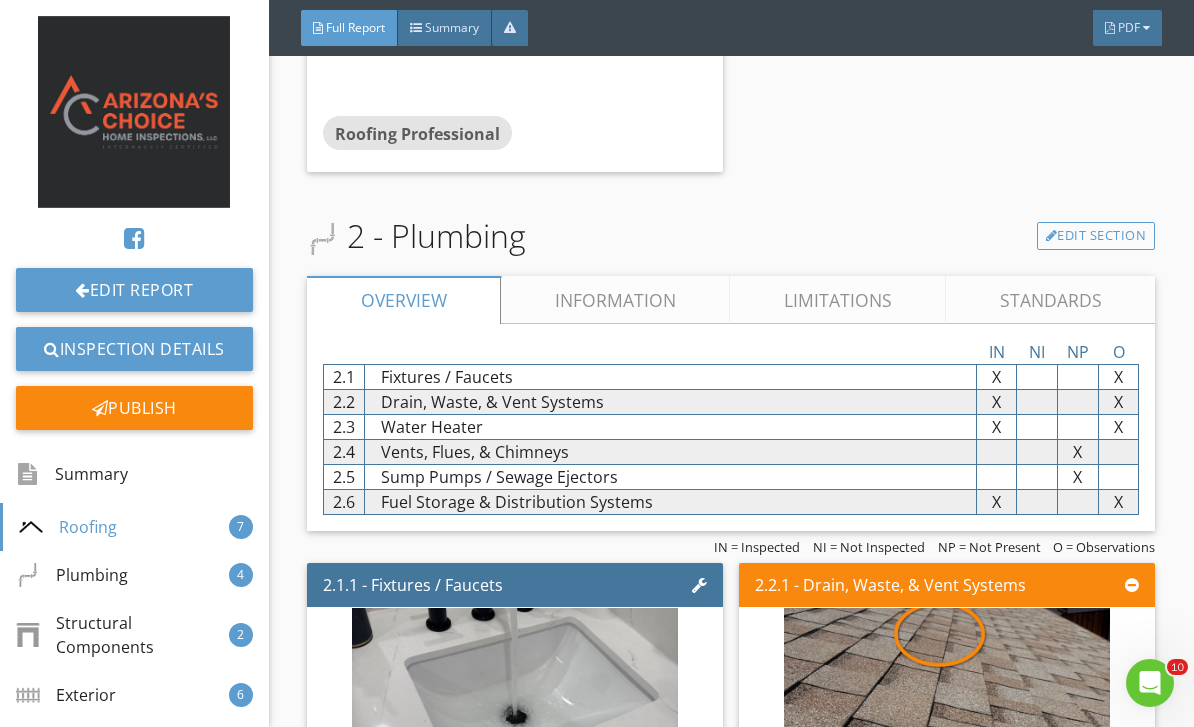 scroll, scrollTop: 2773, scrollLeft: 0, axis: vertical 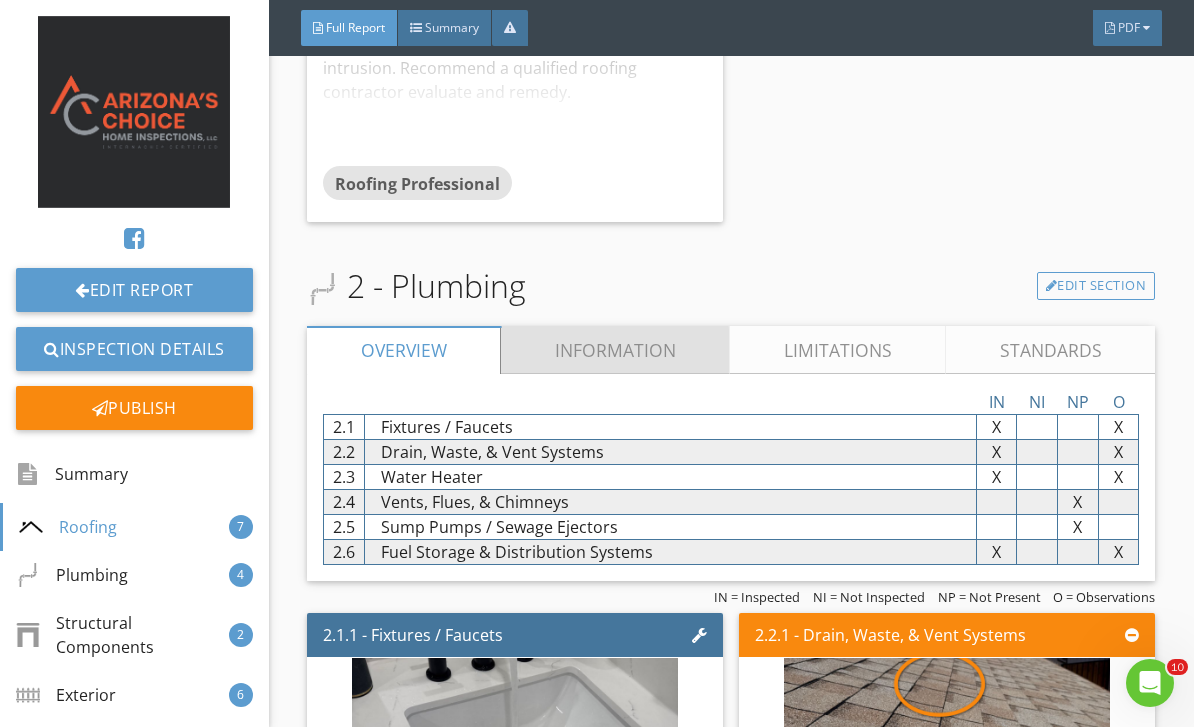 click on "Information" at bounding box center [615, 350] 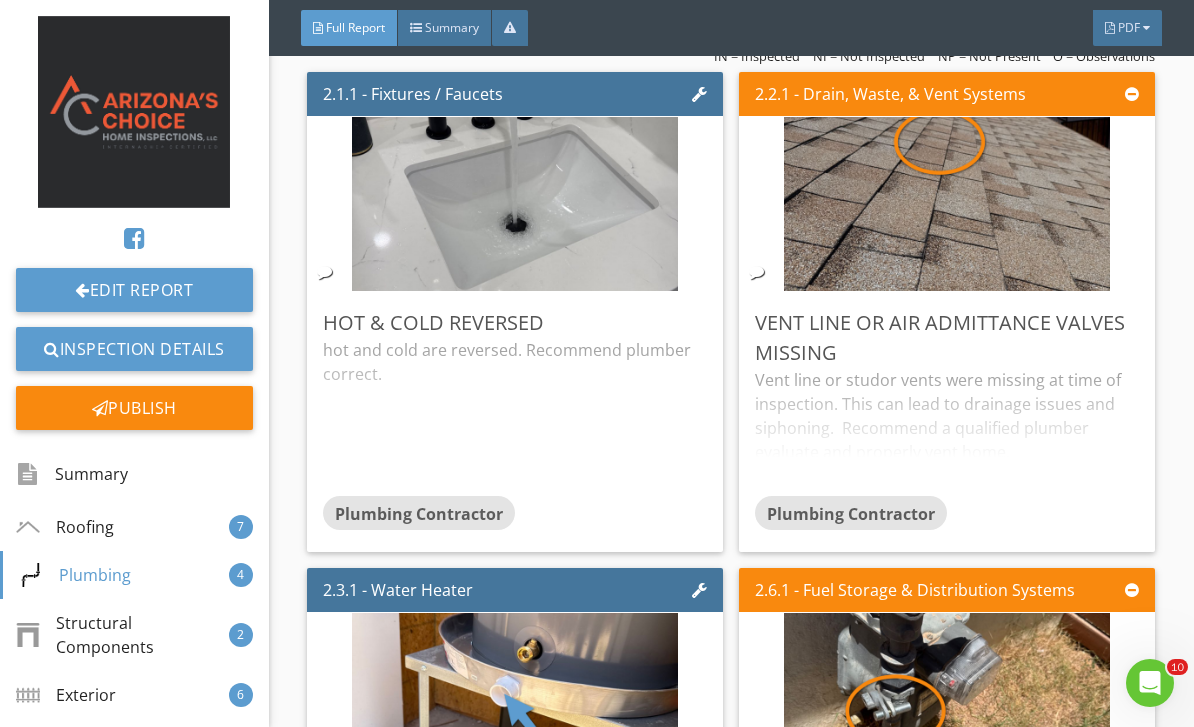 scroll, scrollTop: 6778, scrollLeft: 0, axis: vertical 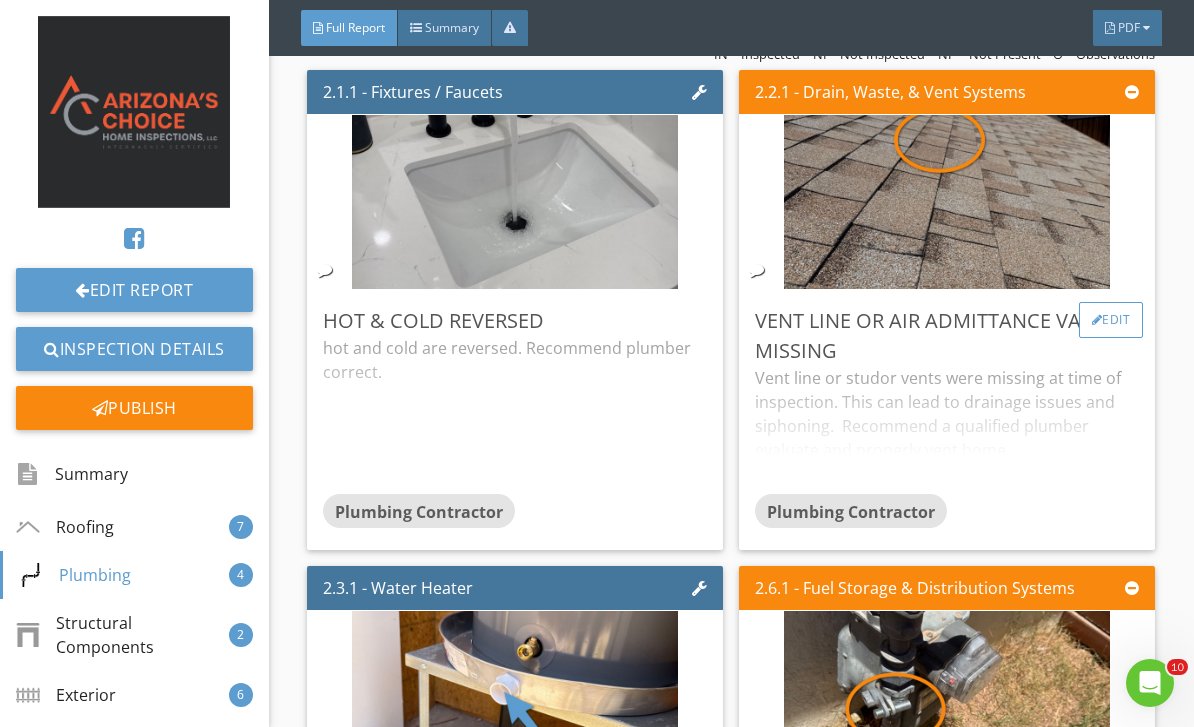 click on "Edit" at bounding box center (1111, 320) 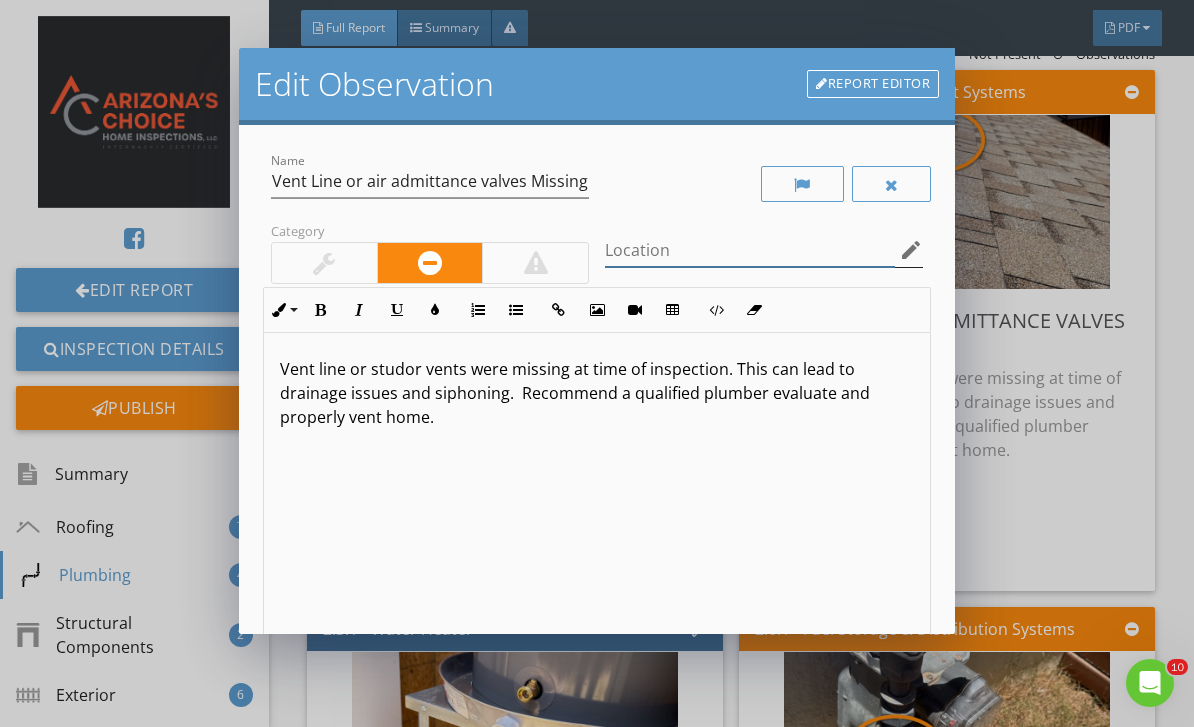 click at bounding box center (750, 250) 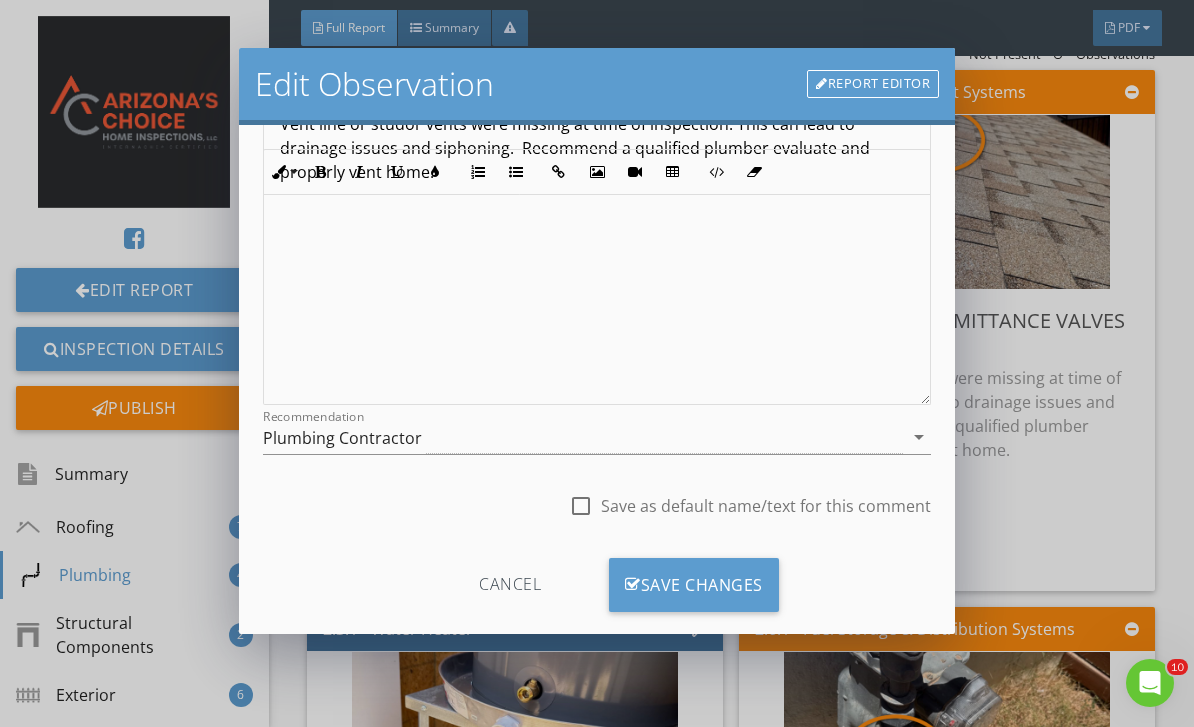 scroll, scrollTop: 233, scrollLeft: 0, axis: vertical 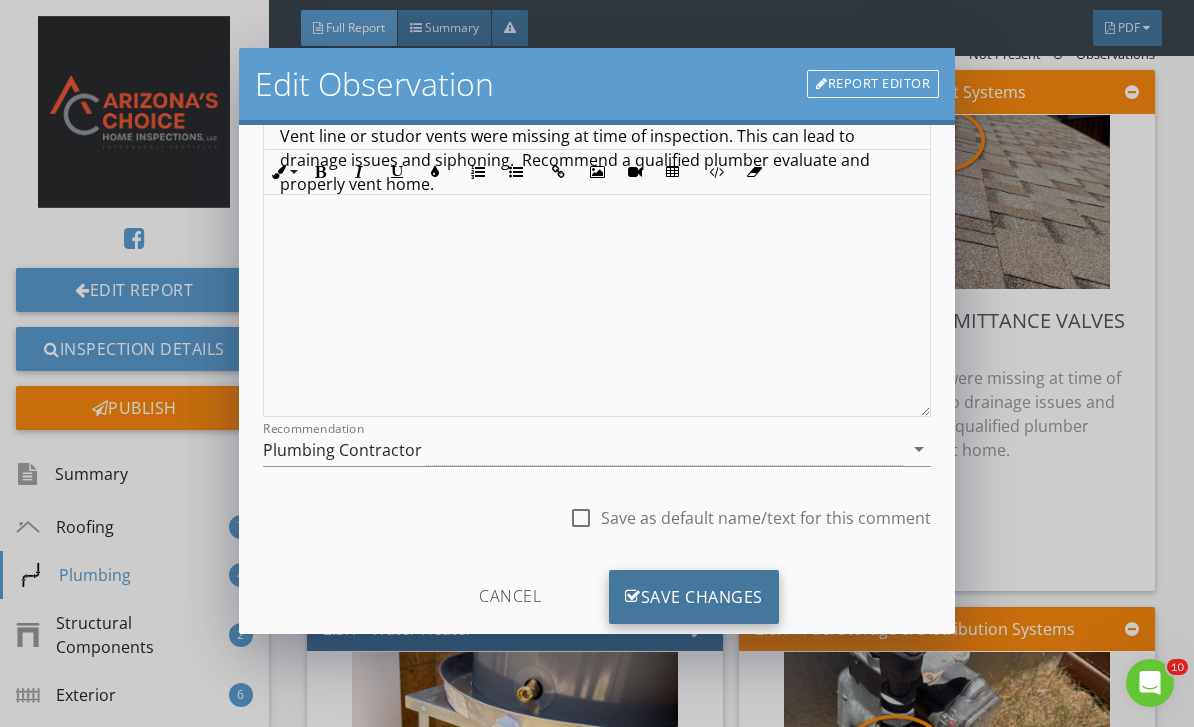 type on "Kitchen vent not visible" 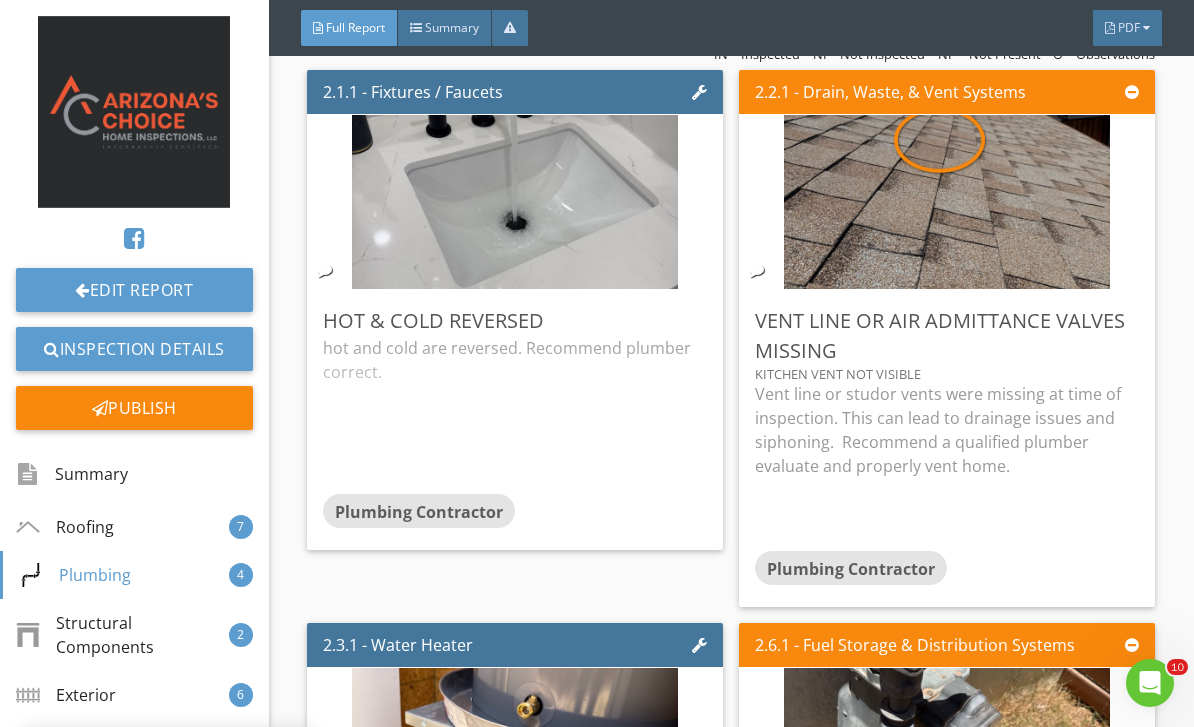 scroll, scrollTop: 0, scrollLeft: 0, axis: both 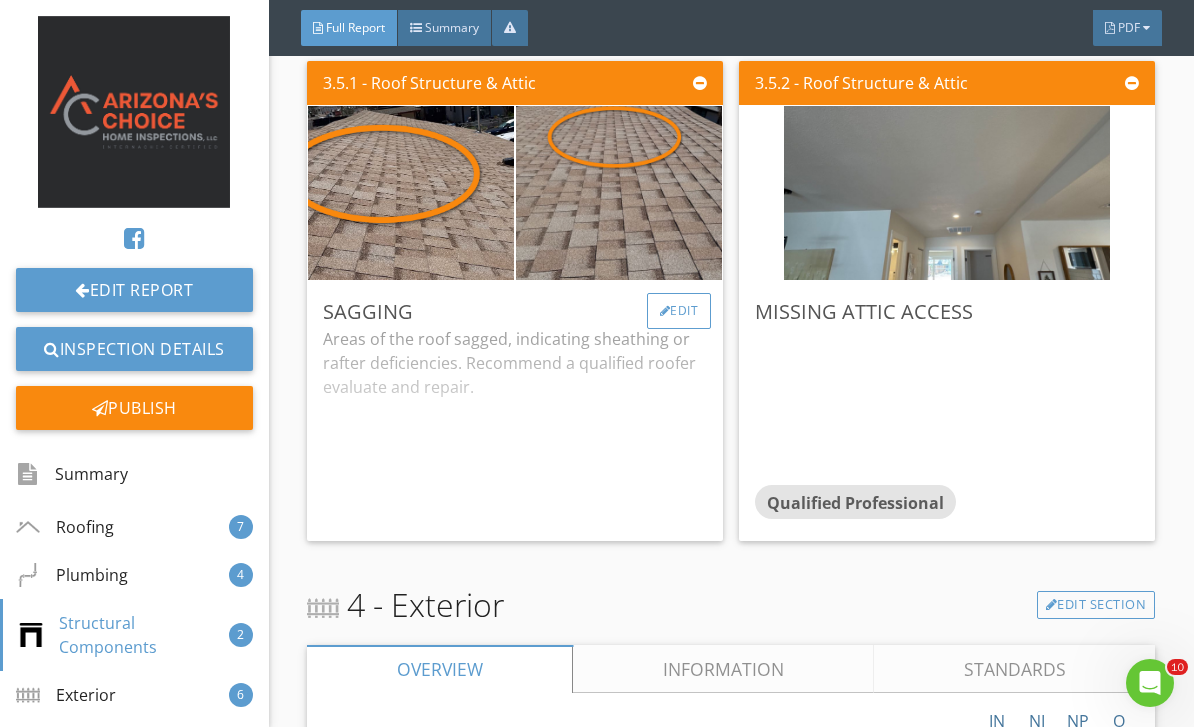 click on "Edit" at bounding box center (679, 311) 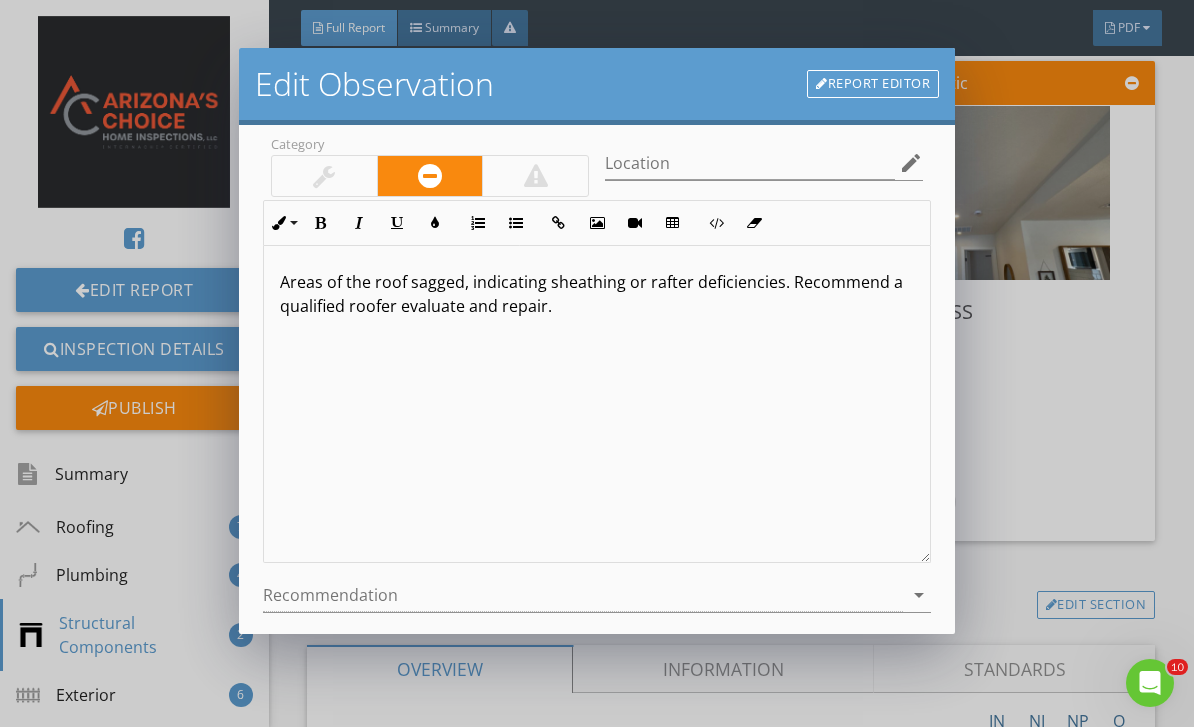 scroll, scrollTop: 102, scrollLeft: 0, axis: vertical 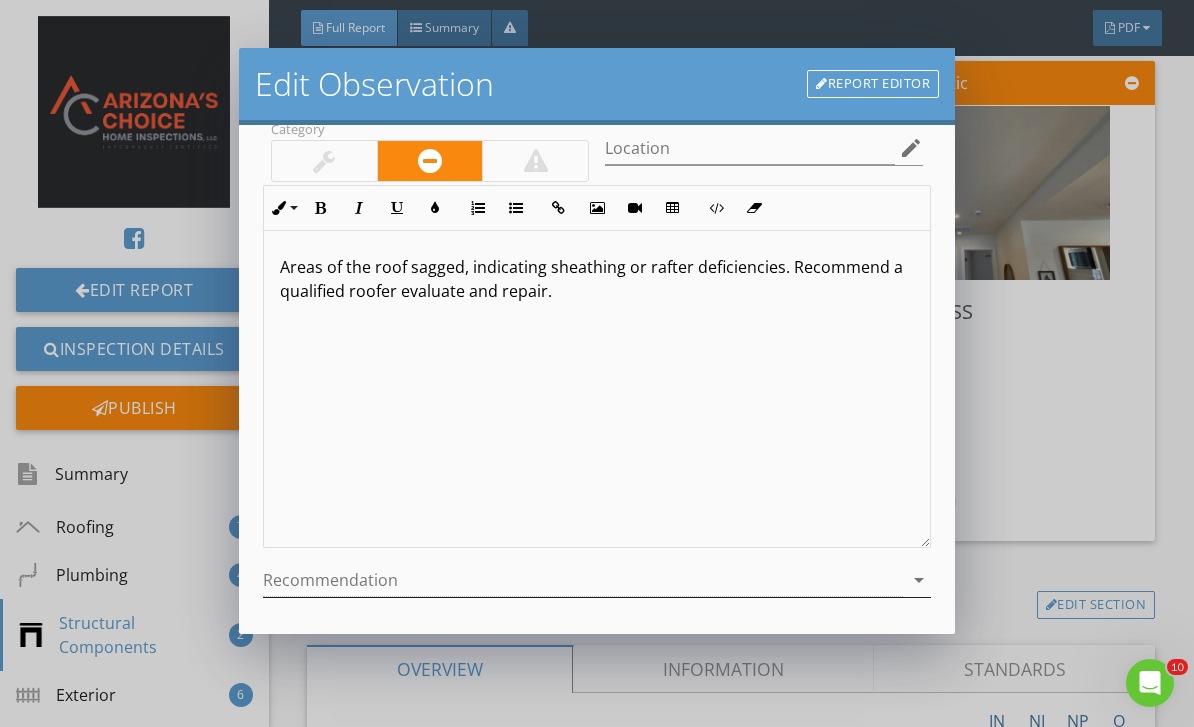 click at bounding box center (583, 580) 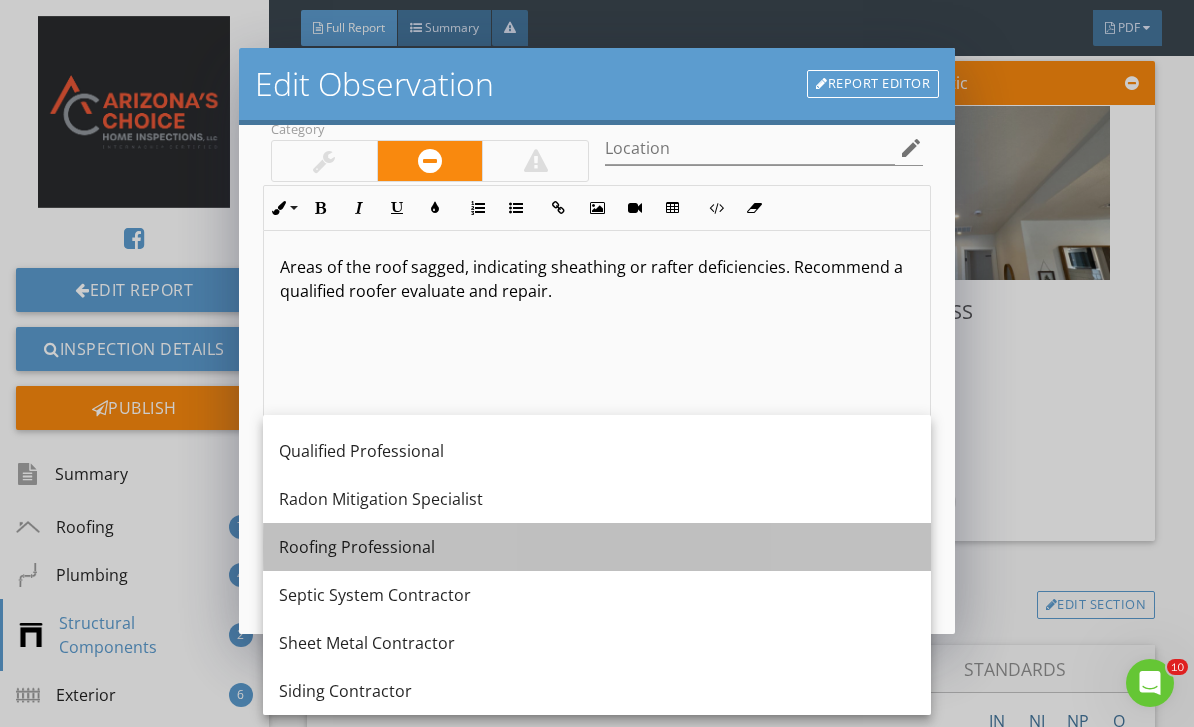 click on "Roofing Professional" at bounding box center (597, 547) 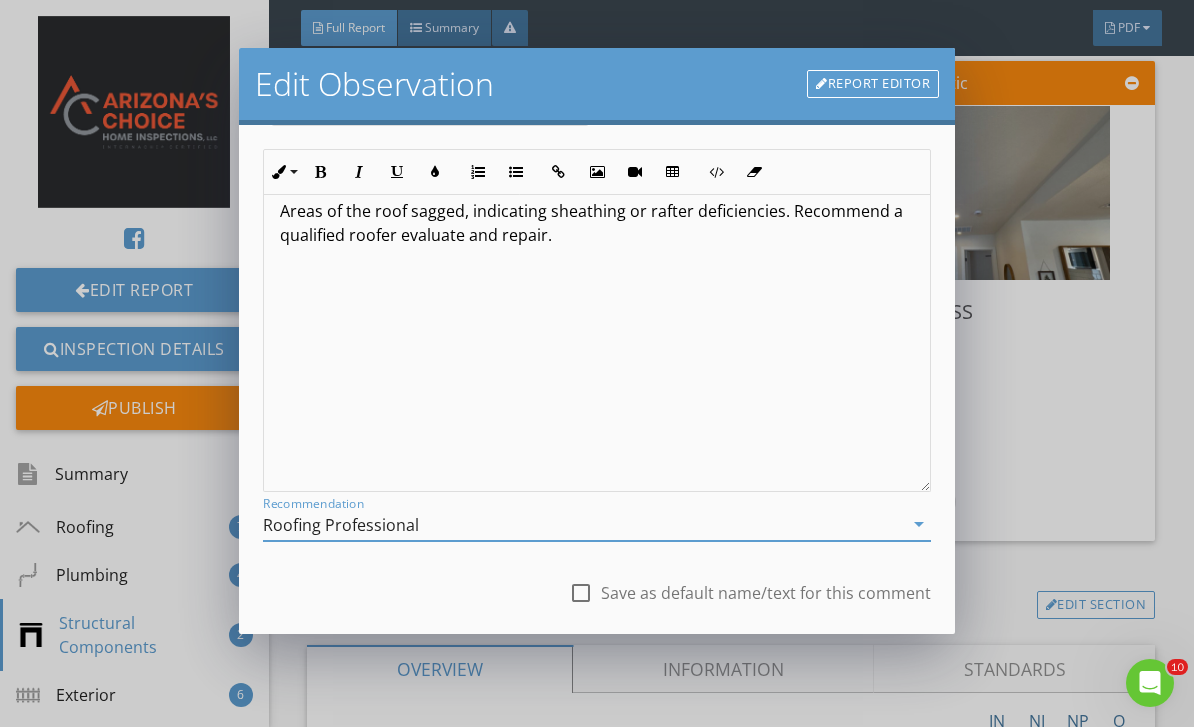 scroll, scrollTop: 173, scrollLeft: 0, axis: vertical 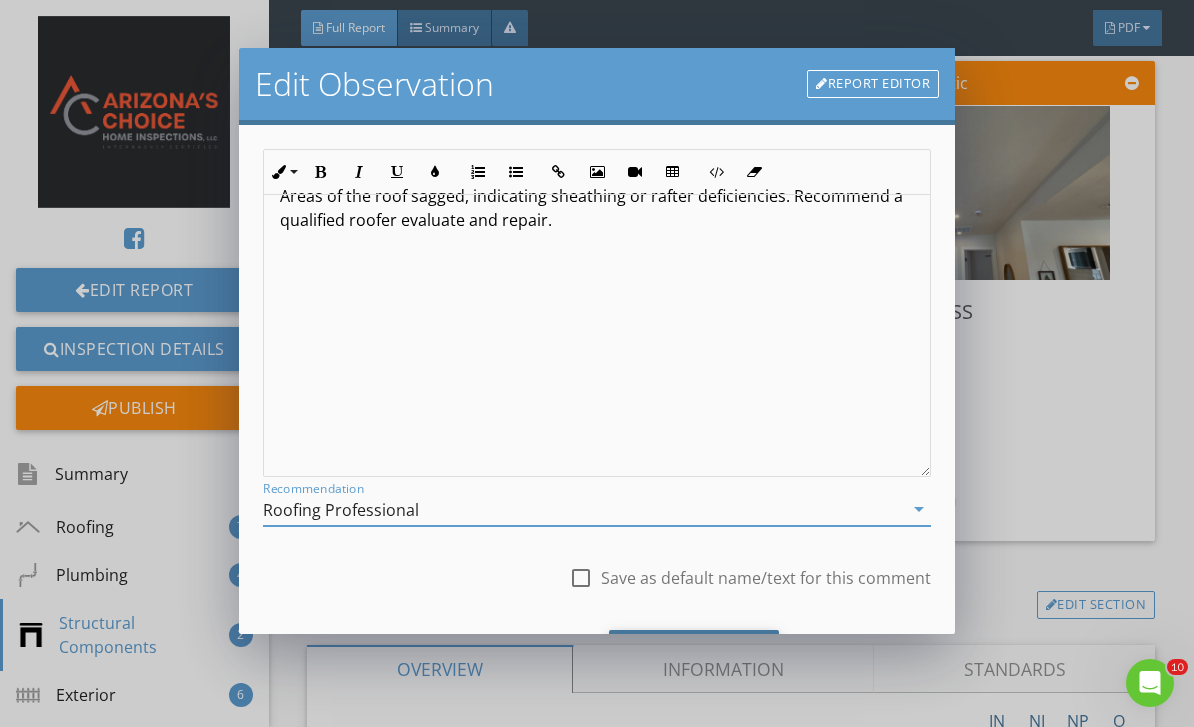 click on "Save Changes" at bounding box center [694, 657] 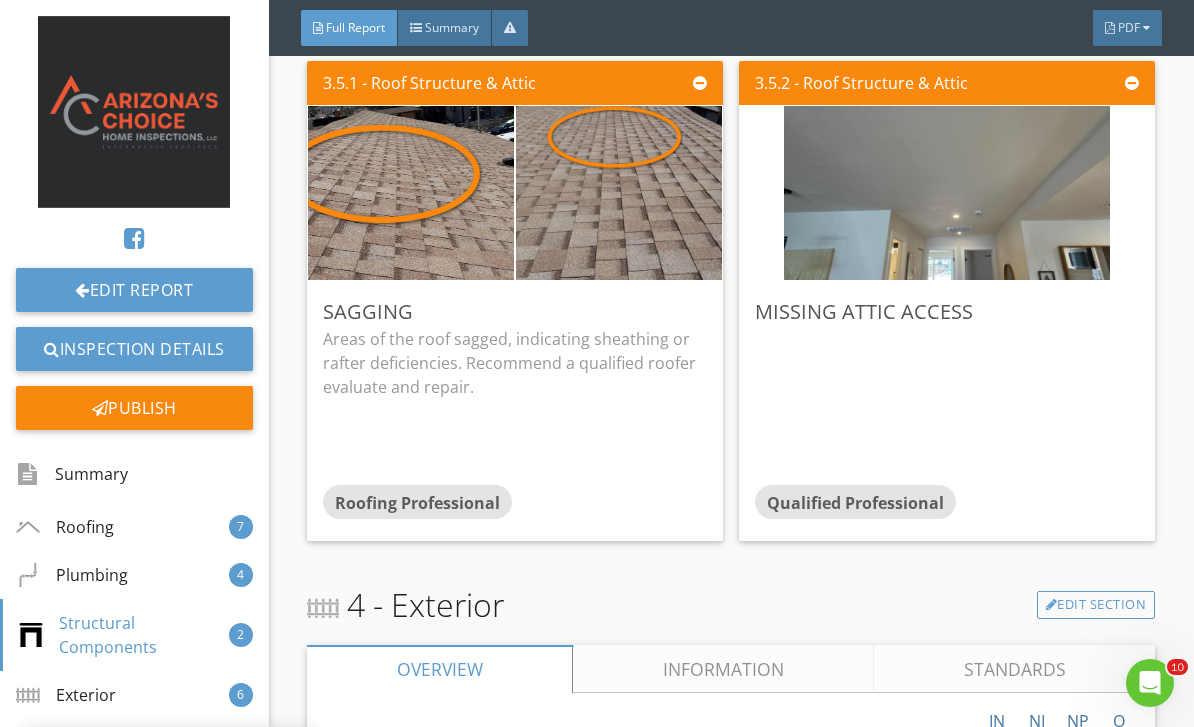 scroll, scrollTop: 0, scrollLeft: 0, axis: both 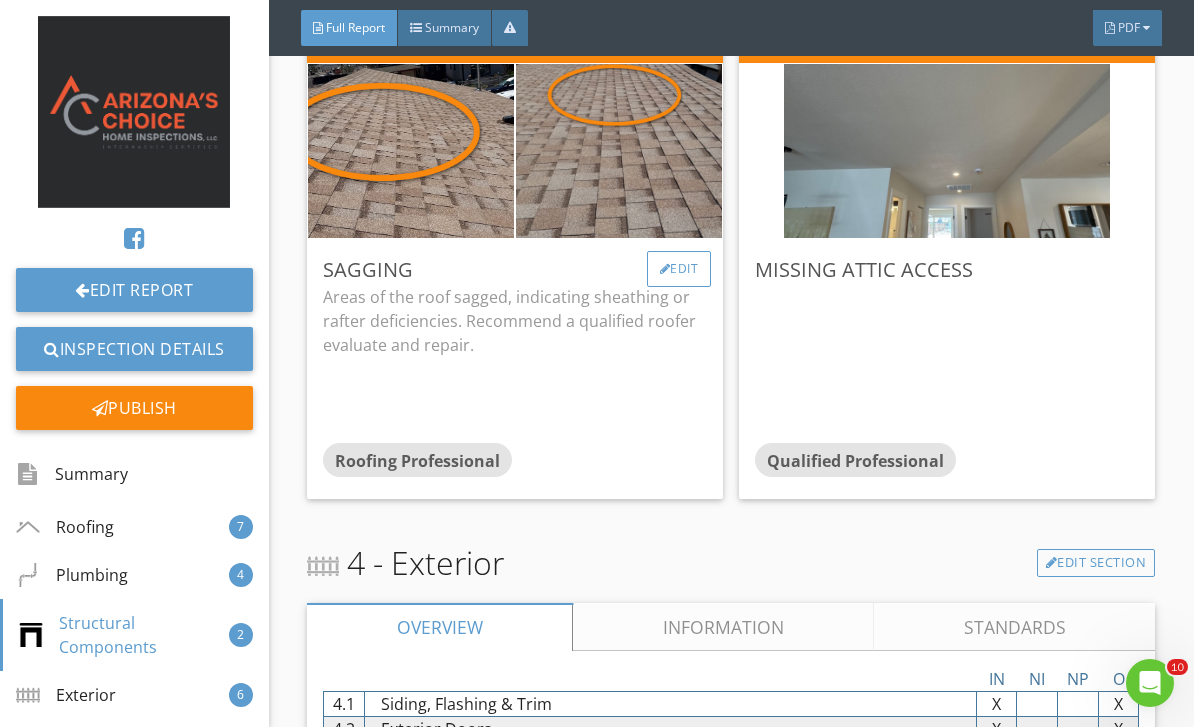 click on "Edit" at bounding box center [679, 269] 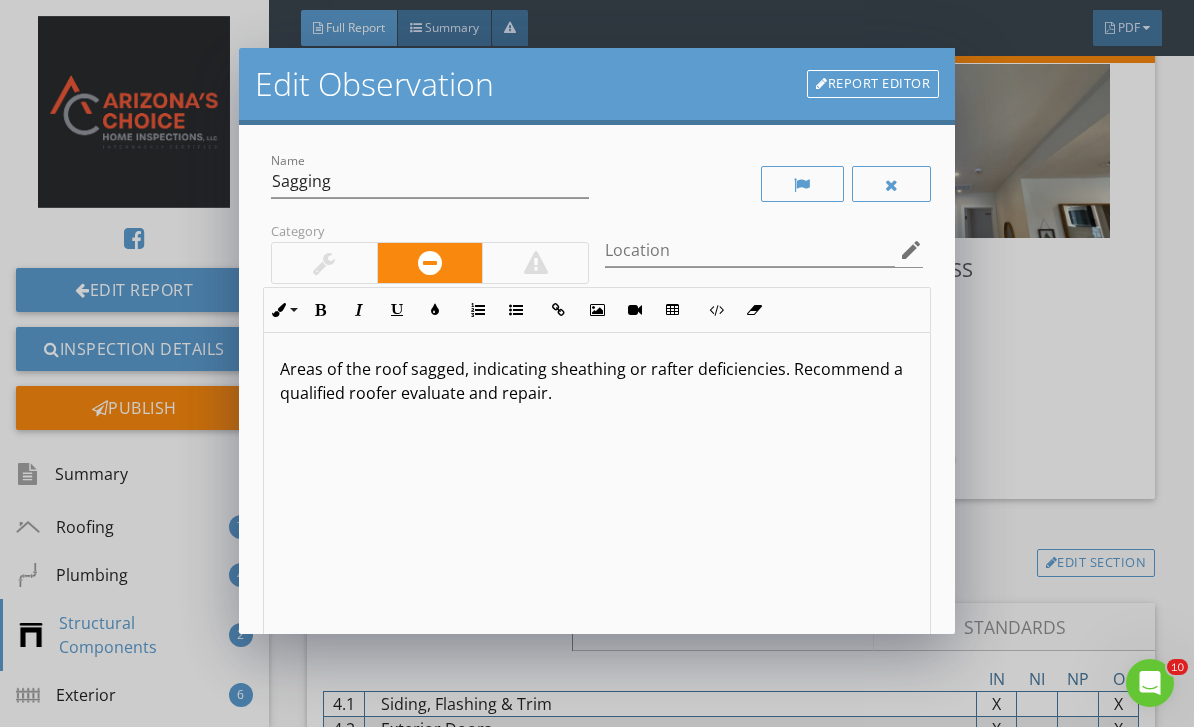 click on "Areas of the roof sagged, indicating sheathing or rafter deficiencies. Recommend a qualified roofer evaluate and repair." at bounding box center [597, 381] 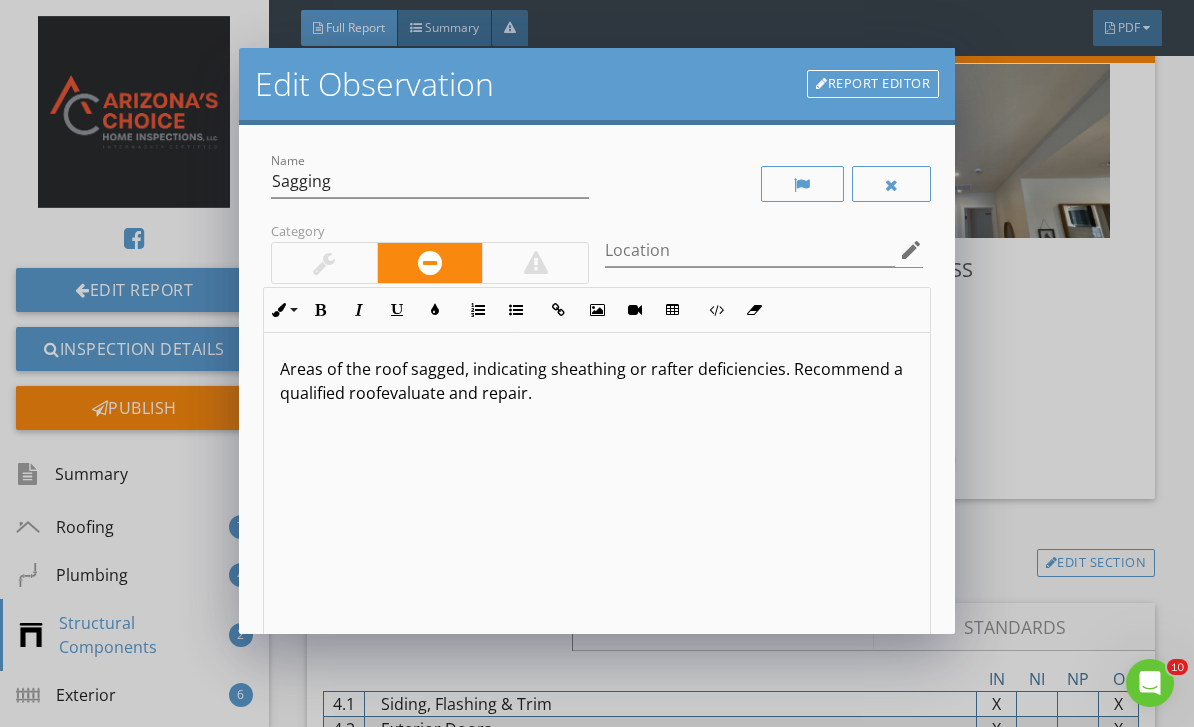 type 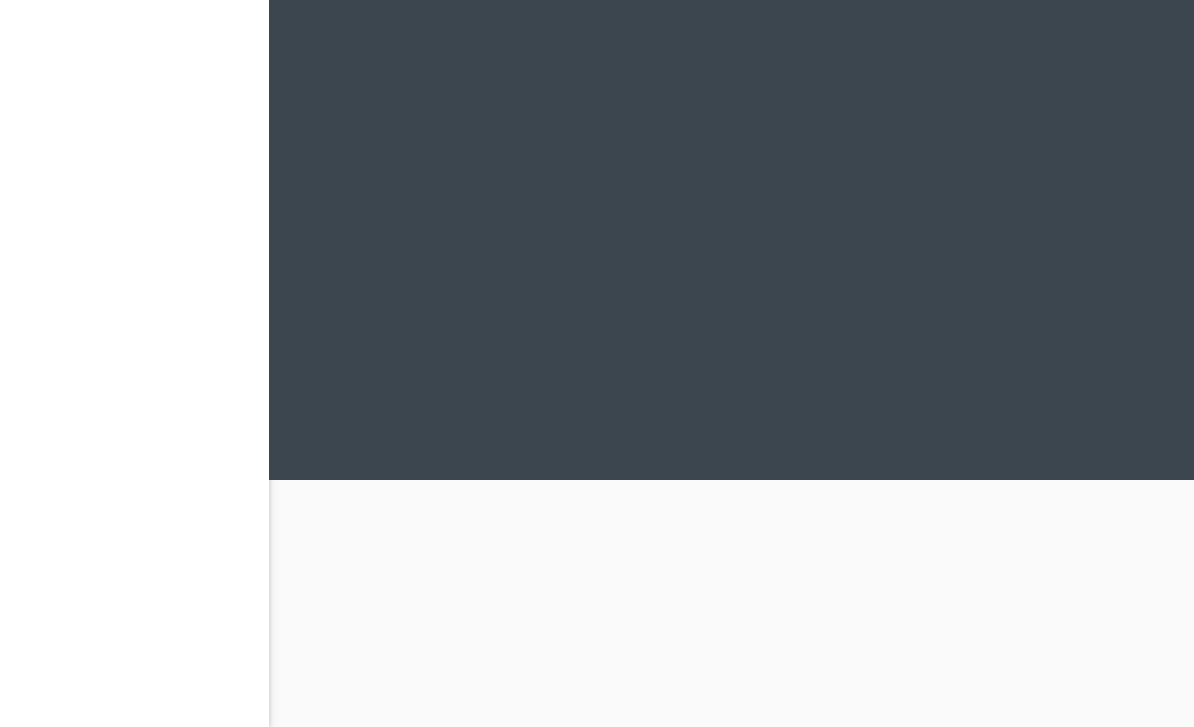 scroll, scrollTop: 0, scrollLeft: 0, axis: both 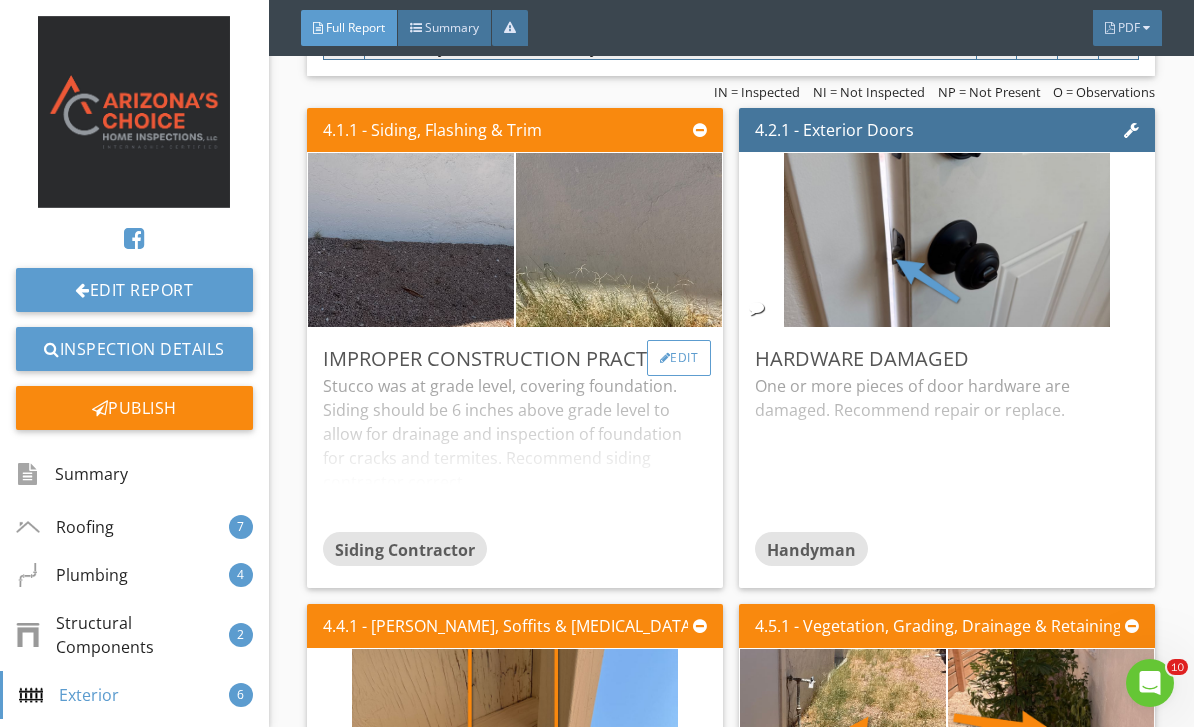 click on "Edit" at bounding box center [679, 358] 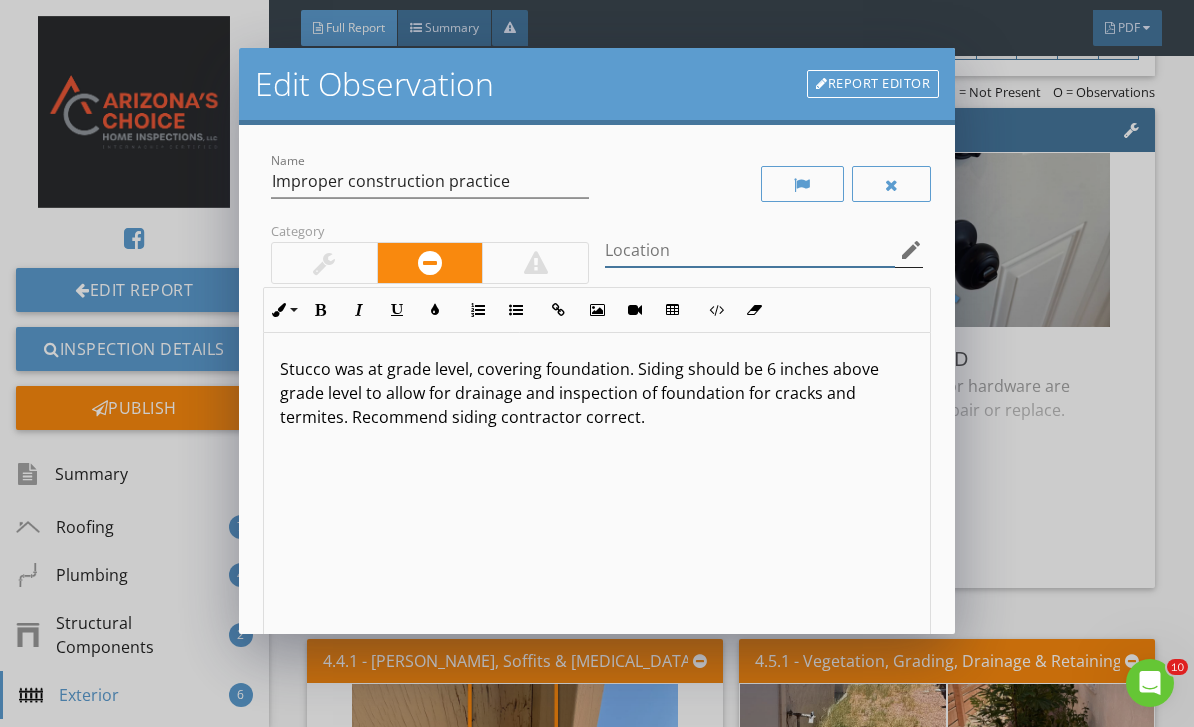 click at bounding box center [750, 250] 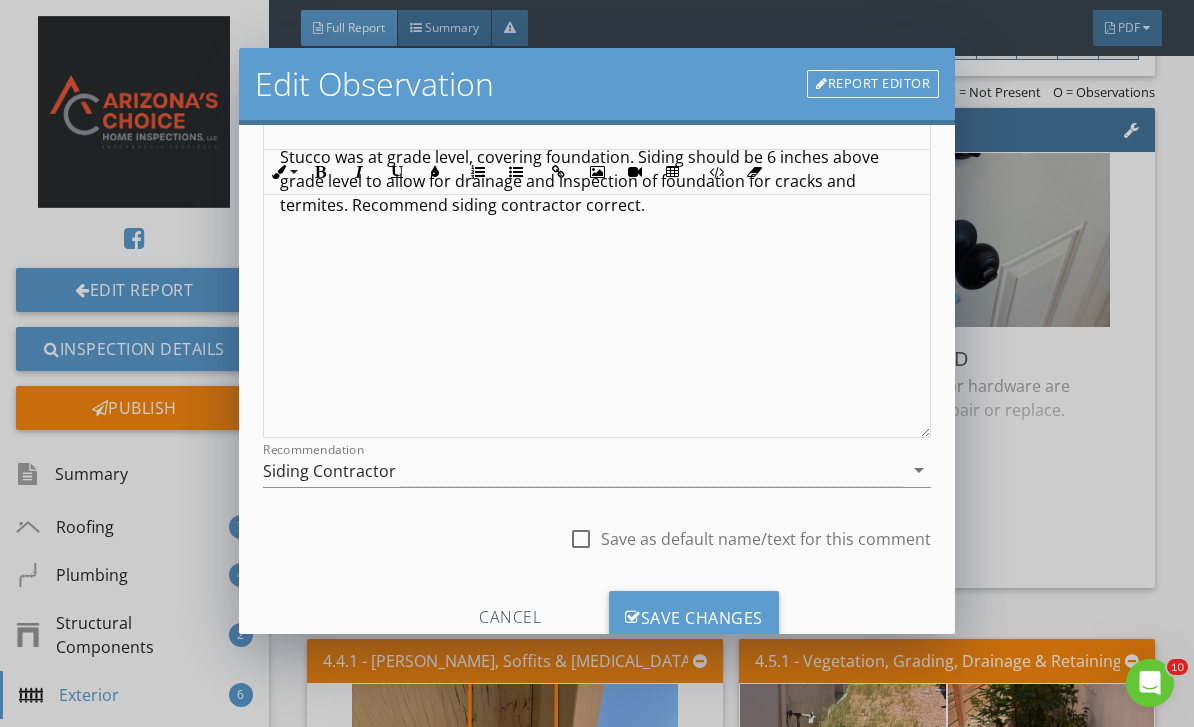scroll, scrollTop: 230, scrollLeft: 0, axis: vertical 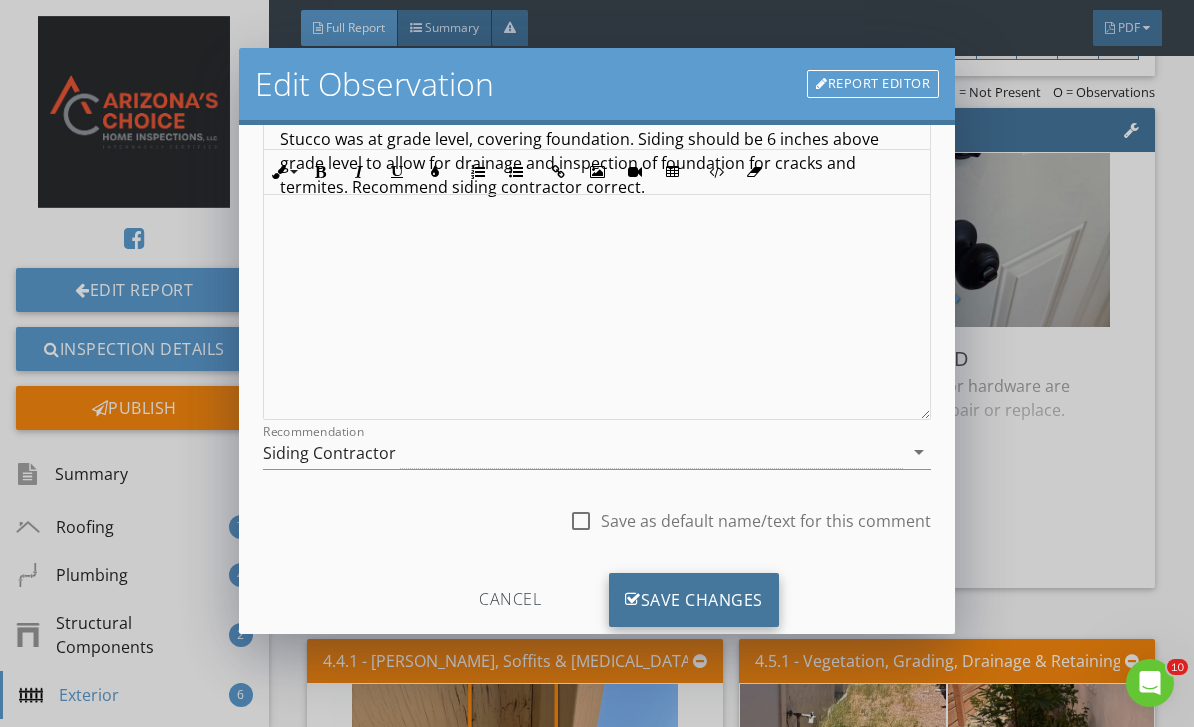 type on "Foundation mostly not visible for perimeter" 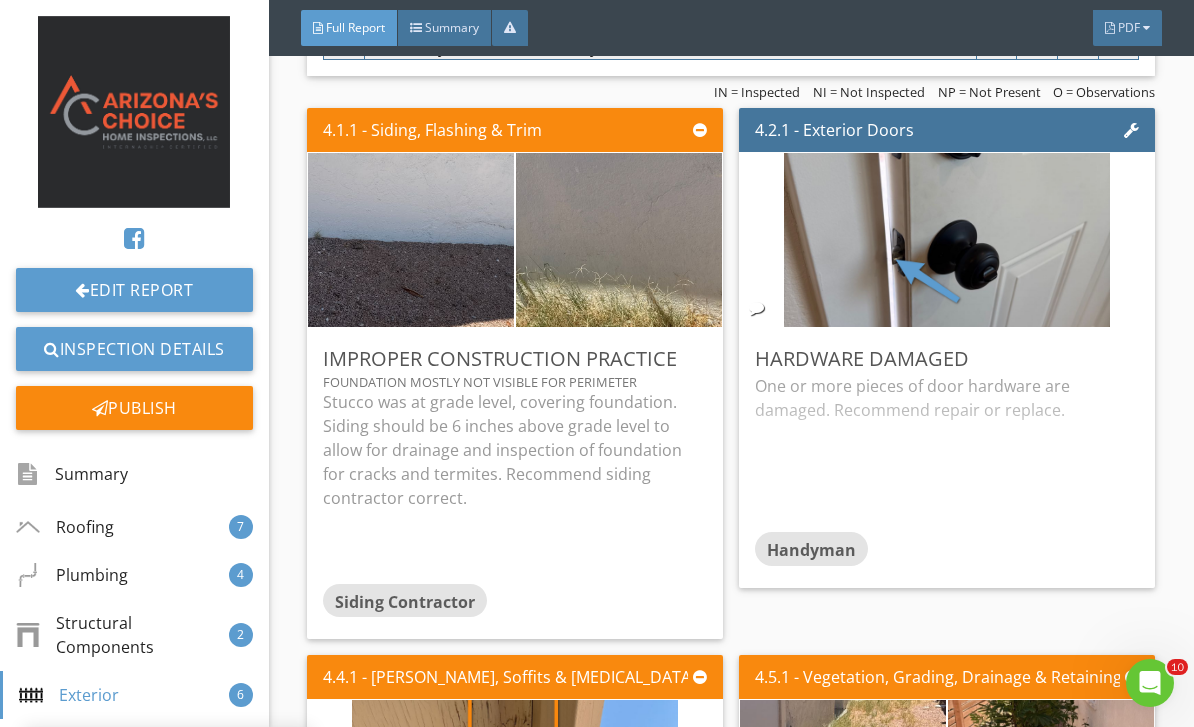 scroll, scrollTop: 0, scrollLeft: 0, axis: both 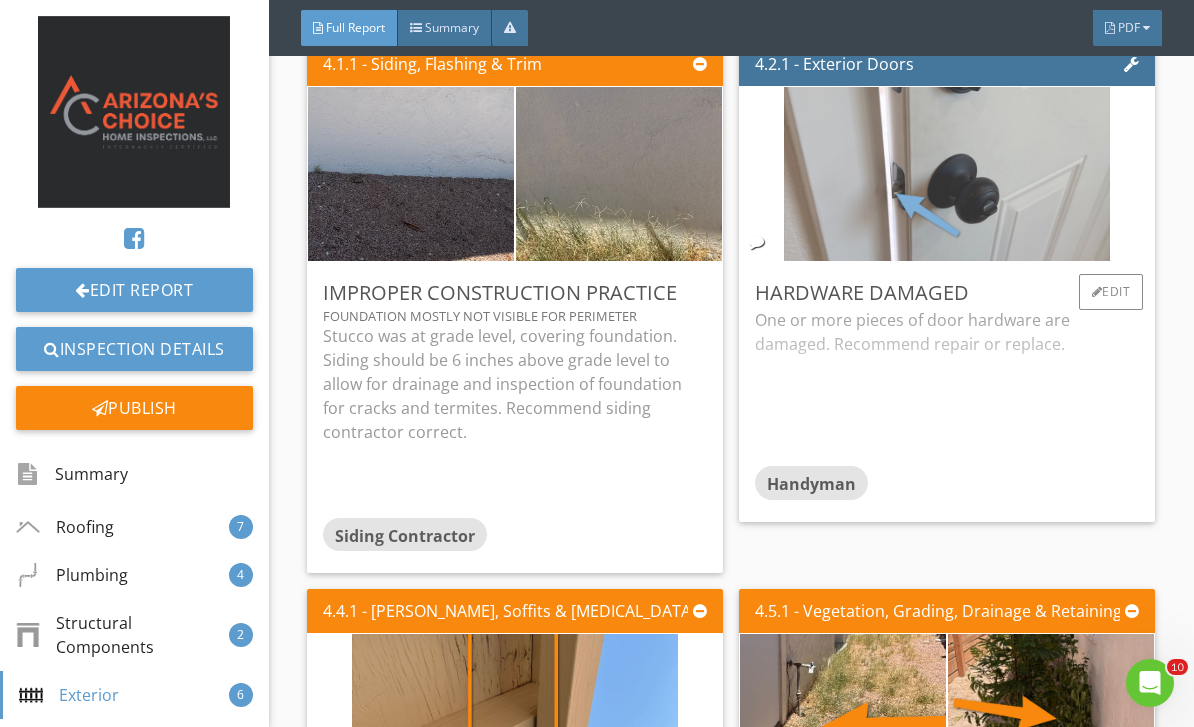 click at bounding box center (947, 174) 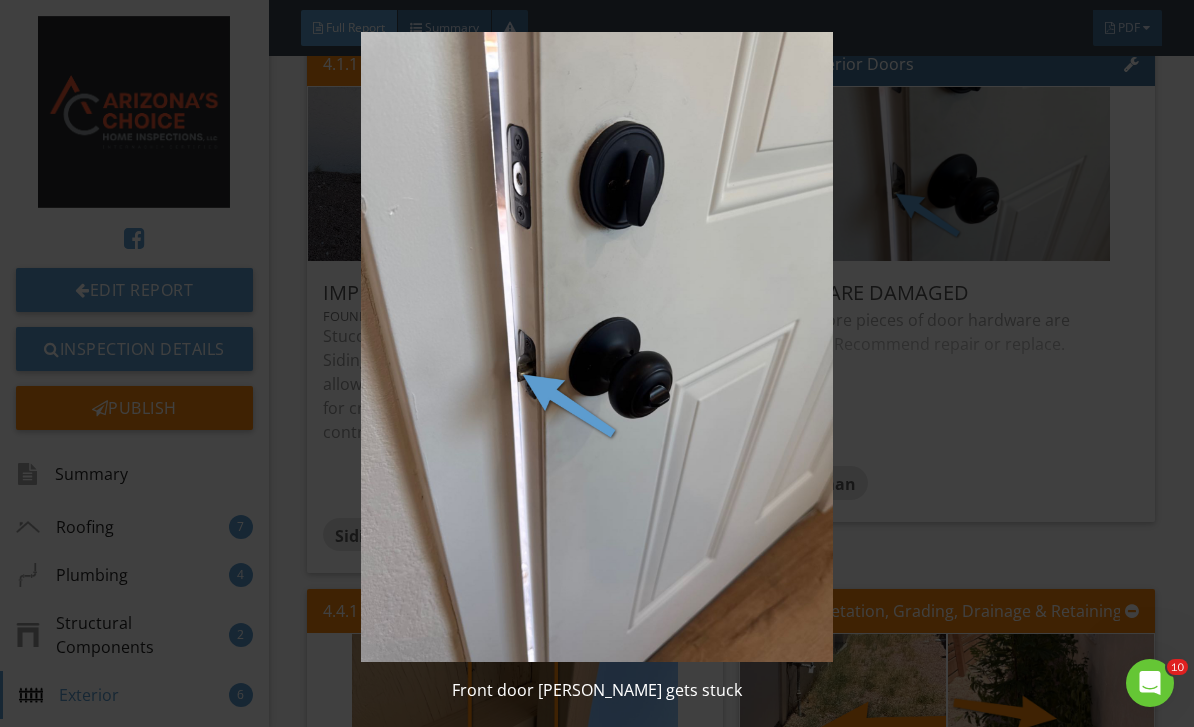 click at bounding box center (597, 347) 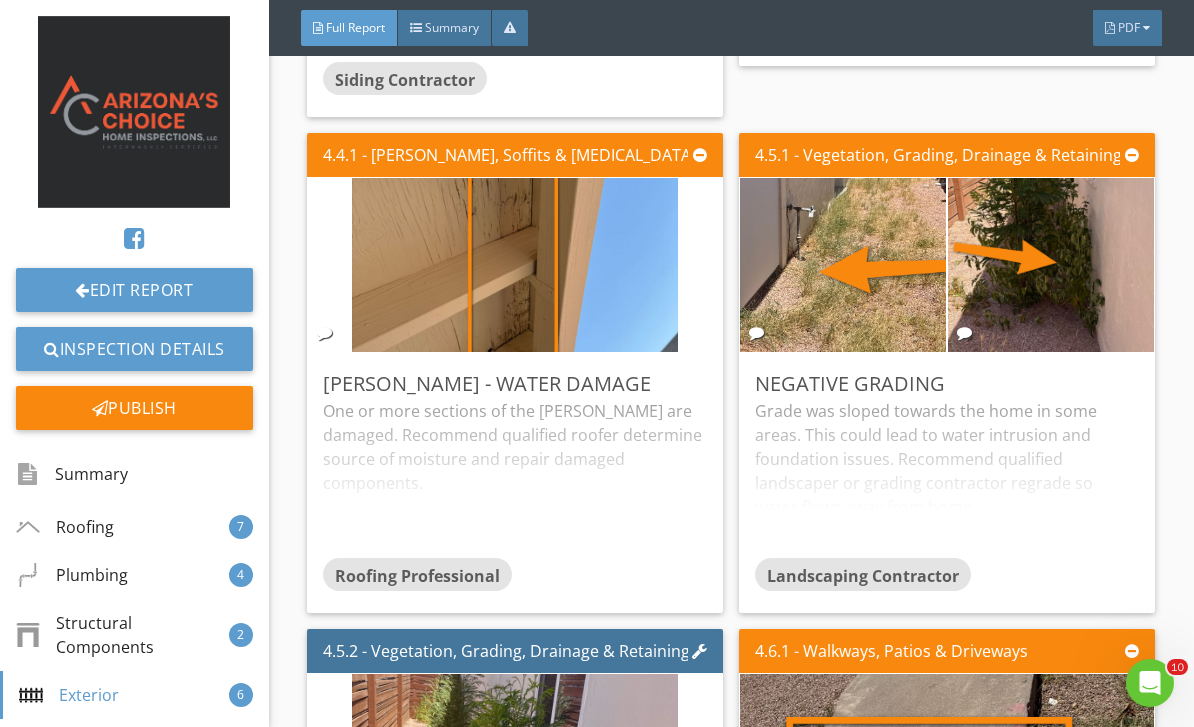 scroll, scrollTop: 6017, scrollLeft: 0, axis: vertical 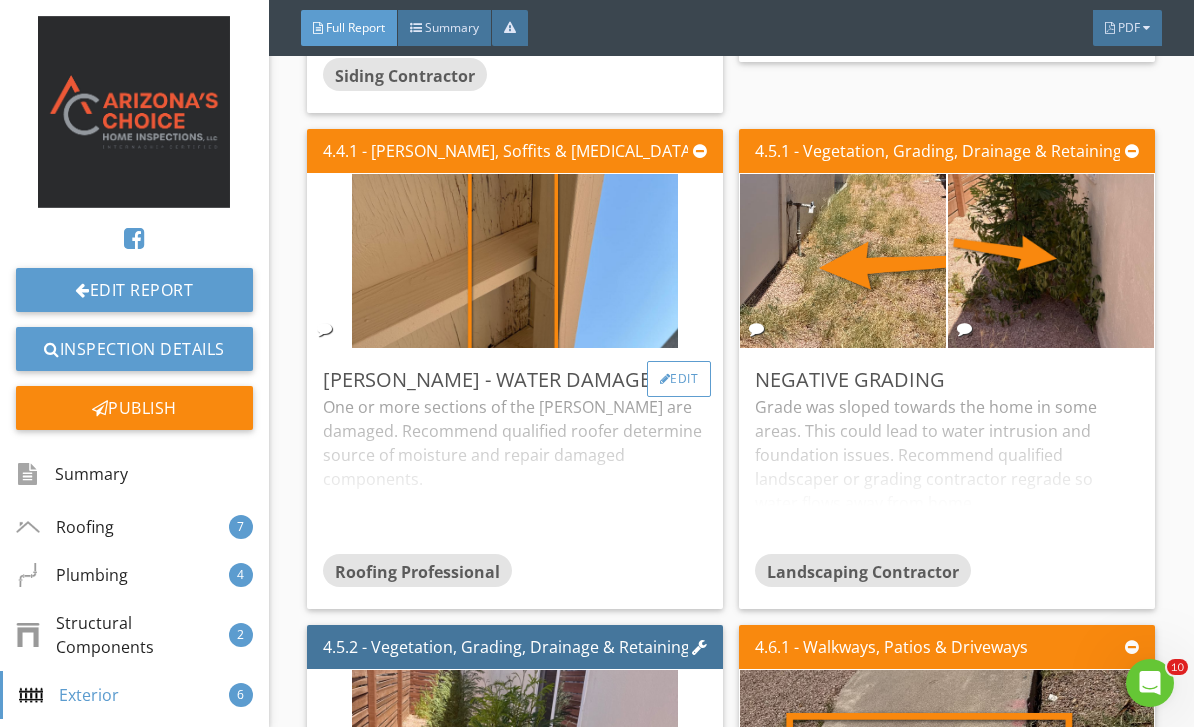 click on "Edit" at bounding box center (679, 379) 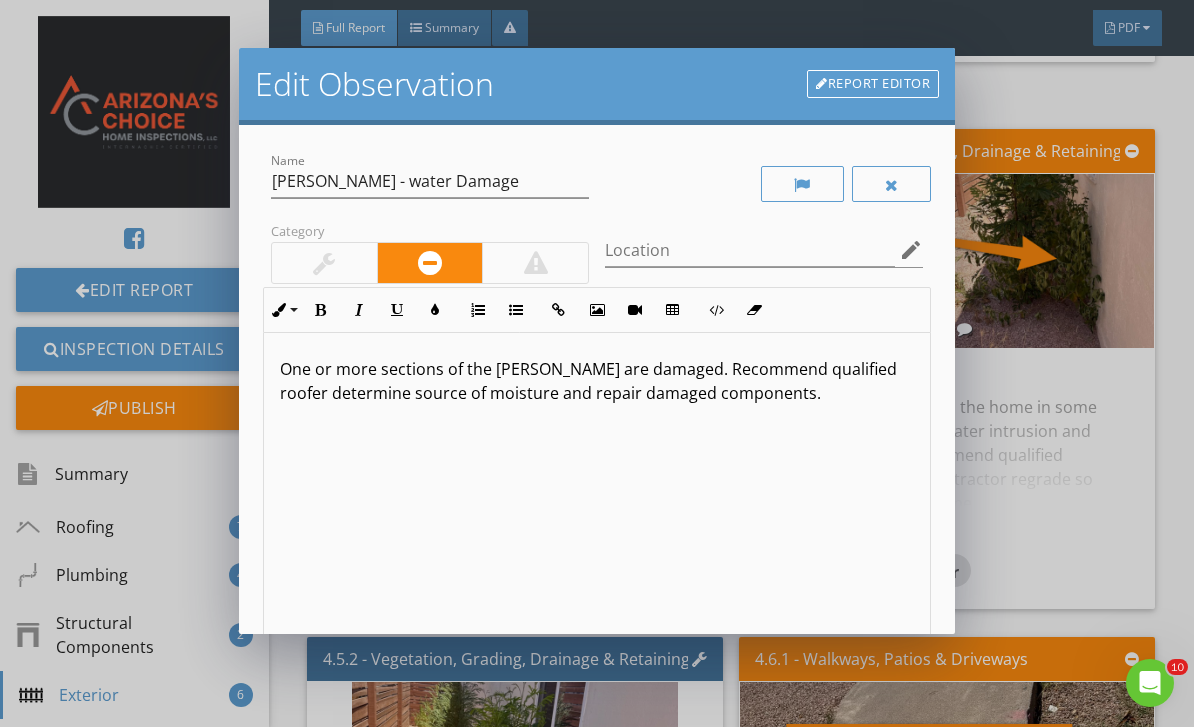 click on "One or more sections of the eaves are damaged. Recommend qualified roofer determine source of moisture and repair damaged components." at bounding box center [597, 491] 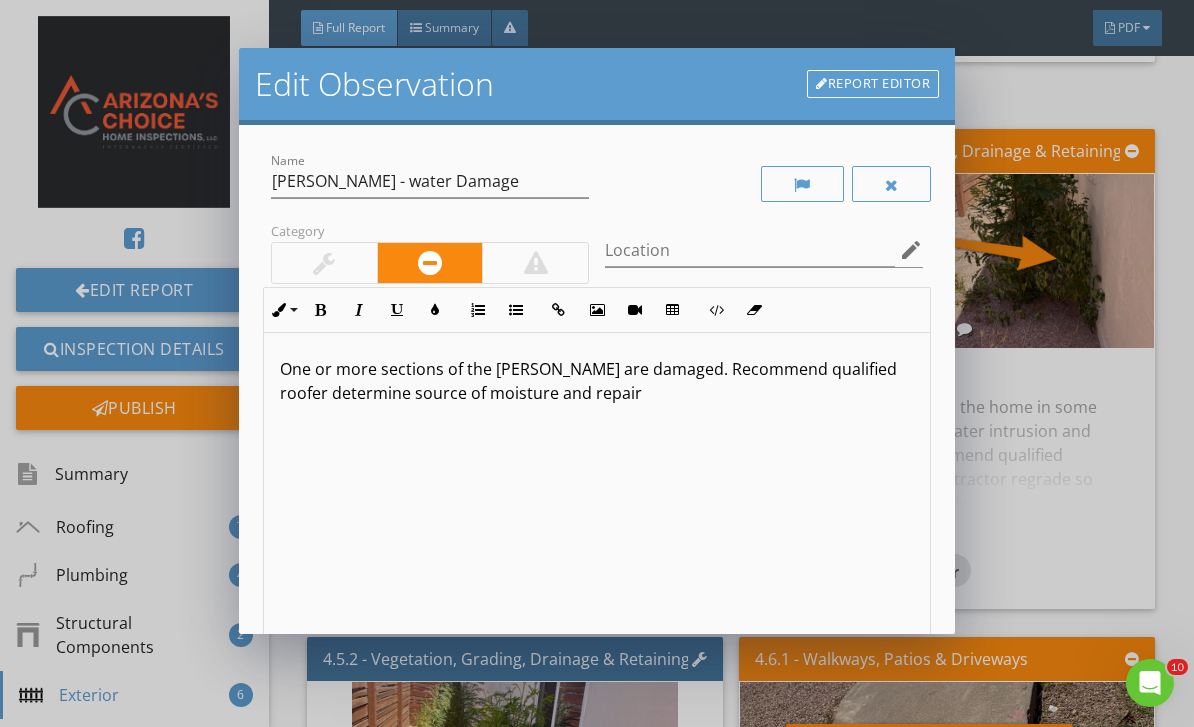 type 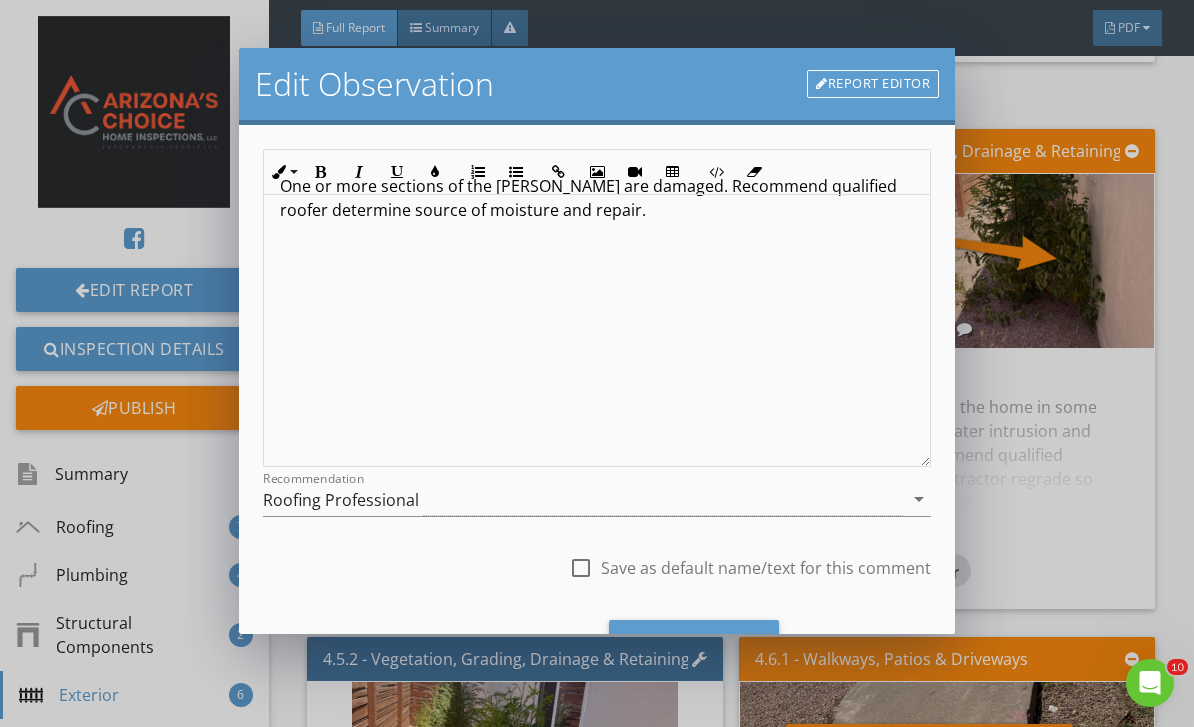scroll, scrollTop: 213, scrollLeft: 0, axis: vertical 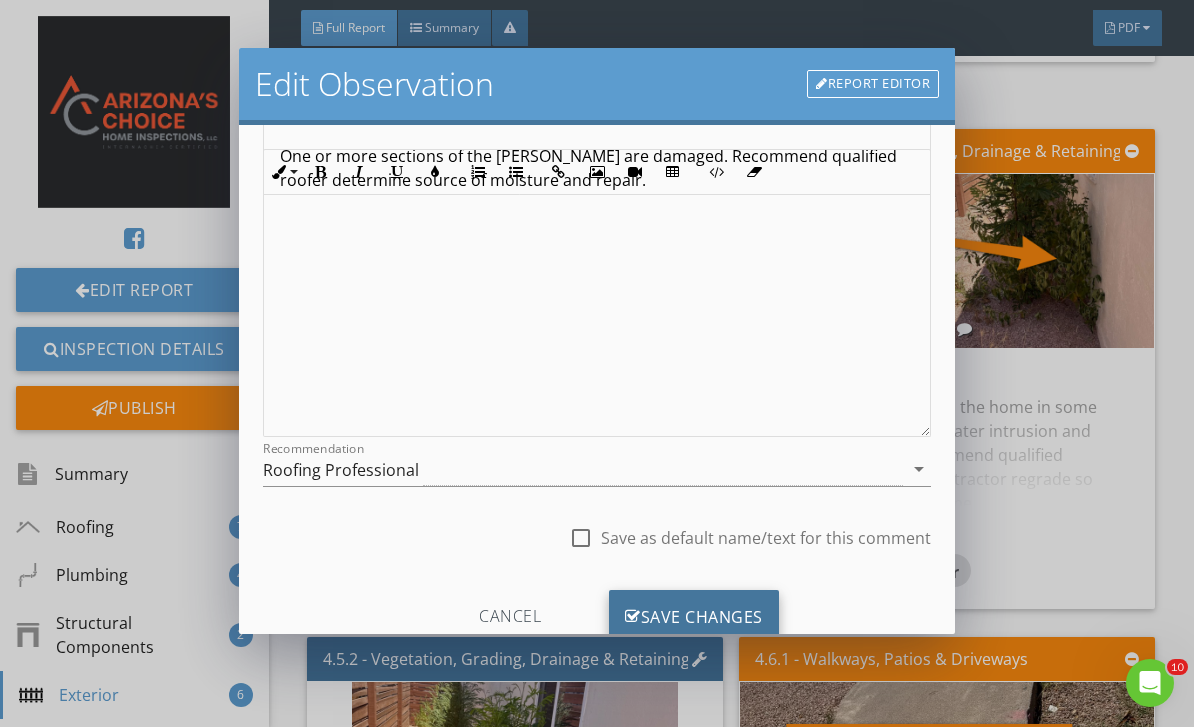 click on "Save Changes" at bounding box center [694, 617] 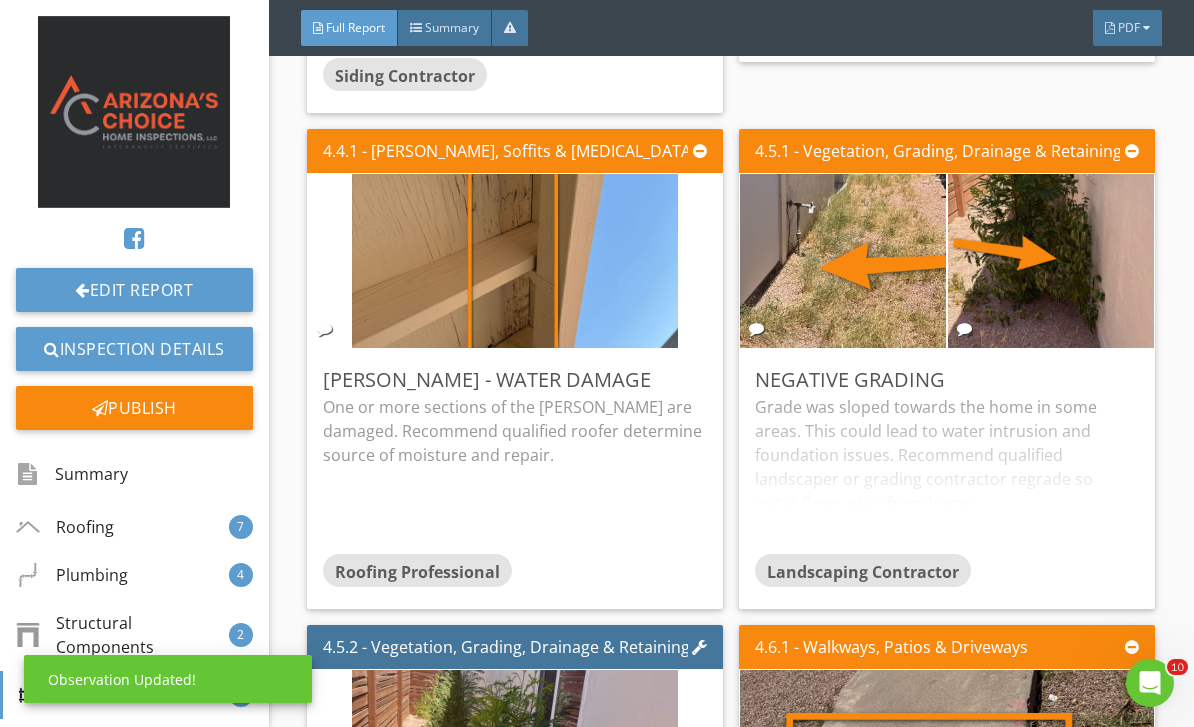 scroll, scrollTop: 0, scrollLeft: 0, axis: both 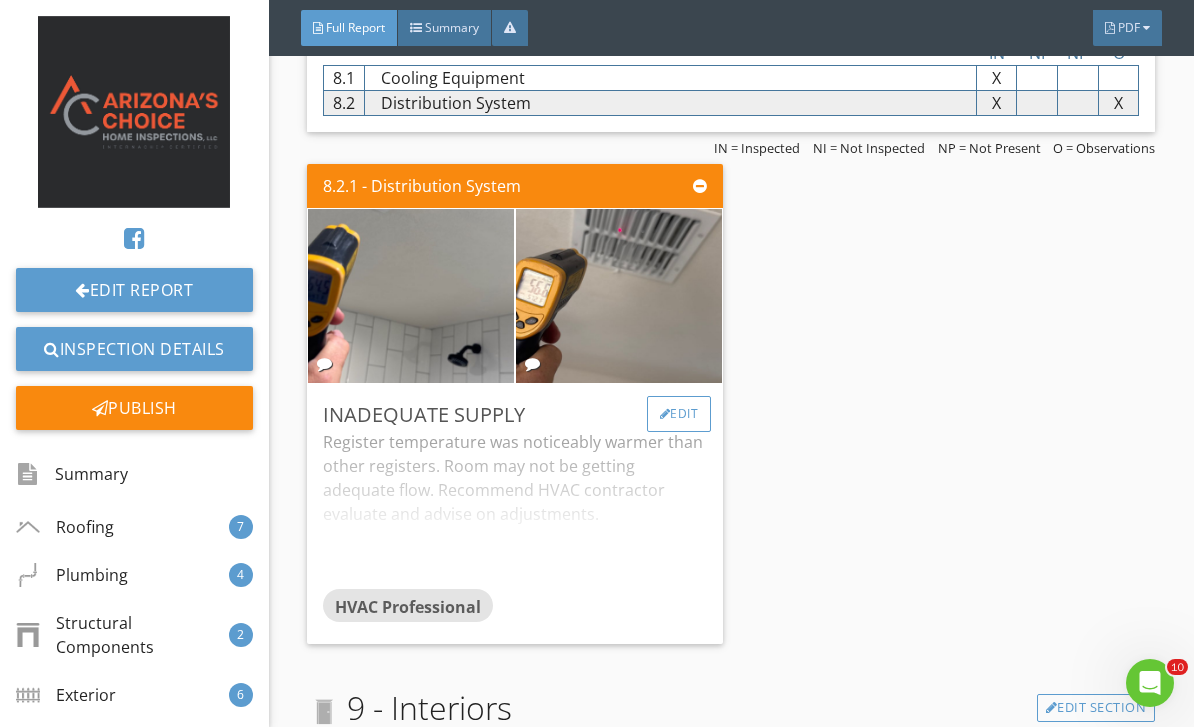 click on "Edit" at bounding box center (679, 414) 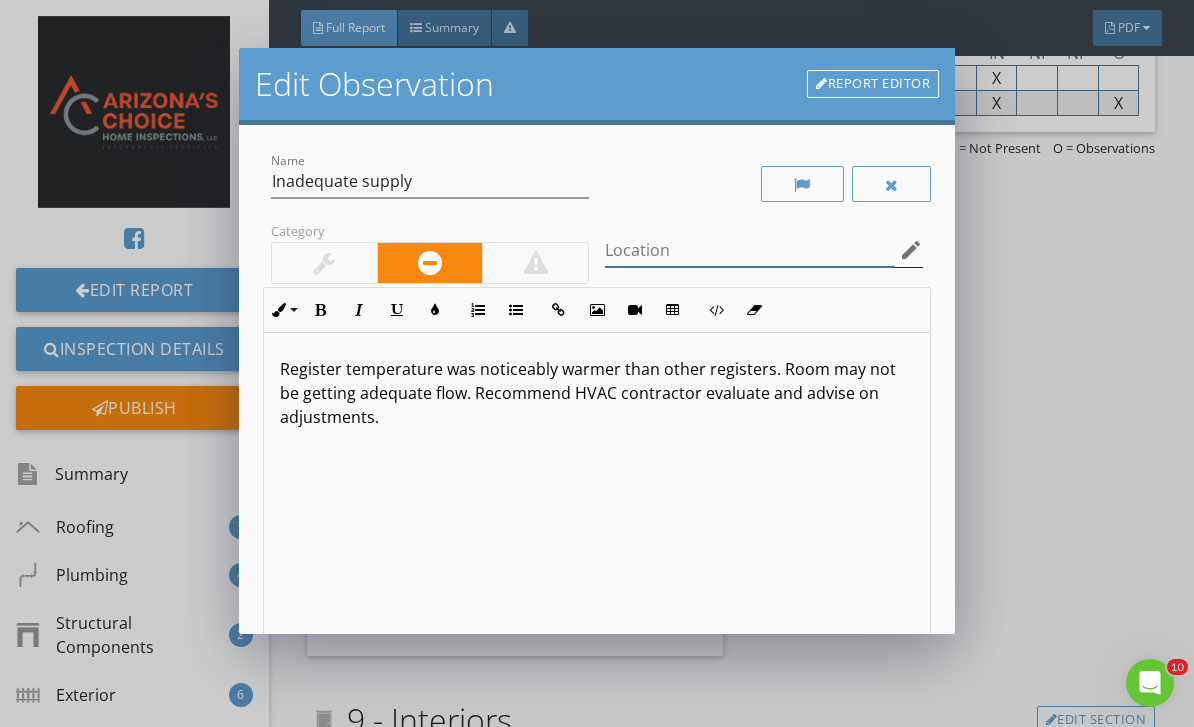 click at bounding box center (750, 250) 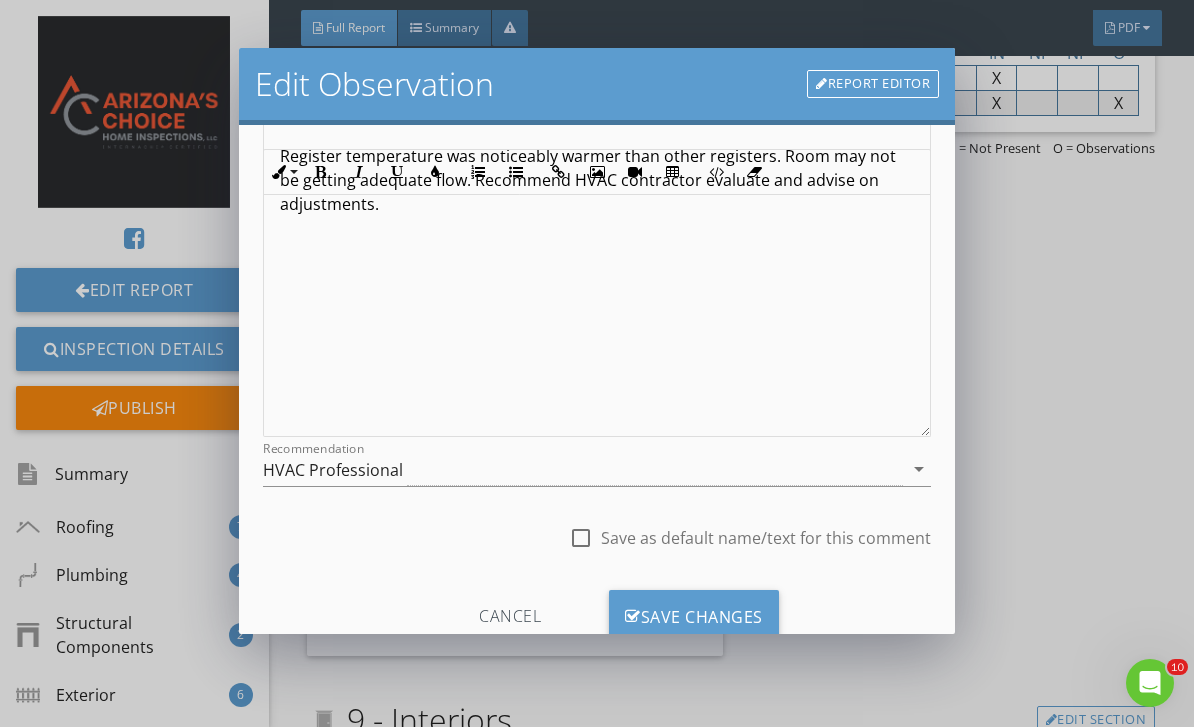 scroll, scrollTop: 233, scrollLeft: 0, axis: vertical 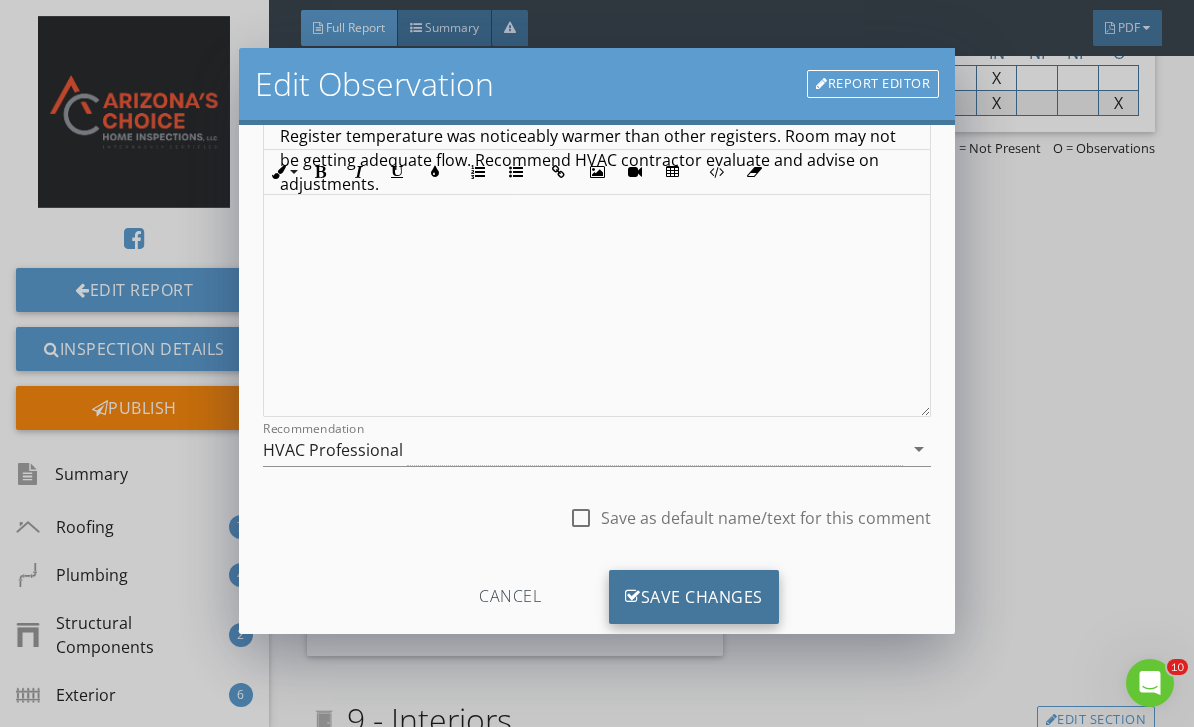 type on "Master bath" 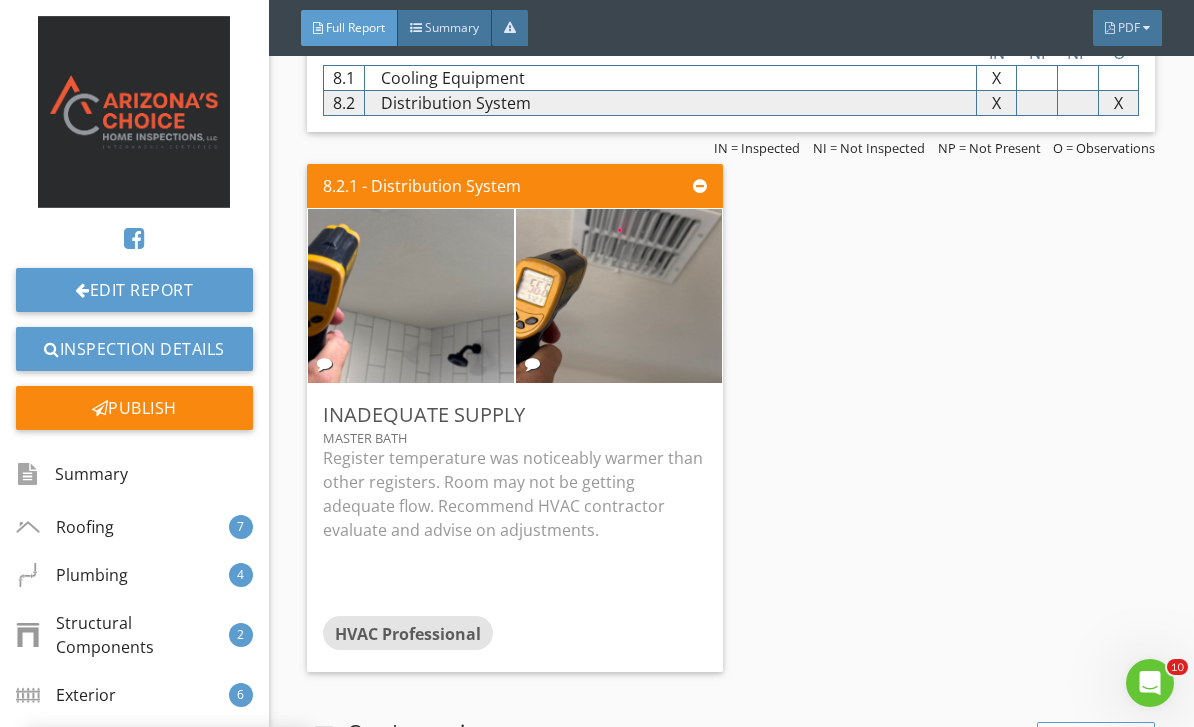 scroll, scrollTop: 0, scrollLeft: 0, axis: both 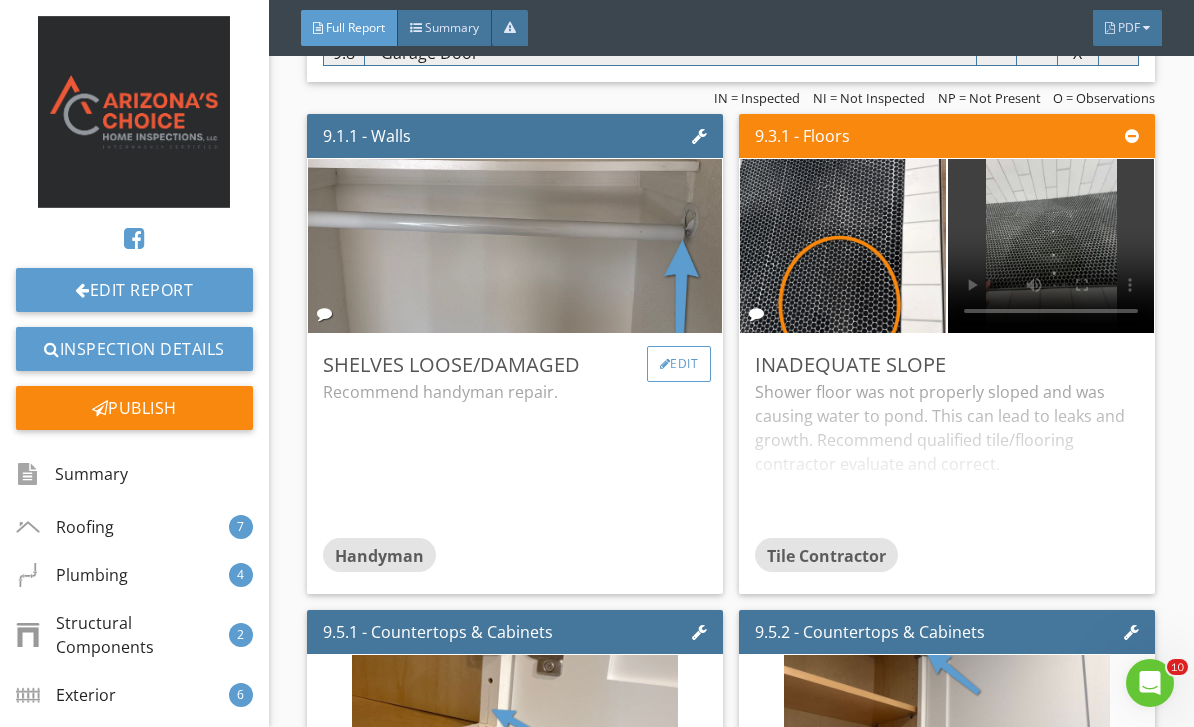 click on "Edit" at bounding box center (679, 364) 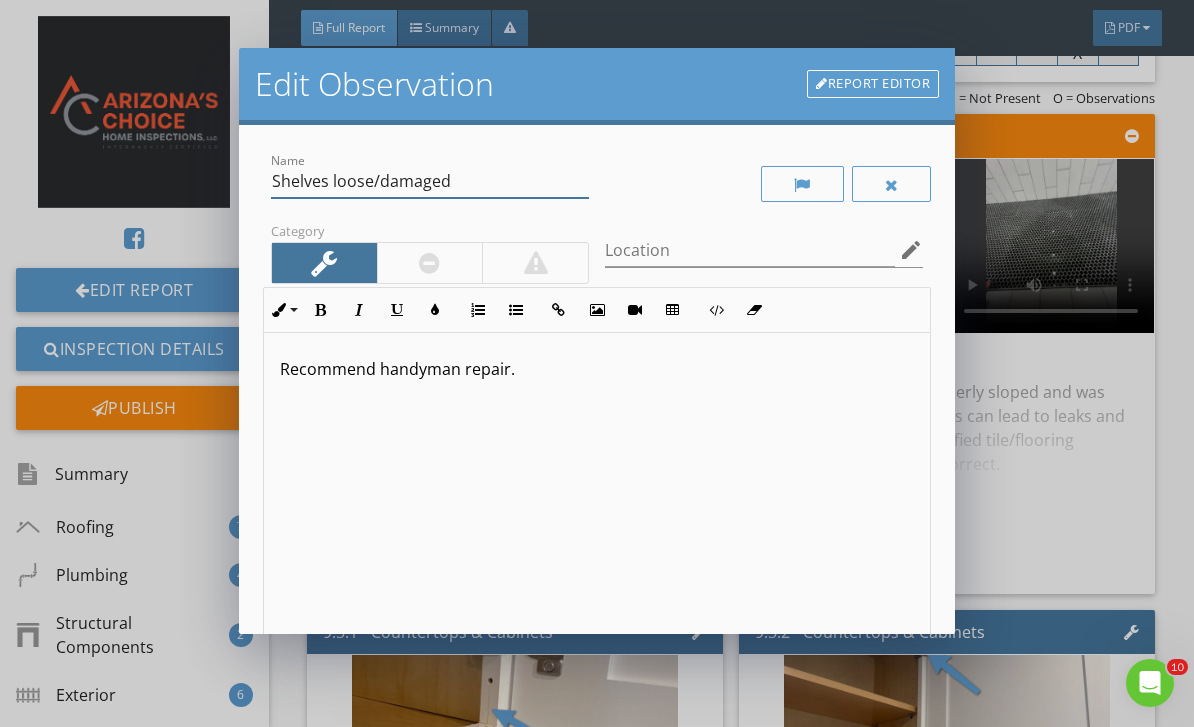 click on "Shelves loose/damaged" at bounding box center [430, 181] 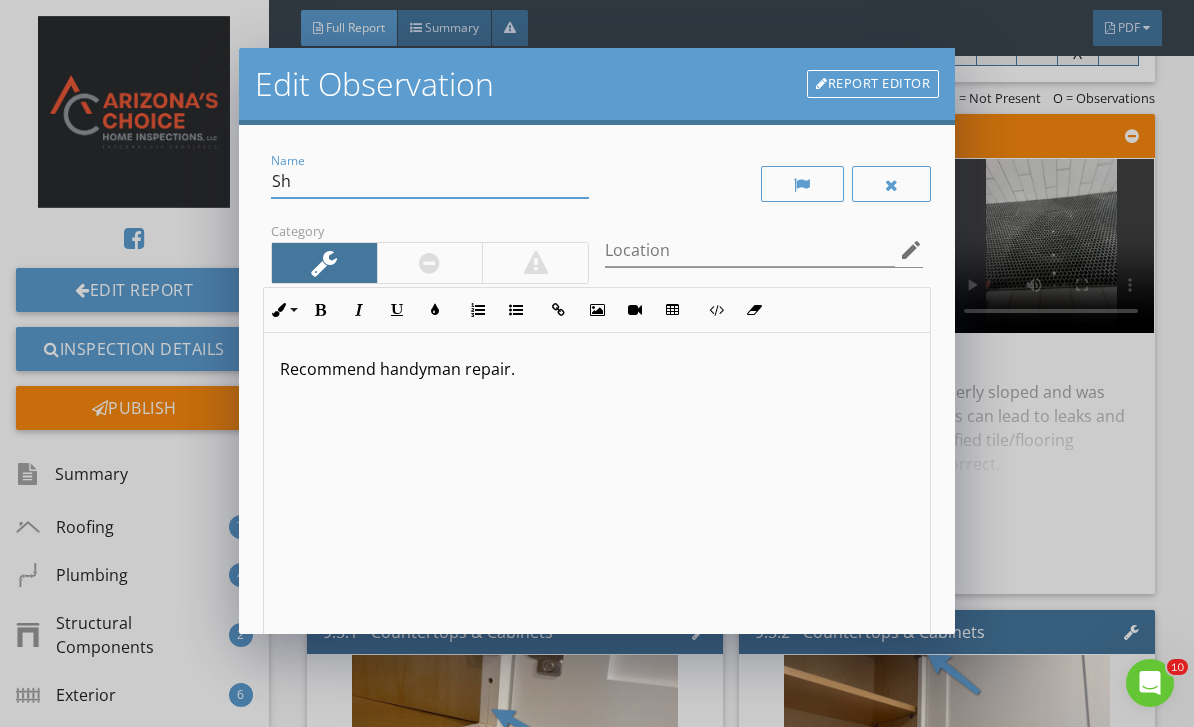 type on "S" 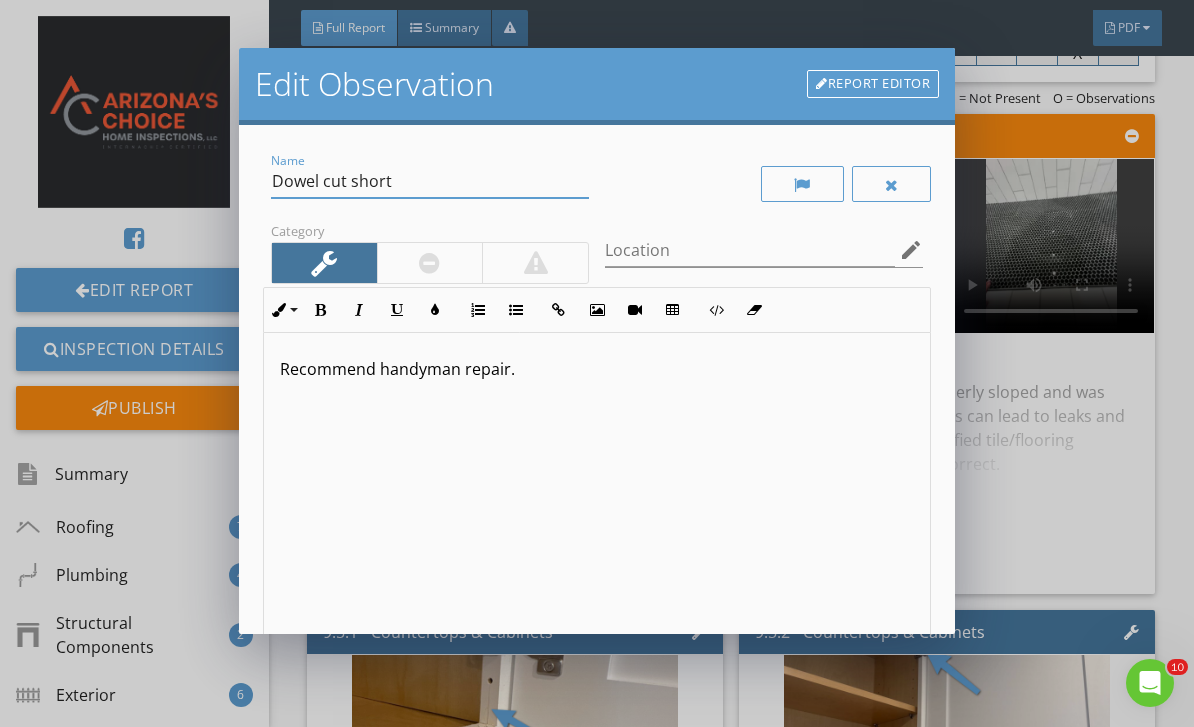 type on "Dowel cut short" 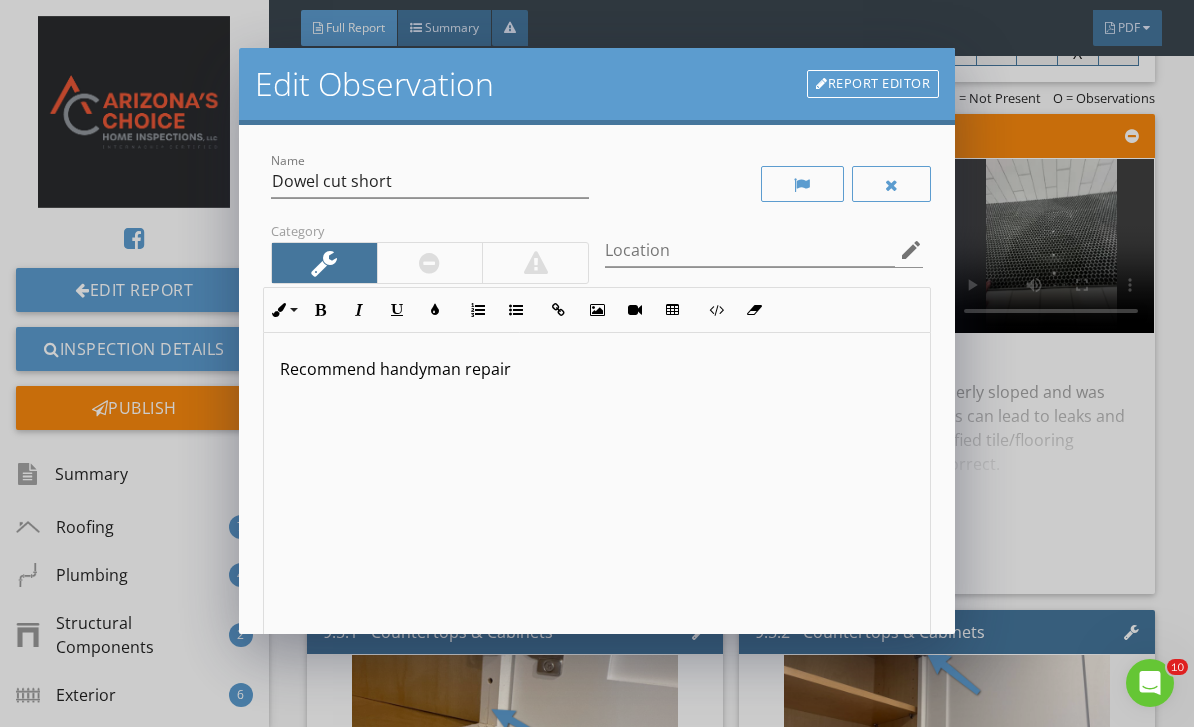 type 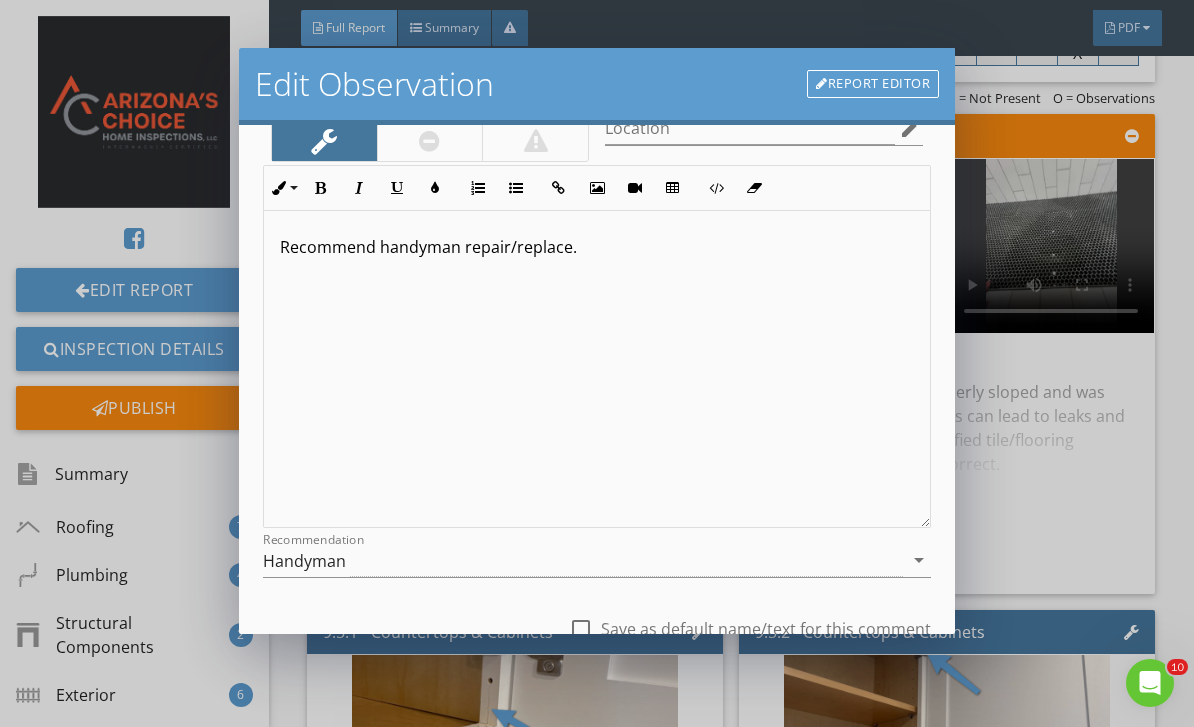 scroll, scrollTop: 185, scrollLeft: 0, axis: vertical 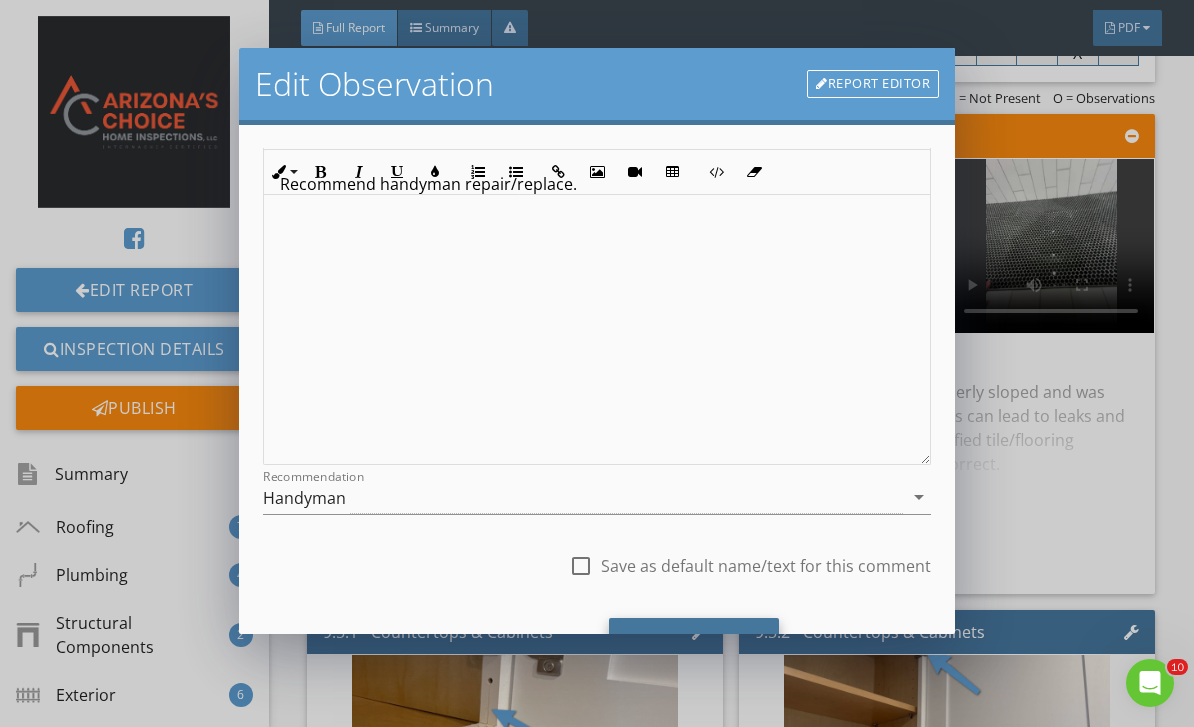 click on "Save Changes" at bounding box center (694, 645) 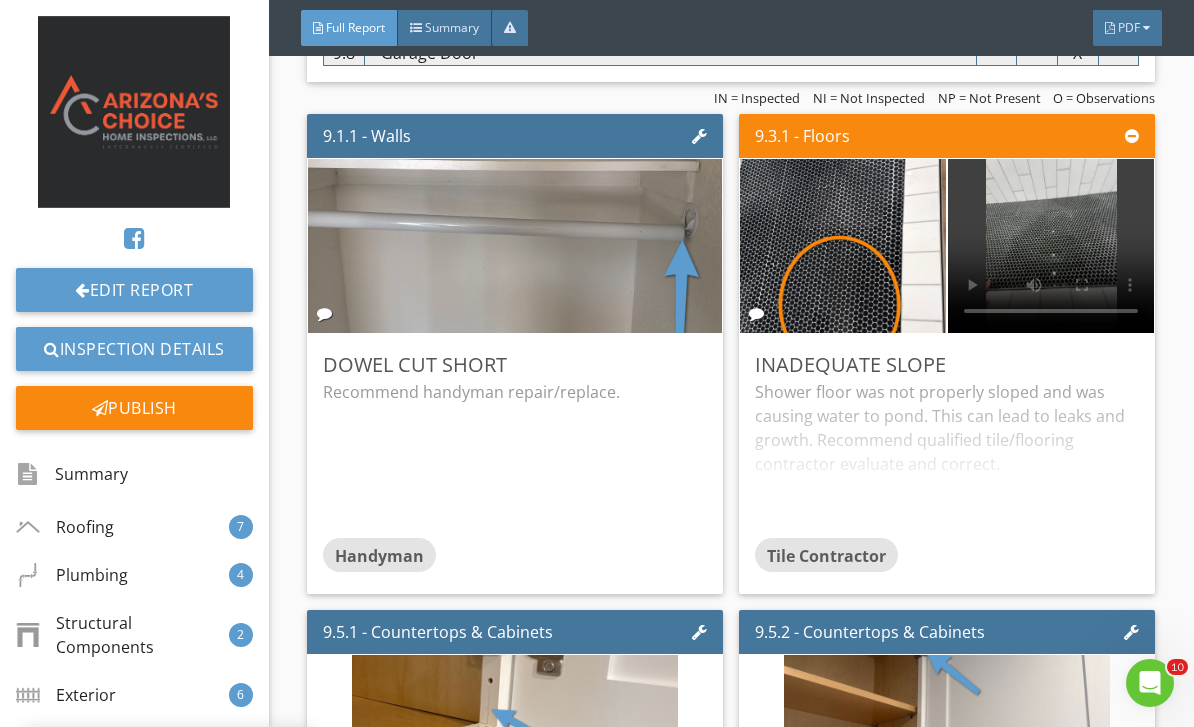 scroll, scrollTop: 0, scrollLeft: 0, axis: both 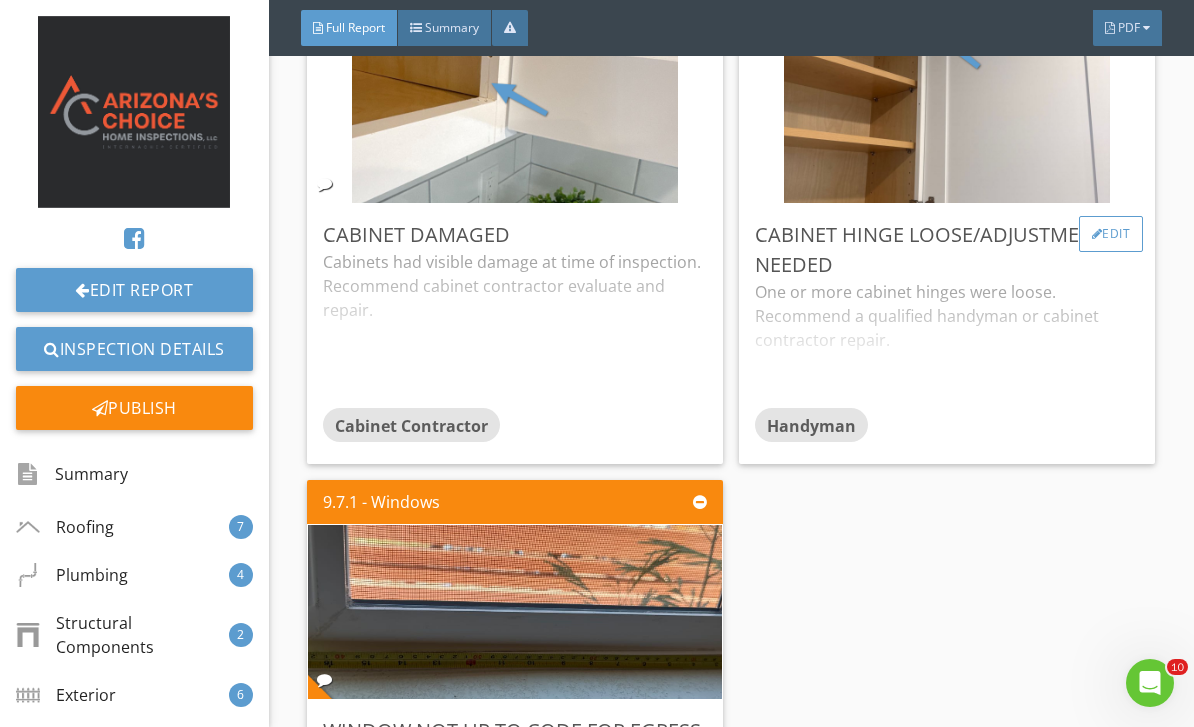 click on "Edit" at bounding box center (1111, 234) 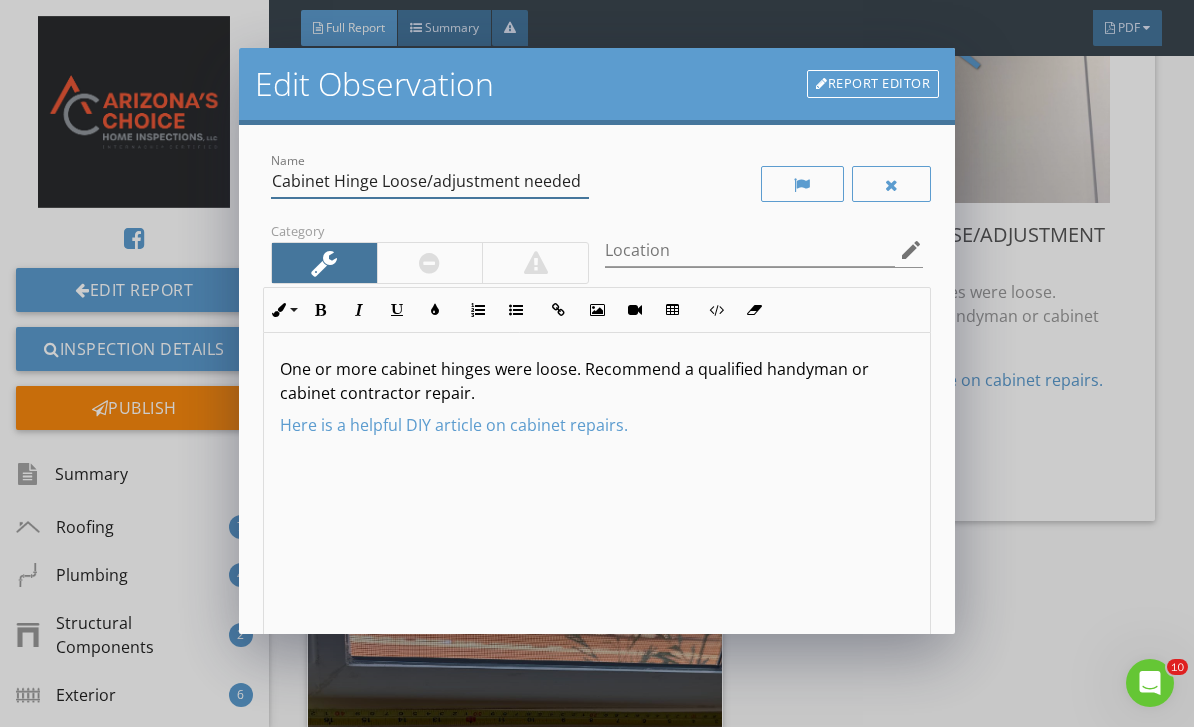 click on "Cabinet Hinge Loose/adjustment needed" at bounding box center (430, 181) 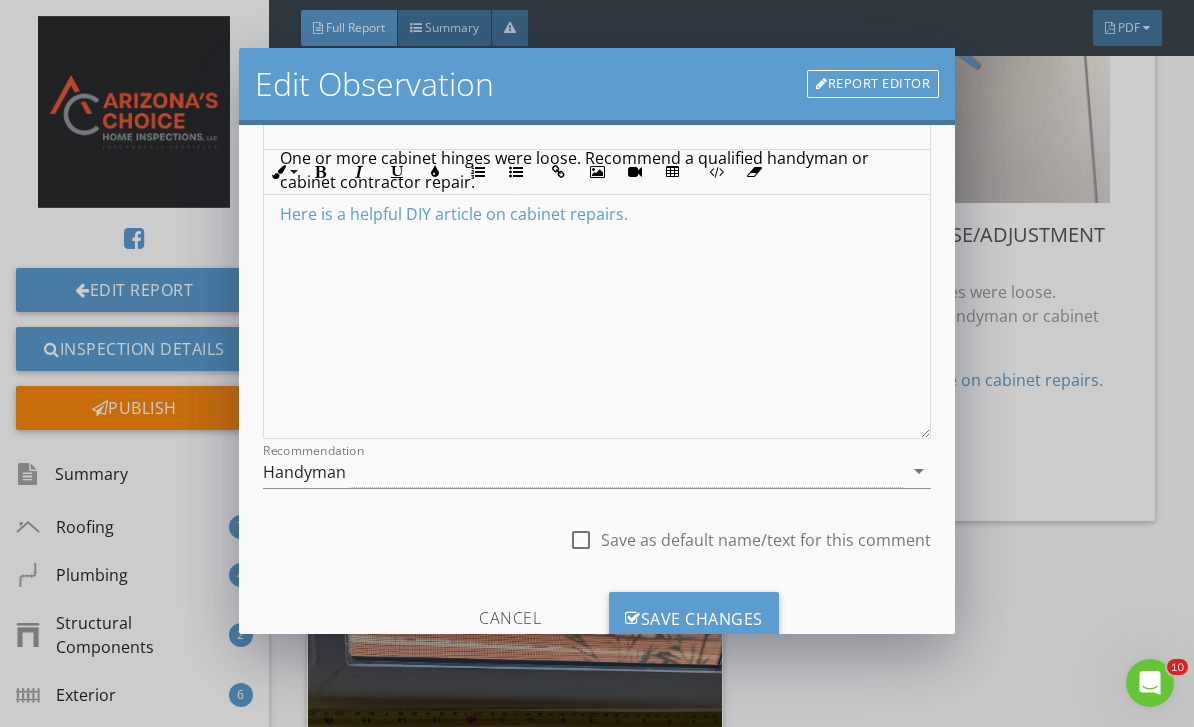scroll, scrollTop: 228, scrollLeft: 0, axis: vertical 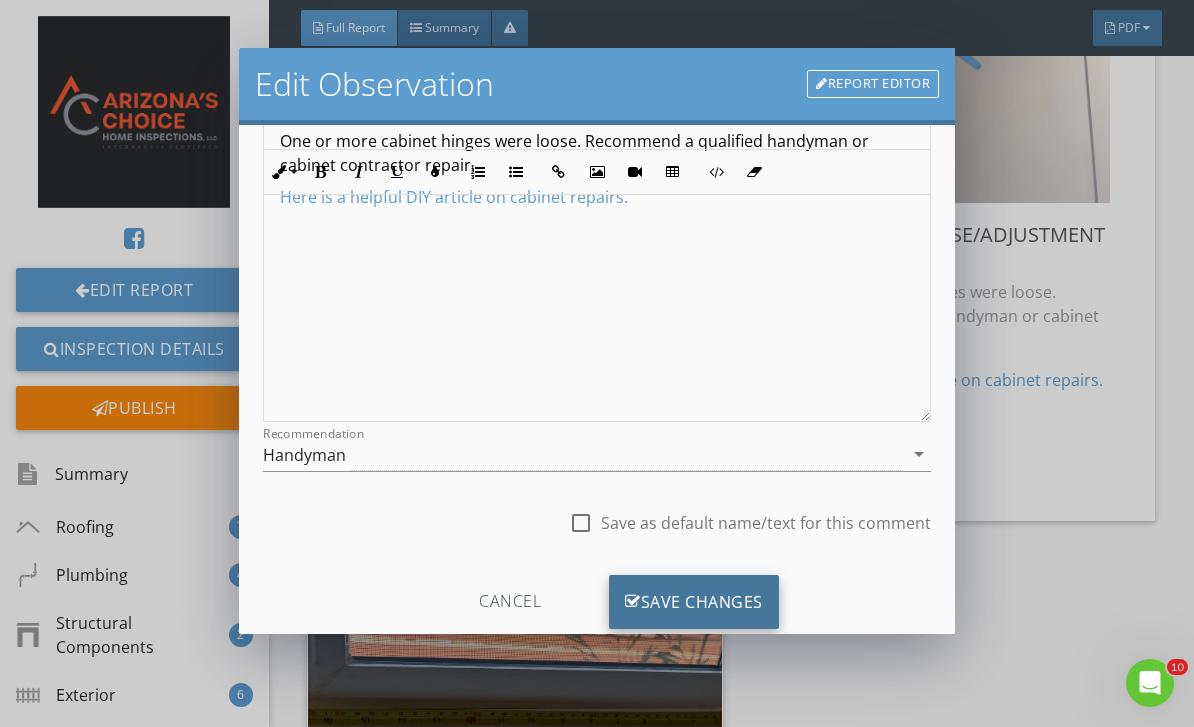 type on "Cabinet Hinge Loose" 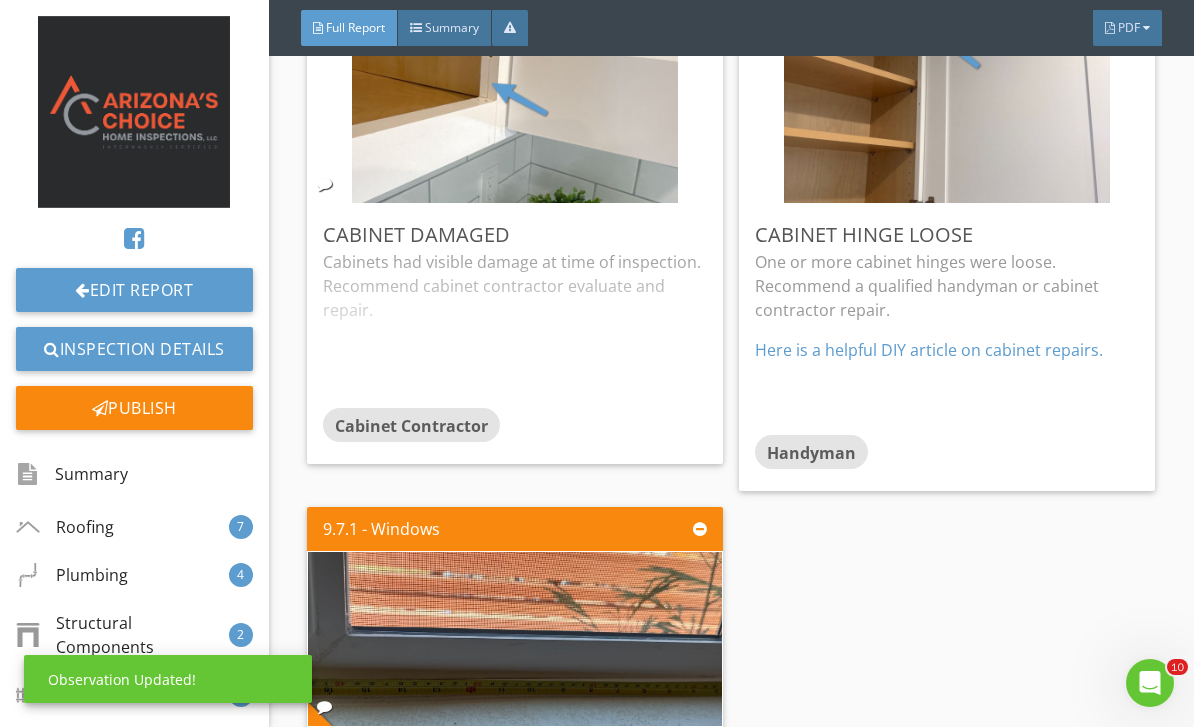 scroll, scrollTop: 0, scrollLeft: 0, axis: both 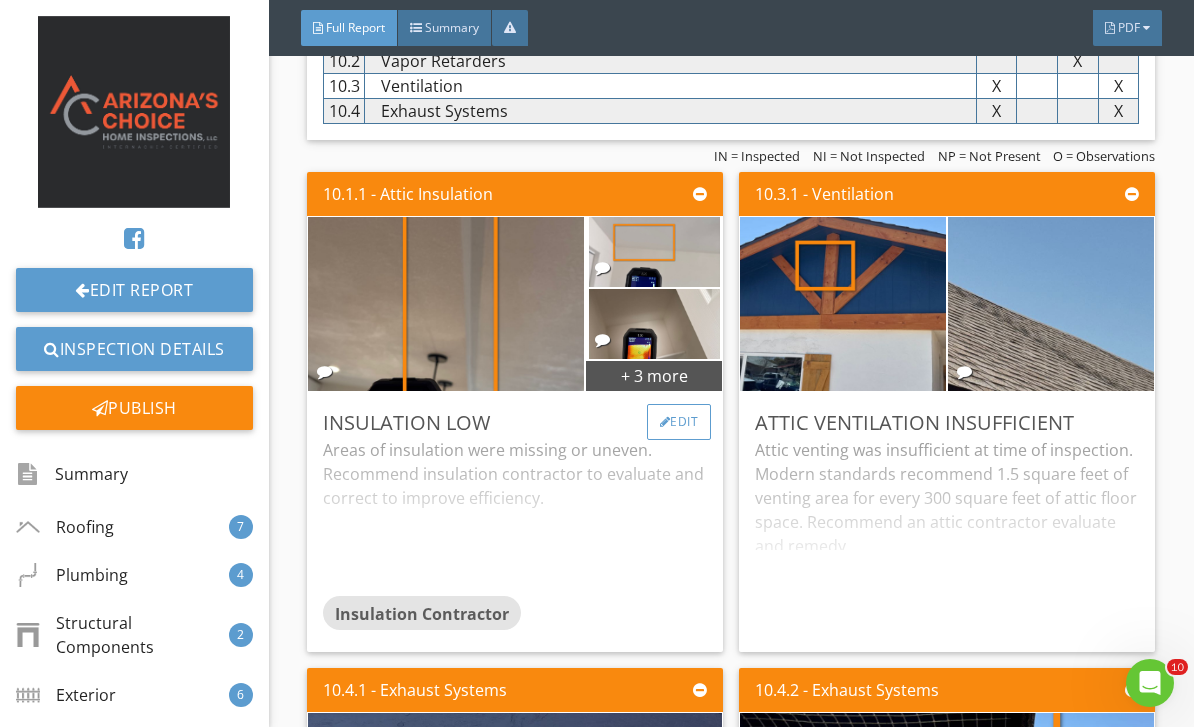 click on "Edit" at bounding box center (679, 422) 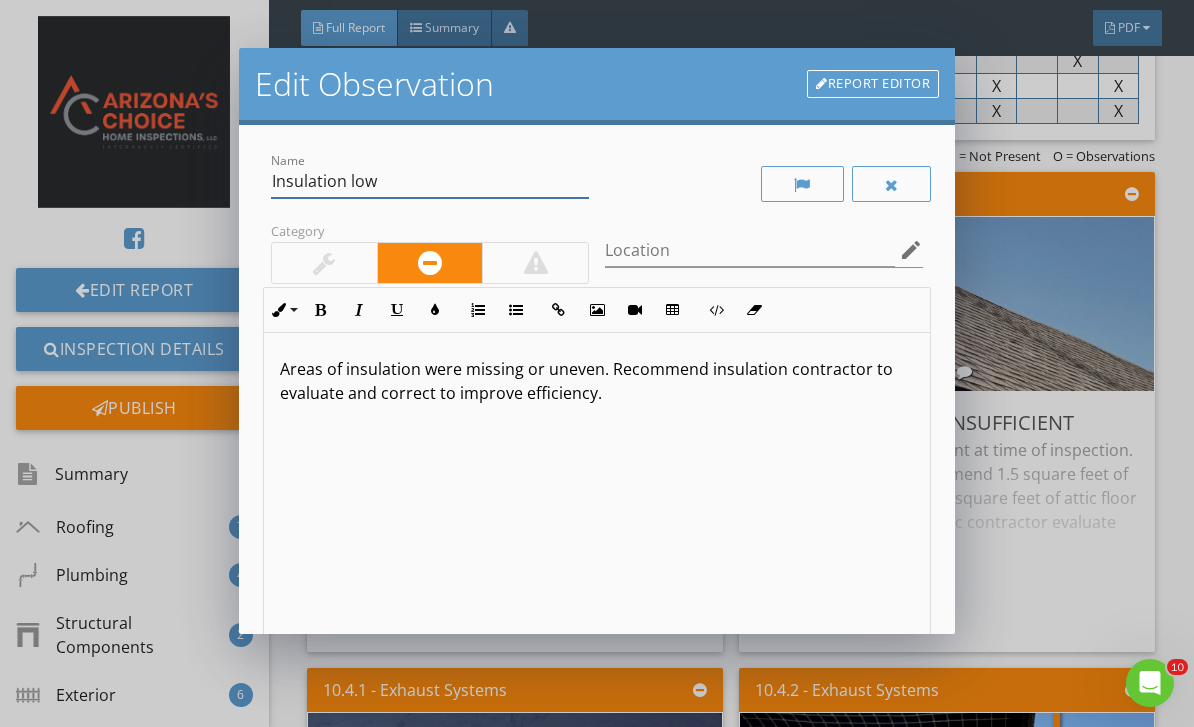 click on "Insulation low" at bounding box center (430, 181) 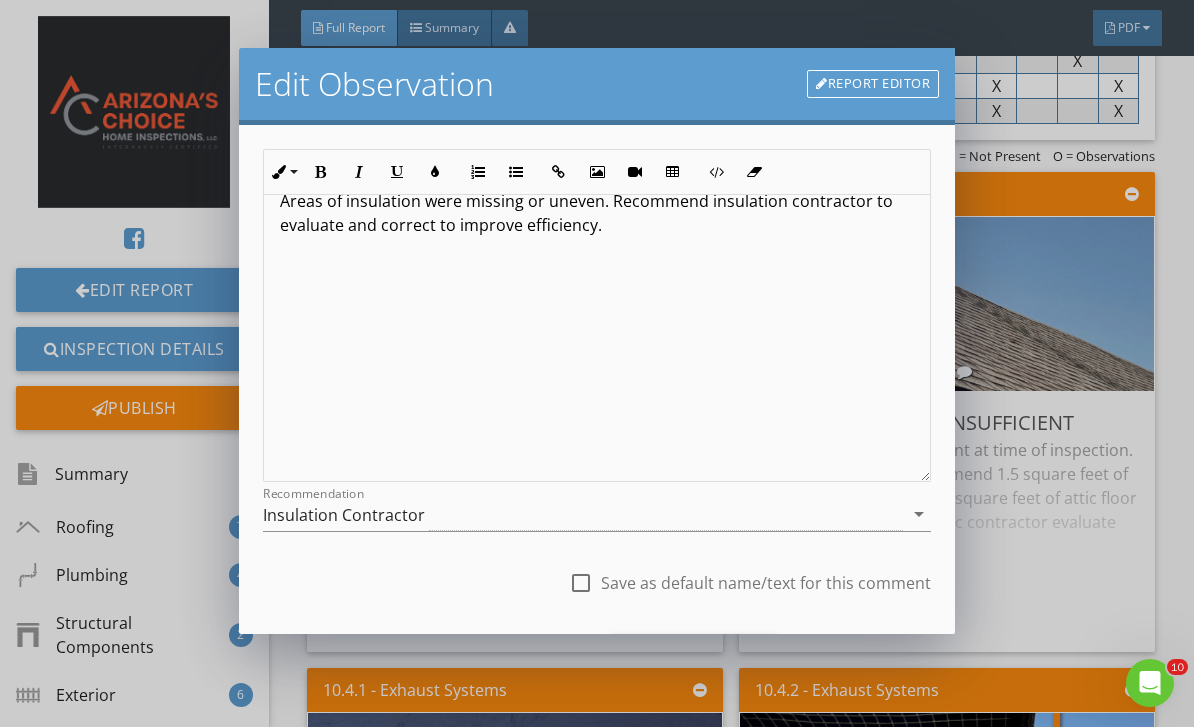scroll, scrollTop: 204, scrollLeft: 0, axis: vertical 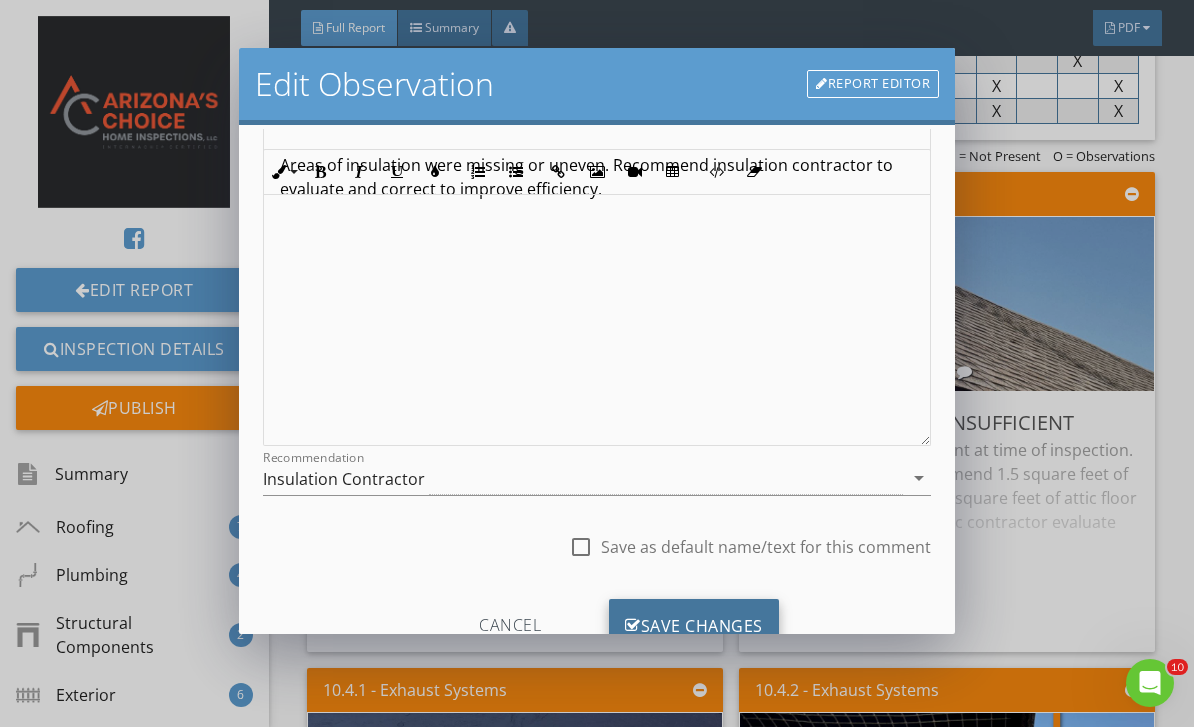 type on "Insulation gaps" 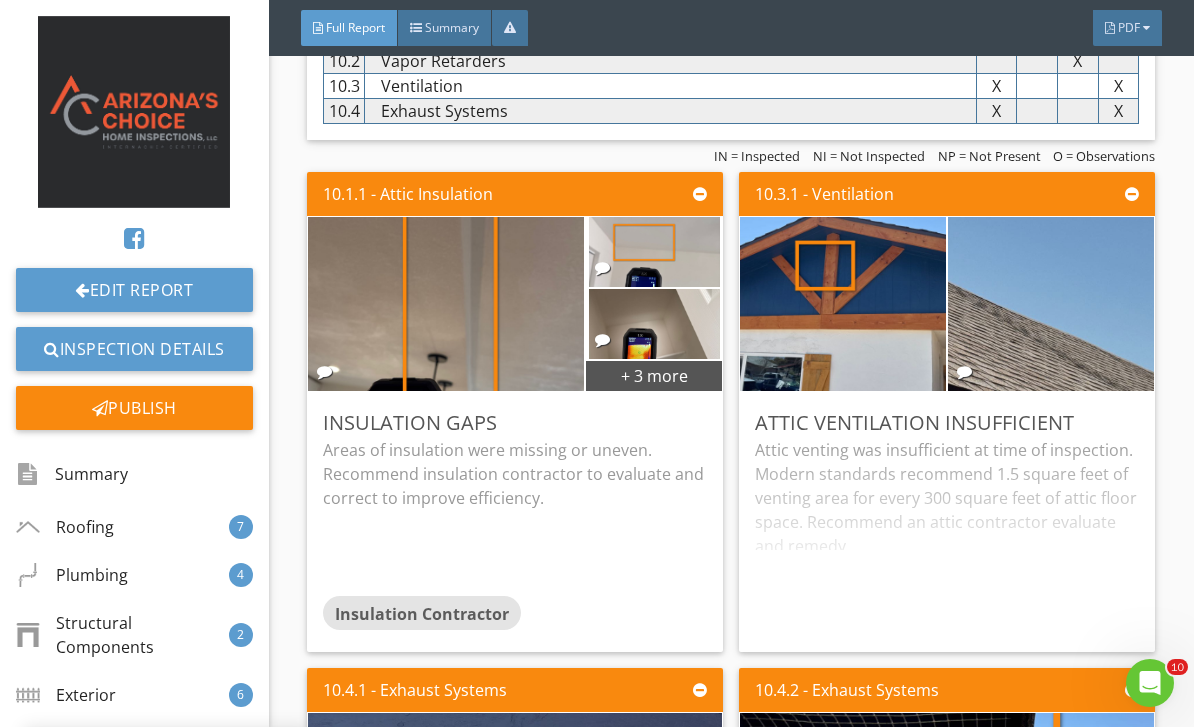 scroll, scrollTop: 0, scrollLeft: 0, axis: both 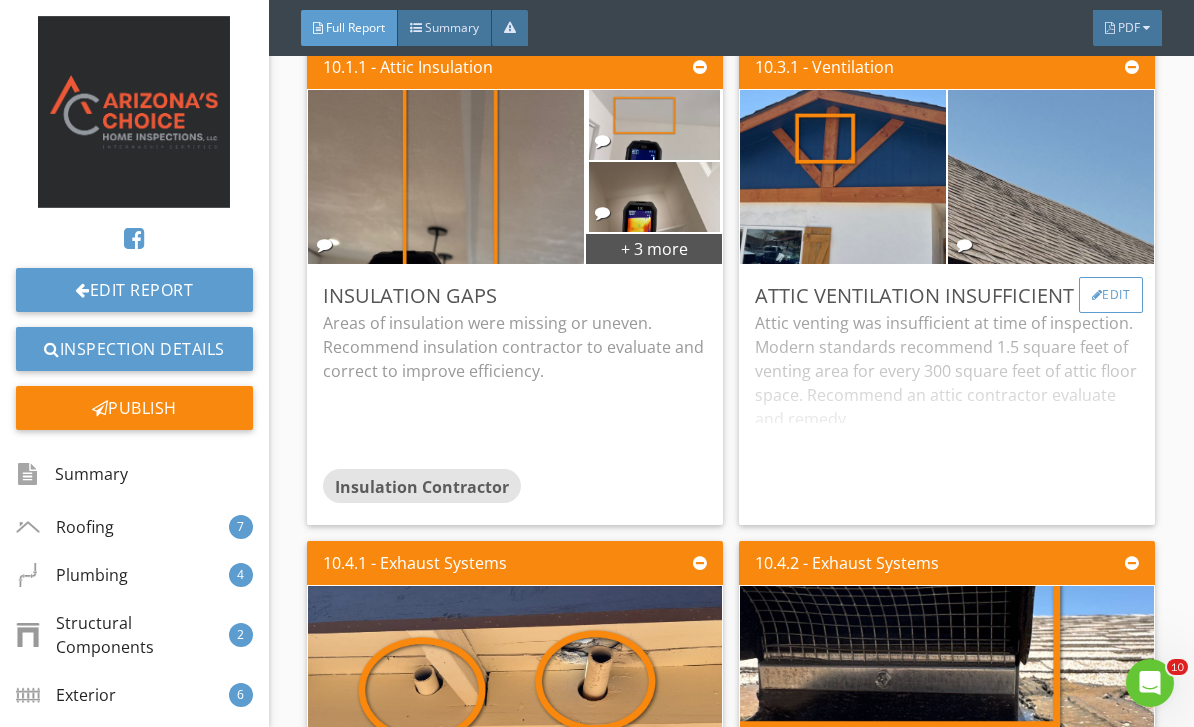 click on "Edit" at bounding box center [1111, 295] 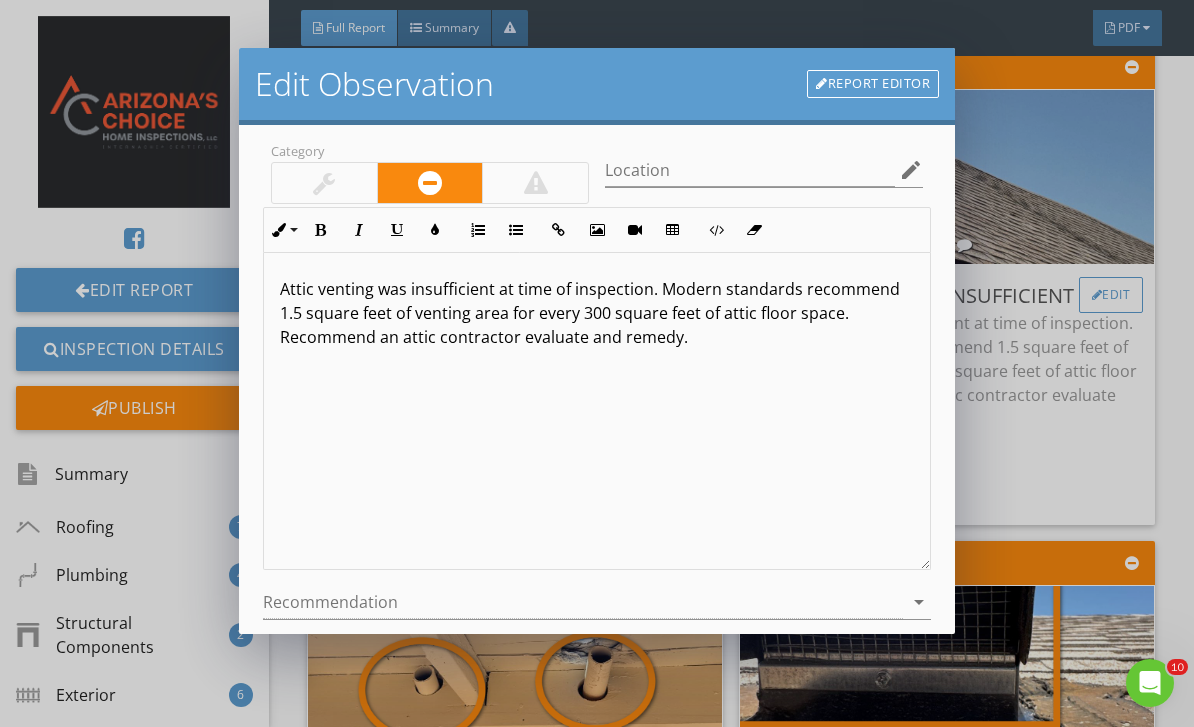 scroll, scrollTop: 119, scrollLeft: 0, axis: vertical 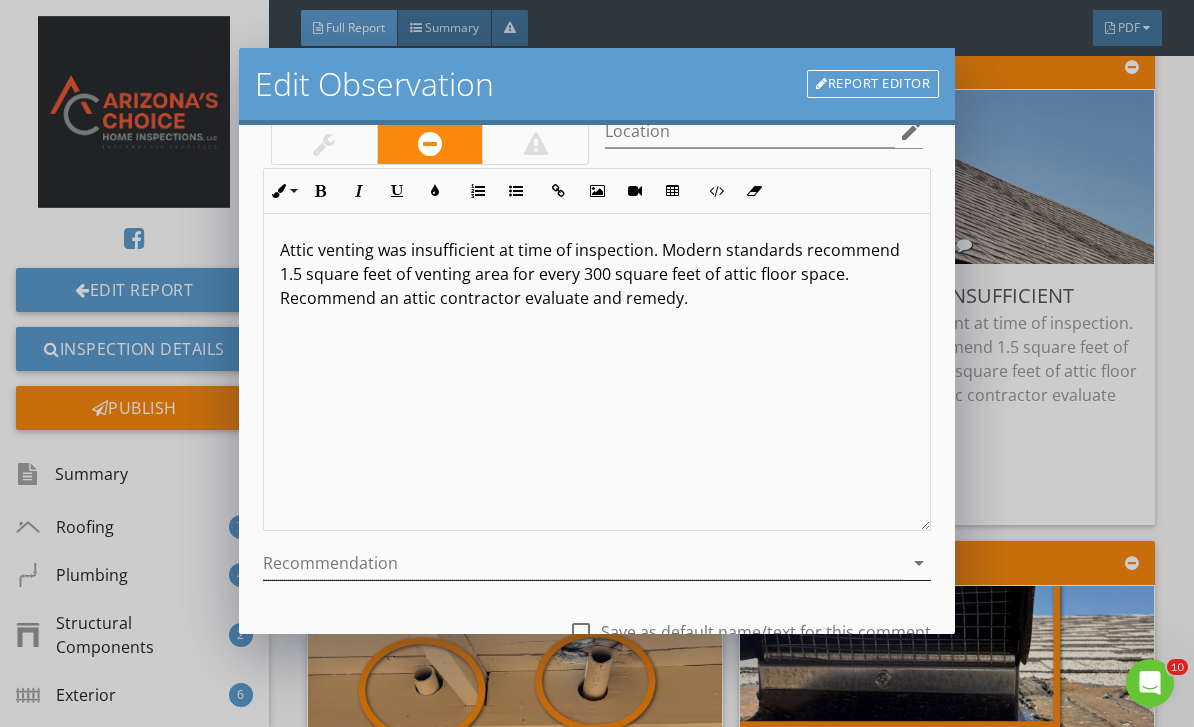 click at bounding box center (583, 563) 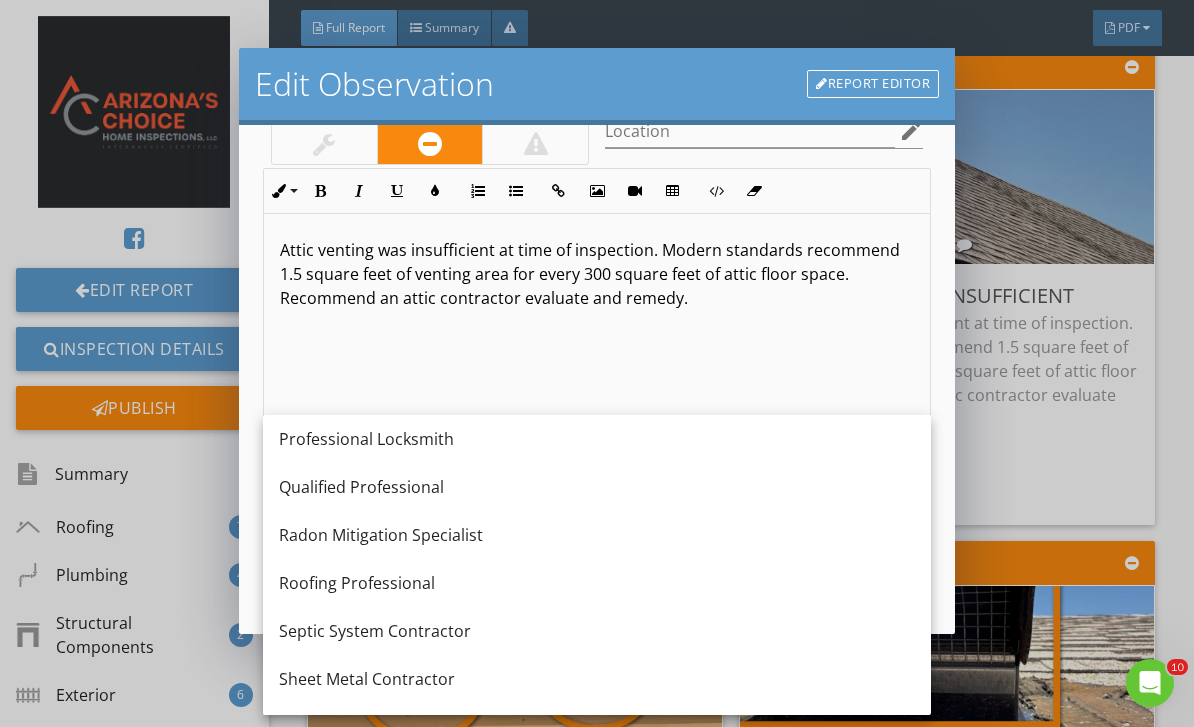 scroll, scrollTop: 2252, scrollLeft: 0, axis: vertical 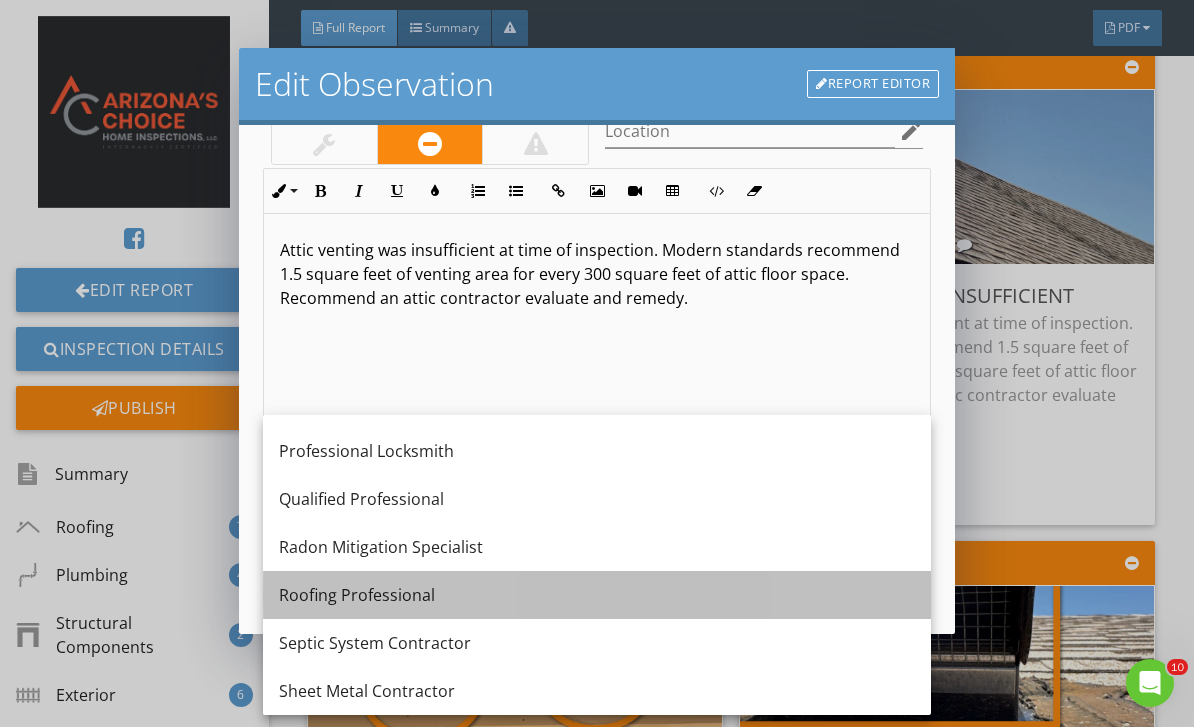 click on "Roofing Professional" at bounding box center (597, 595) 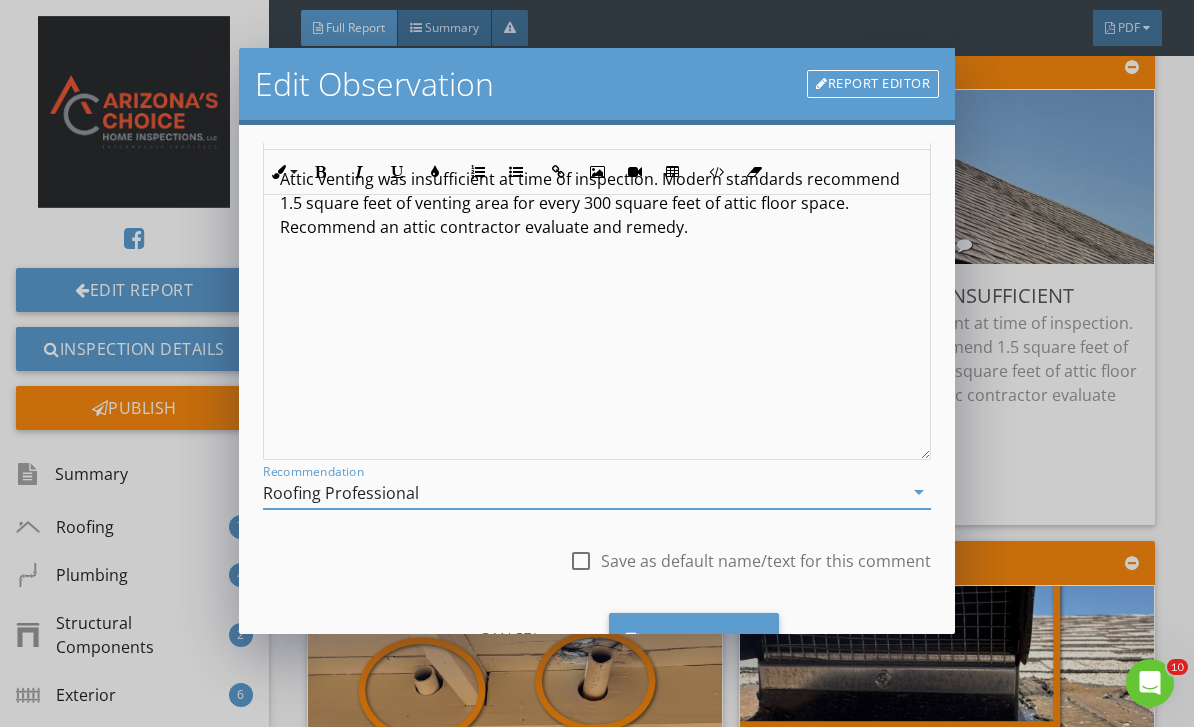 scroll, scrollTop: 213, scrollLeft: 0, axis: vertical 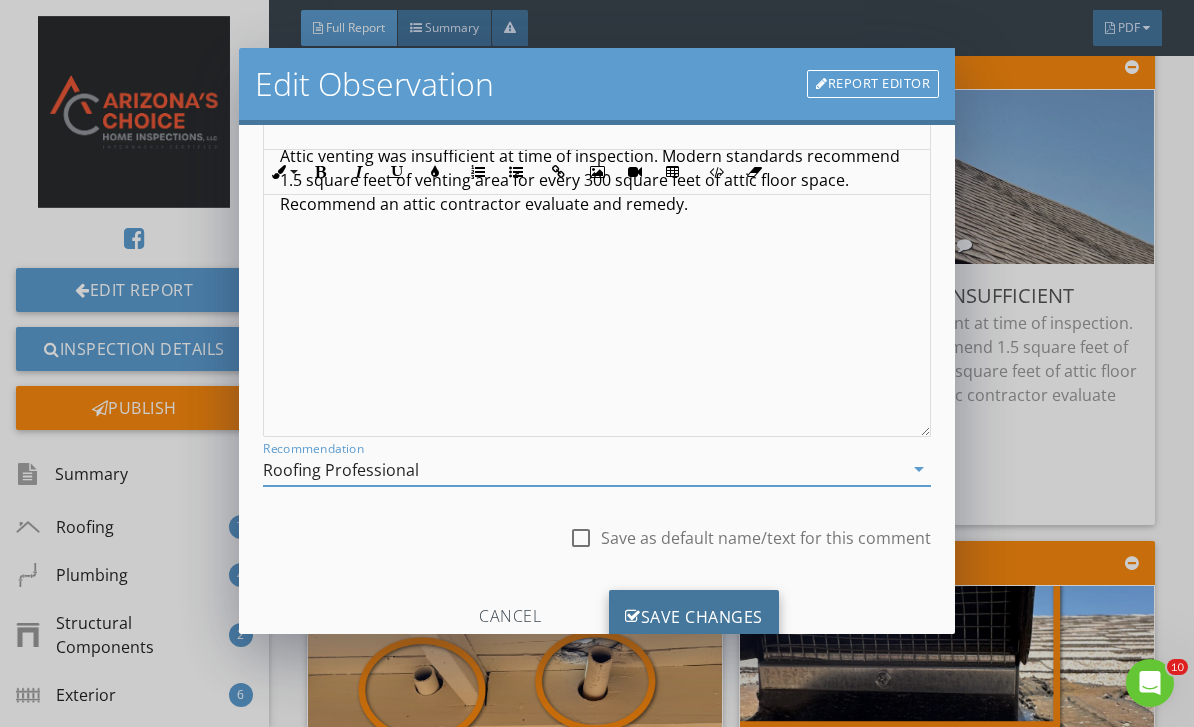 click on "Save Changes" at bounding box center [694, 617] 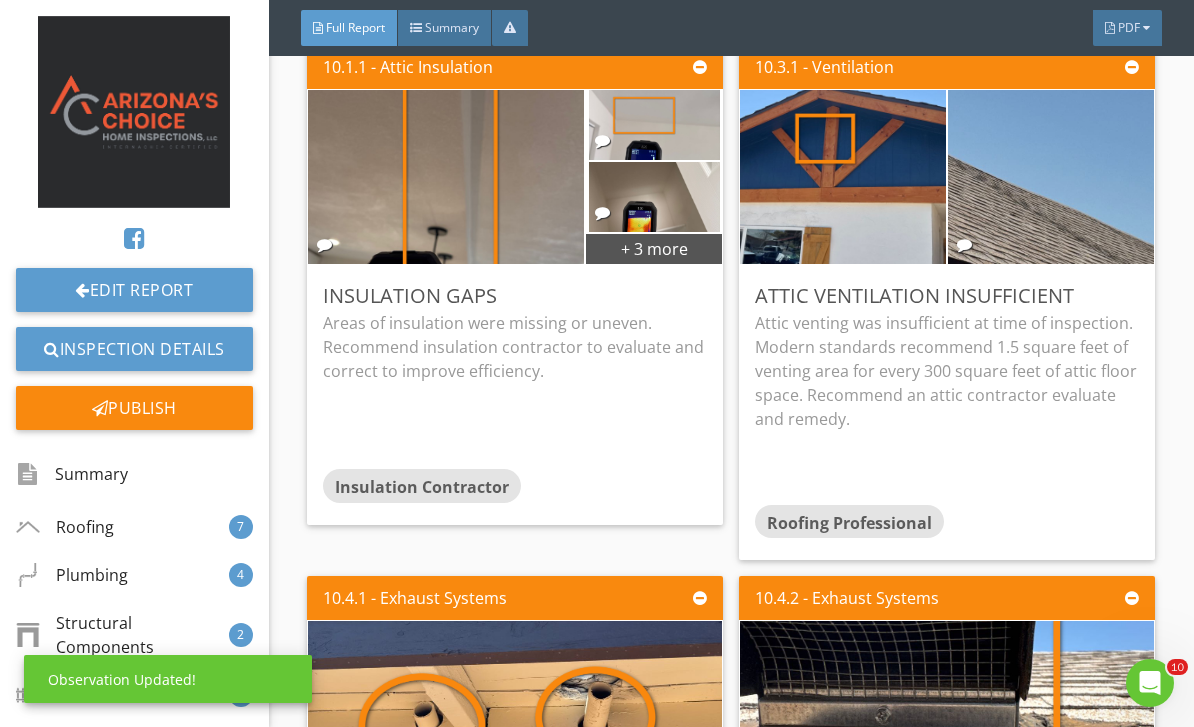 scroll, scrollTop: 0, scrollLeft: 0, axis: both 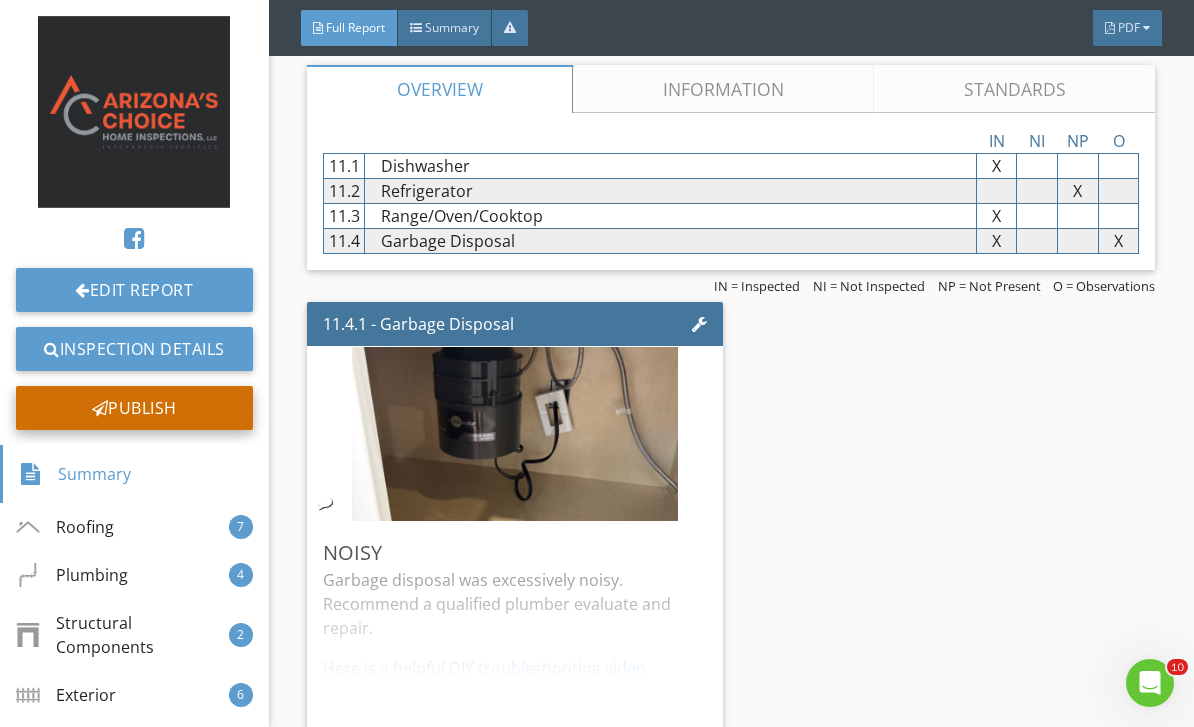 click on "Publish" at bounding box center (134, 408) 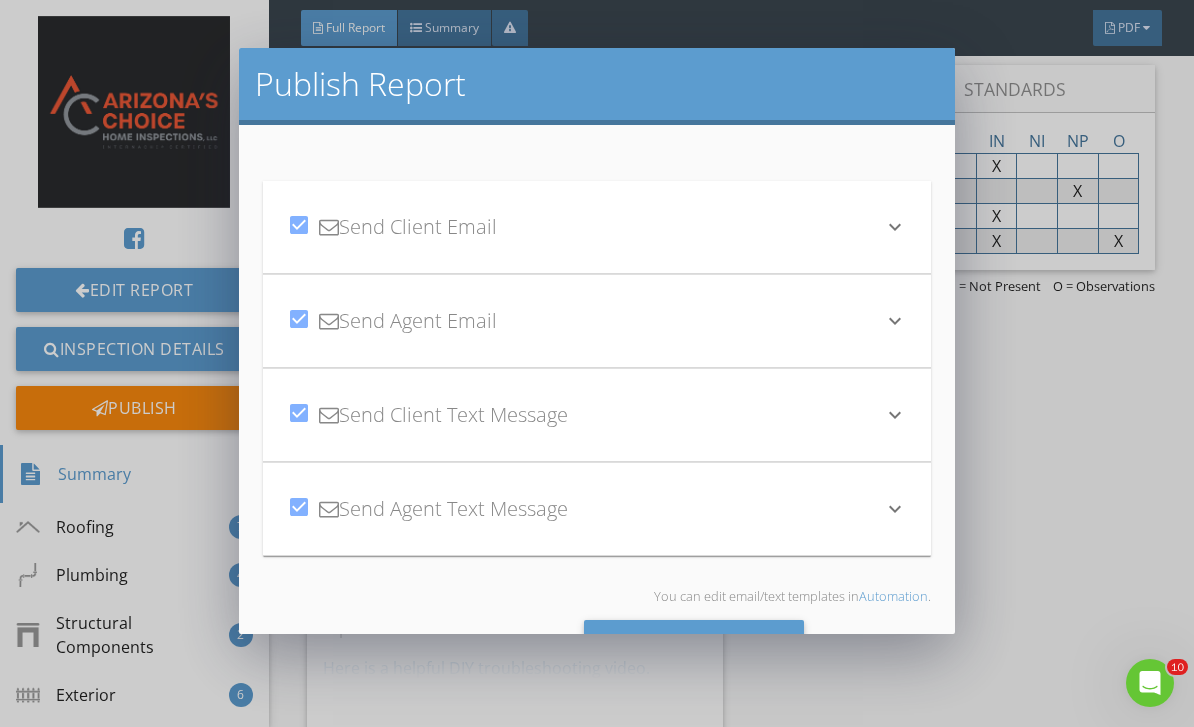 click at bounding box center (299, 507) 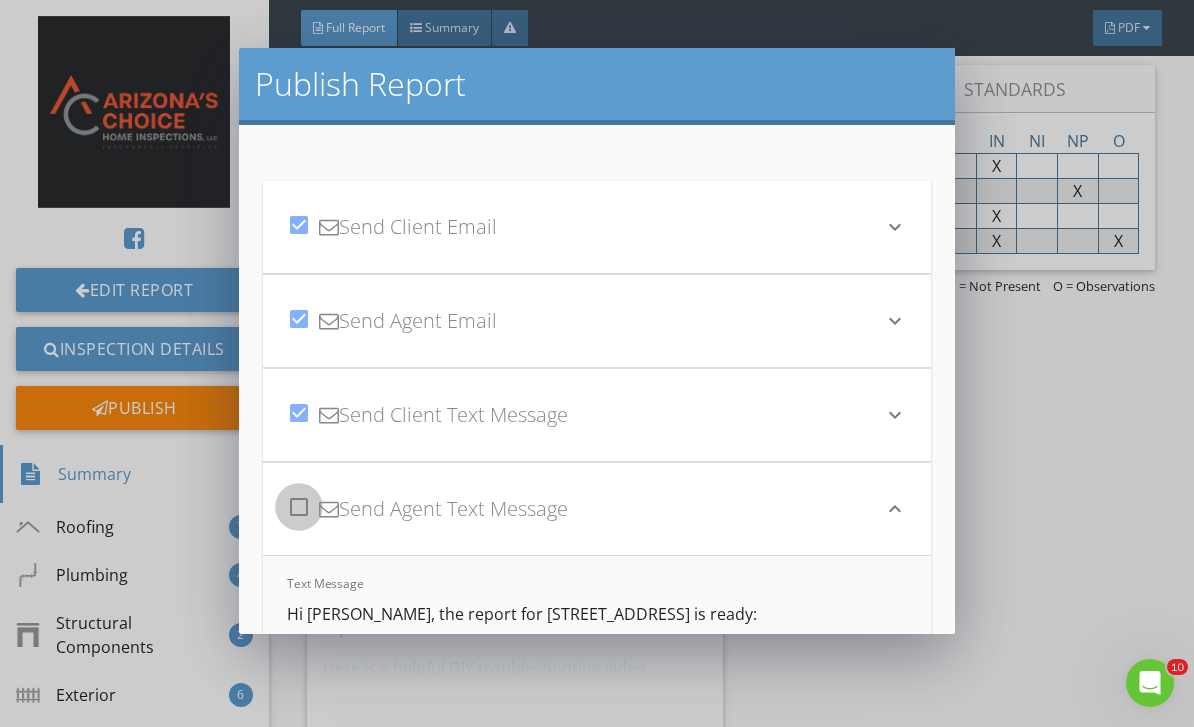 checkbox on "false" 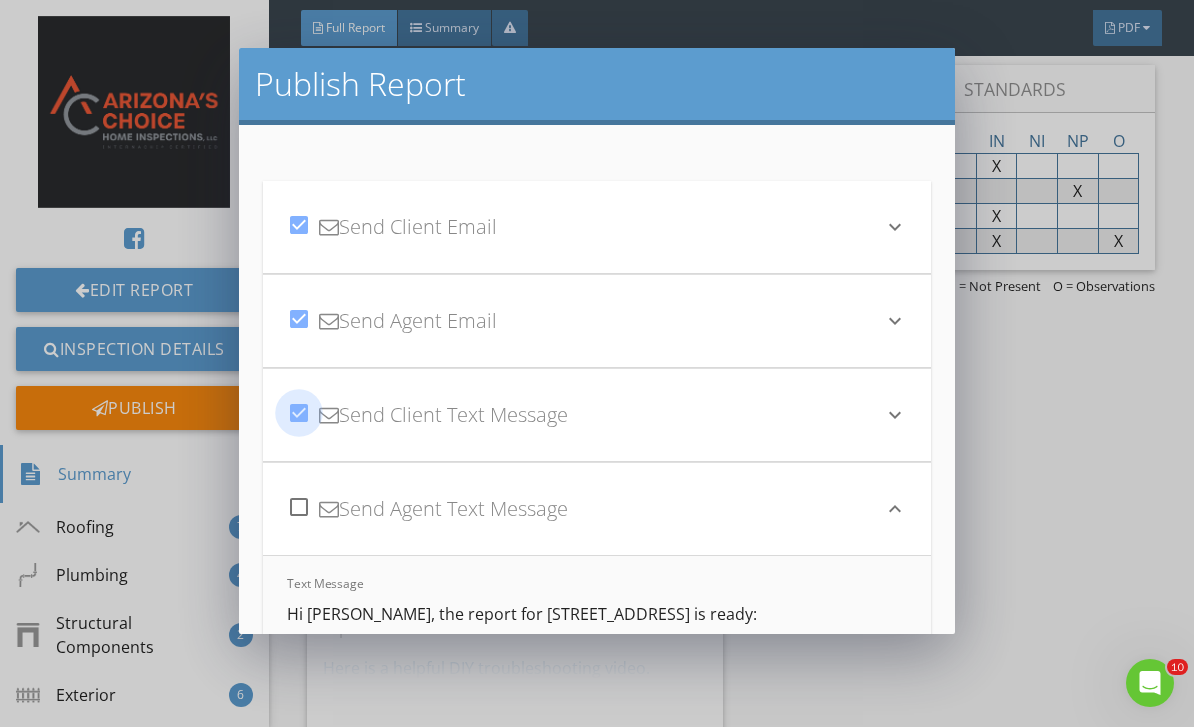 click at bounding box center (299, 413) 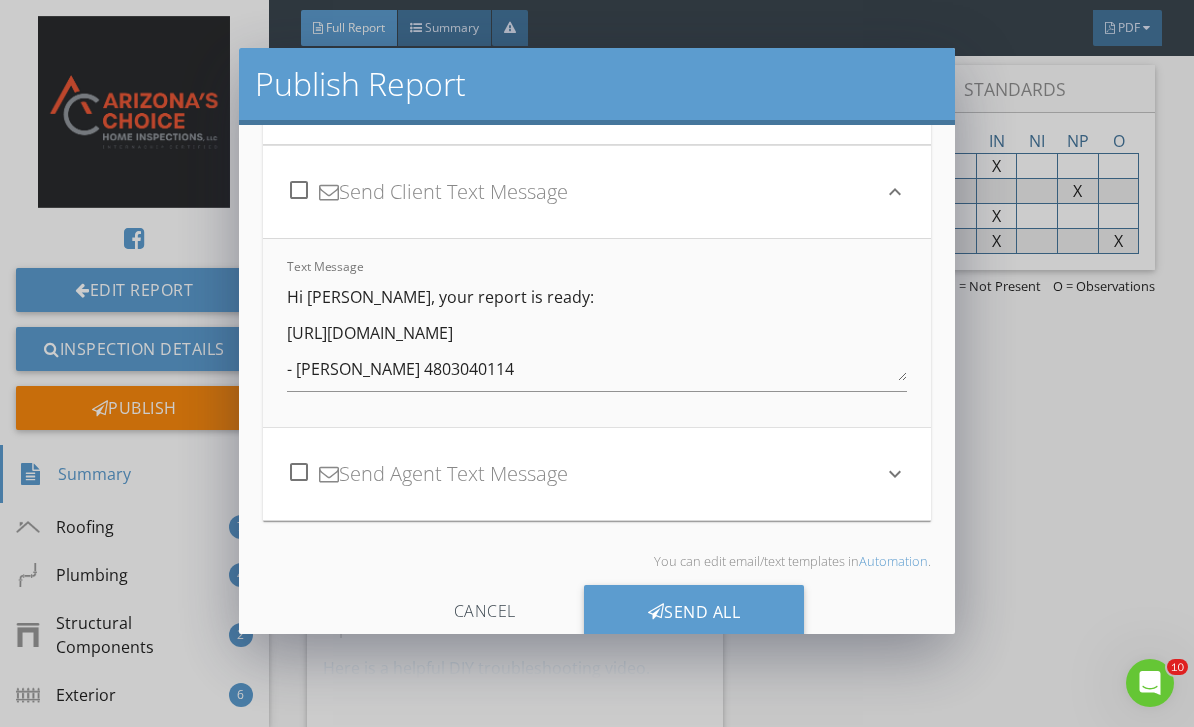 scroll, scrollTop: 222, scrollLeft: 0, axis: vertical 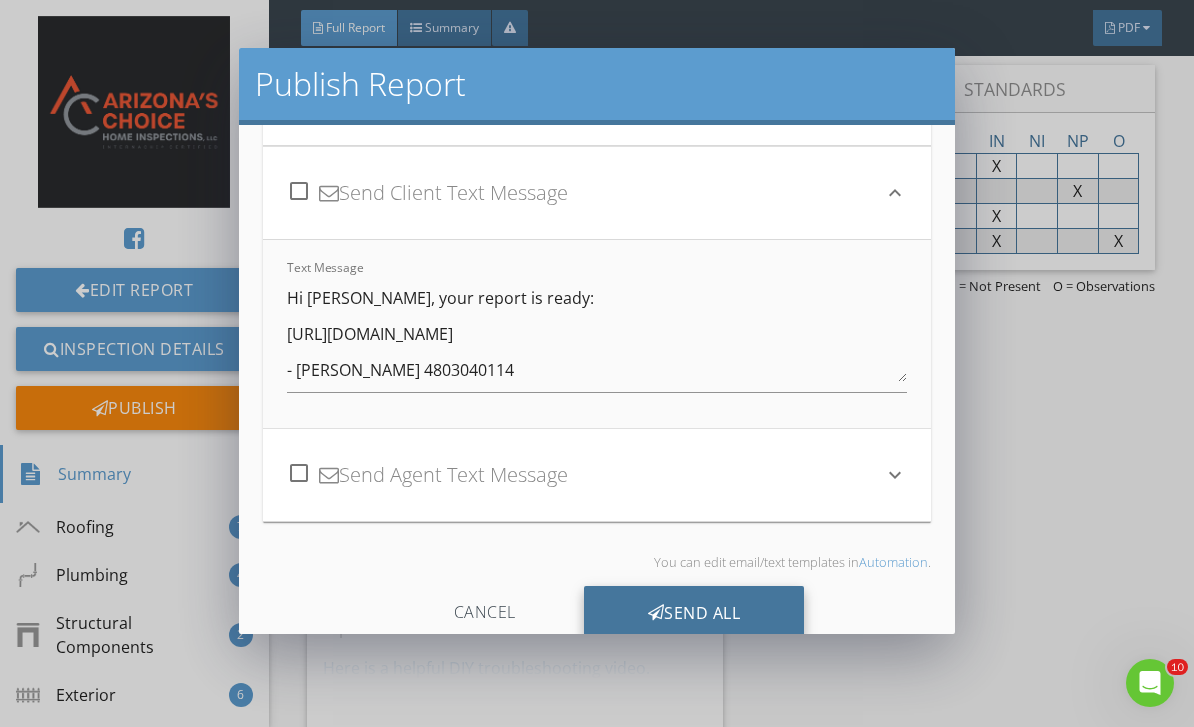 click on "Send All" at bounding box center [694, 613] 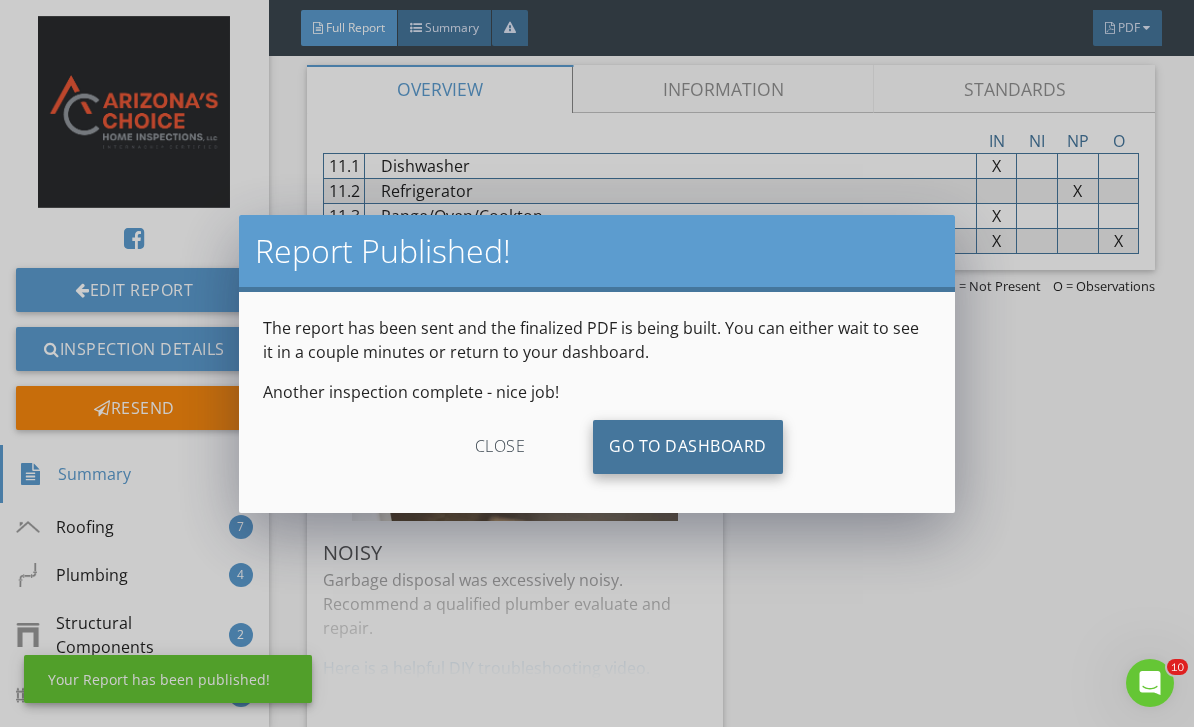 click on "Go To Dashboard" at bounding box center [688, 447] 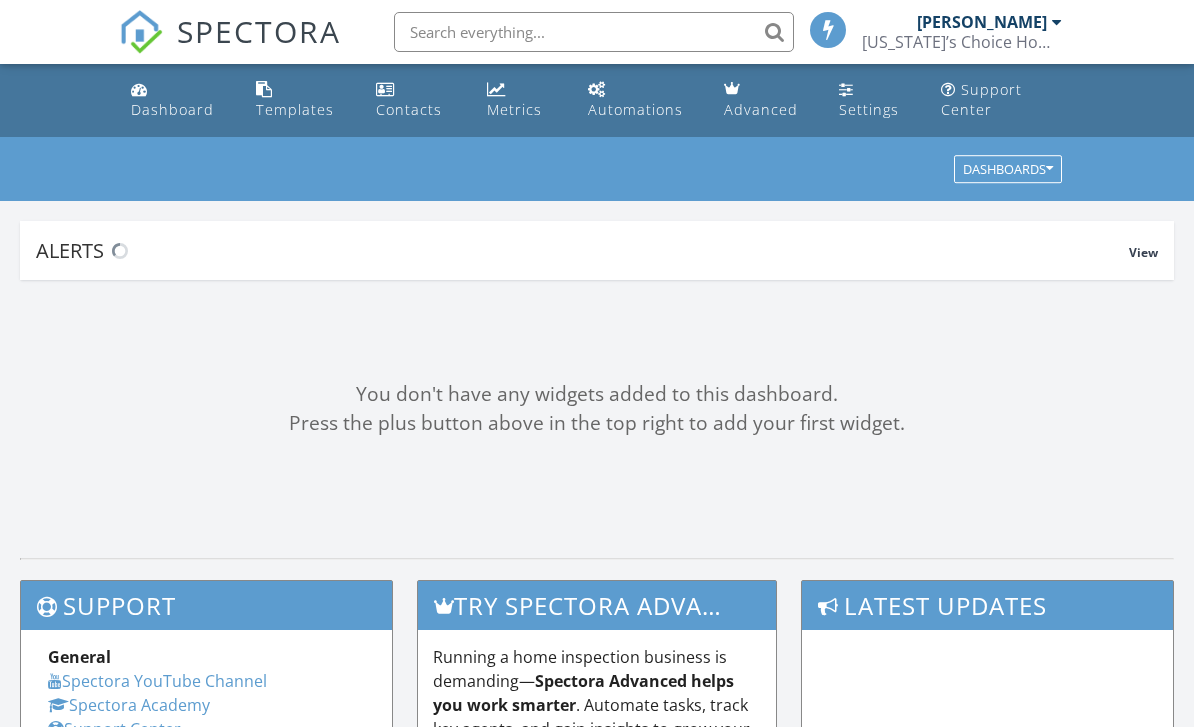 scroll, scrollTop: 0, scrollLeft: 0, axis: both 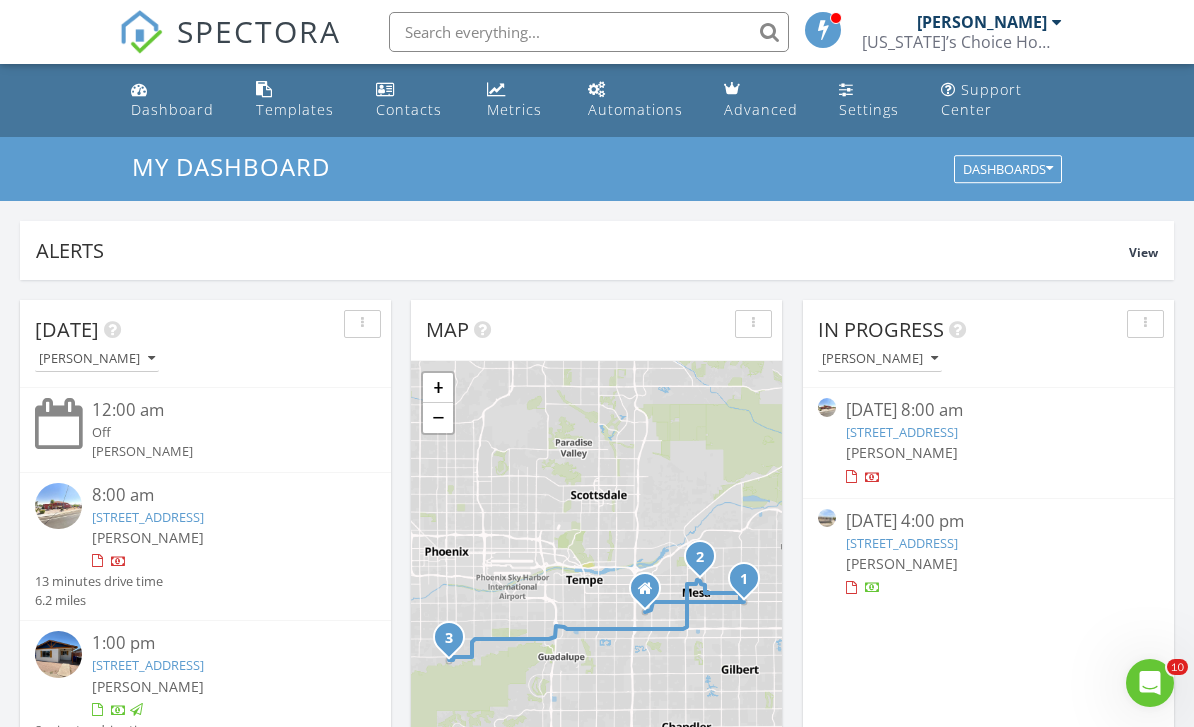click on "[STREET_ADDRESS]" at bounding box center (902, 432) 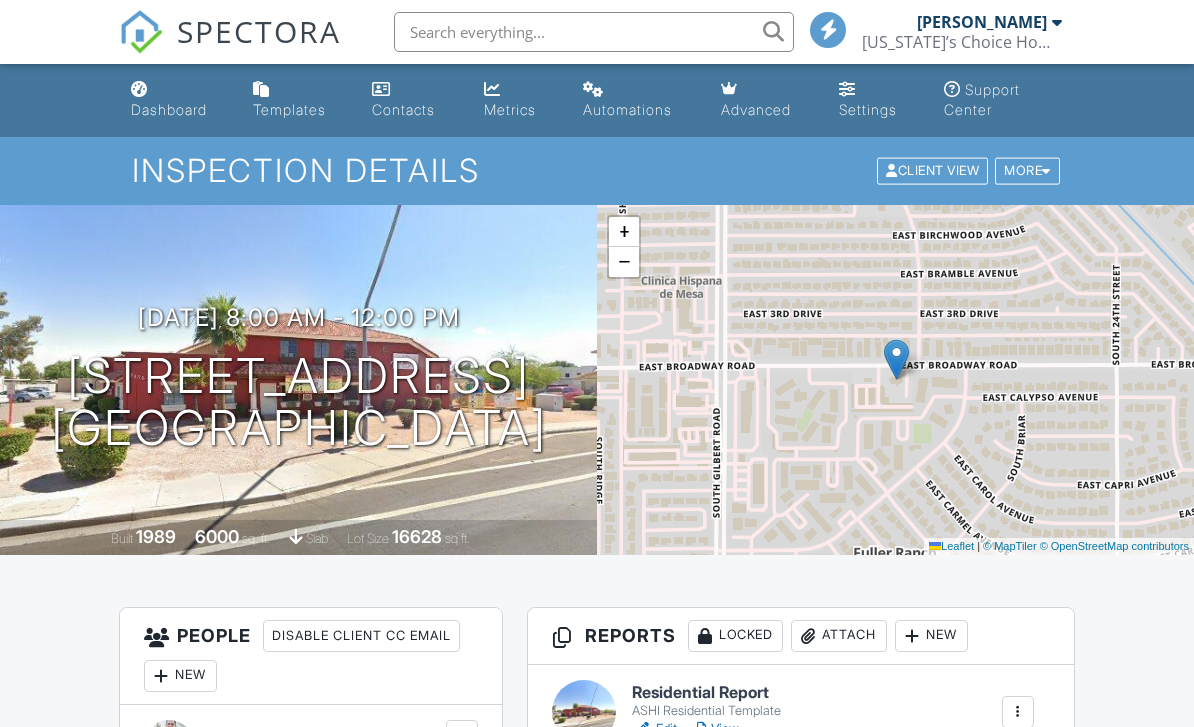 scroll, scrollTop: 0, scrollLeft: 0, axis: both 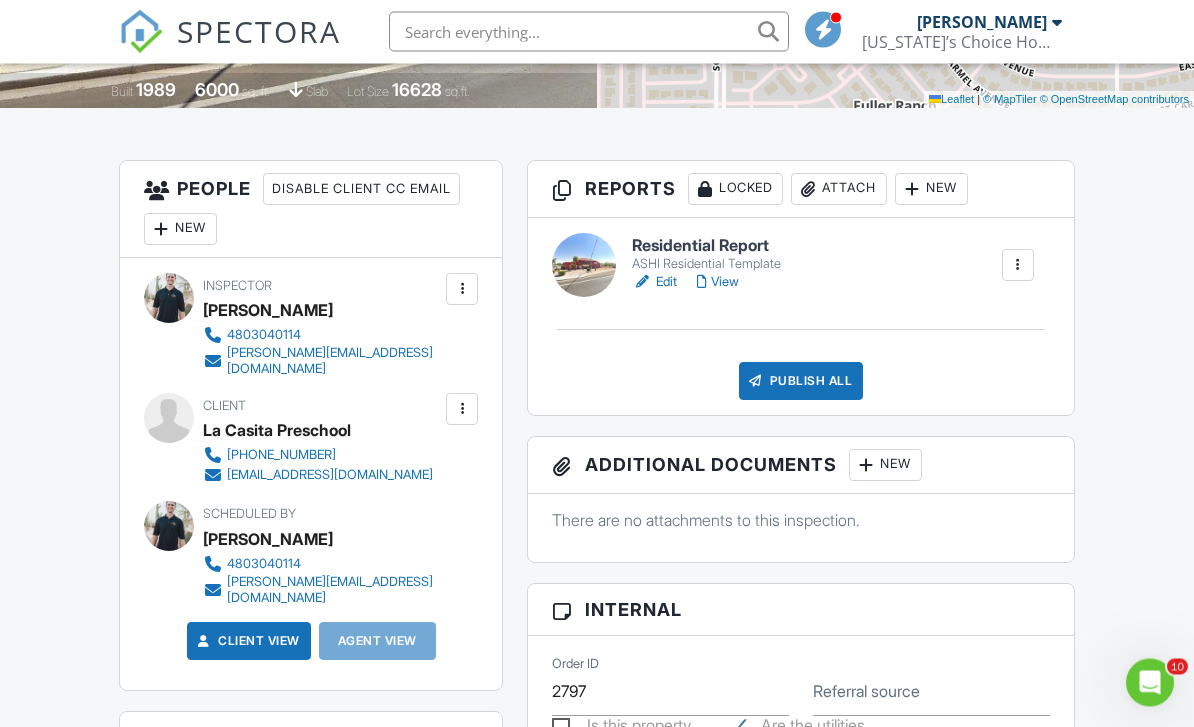 click on "View" at bounding box center (718, 283) 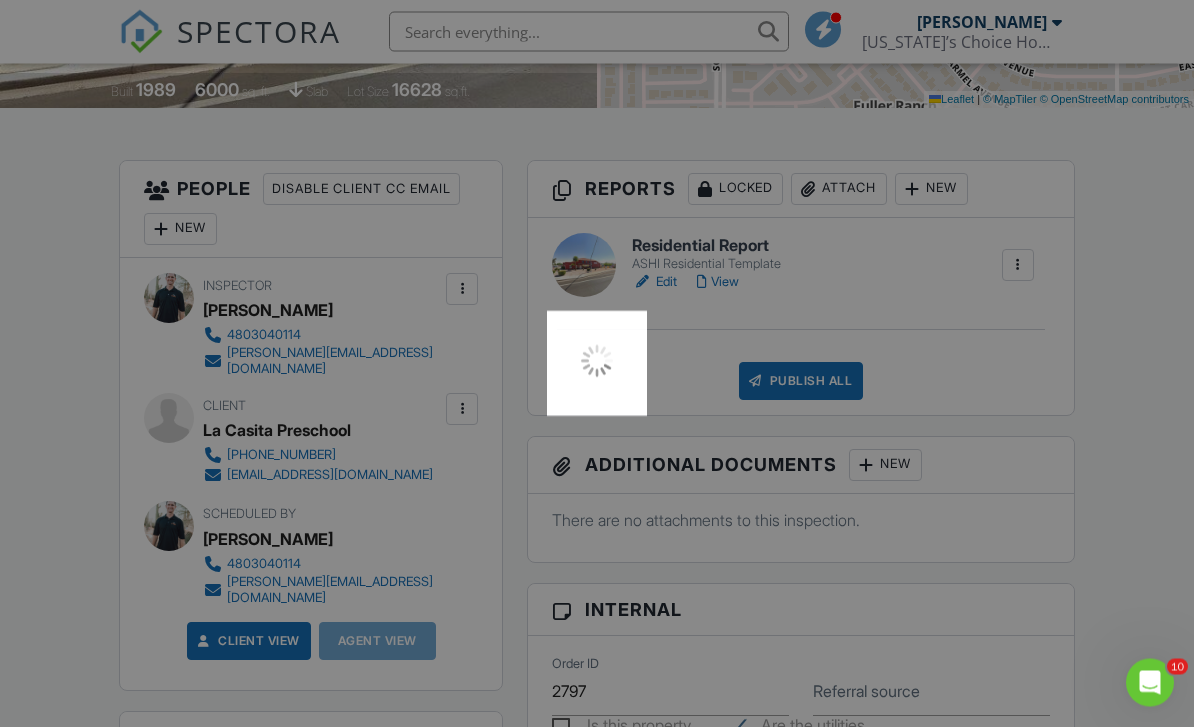 scroll, scrollTop: 447, scrollLeft: 0, axis: vertical 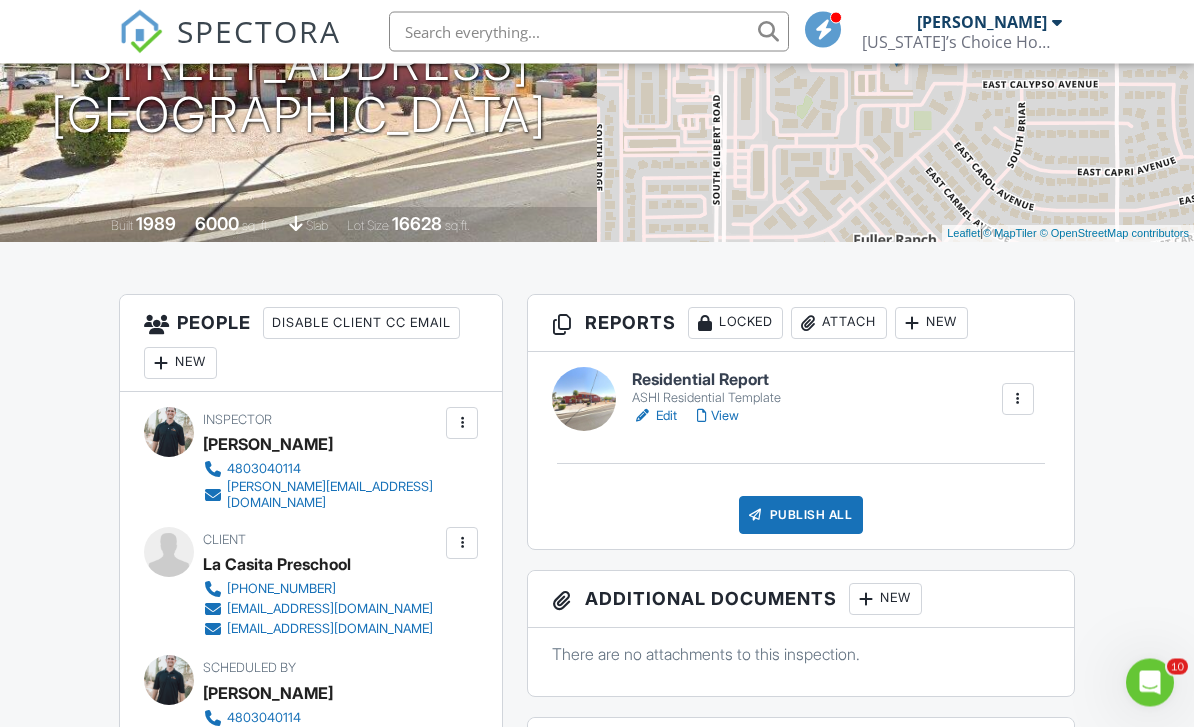 click on "View" at bounding box center (718, 417) 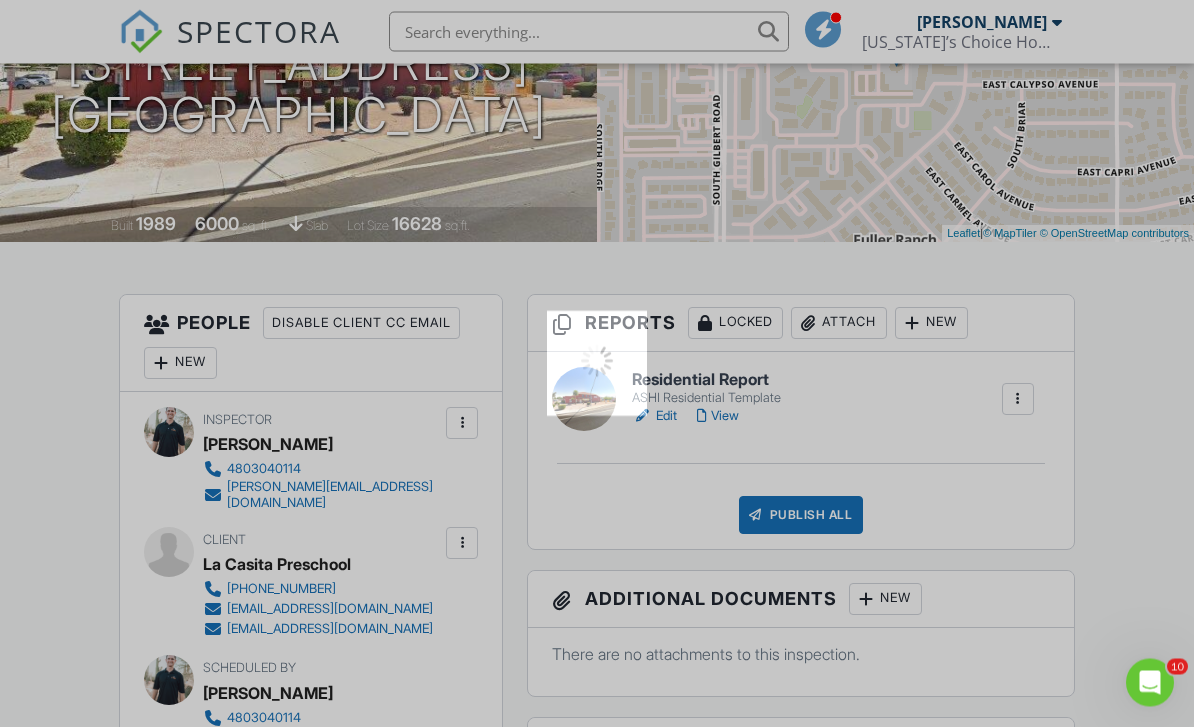 scroll, scrollTop: 313, scrollLeft: 0, axis: vertical 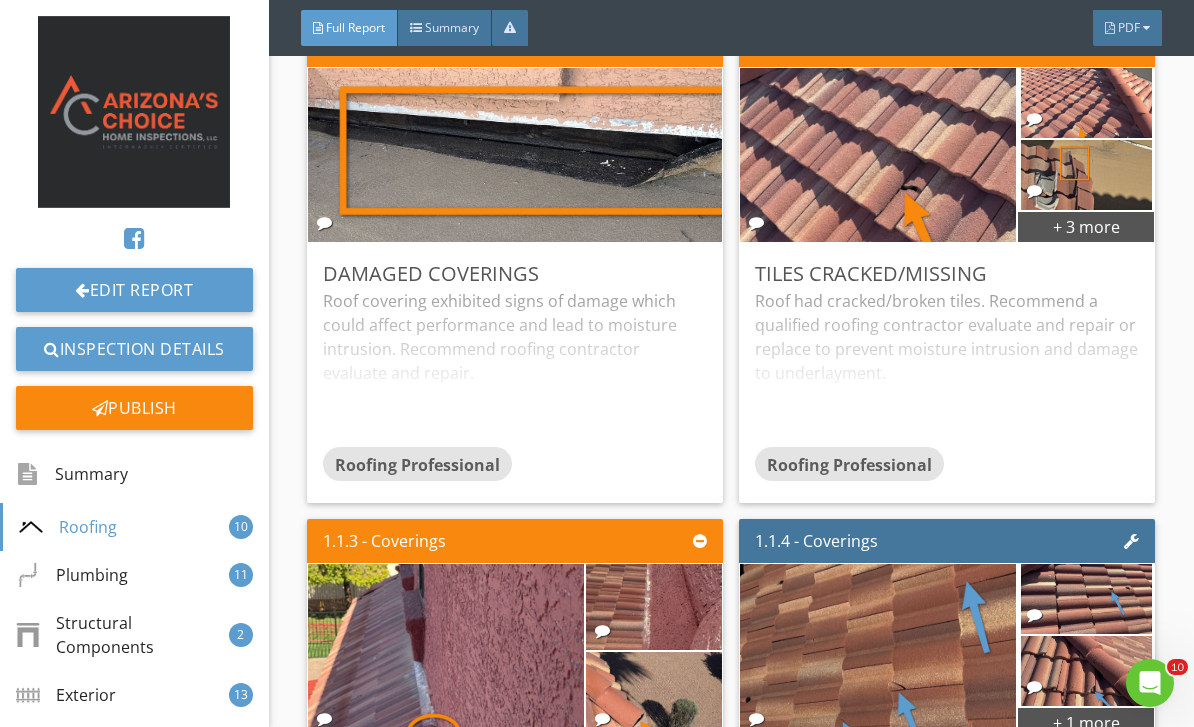 click on "Edit" at bounding box center (0, 0) 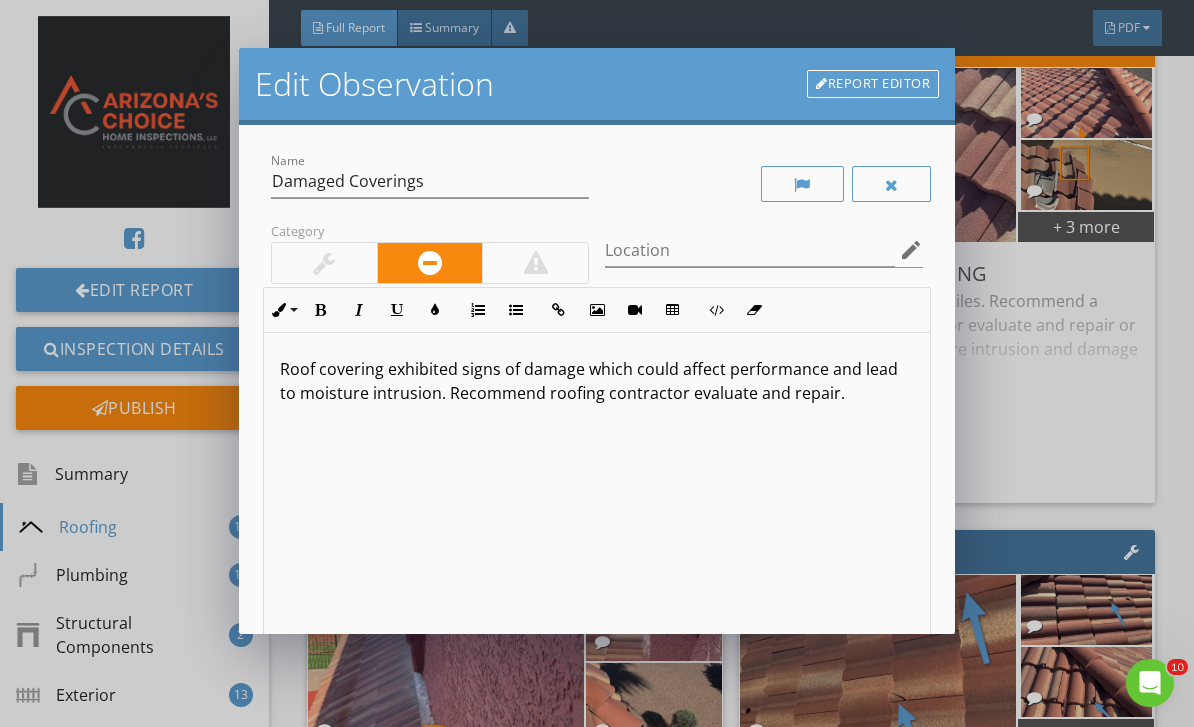 click on "Roof covering exhibited signs of damage which could affect performance and lead to moisture intrusion. Recommend roofing contractor evaluate and repair." at bounding box center [597, 381] 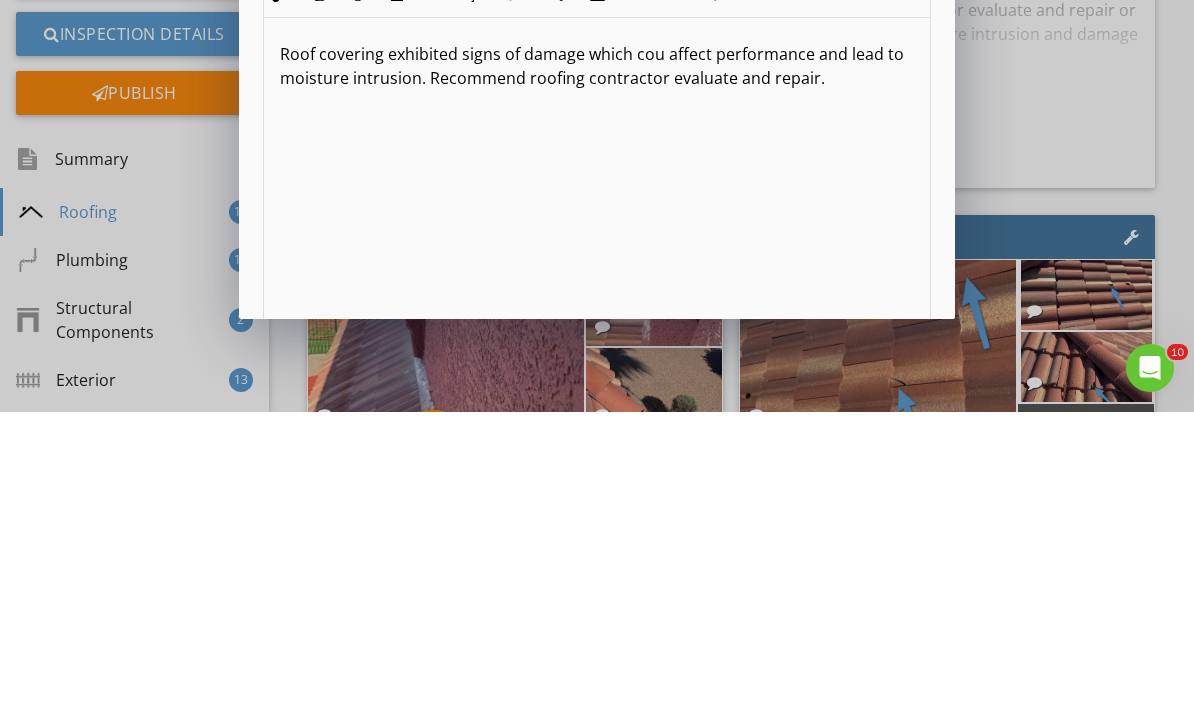 scroll, scrollTop: 64, scrollLeft: 0, axis: vertical 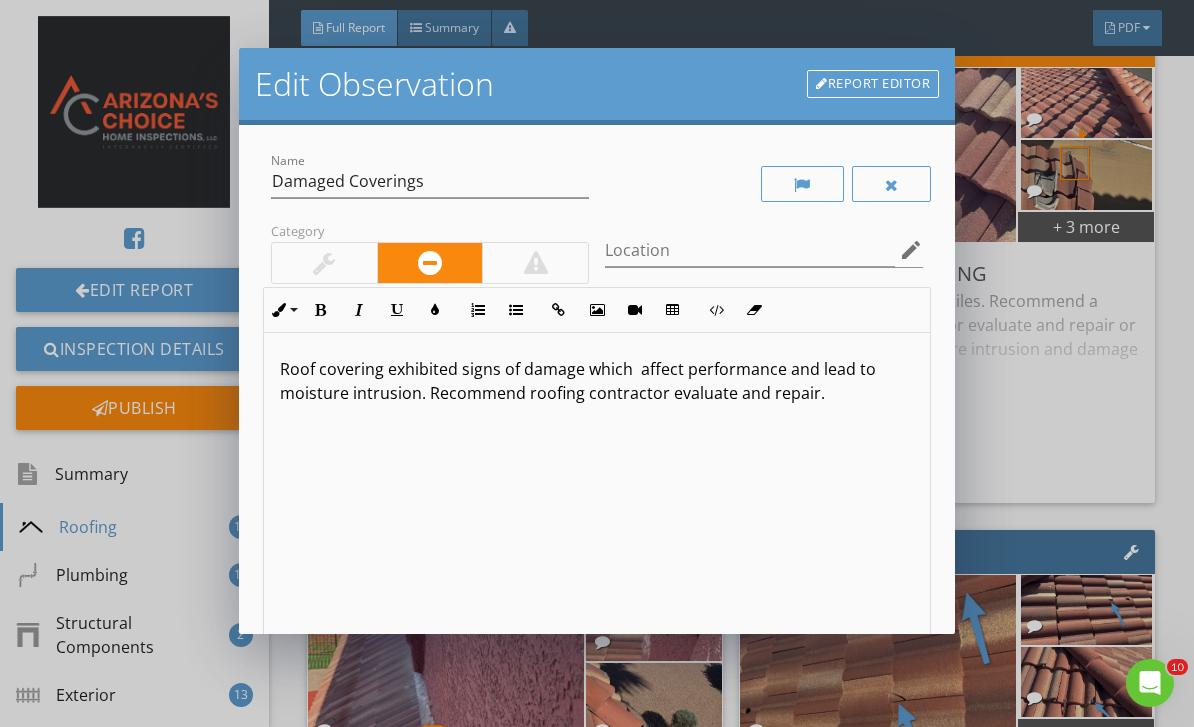type 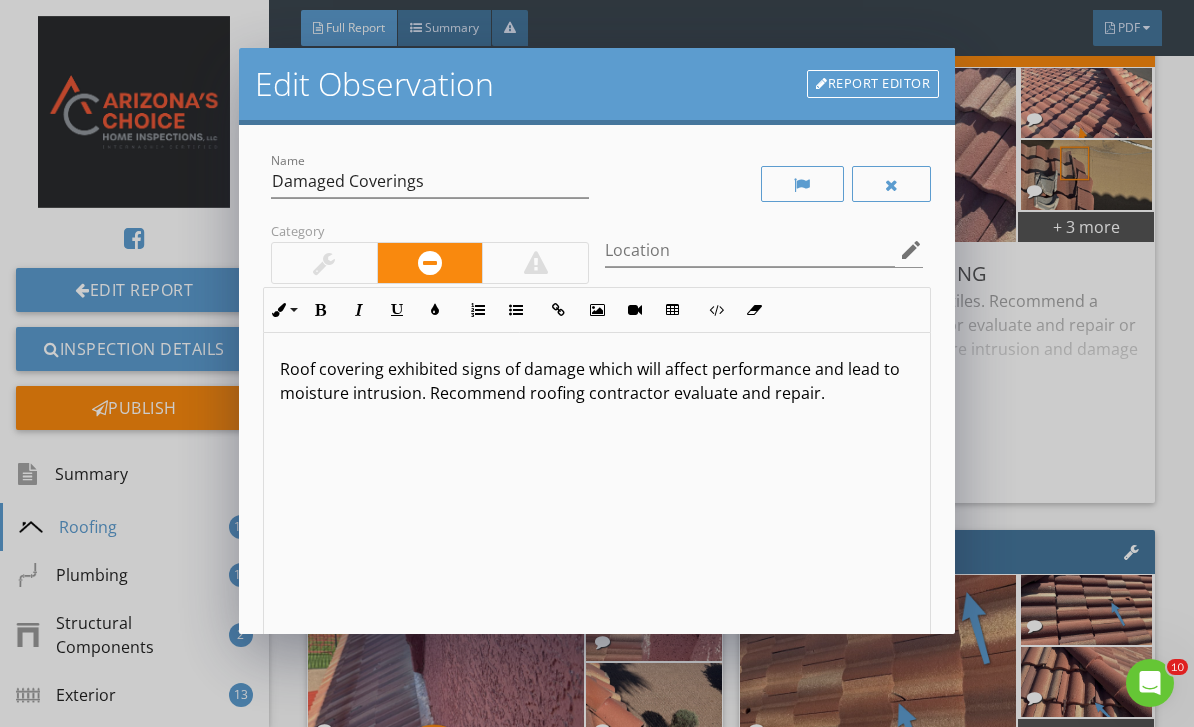 click on "Roof covering exhibited signs of damage which will affect performance and lead to moisture intrusion. Recommend roofing contractor evaluate and repair." at bounding box center (597, 381) 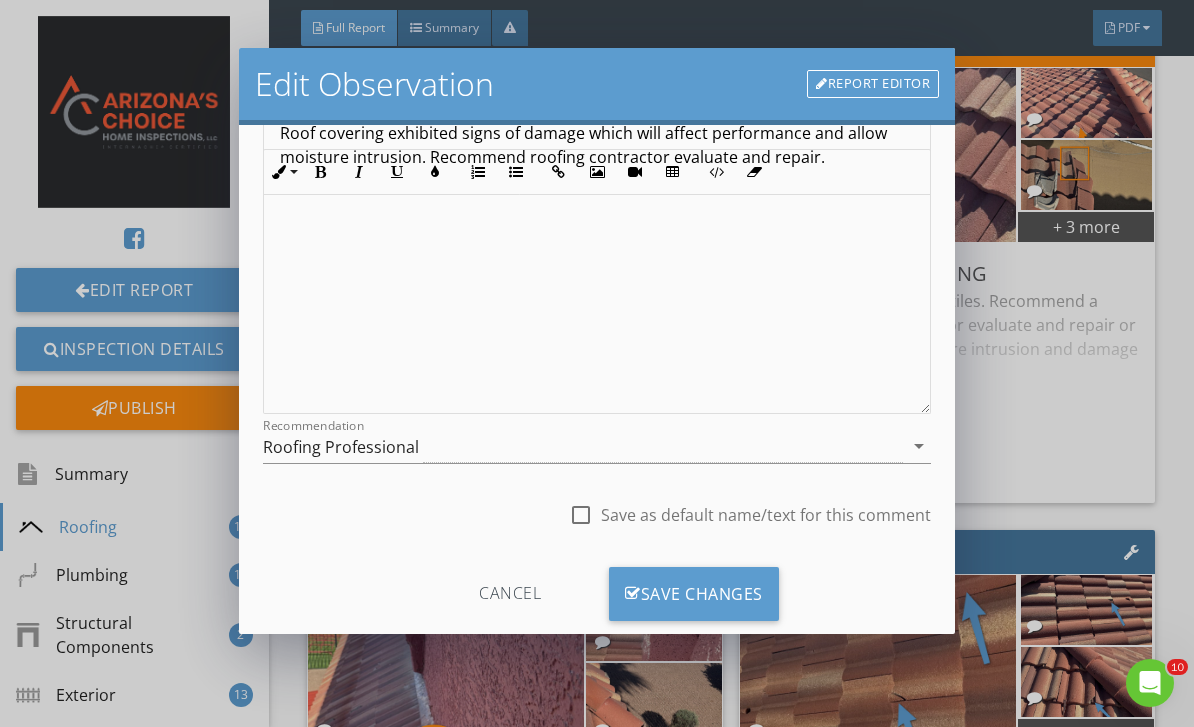 scroll, scrollTop: 233, scrollLeft: 0, axis: vertical 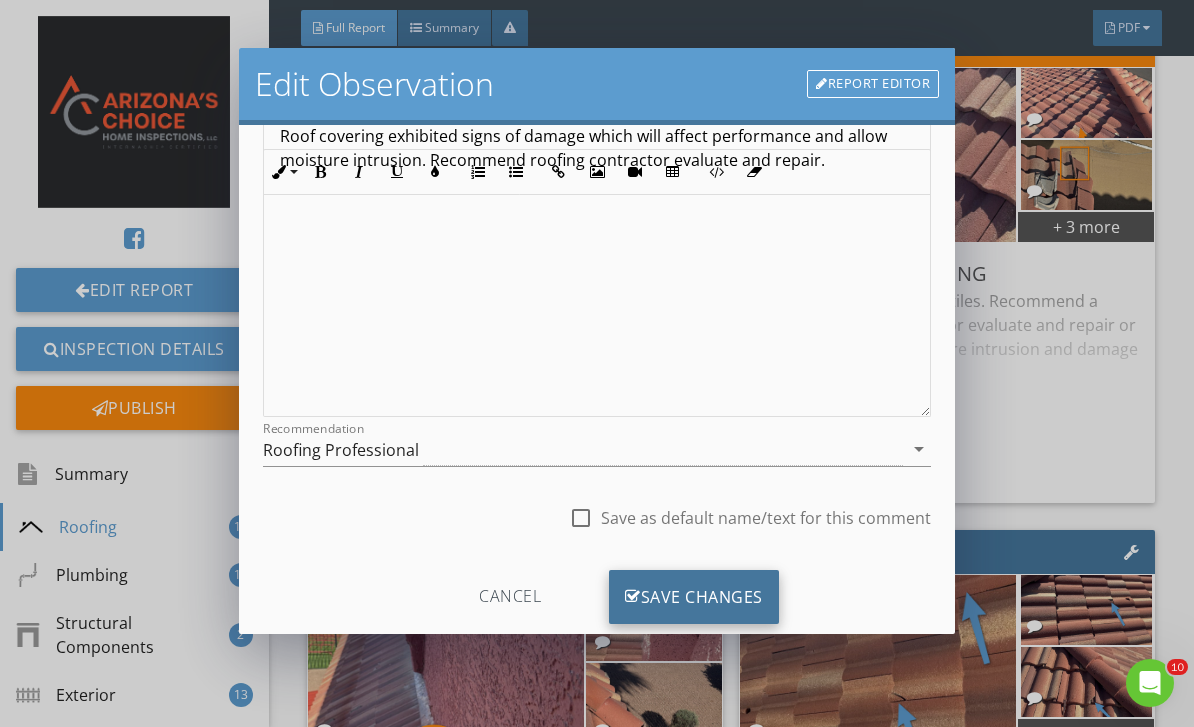 click on "Save Changes" at bounding box center [694, 597] 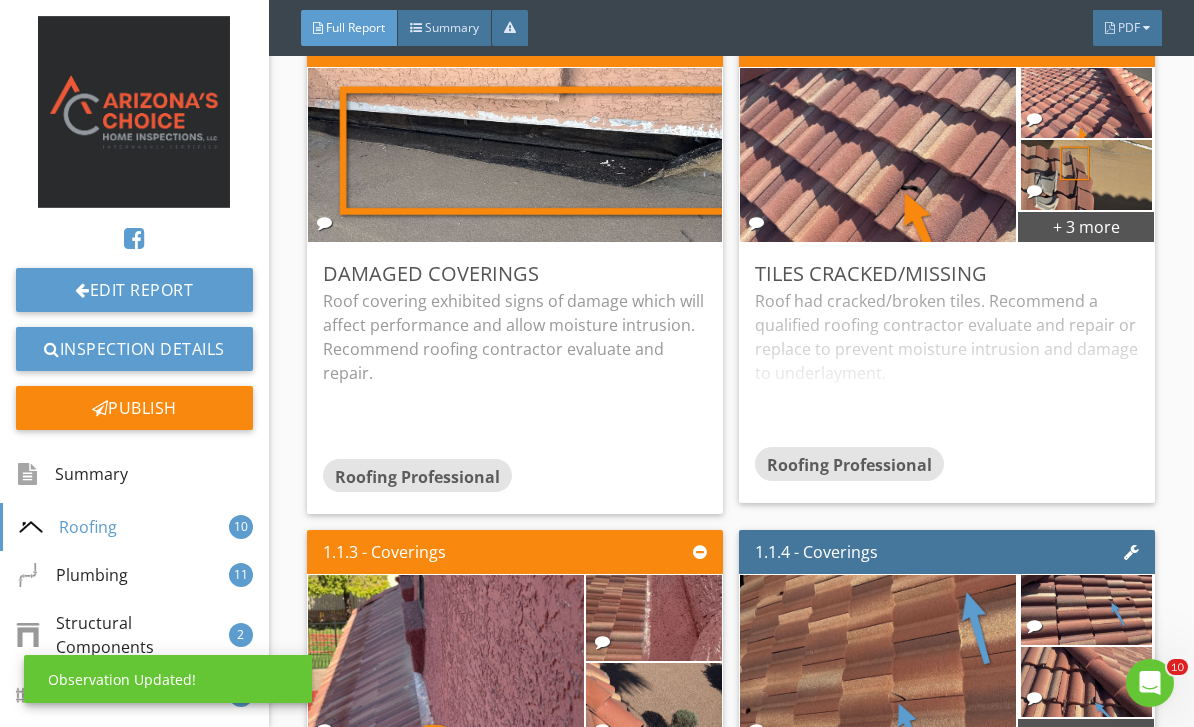 scroll, scrollTop: 0, scrollLeft: 0, axis: both 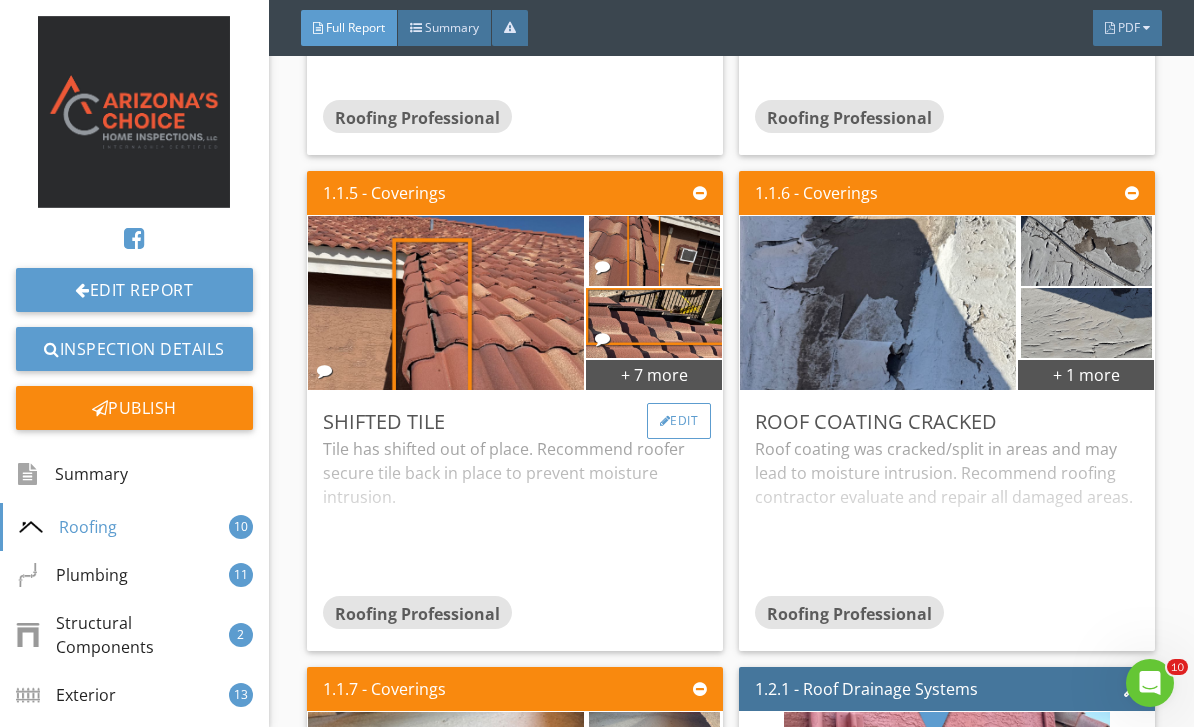 click on "Edit" at bounding box center (679, 421) 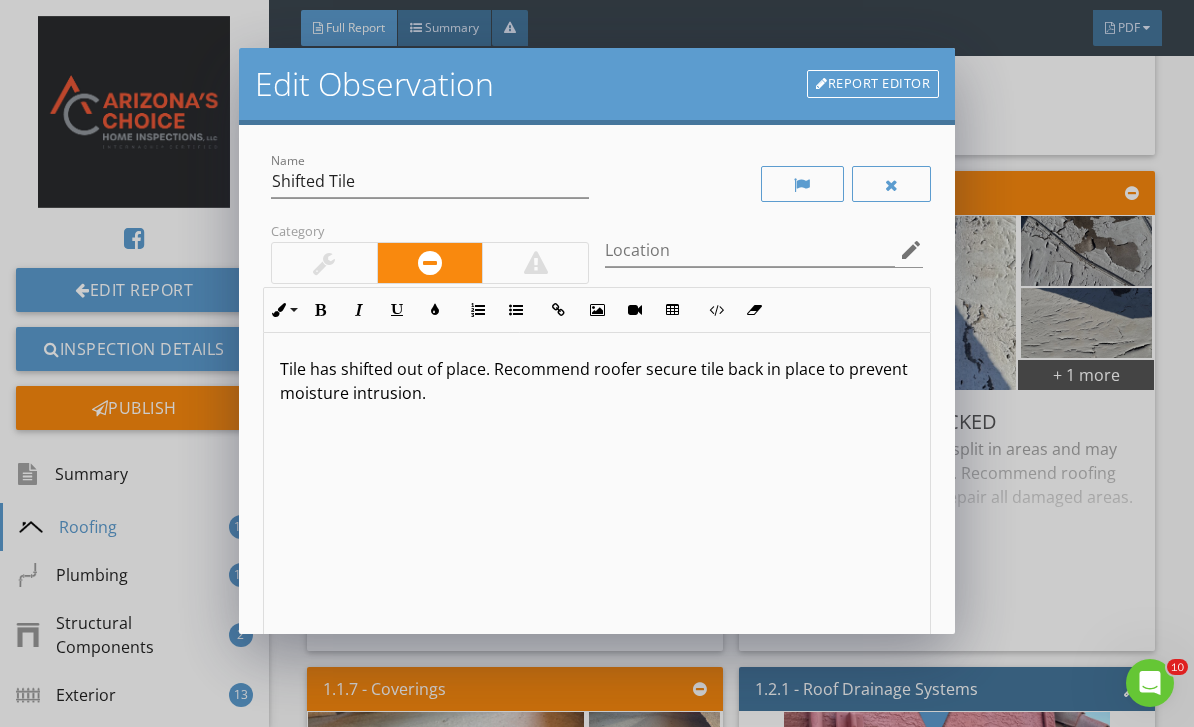 click at bounding box center [535, 263] 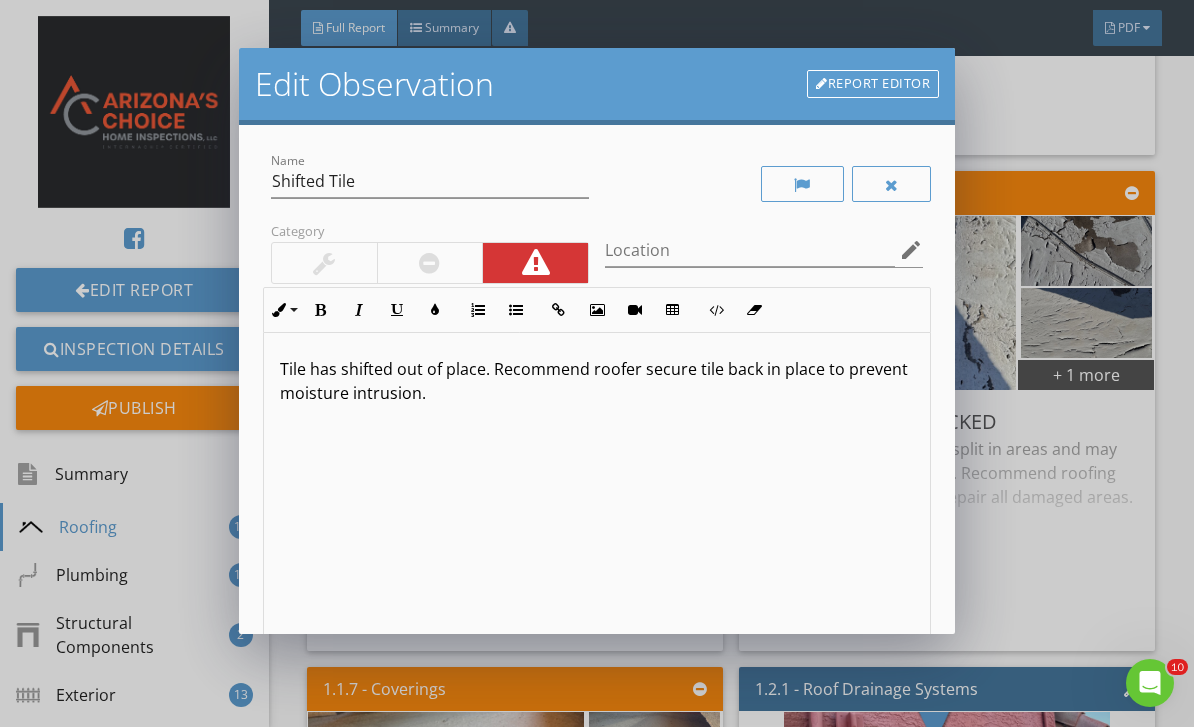 click on "Tile has shifted out of place. Recommend roofer secure tile back in place to prevent moisture intrusion." at bounding box center (597, 381) 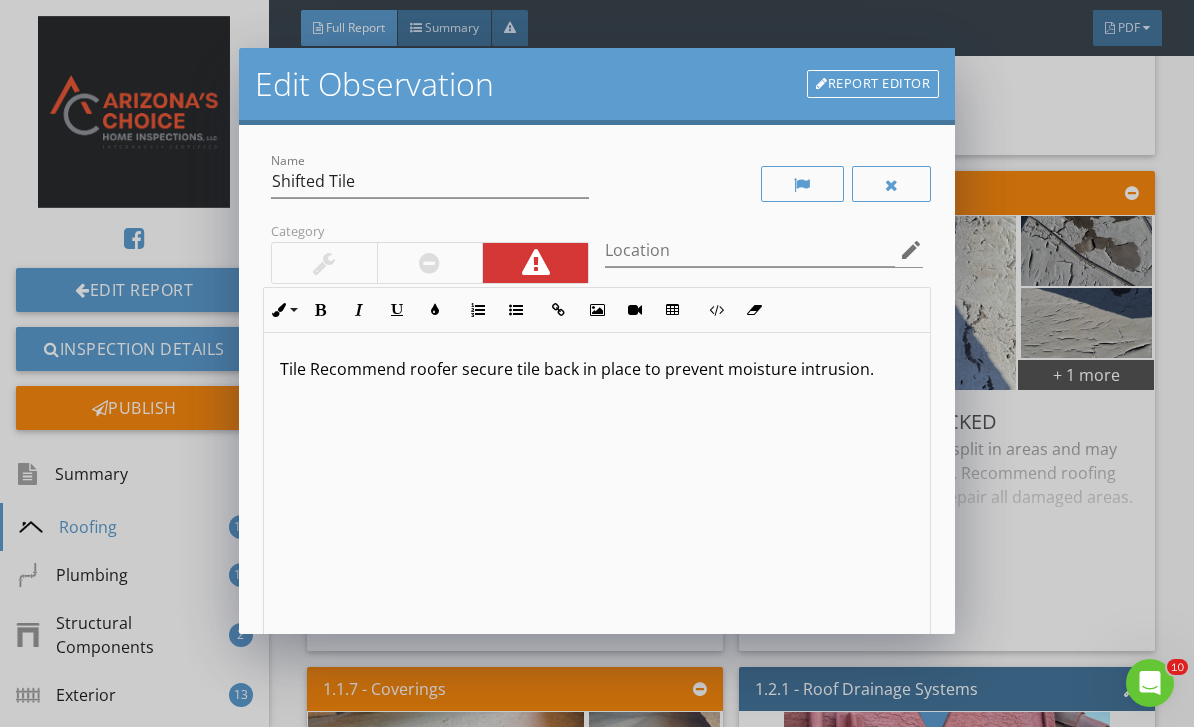 type 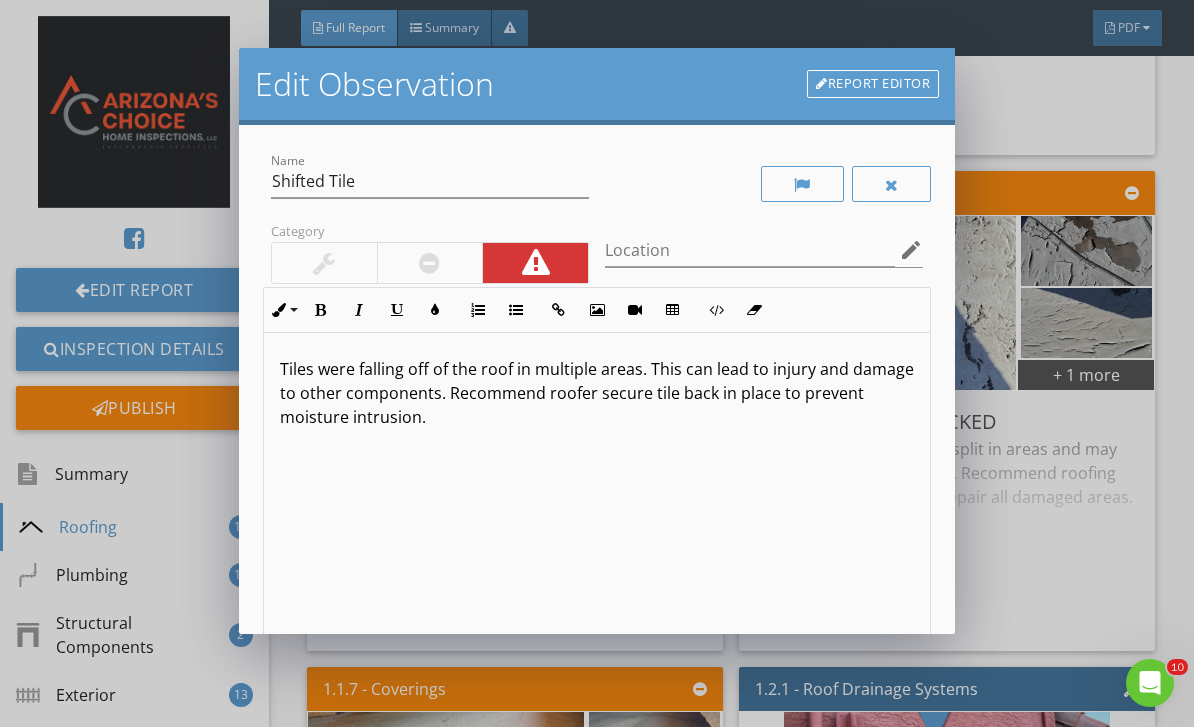 click on "Tiles were falling off of the roof in multiple areas. This can lead to injury and damage to other components. Recommend roofer secure tile back in place to prevent moisture intrusion." at bounding box center [597, 393] 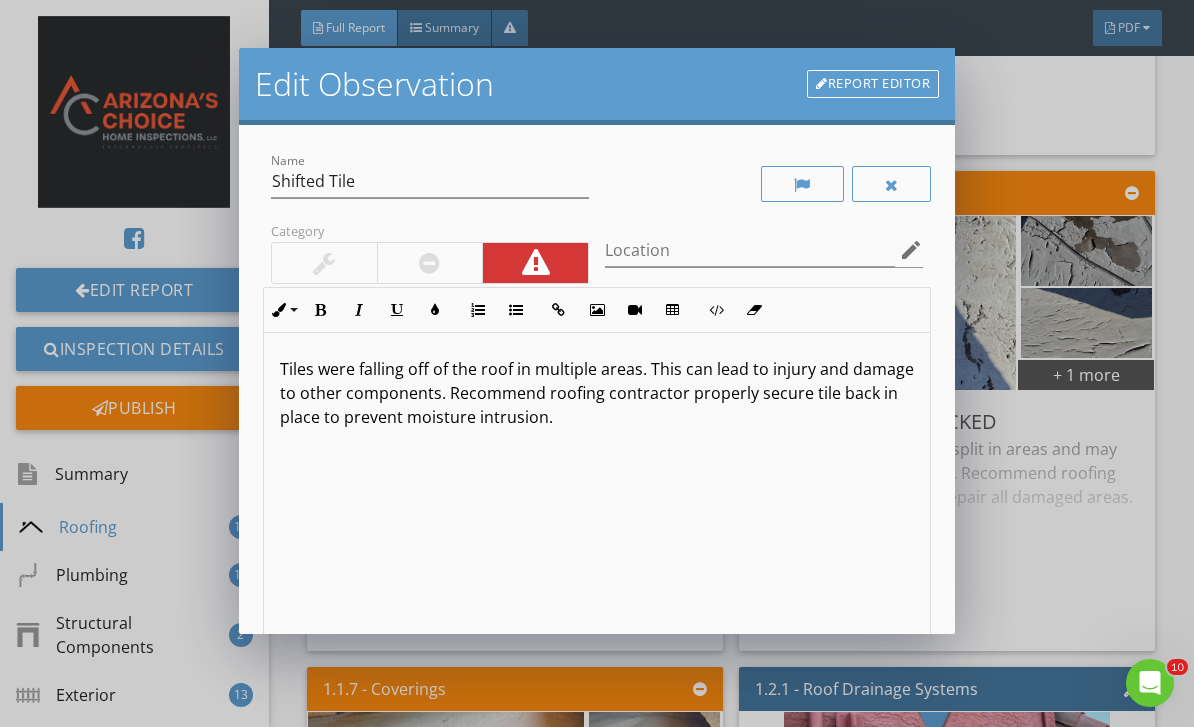 click on "Tiles were falling off of the roof in multiple areas. This can lead to injury and damage to other components. Recommend roofing contractor properly secure tile back in place to prevent moisture intrusion." at bounding box center (597, 393) 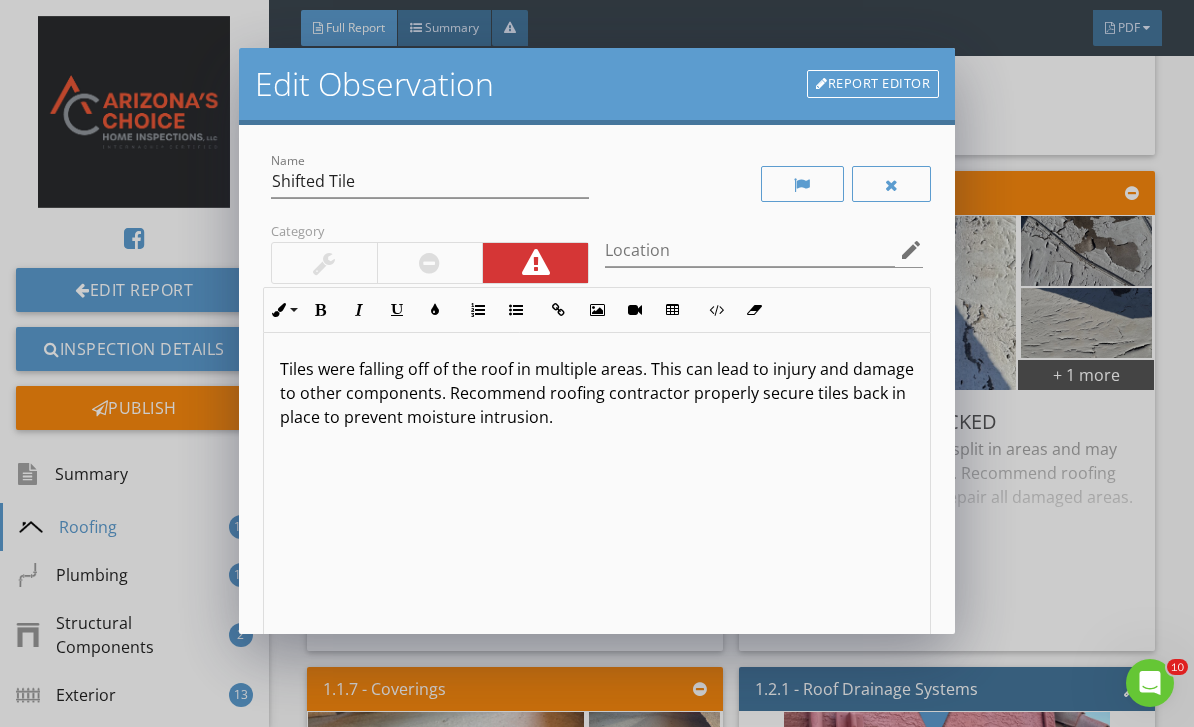 click on "Tiles were falling off of the roof in multiple areas. This can lead to injury and damage to other components. Recommend roofing contractor properly secure tiles back in place to prevent moisture intrusion." at bounding box center (597, 393) 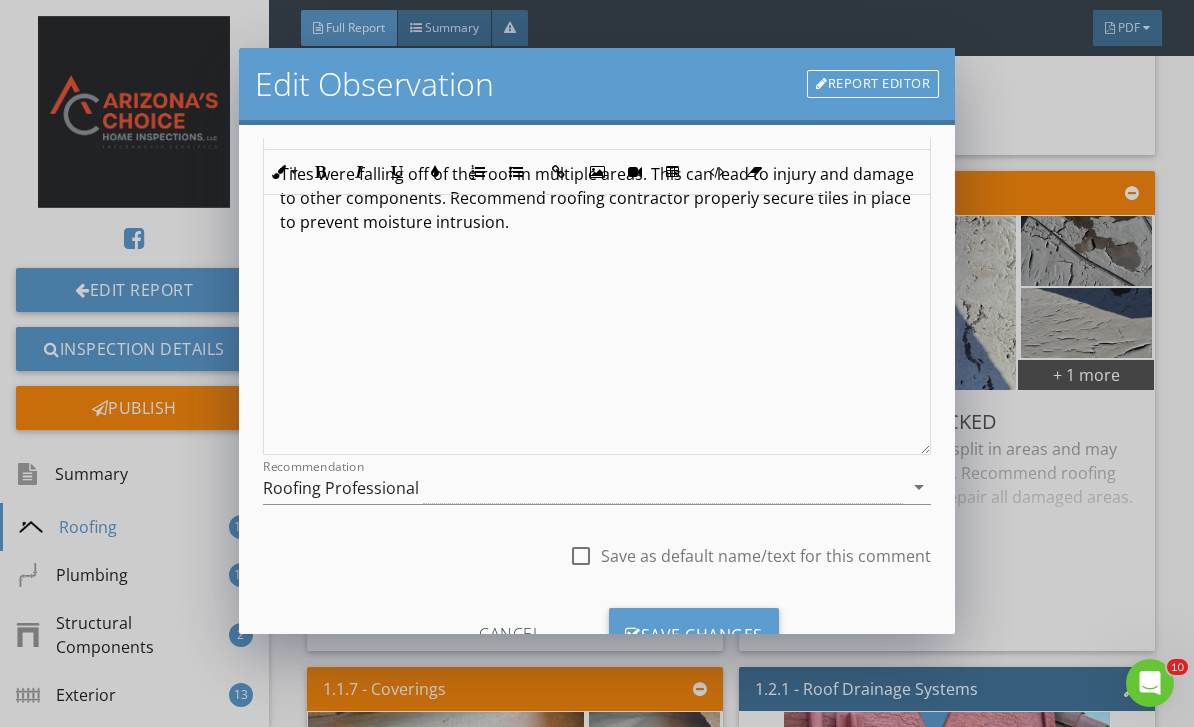 scroll, scrollTop: 198, scrollLeft: 0, axis: vertical 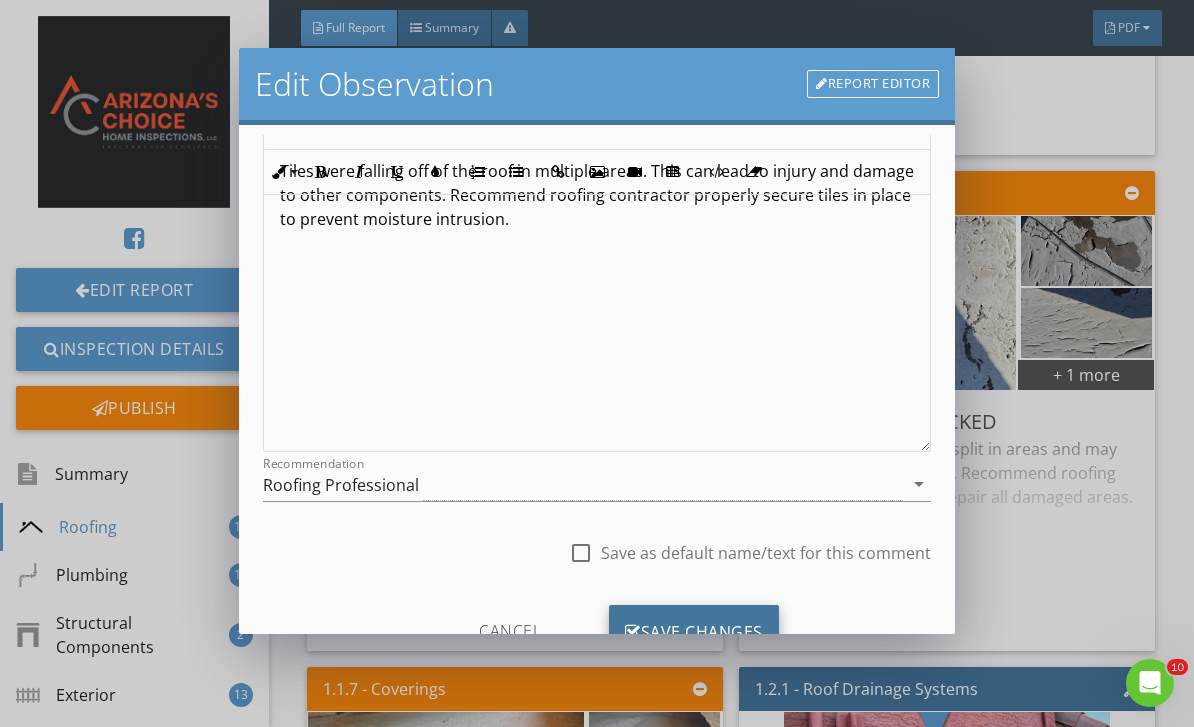 click on "Save Changes" at bounding box center [694, 632] 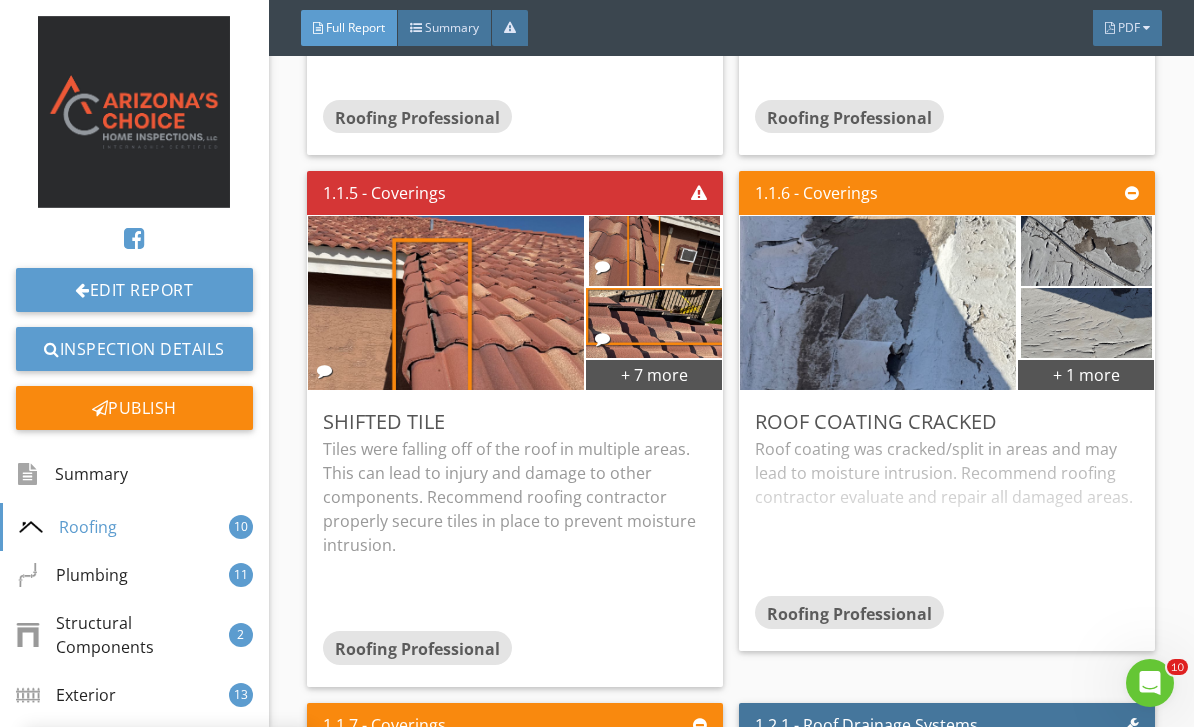 scroll, scrollTop: 0, scrollLeft: 0, axis: both 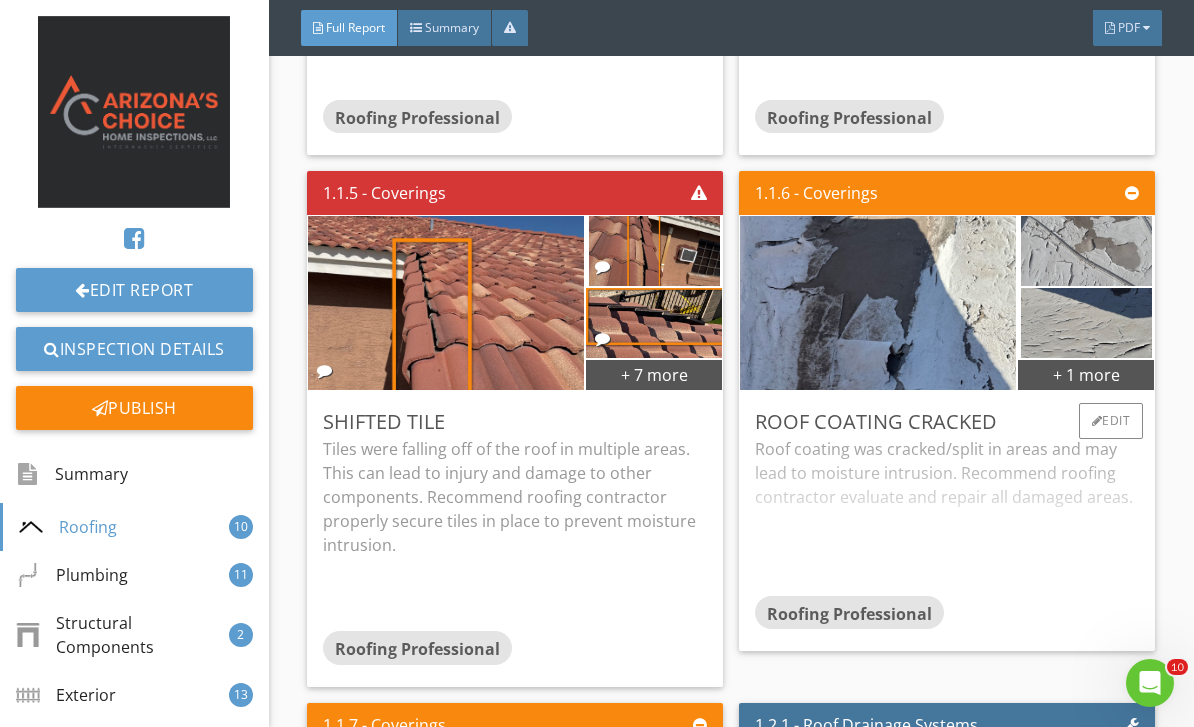 click at bounding box center (1086, 251) 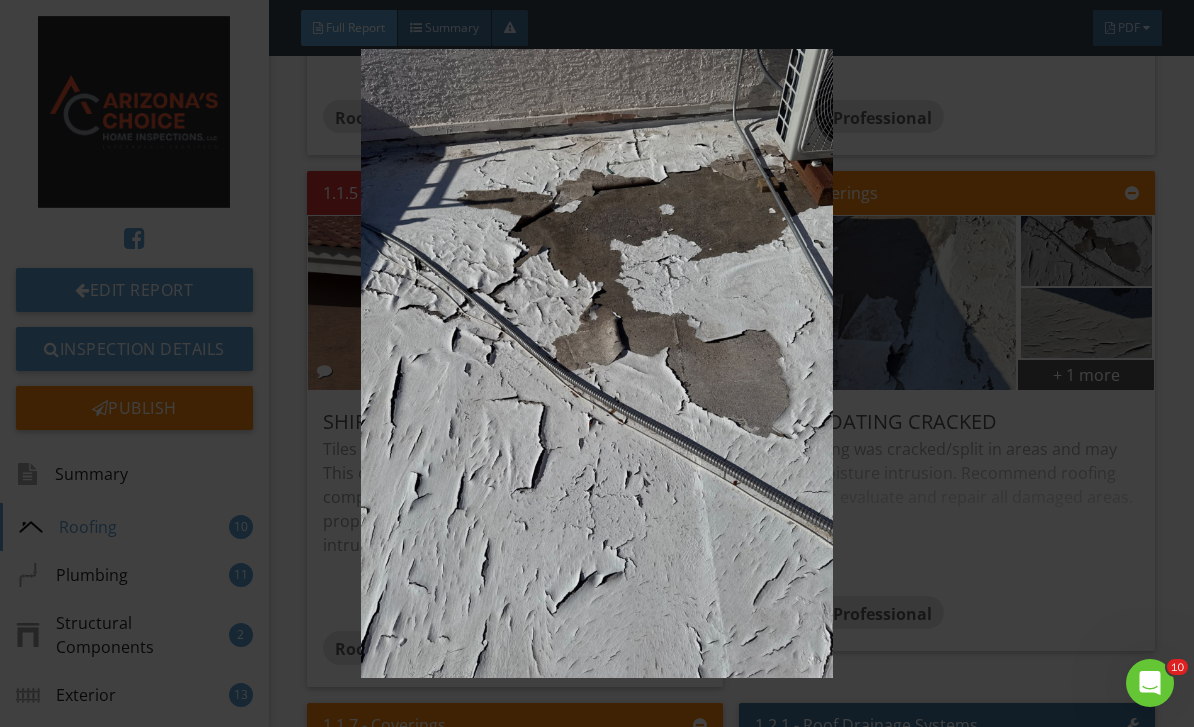click at bounding box center (597, 364) 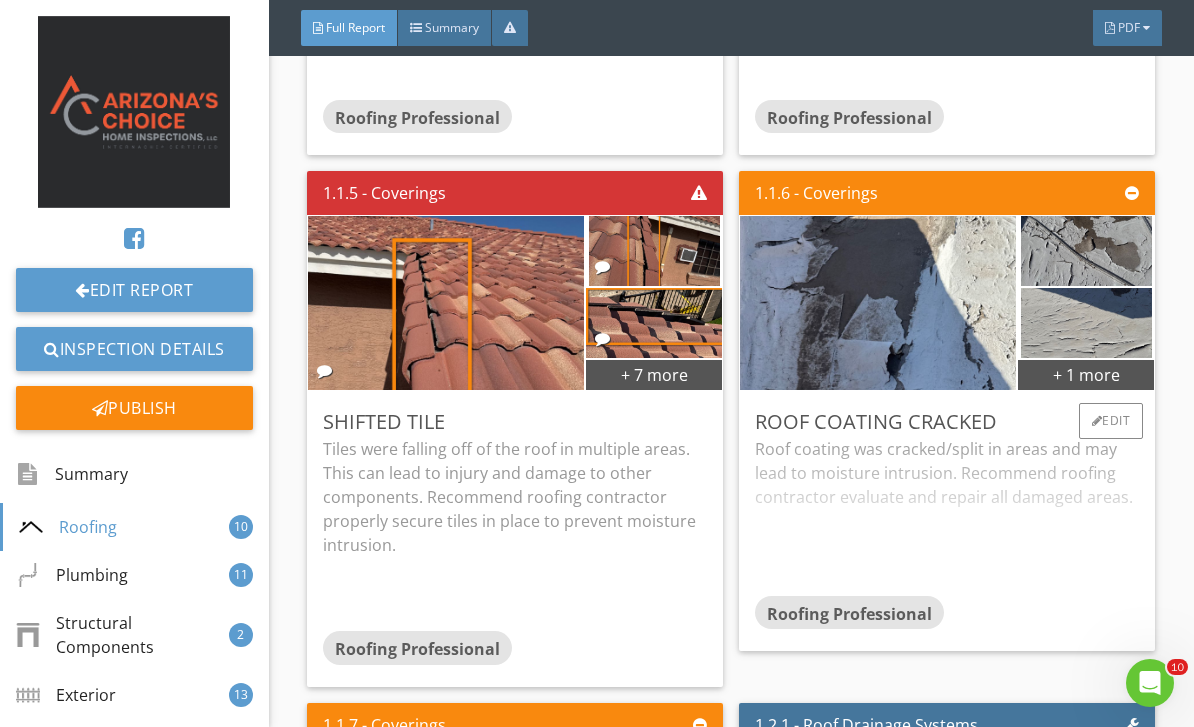 click on "Roof coating was cracked/split in areas and may lead to moisture intrusion. Recommend roofing contractor evaluate and repair all damaged areas." at bounding box center [947, 516] 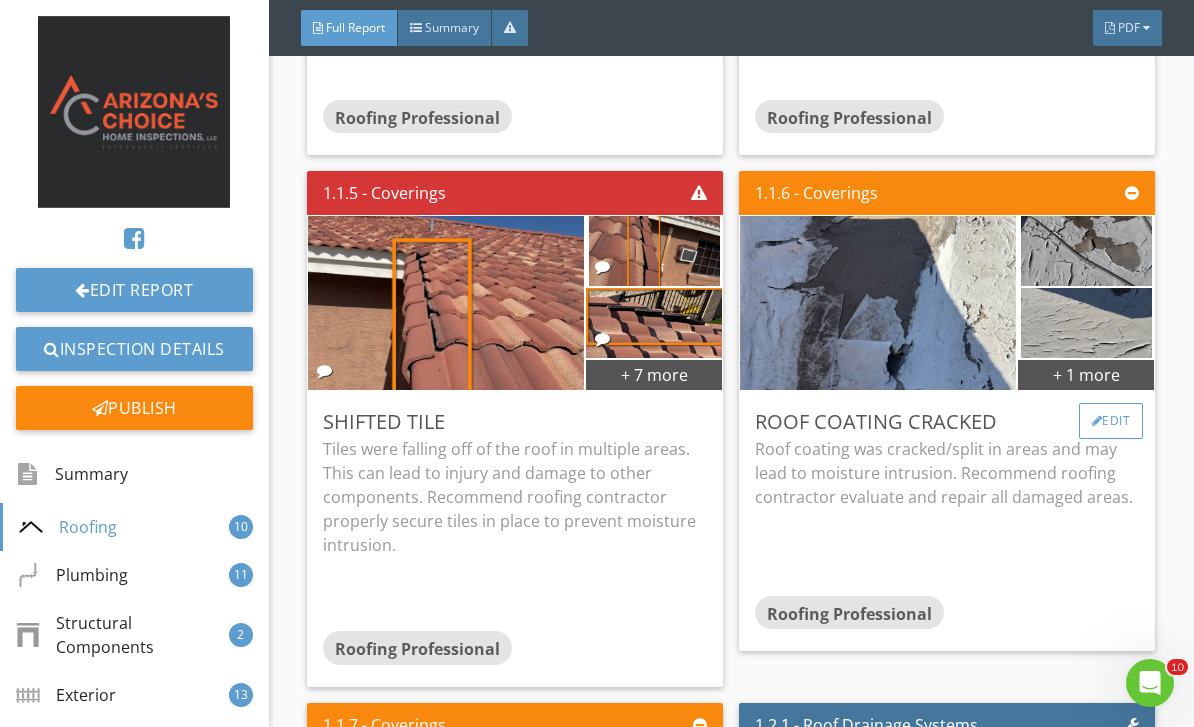 click on "Edit" at bounding box center (1111, 421) 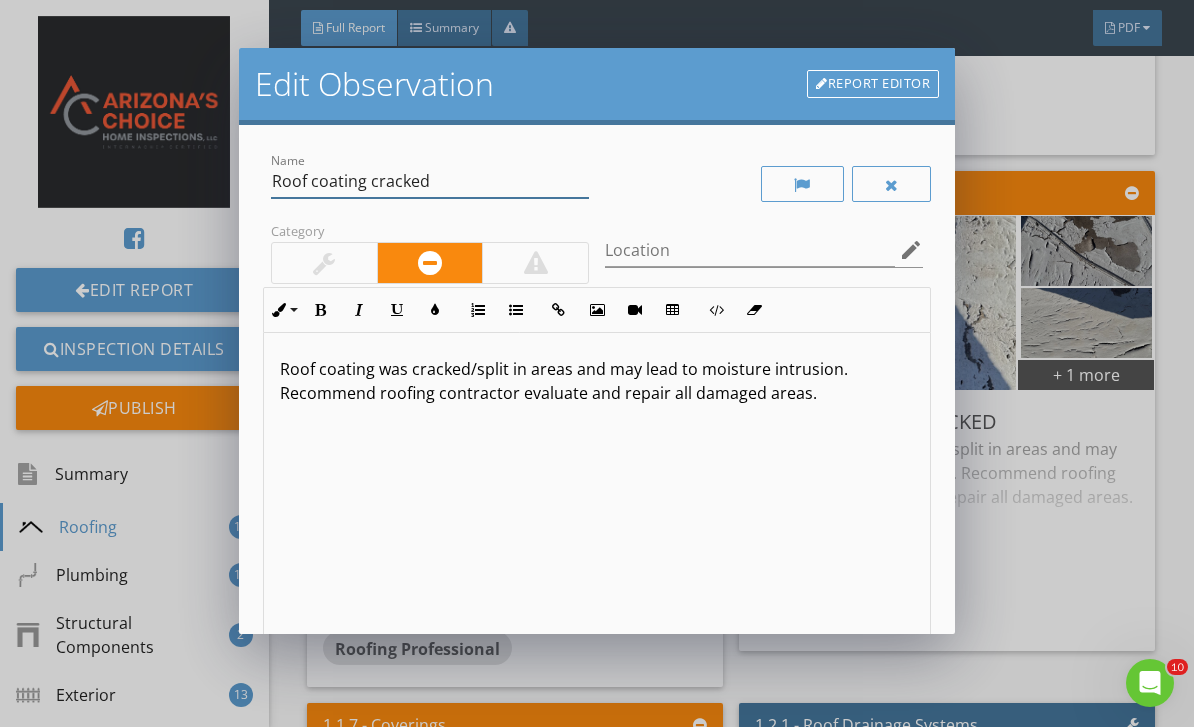 click on "Roof coating cracked" at bounding box center [430, 181] 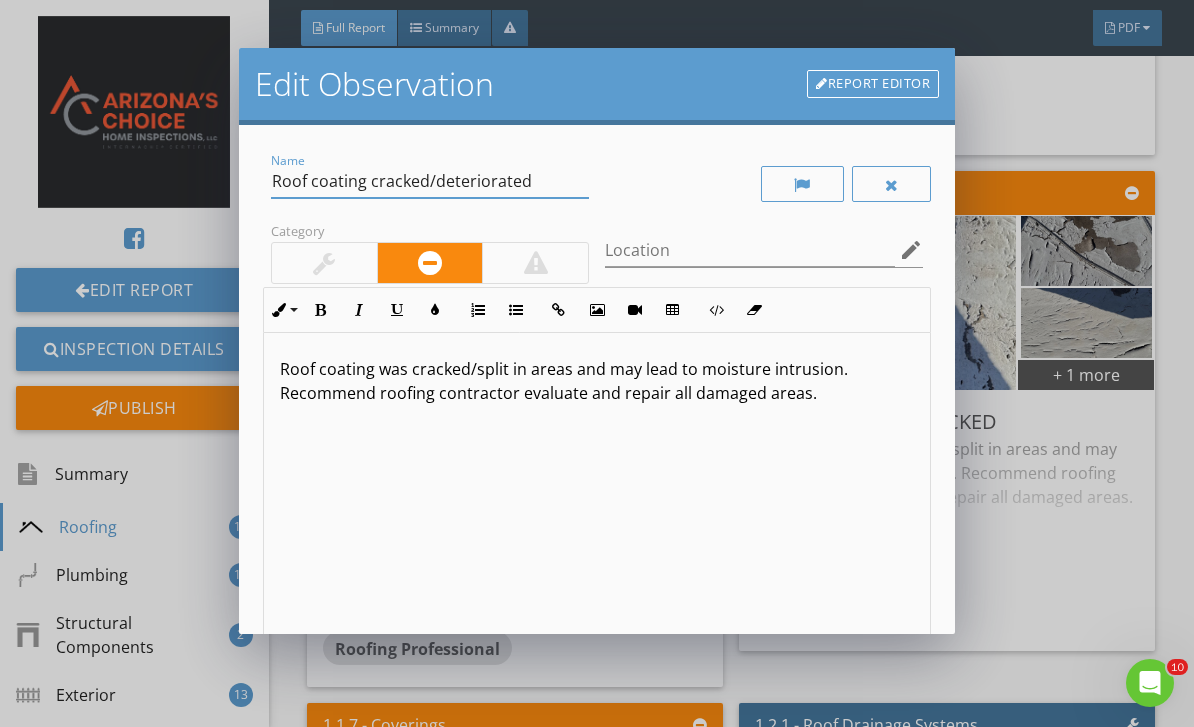 type on "Roof coating cracked/deteriorated" 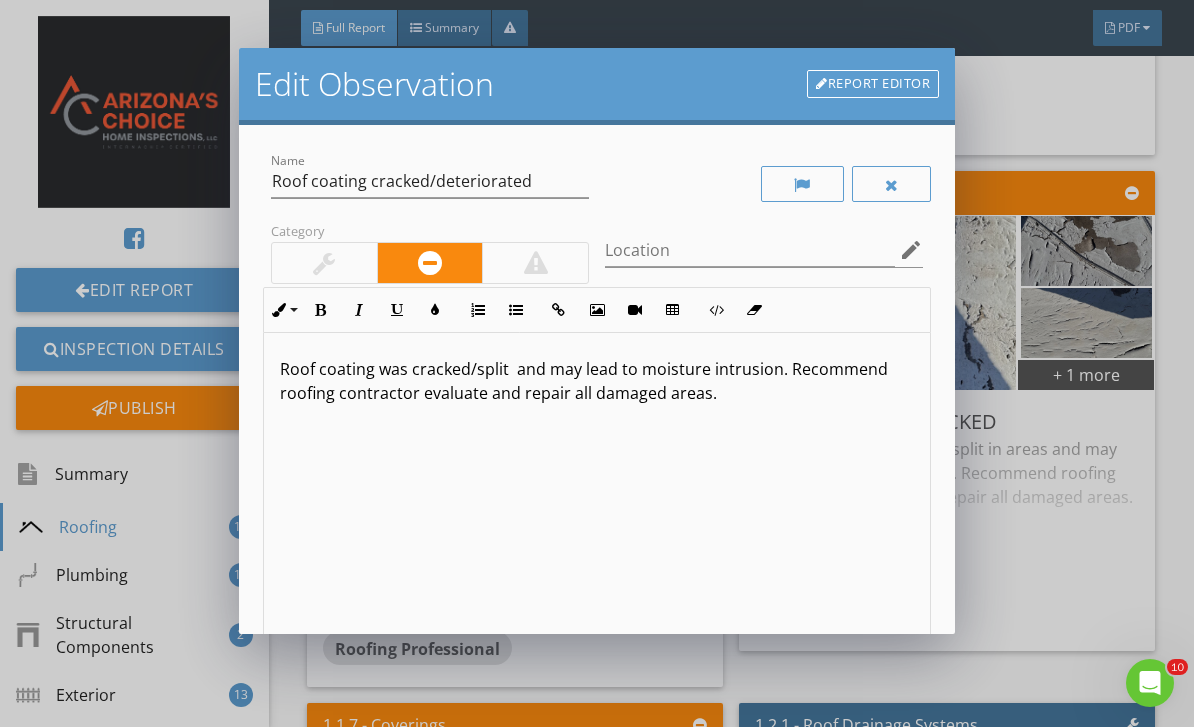 type 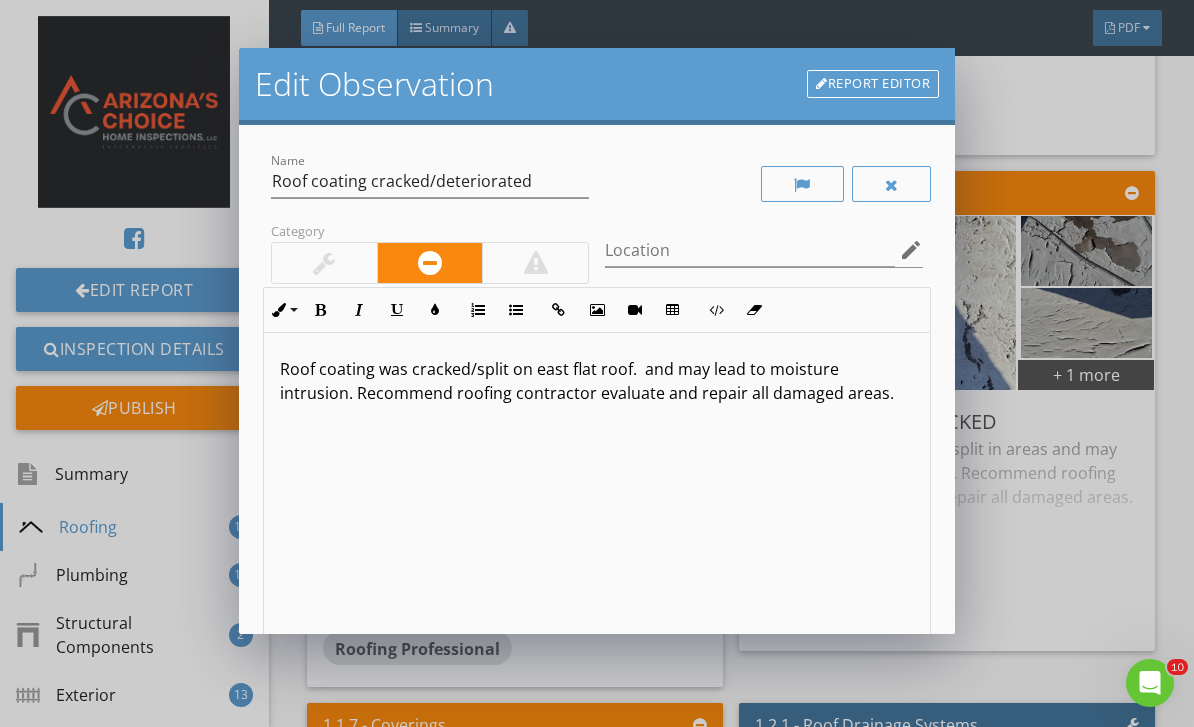 click on "Roof coating was cracked/split on east flat roof.  and may lead to moisture intrusion. Recommend roofing contractor evaluate and repair all damaged areas." at bounding box center [597, 381] 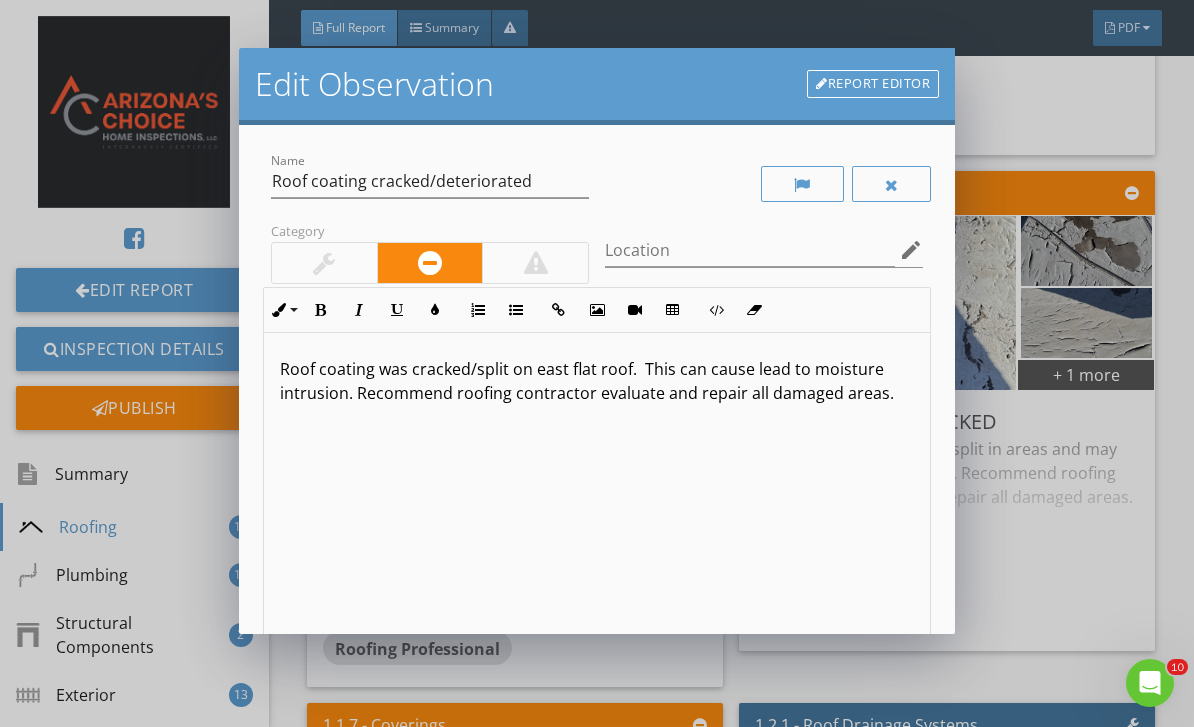 click on "Roof coating was cracked/split on east flat roof.  This can cause lead to moisture intrusion. Recommend roofing contractor evaluate and repair all damaged areas." at bounding box center [597, 381] 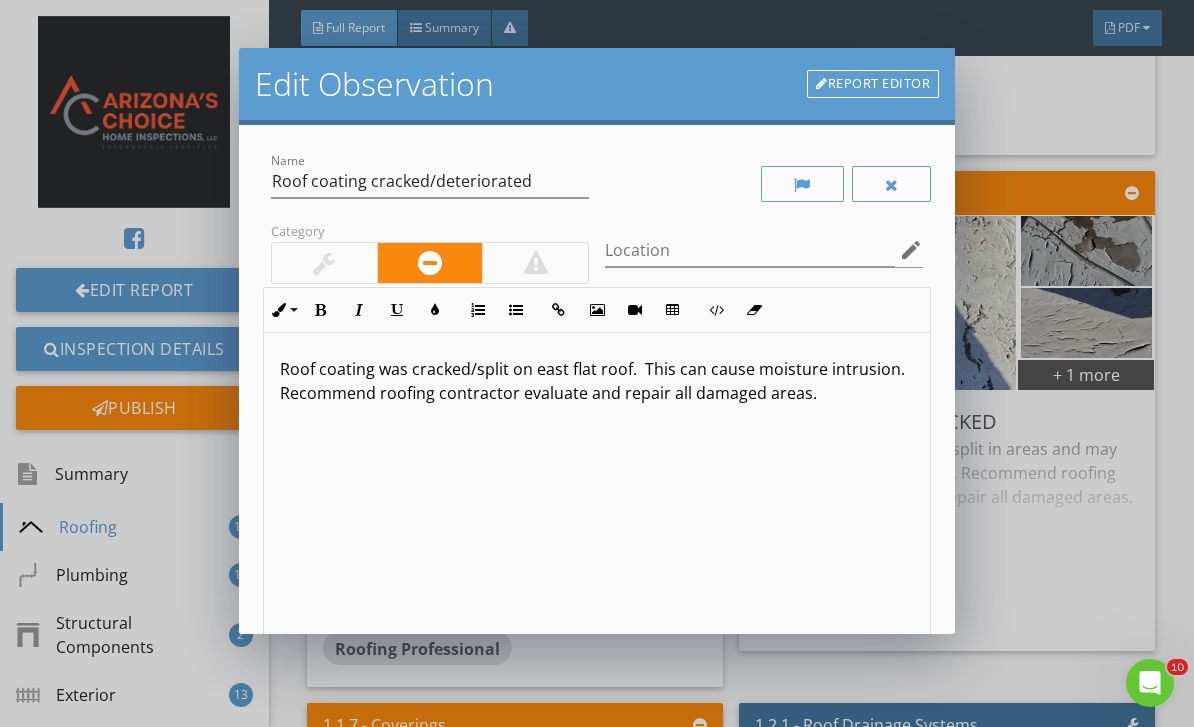 click on "Roof coating was cracked/split on east flat roof.  This can cause moisture intrusion. Recommend roofing contractor evaluate and repair all damaged areas." at bounding box center [597, 381] 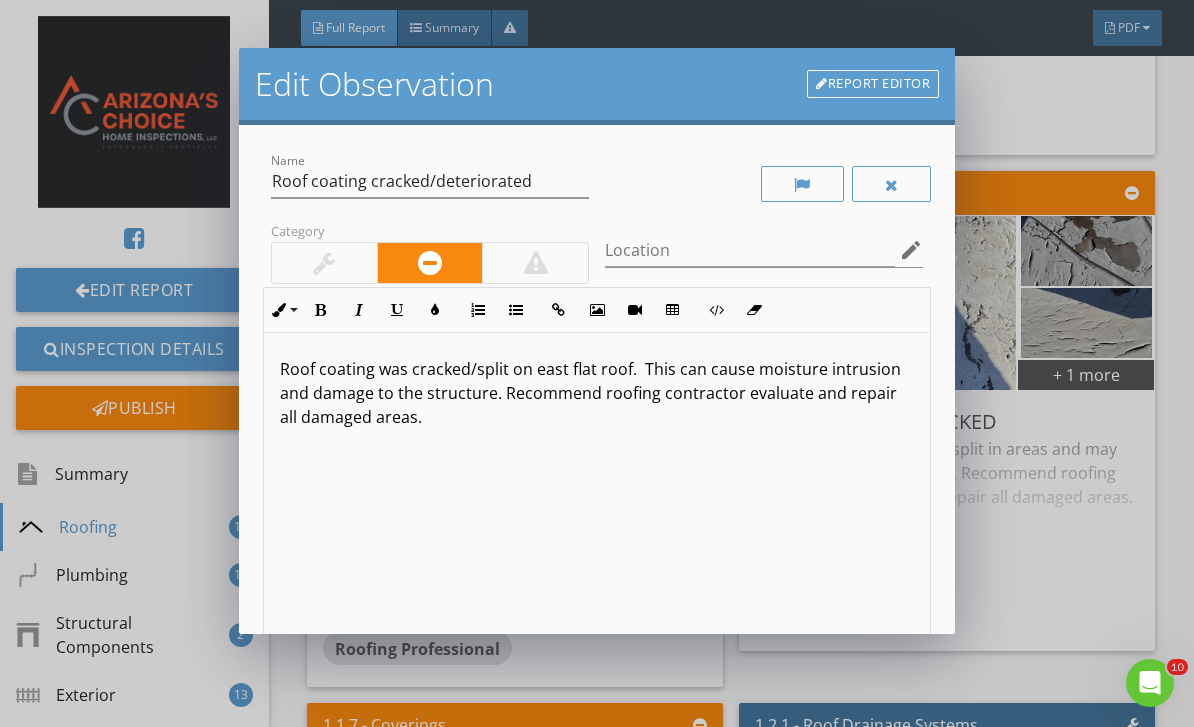click on "Roof coating was cracked/split on east flat roof.  This can cause moisture intrusion and damage to the structure. Recommend roofing contractor evaluate and repair all damaged areas." at bounding box center (597, 393) 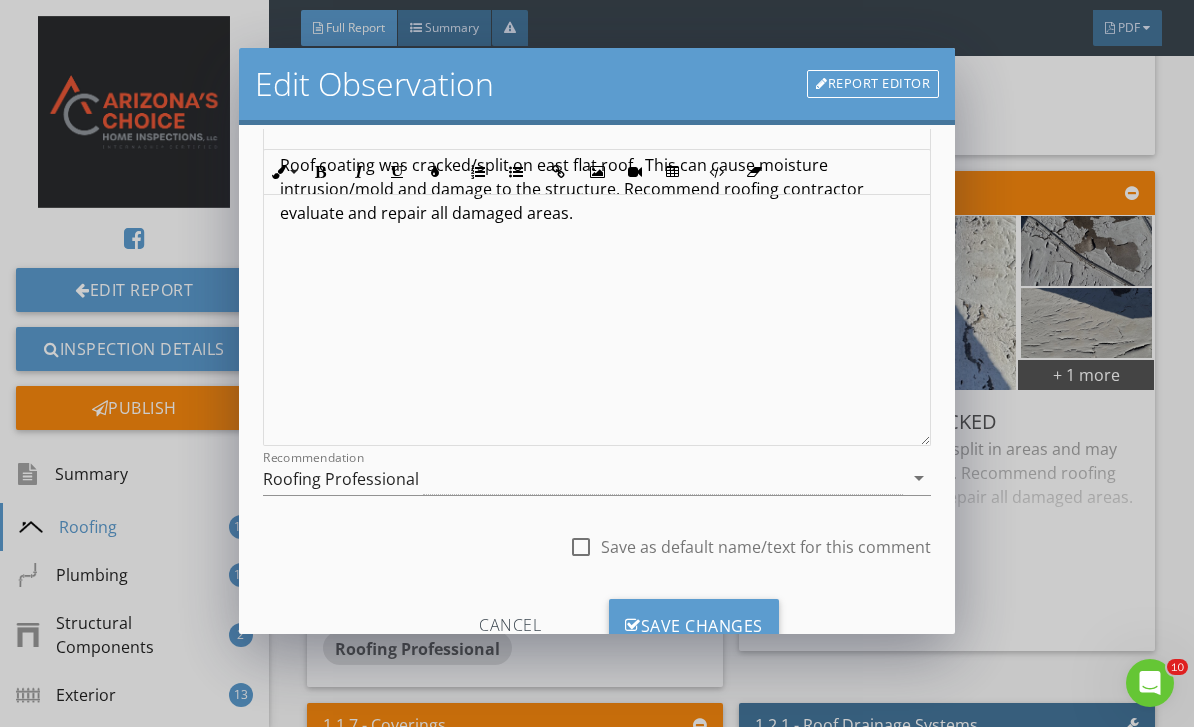 scroll, scrollTop: 225, scrollLeft: 0, axis: vertical 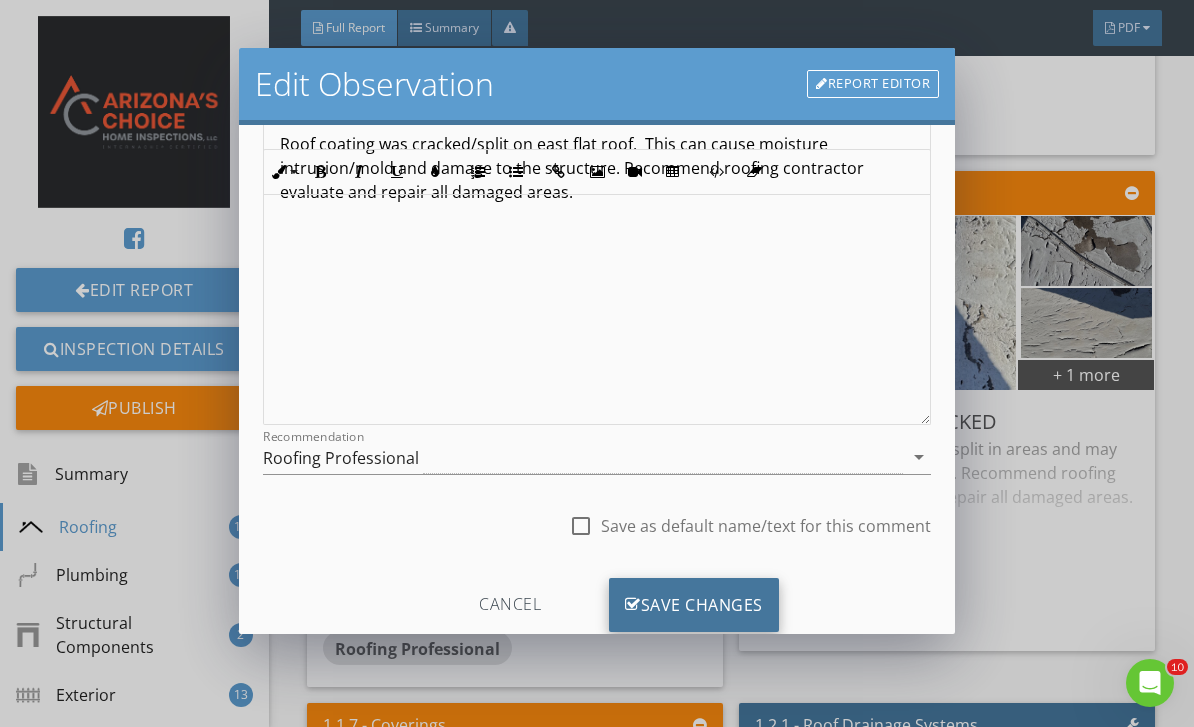 click on "Save Changes" at bounding box center [694, 605] 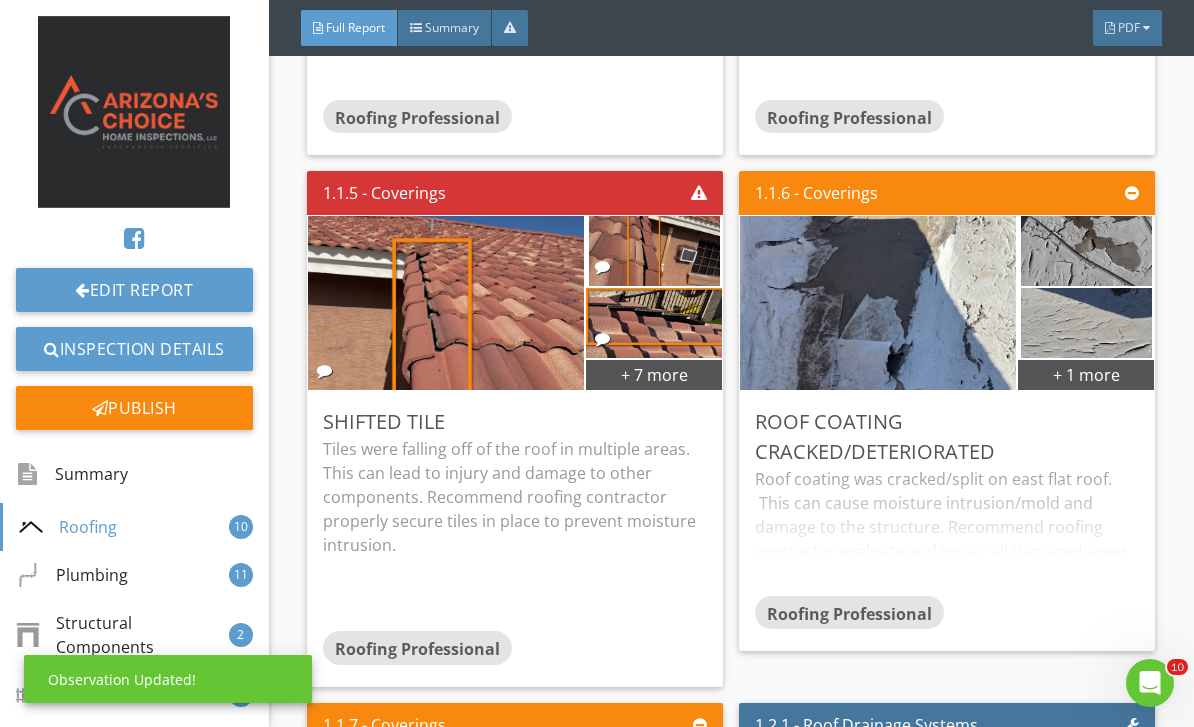 scroll, scrollTop: 0, scrollLeft: 0, axis: both 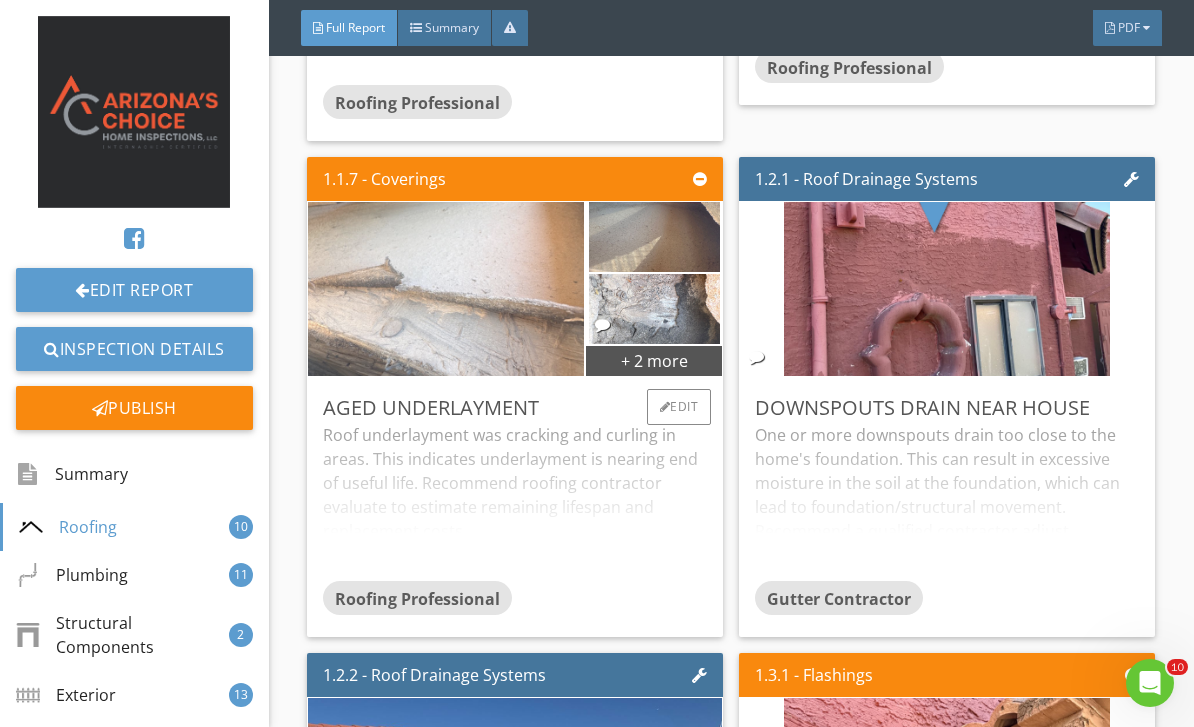 click at bounding box center [446, 288] 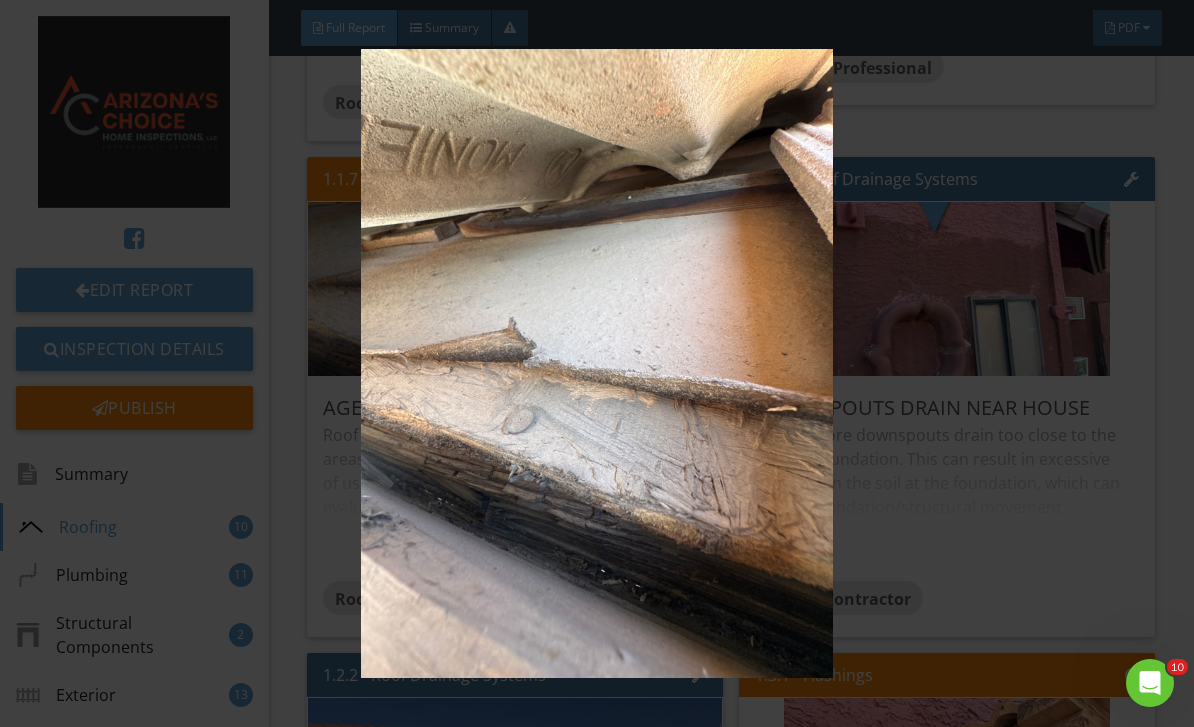 click at bounding box center [597, 364] 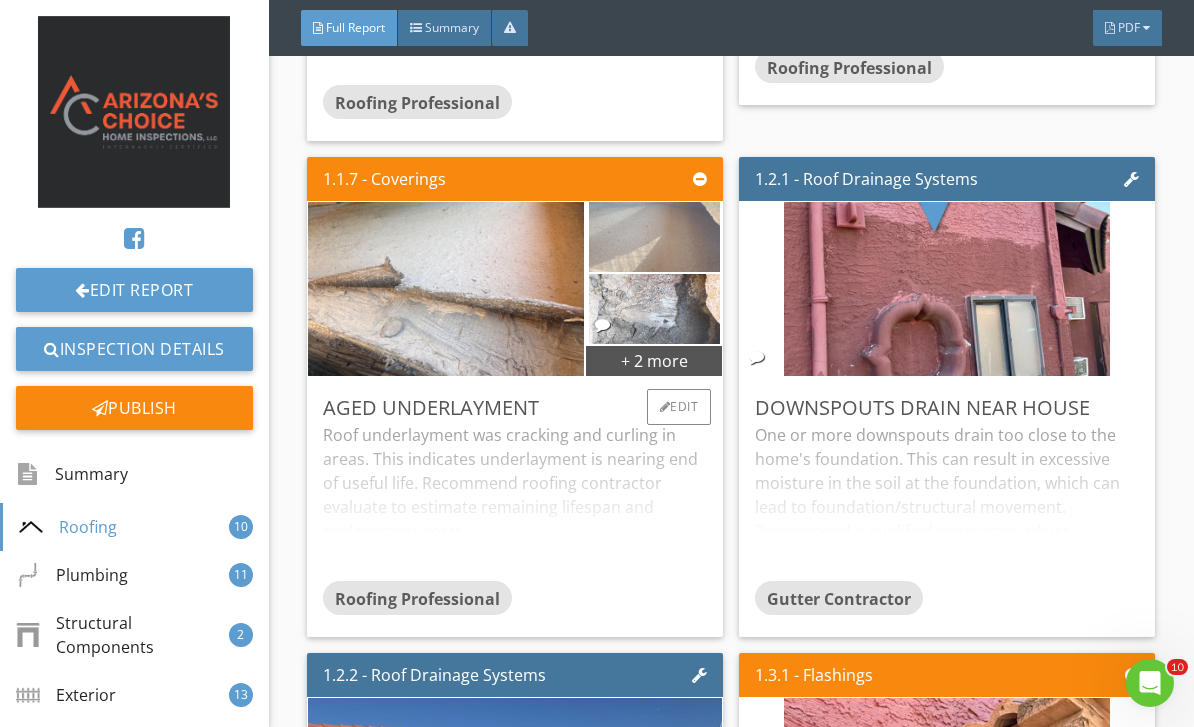 click at bounding box center [654, 236] 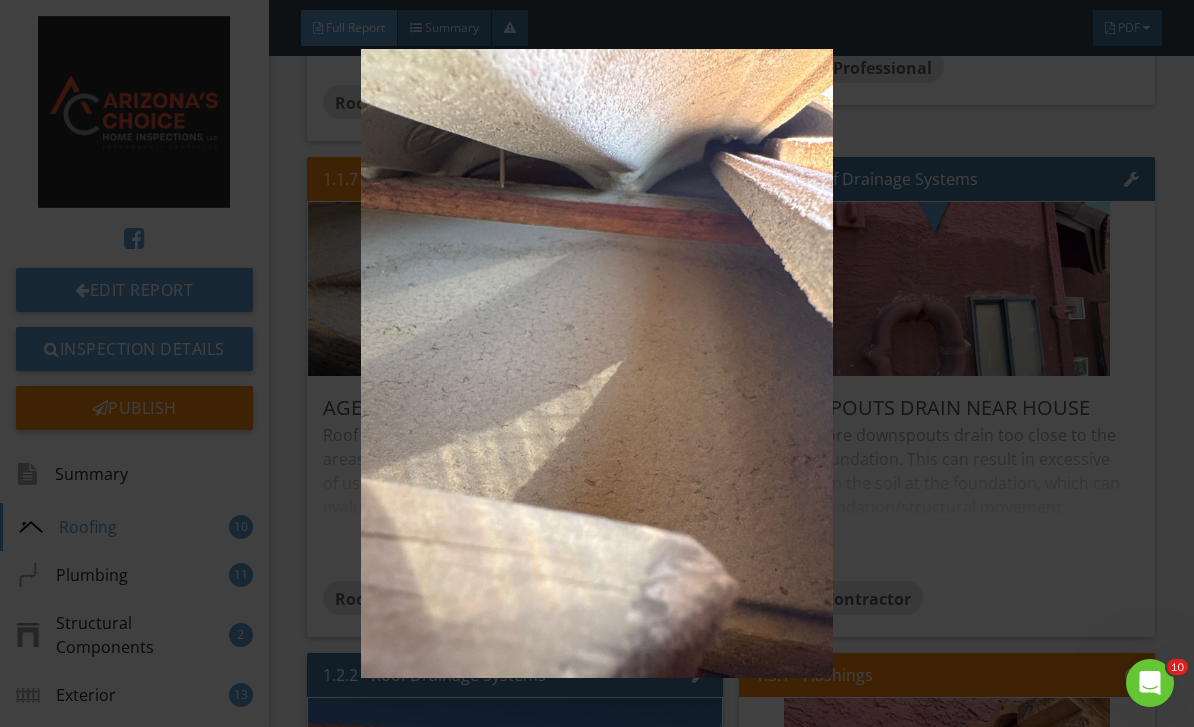 click at bounding box center [597, 364] 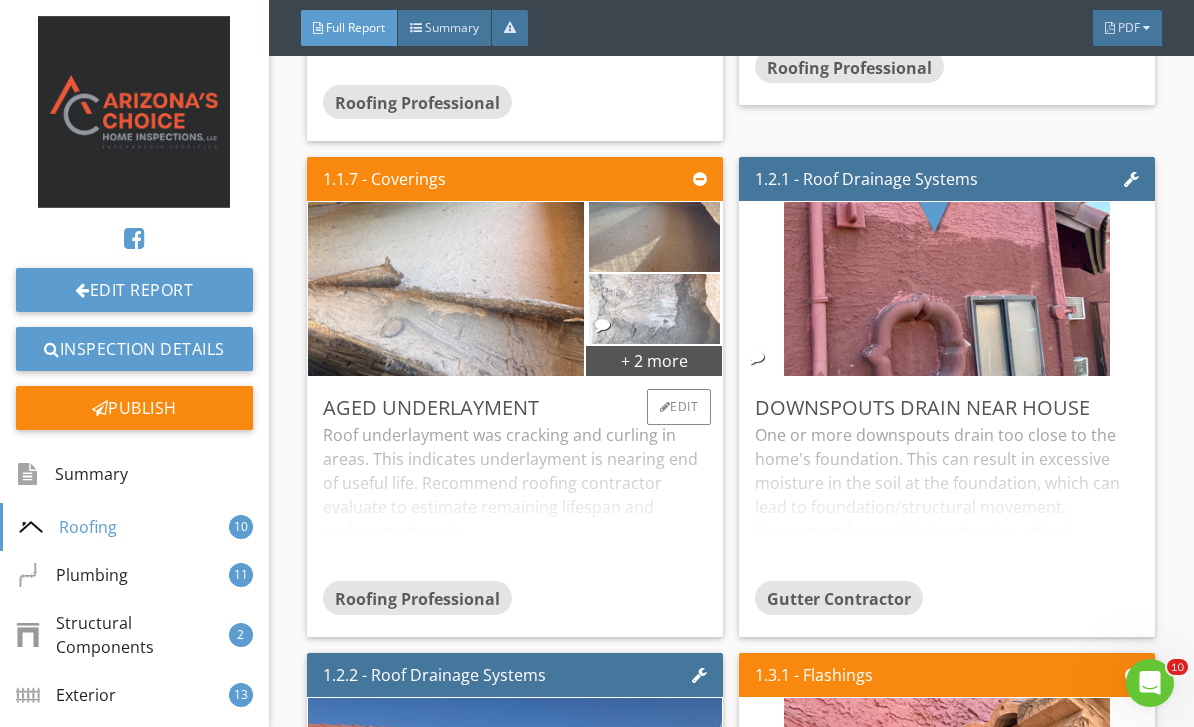 click at bounding box center (654, 308) 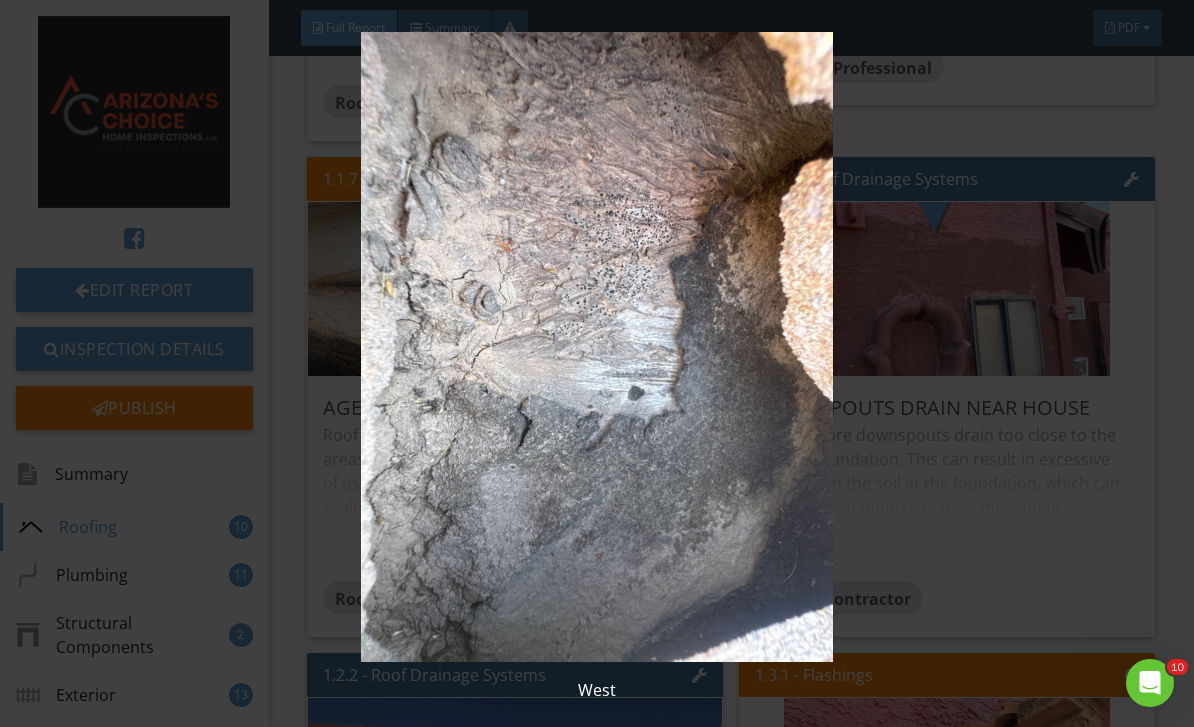 click at bounding box center (597, 347) 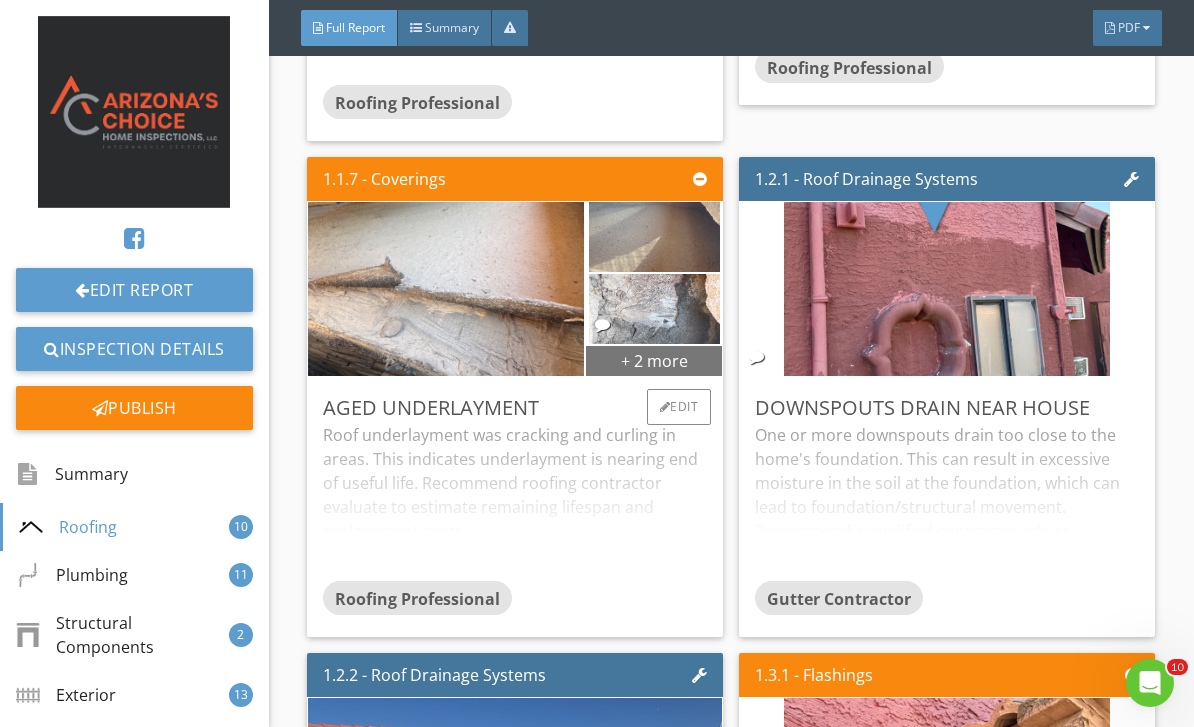 click on "+ 2 more" at bounding box center [654, 360] 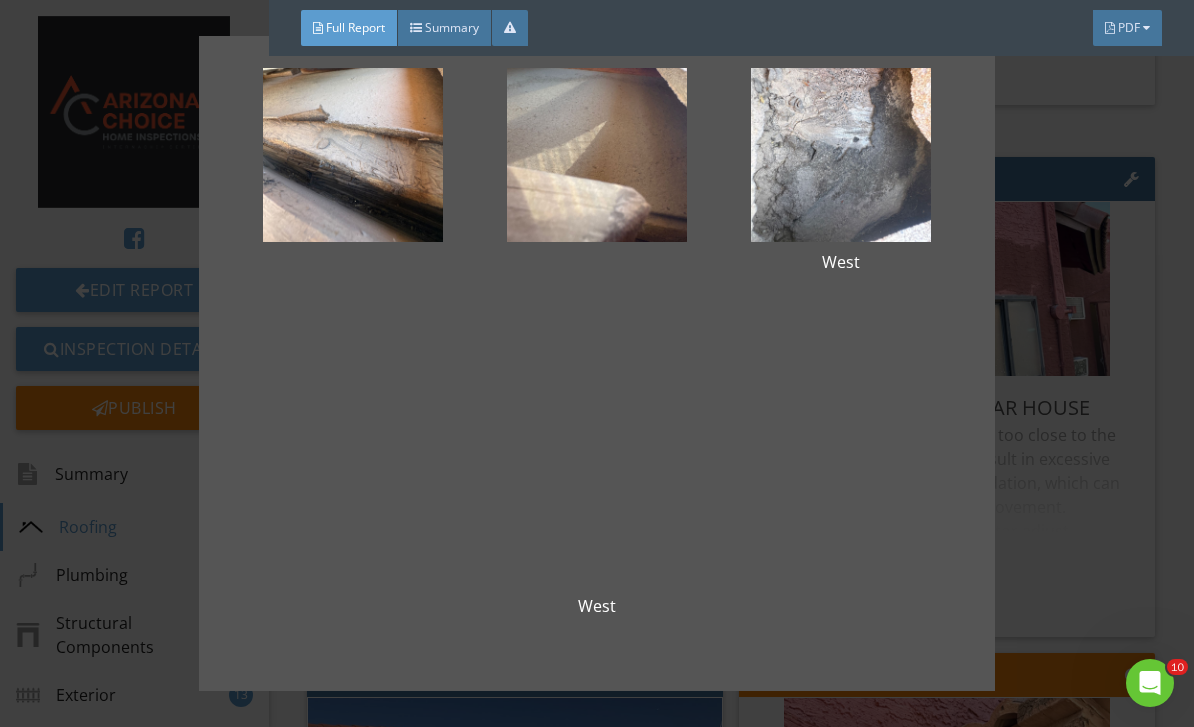 scroll, scrollTop: 98, scrollLeft: 0, axis: vertical 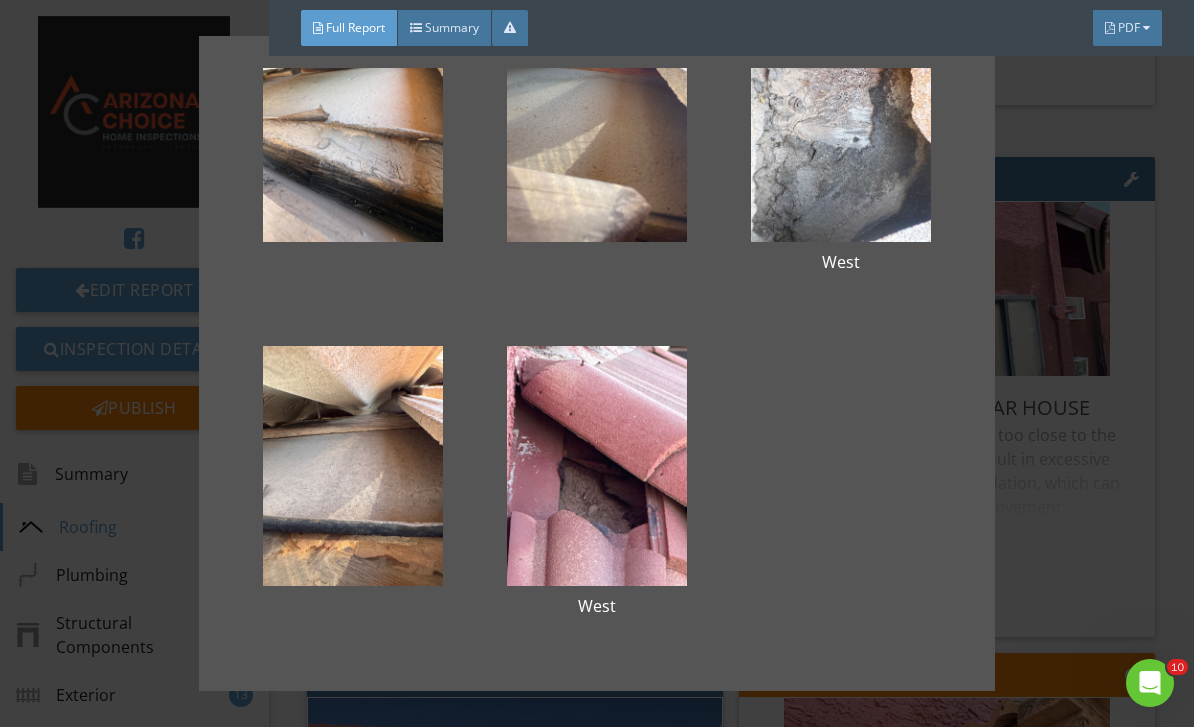 click on "West
West" at bounding box center [597, 363] 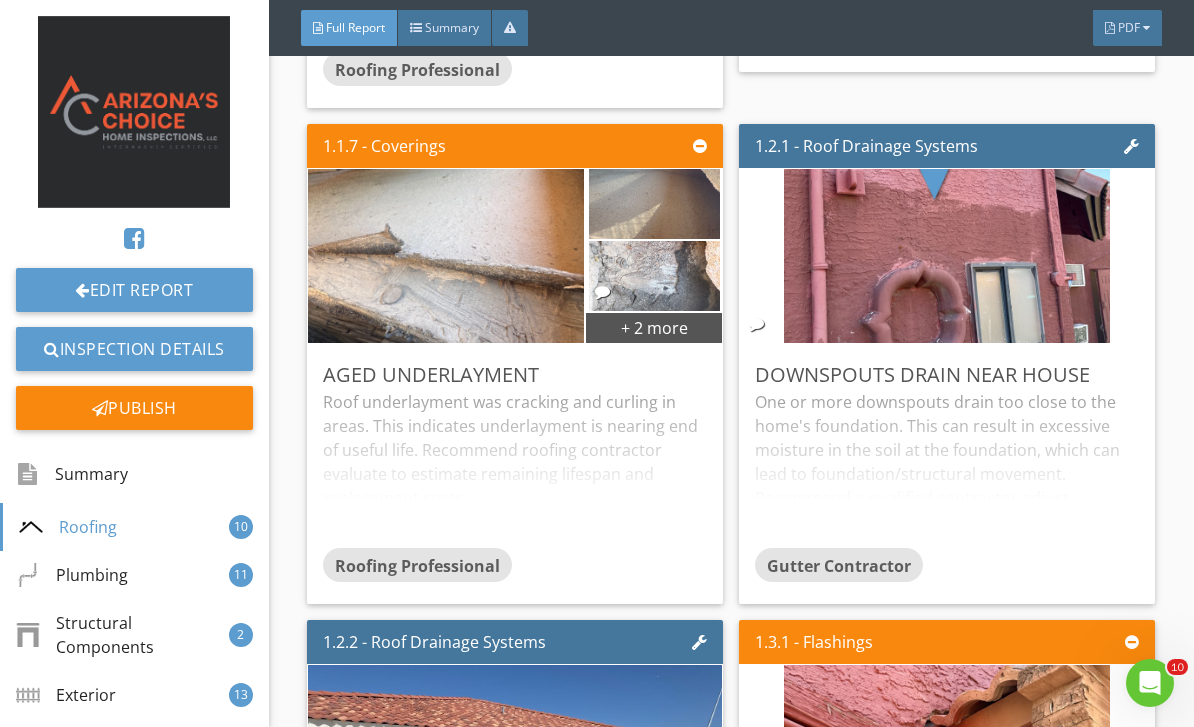 scroll, scrollTop: 2436, scrollLeft: 0, axis: vertical 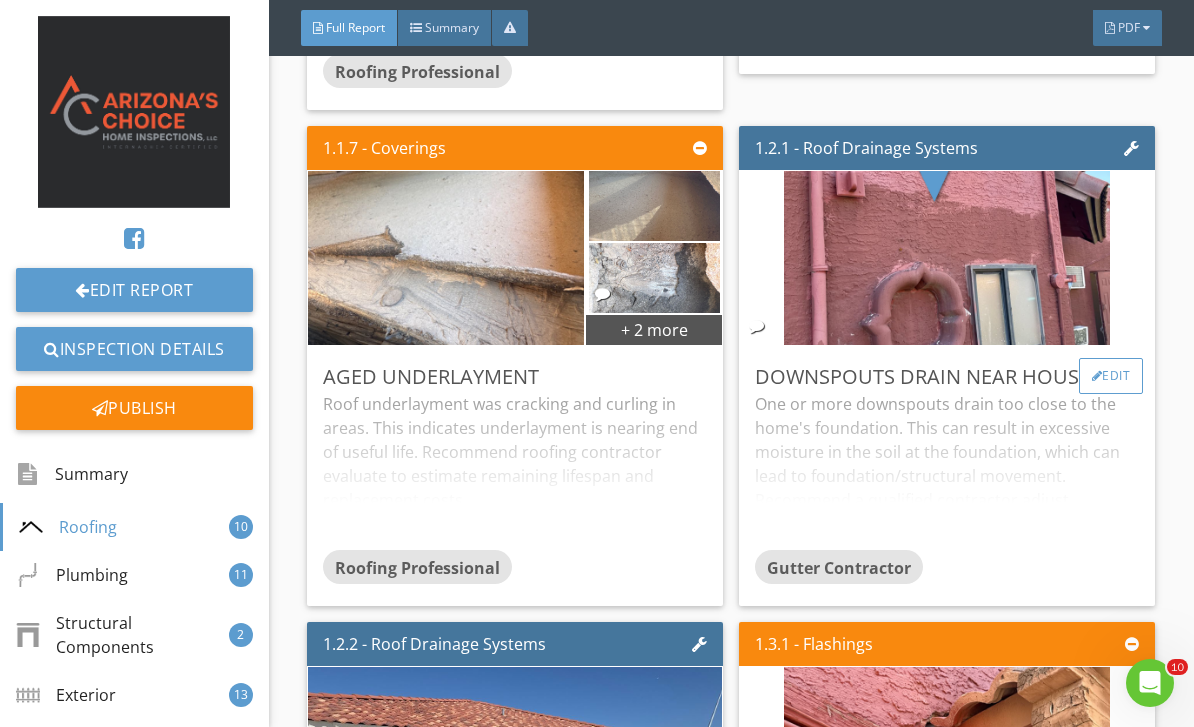 click at bounding box center (1097, 376) 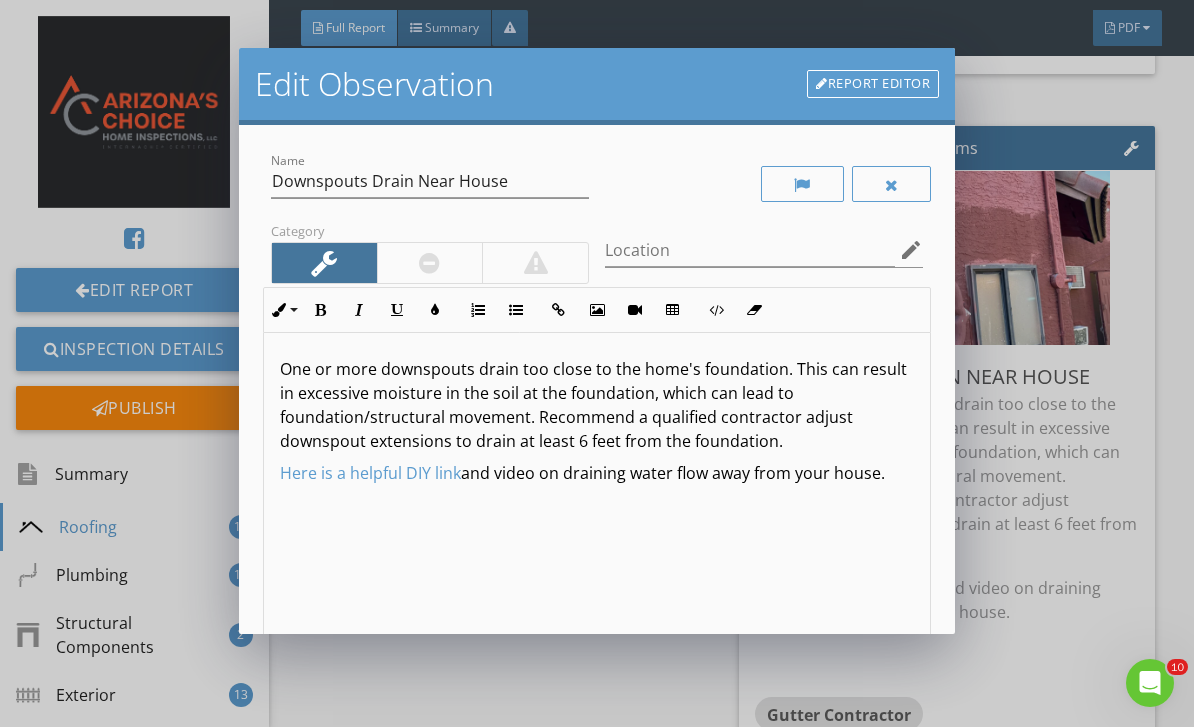 click on "One or more downspouts drain too close to the home's foundation. This can result in excessive moisture in the soil at the foundation, which can lead to foundation/structural movement. Recommend a qualified contractor adjust downspout extensions to drain at least 6 feet from the foundation." at bounding box center (597, 405) 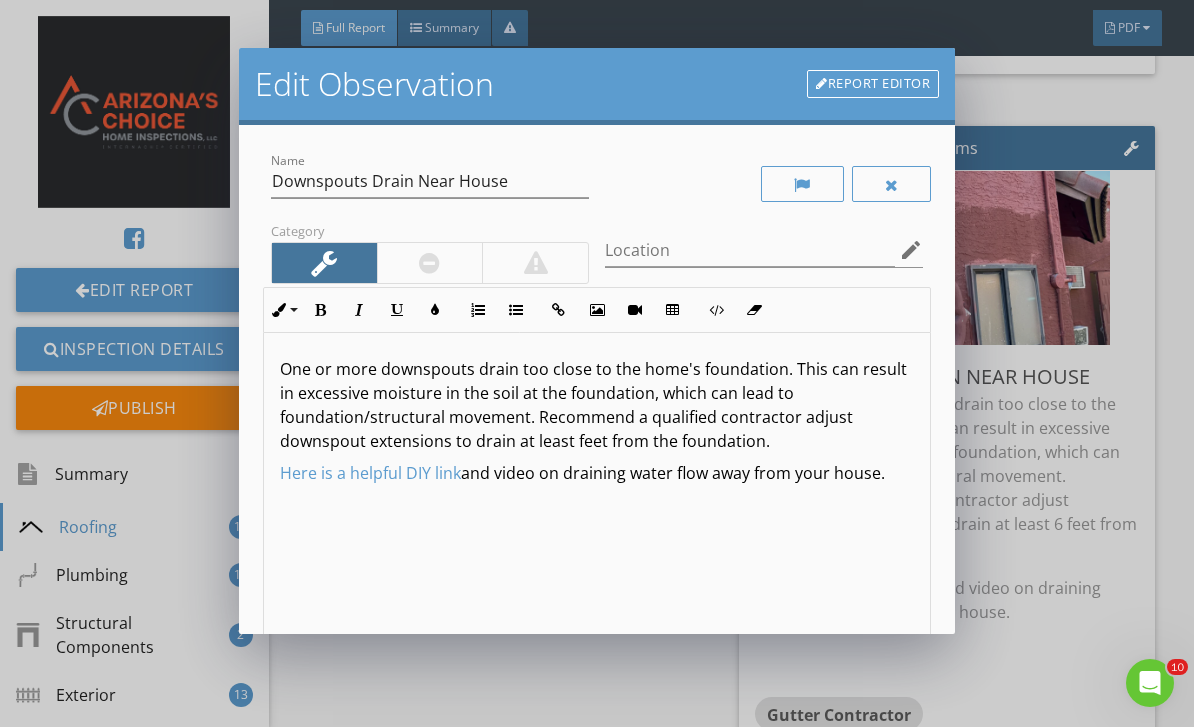type 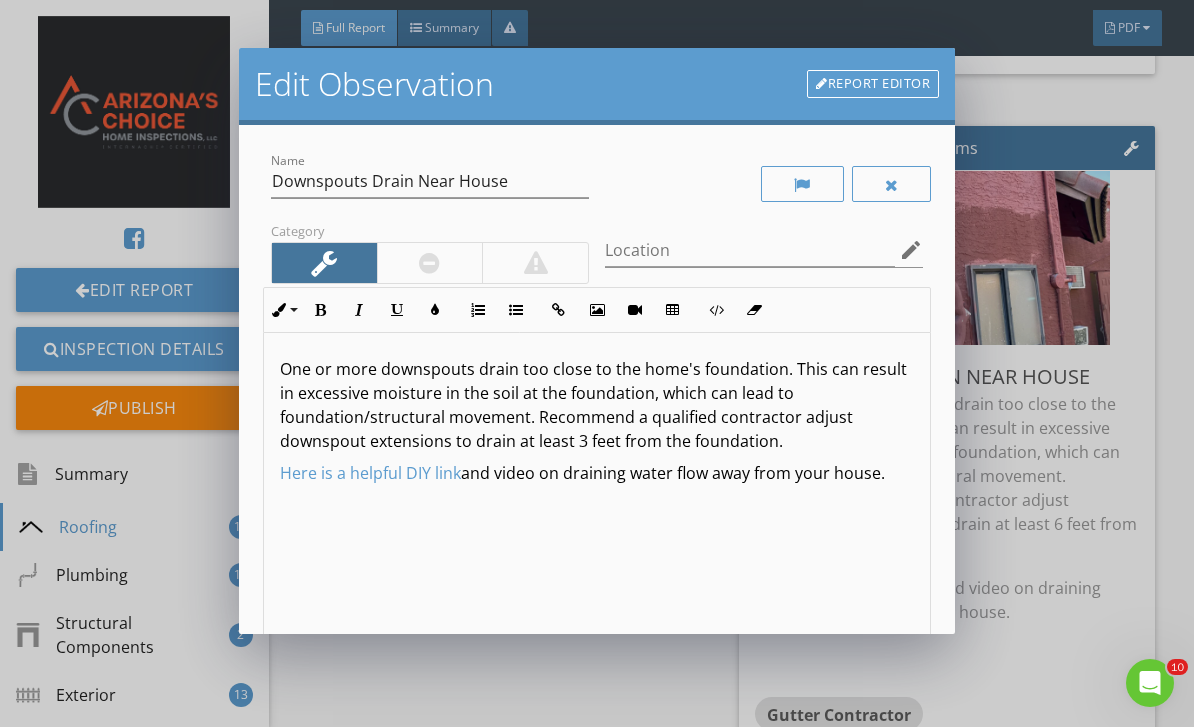 click on "One or more downspouts drain too close to the home's foundation. This can result in excessive moisture in the soil at the foundation, which can lead to foundation/structural movement. Recommend a qualified contractor adjust downspout extensions to drain at least 3 feet from the foundation." at bounding box center [597, 405] 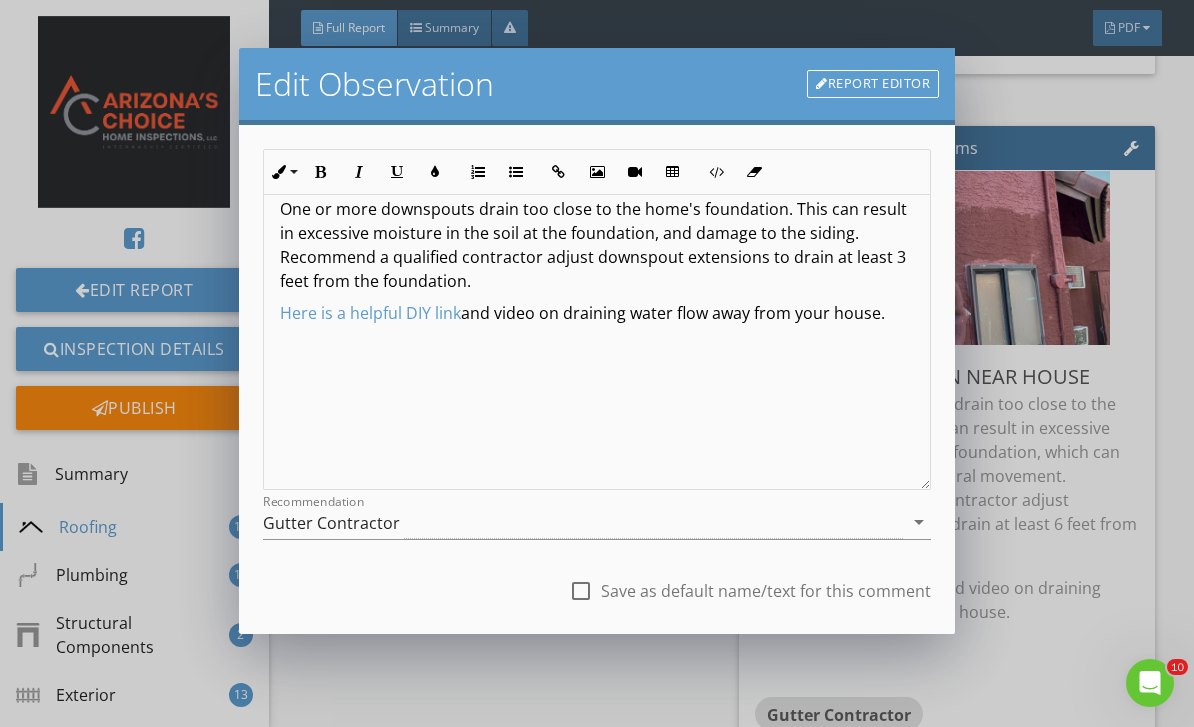 scroll, scrollTop: 220, scrollLeft: 0, axis: vertical 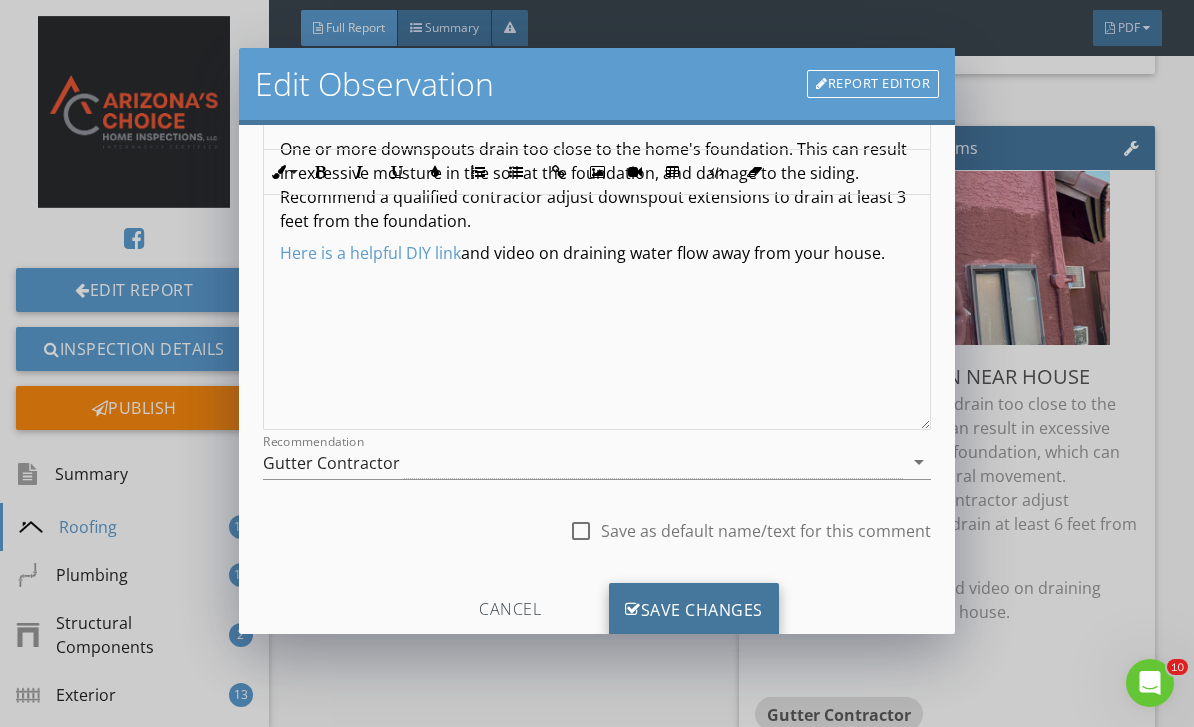 click on "Save Changes" at bounding box center (694, 610) 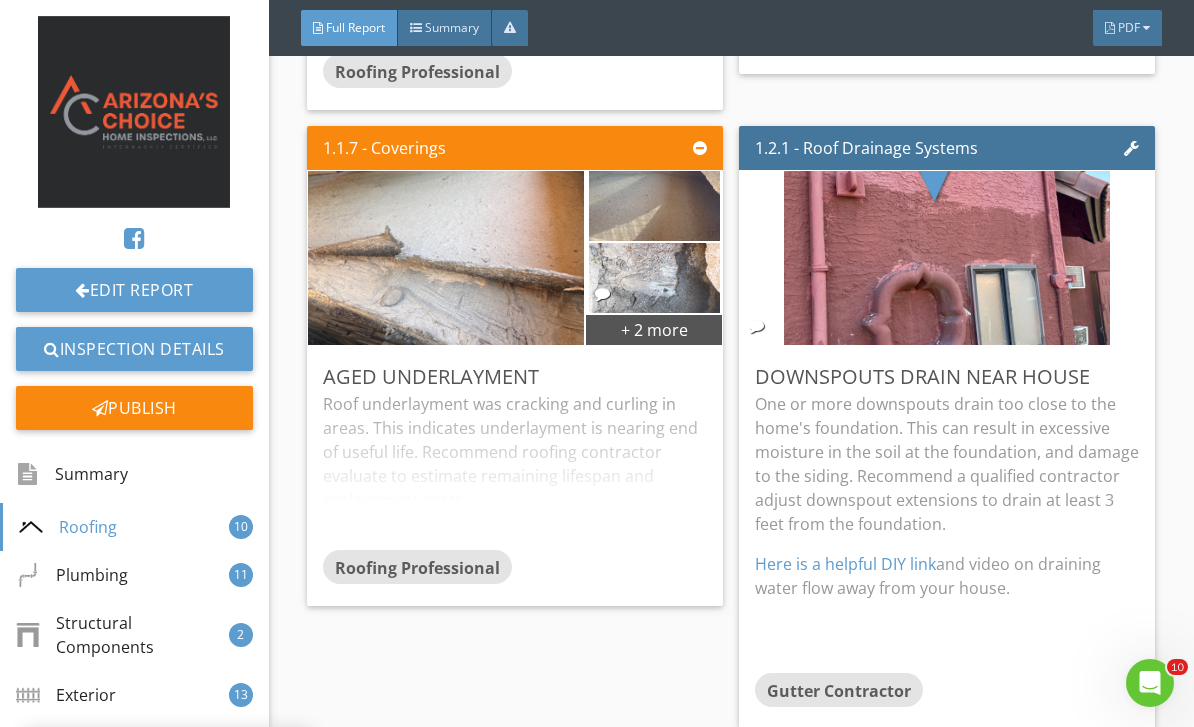 scroll, scrollTop: 0, scrollLeft: 0, axis: both 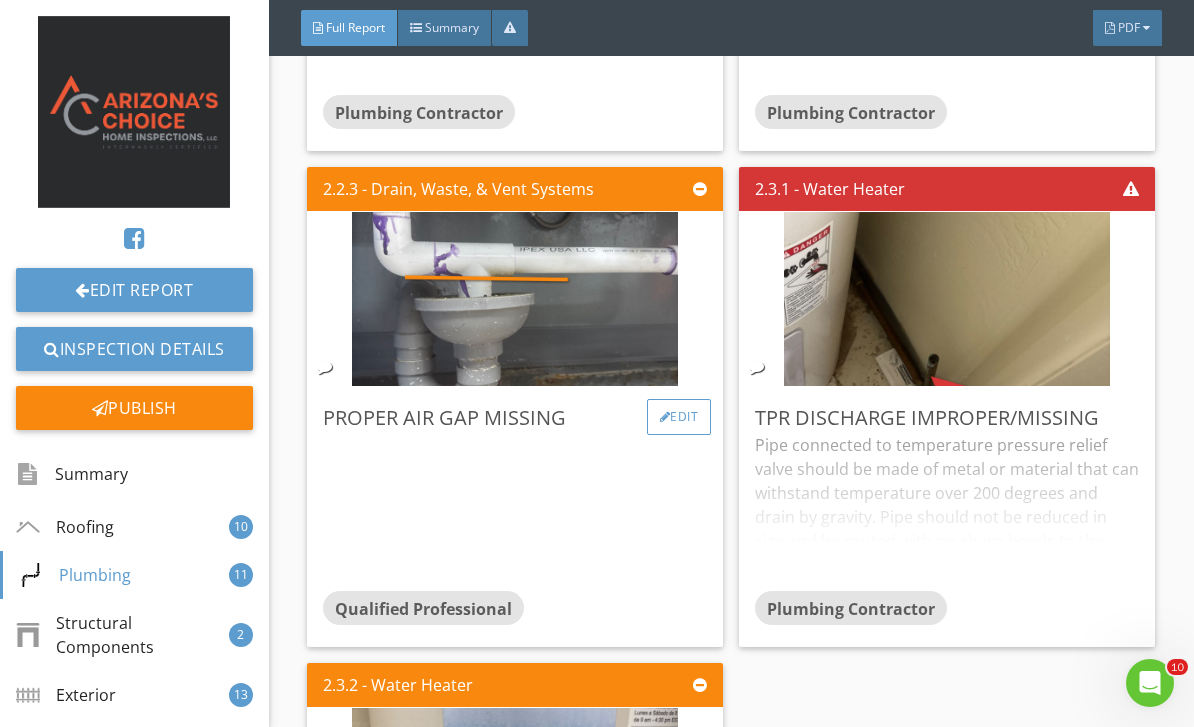 click on "Edit" at bounding box center (679, 417) 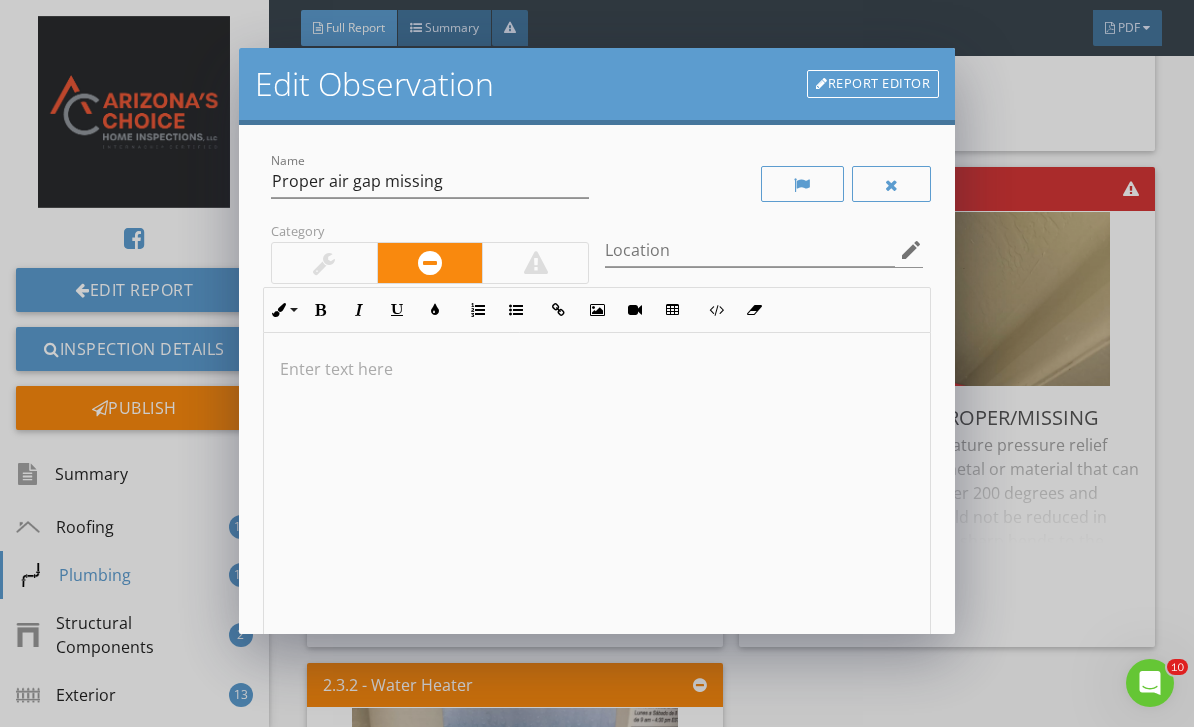 click at bounding box center [597, 491] 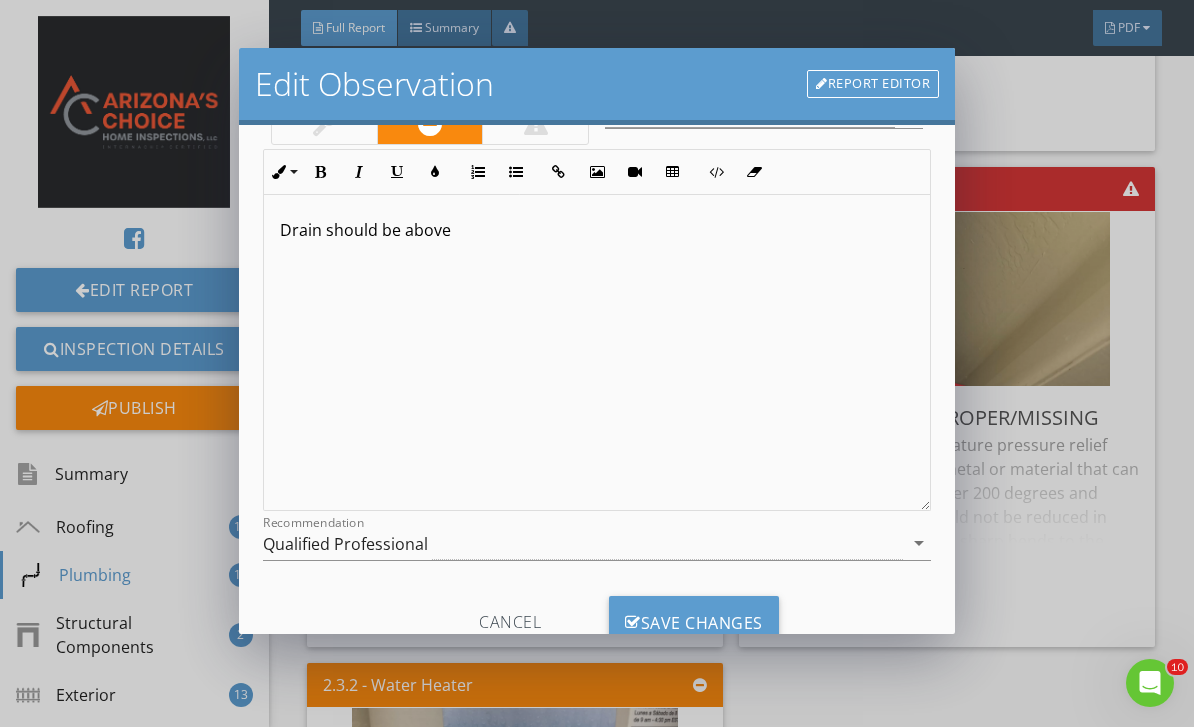 scroll, scrollTop: 147, scrollLeft: 0, axis: vertical 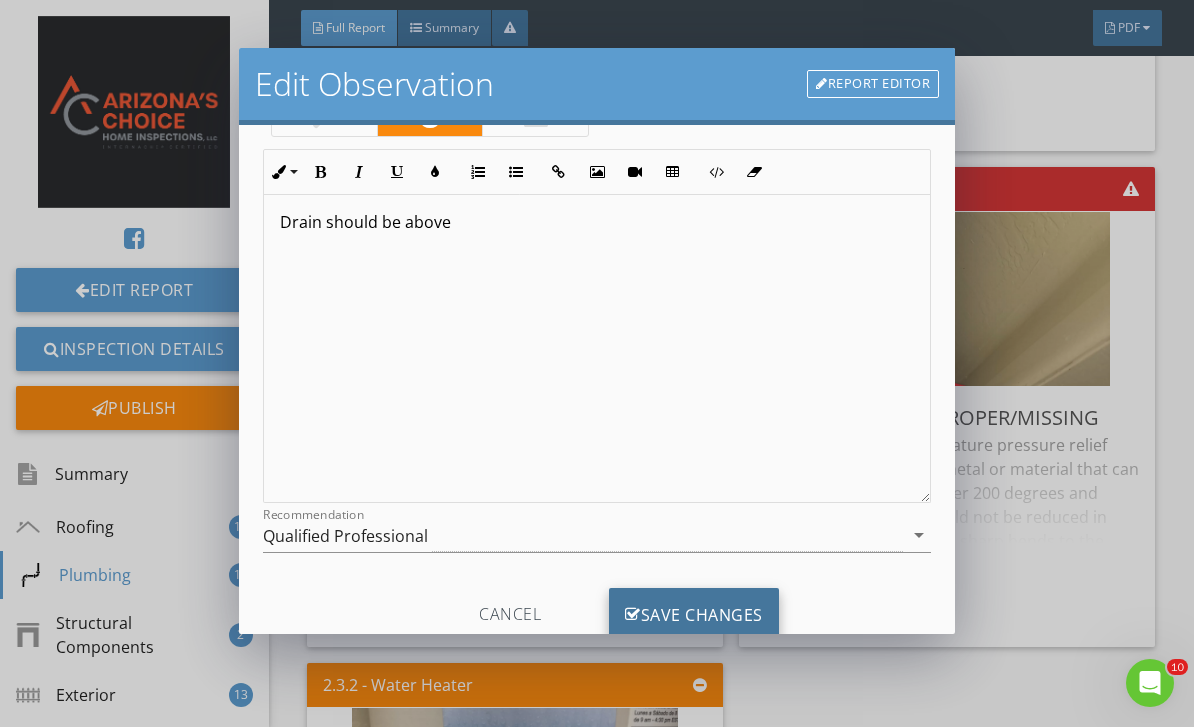 click on "Save Changes" at bounding box center [694, 615] 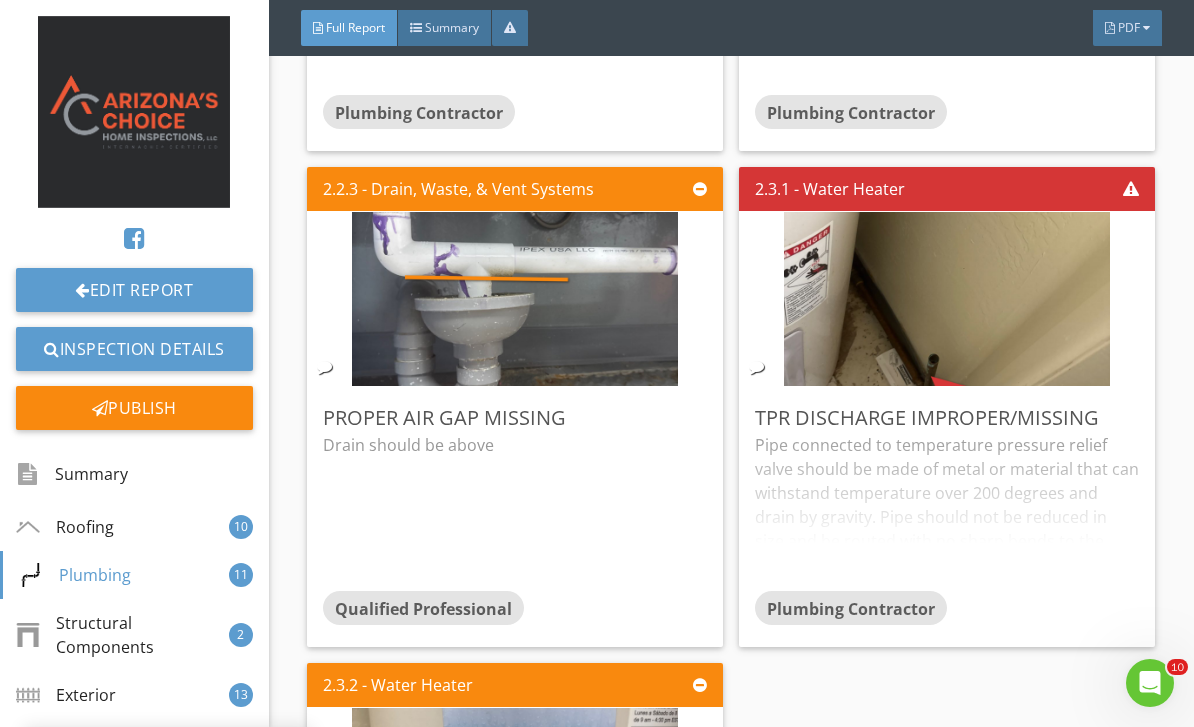 scroll, scrollTop: 0, scrollLeft: 0, axis: both 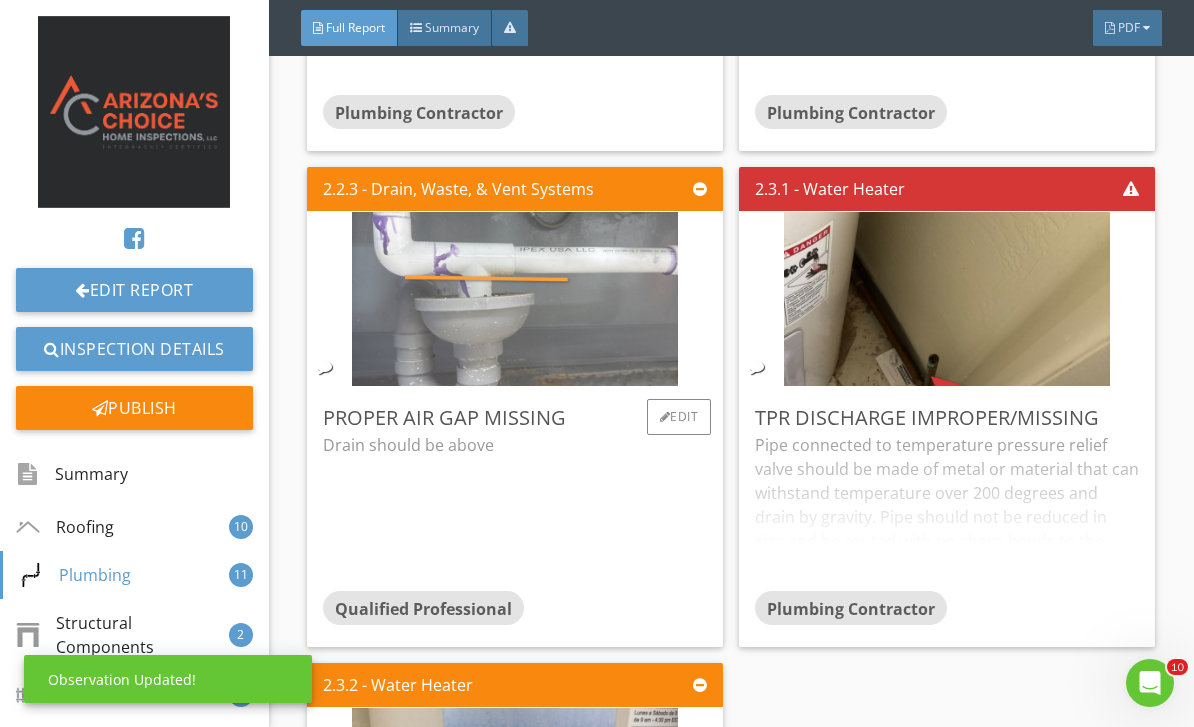 click at bounding box center (515, 298) 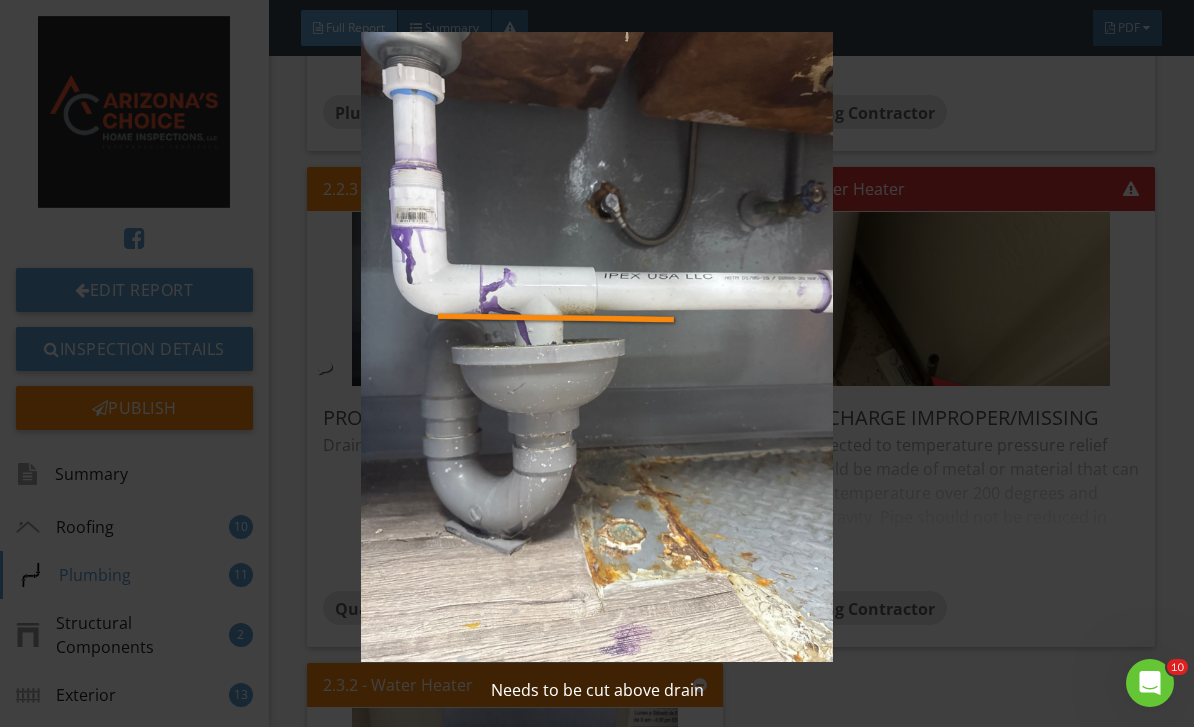 click at bounding box center [597, 347] 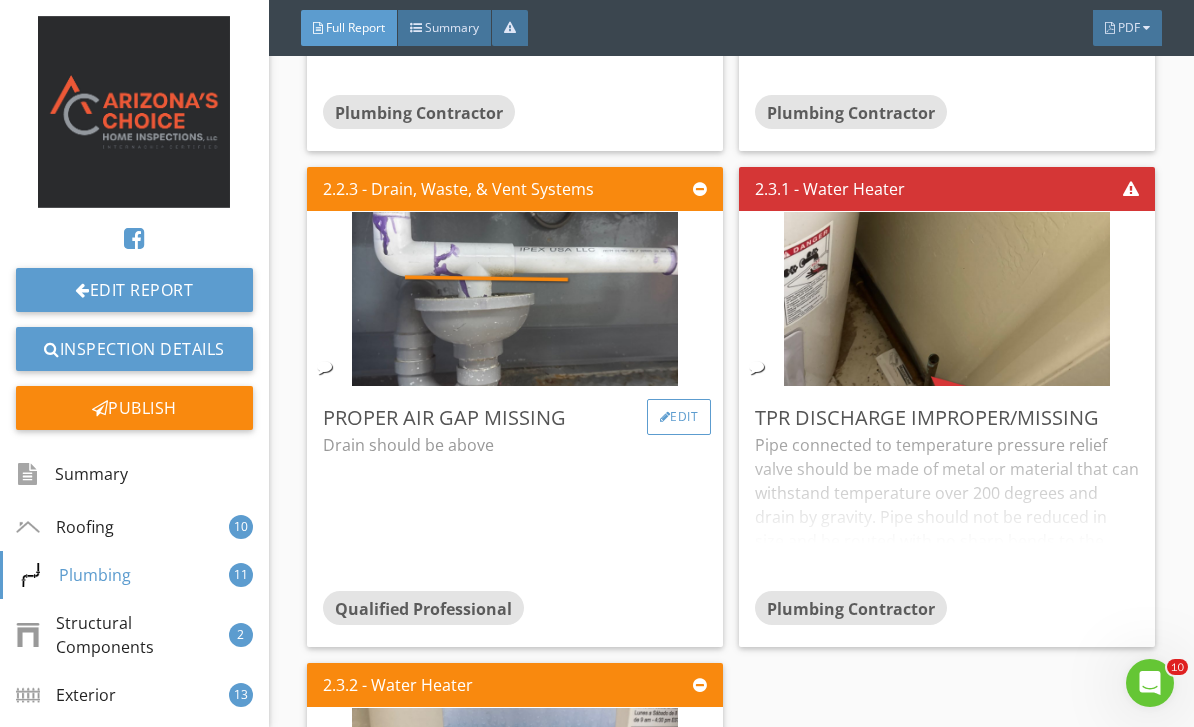 click on "Edit" at bounding box center [679, 417] 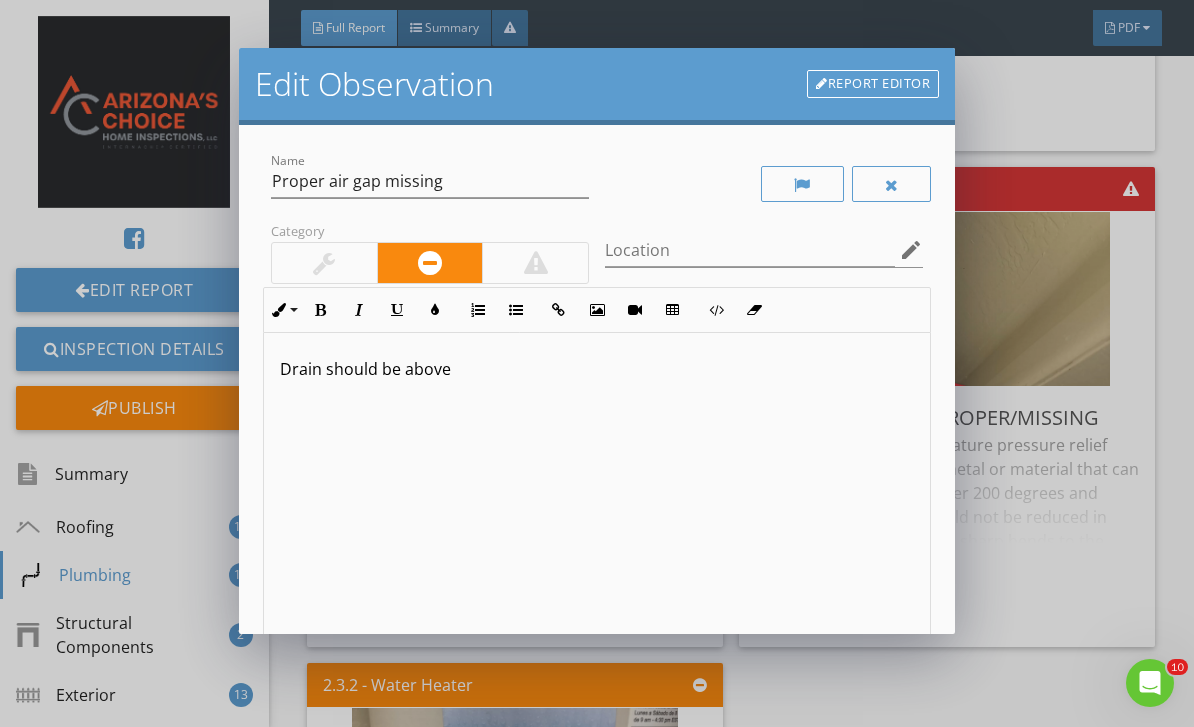 click on "Drain should be above" at bounding box center (597, 491) 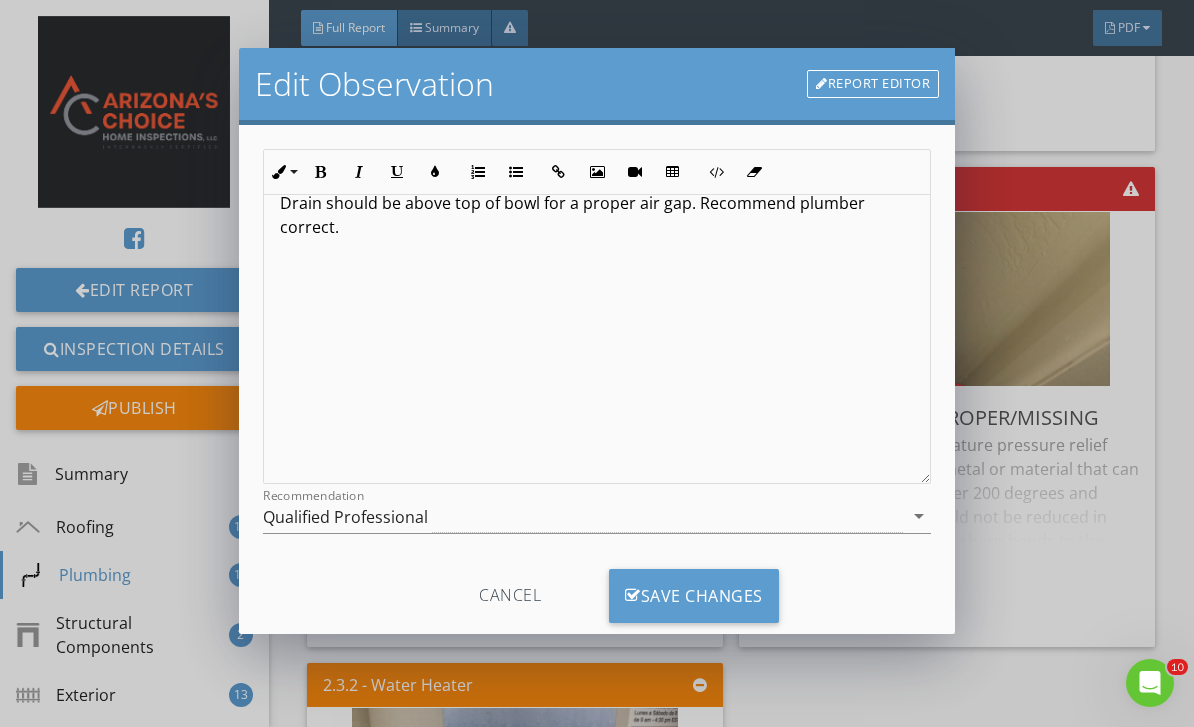 scroll, scrollTop: 165, scrollLeft: 0, axis: vertical 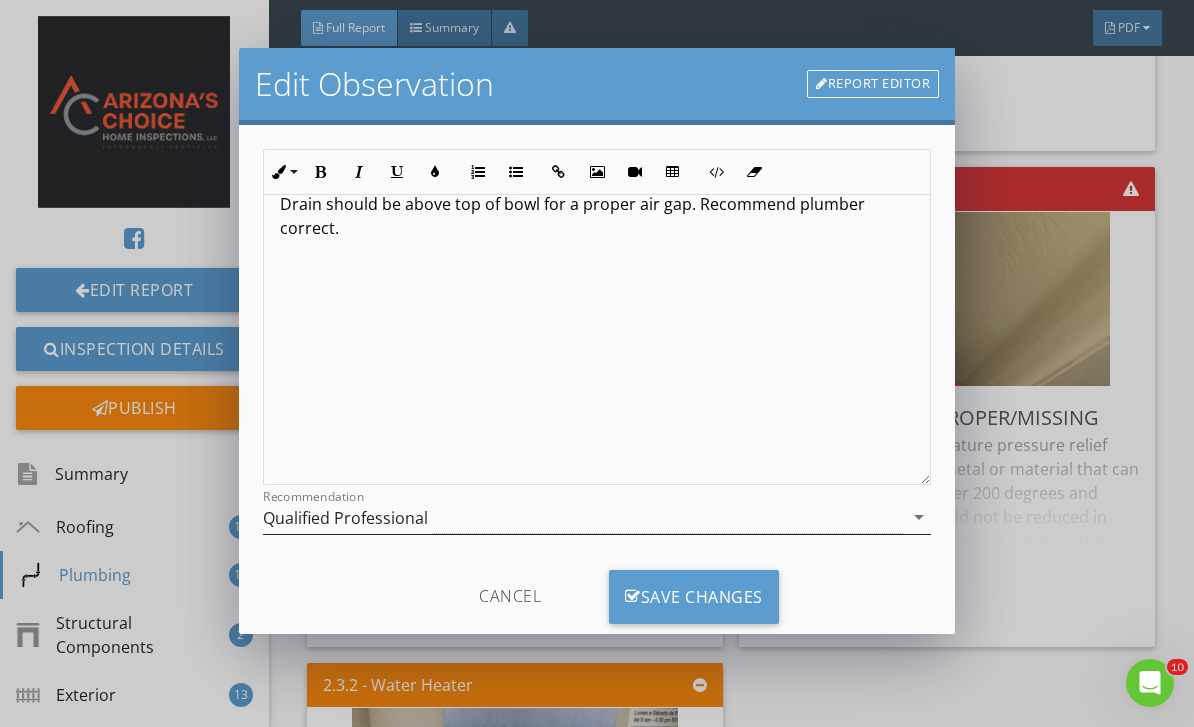 click on "Qualified Professional" at bounding box center [583, 517] 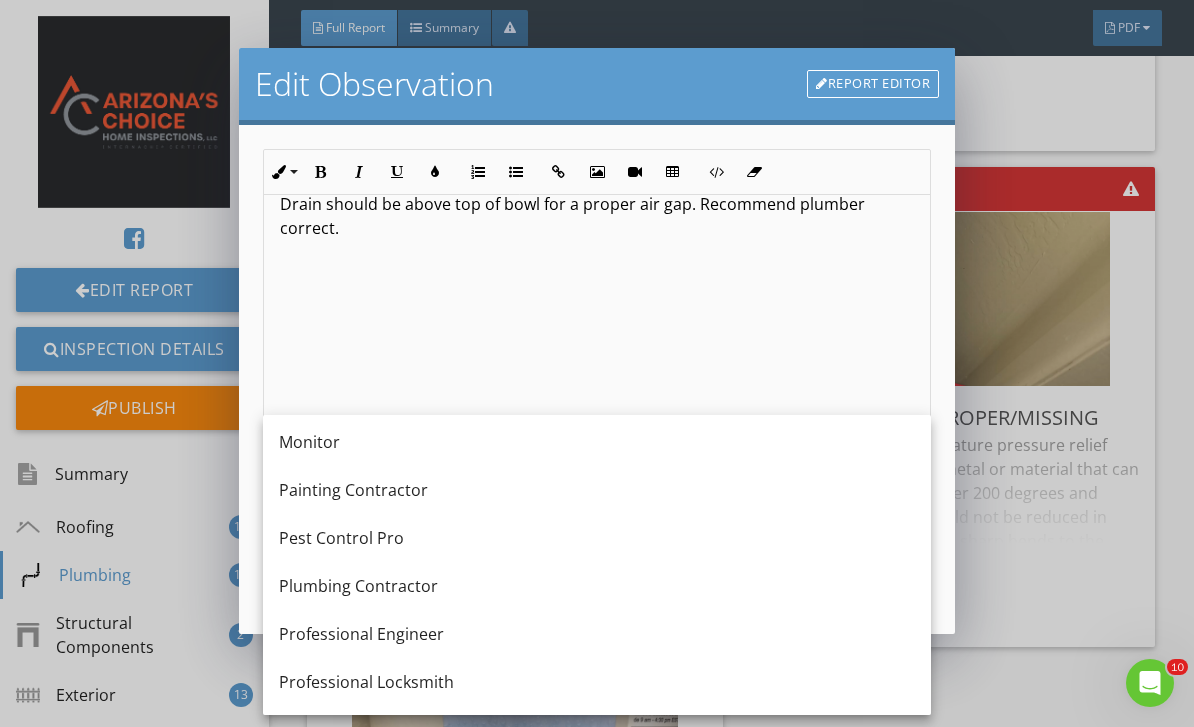scroll, scrollTop: 2038, scrollLeft: 0, axis: vertical 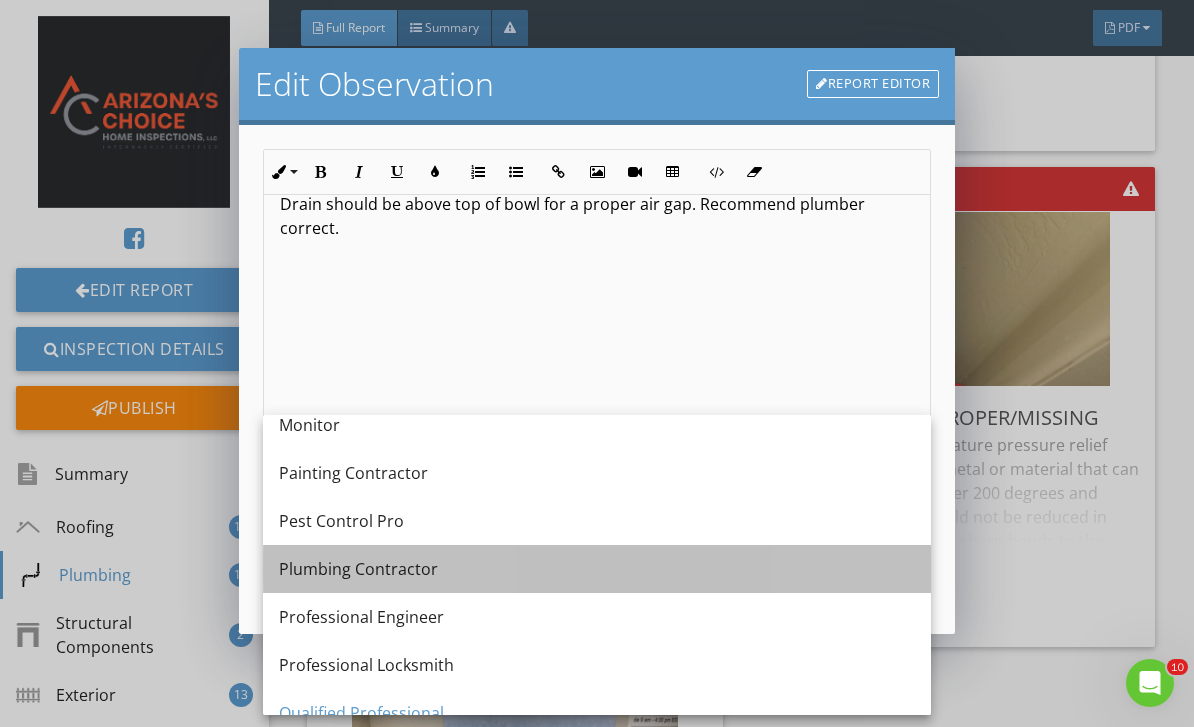 click on "Plumbing Contractor" at bounding box center (597, 569) 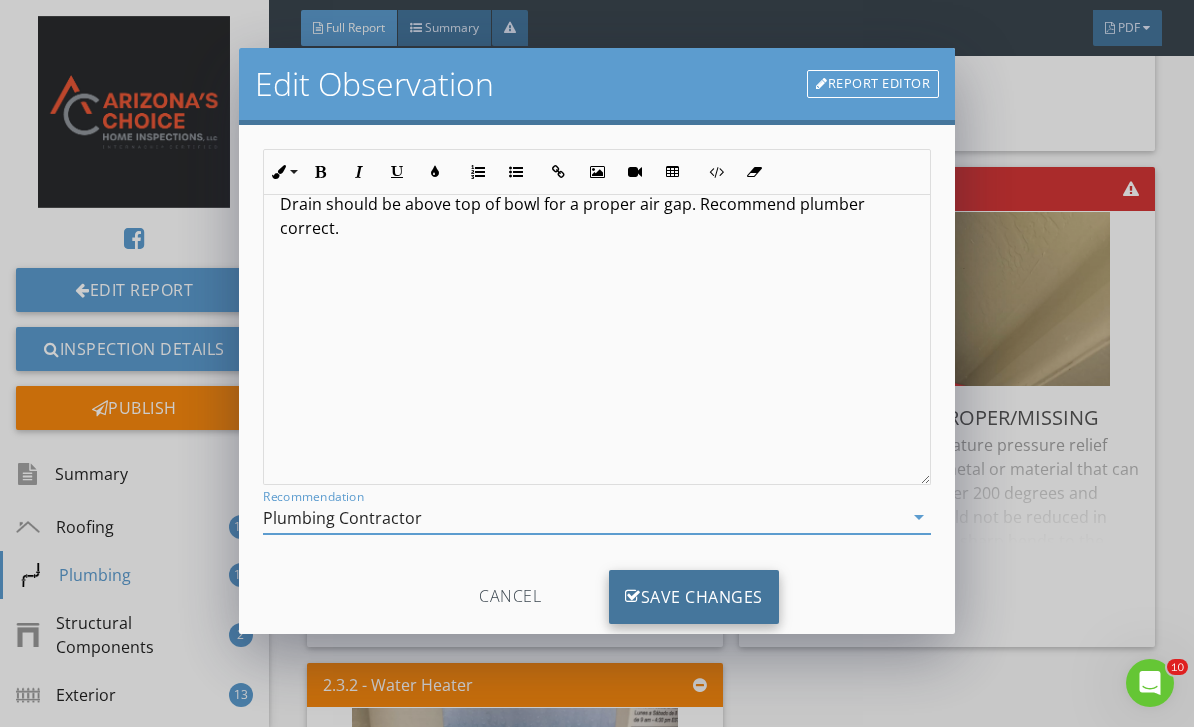 click on "Save Changes" at bounding box center [694, 597] 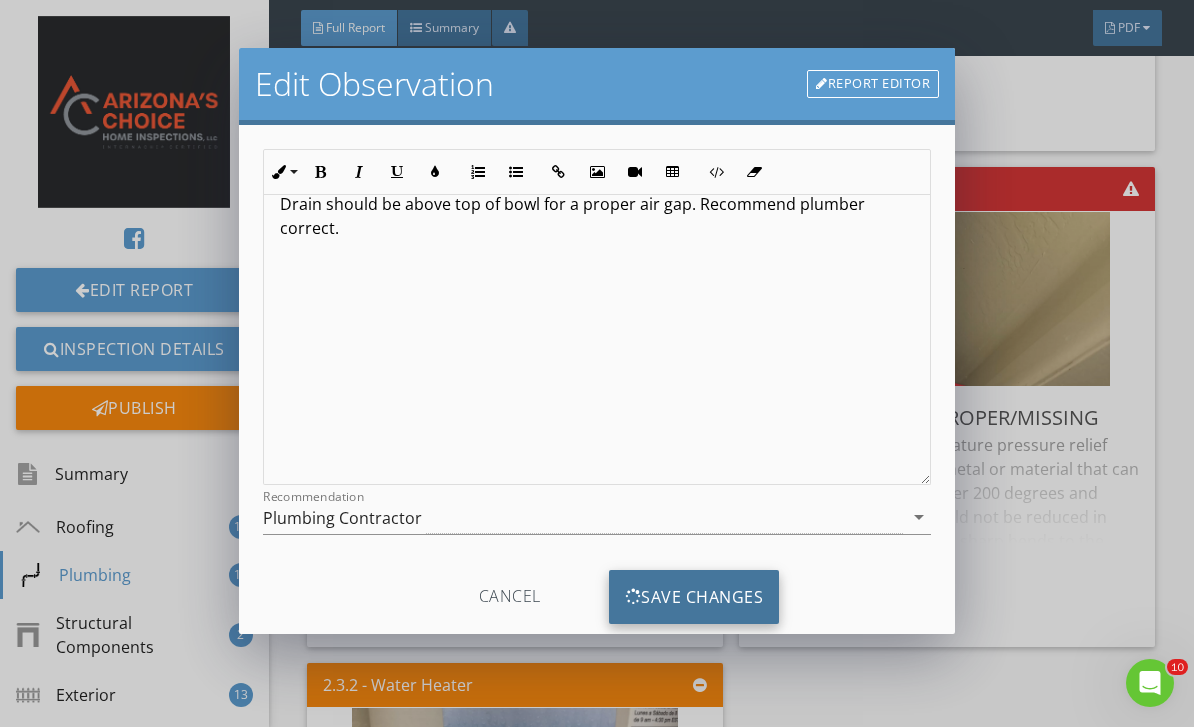 scroll, scrollTop: 0, scrollLeft: 0, axis: both 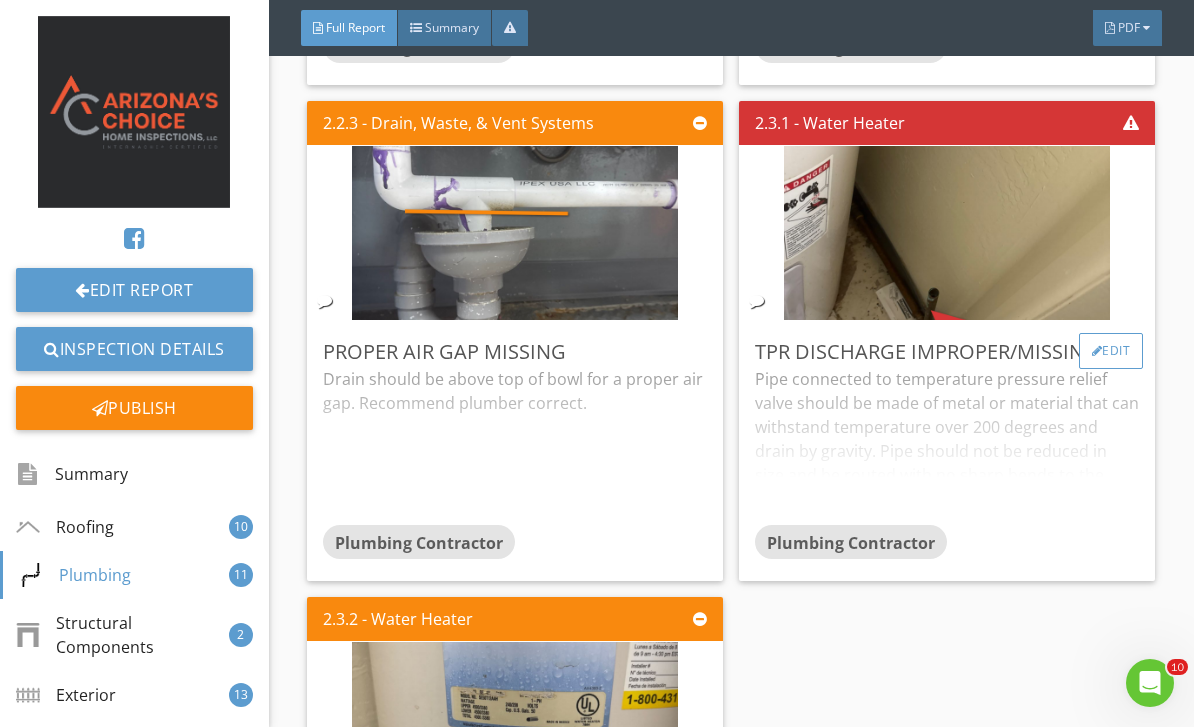 click on "Edit" at bounding box center [1111, 351] 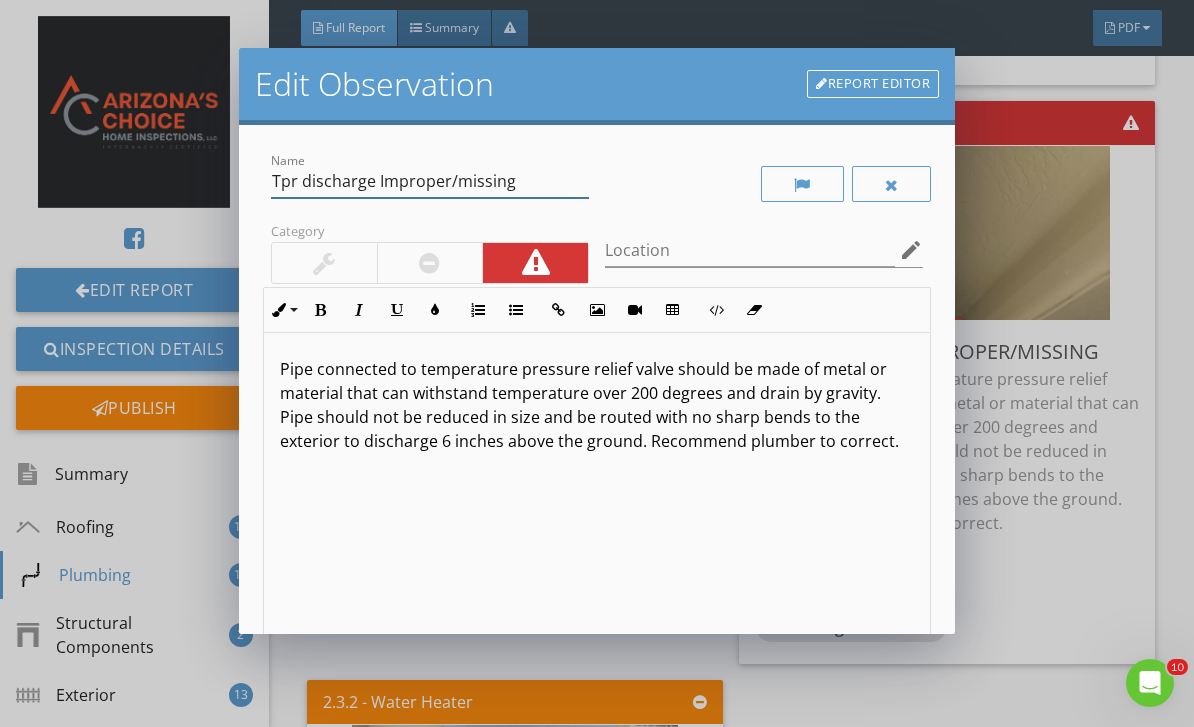 click on "Tpr discharge Improper/missing" at bounding box center [430, 181] 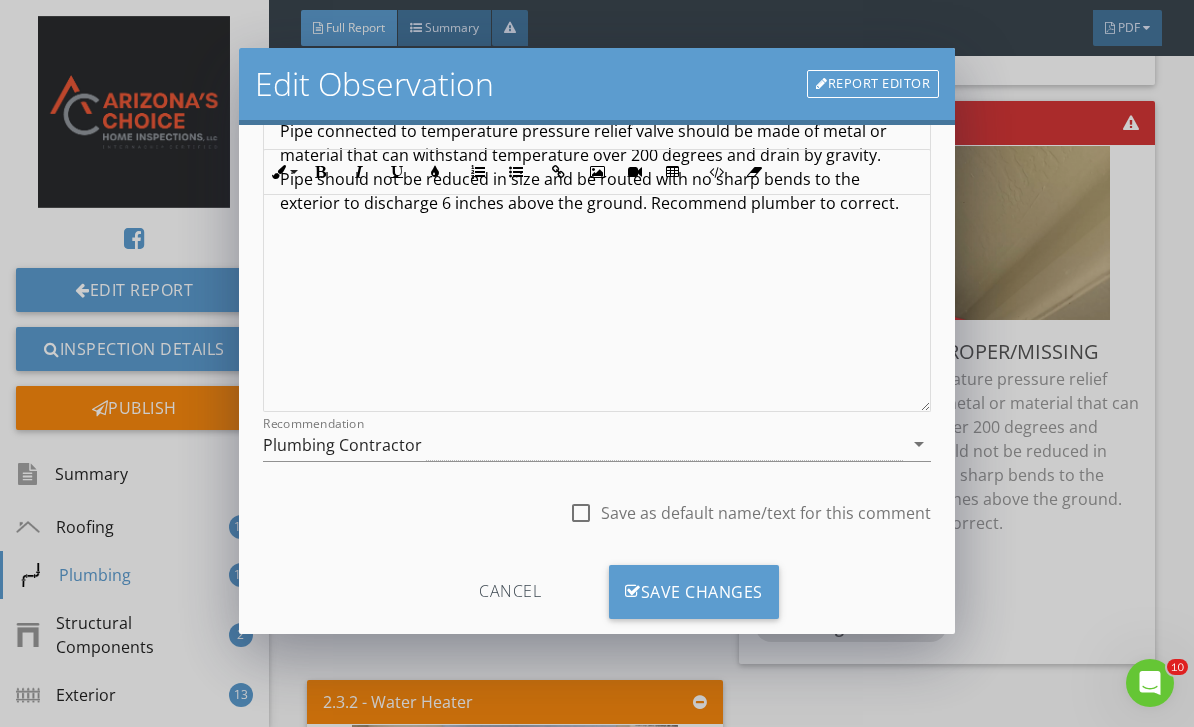 scroll, scrollTop: 233, scrollLeft: 0, axis: vertical 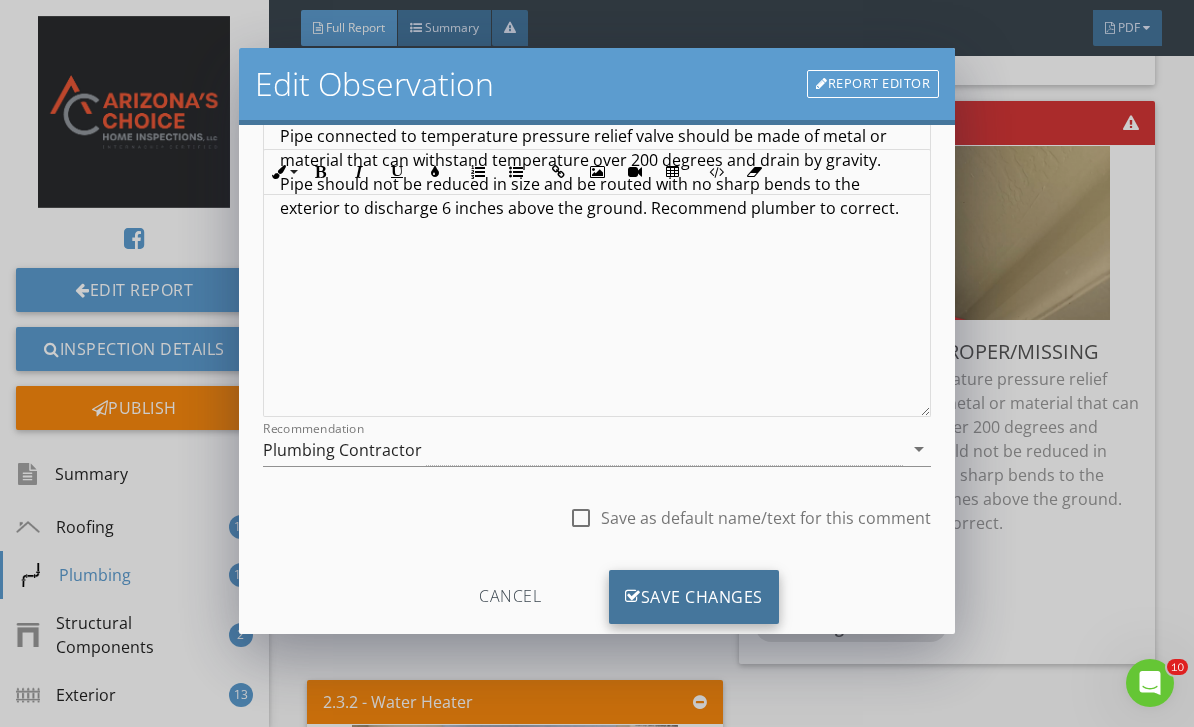 type on "Tpr discharge Improper" 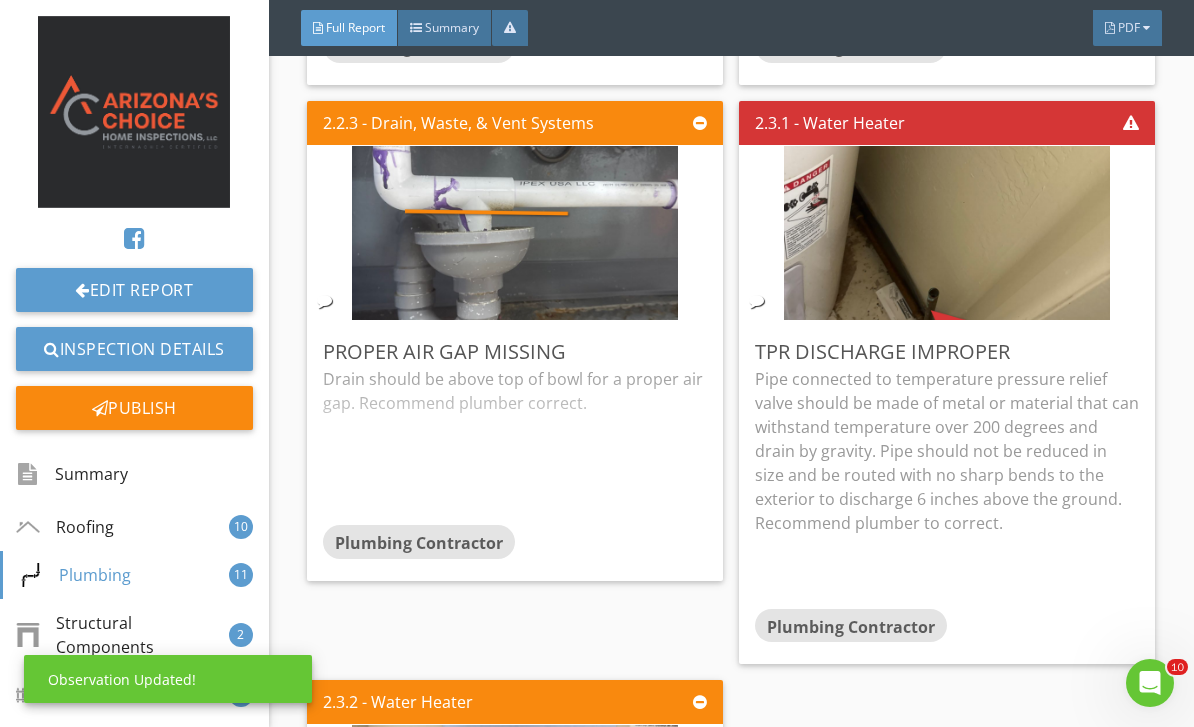 scroll, scrollTop: 0, scrollLeft: 0, axis: both 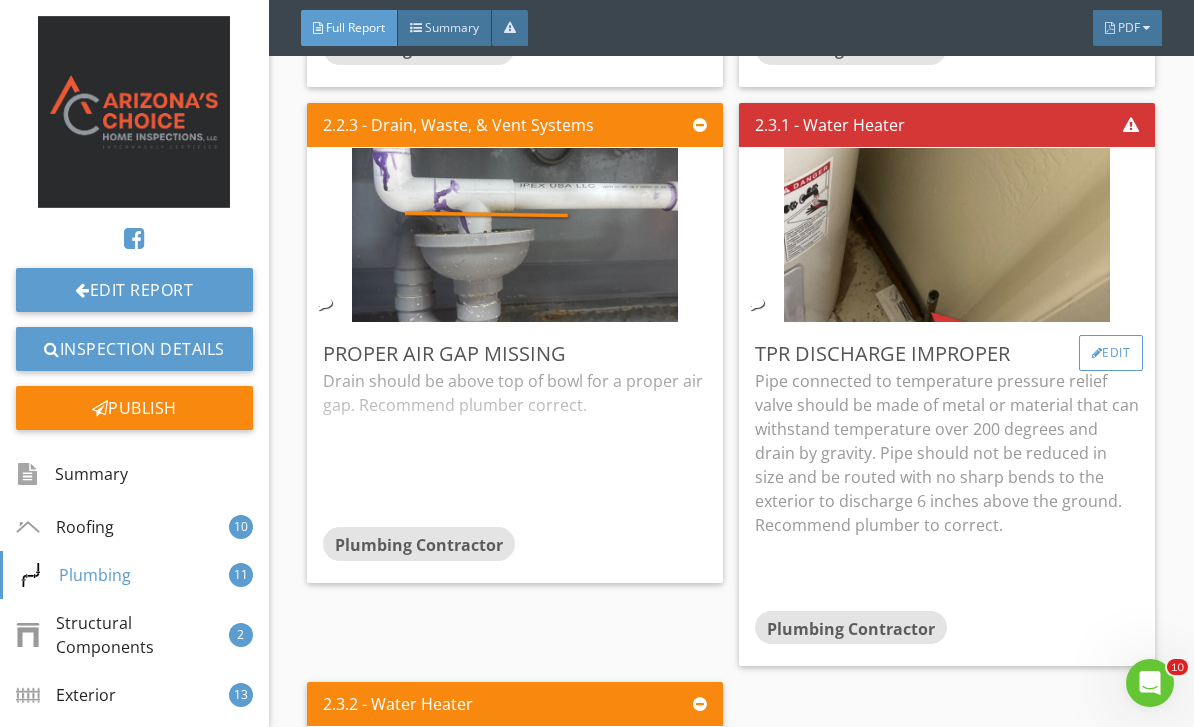 click at bounding box center [1097, 353] 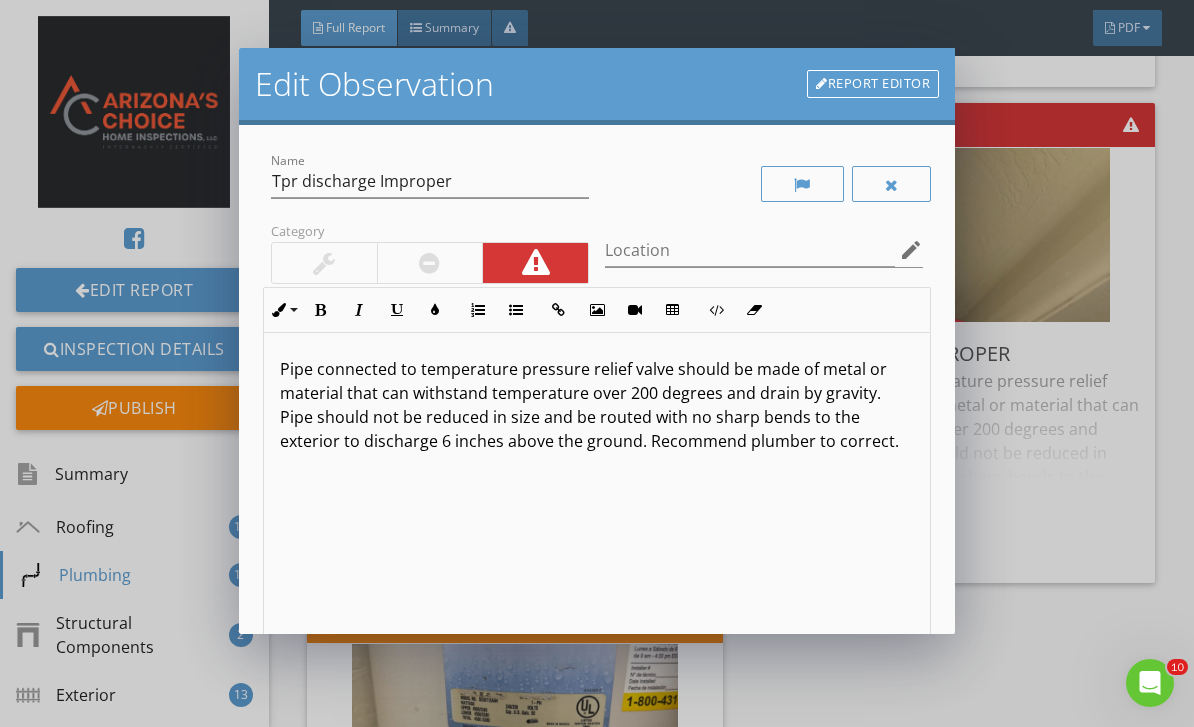 click on "Pipe connected to temperature pressure relief valve should be made of metal or material that can withstand temperature over 200 degrees and drain by gravity. Pipe should not be reduced in size and be routed with no sharp bends to the exterior to discharge 6 inches above the ground. Recommend plumber to correct." at bounding box center [597, 491] 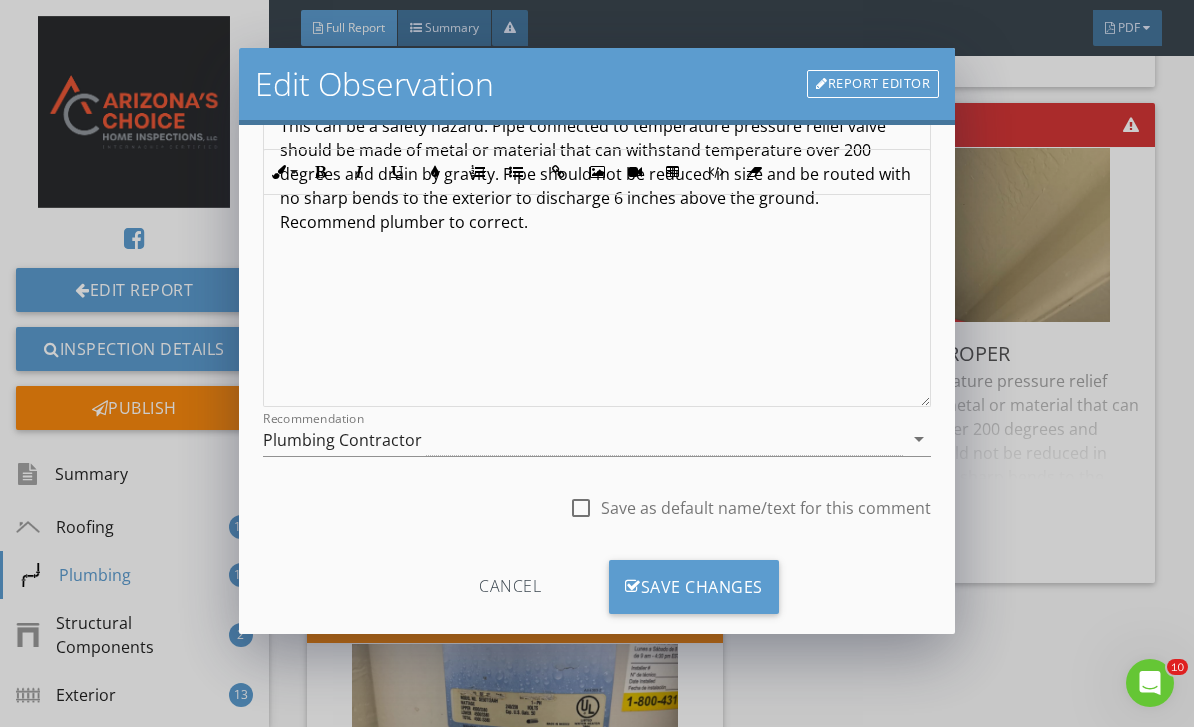scroll, scrollTop: 233, scrollLeft: 0, axis: vertical 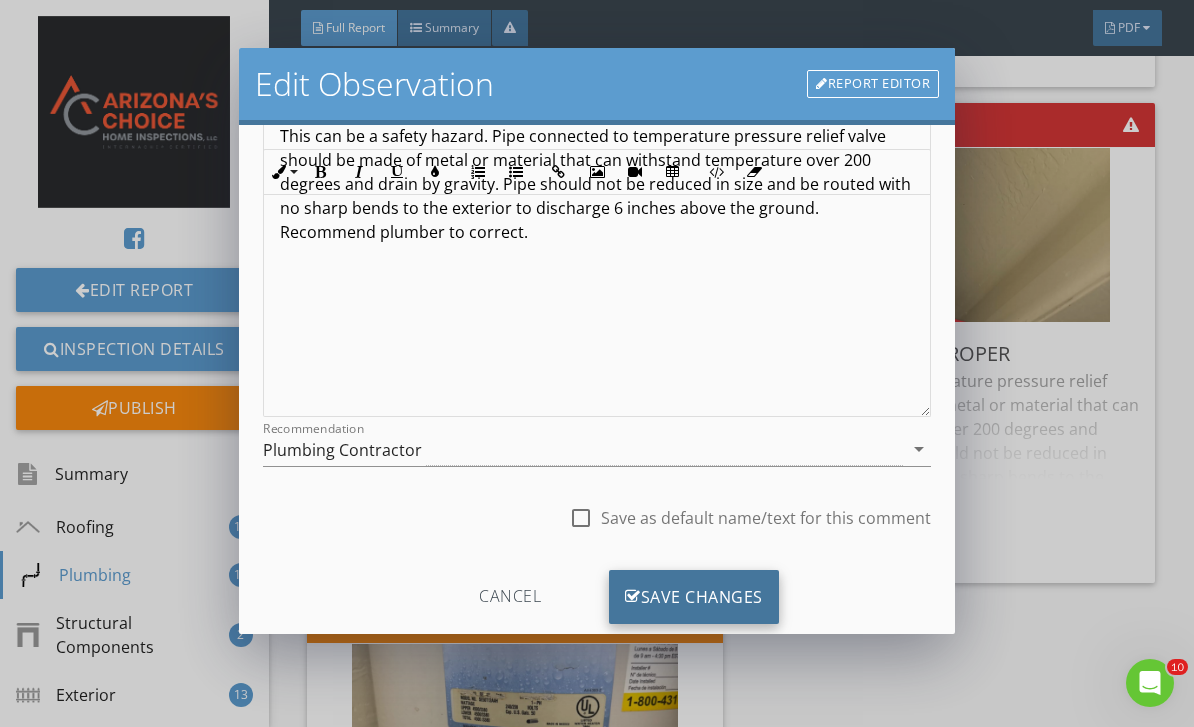 click on "Save Changes" at bounding box center [694, 597] 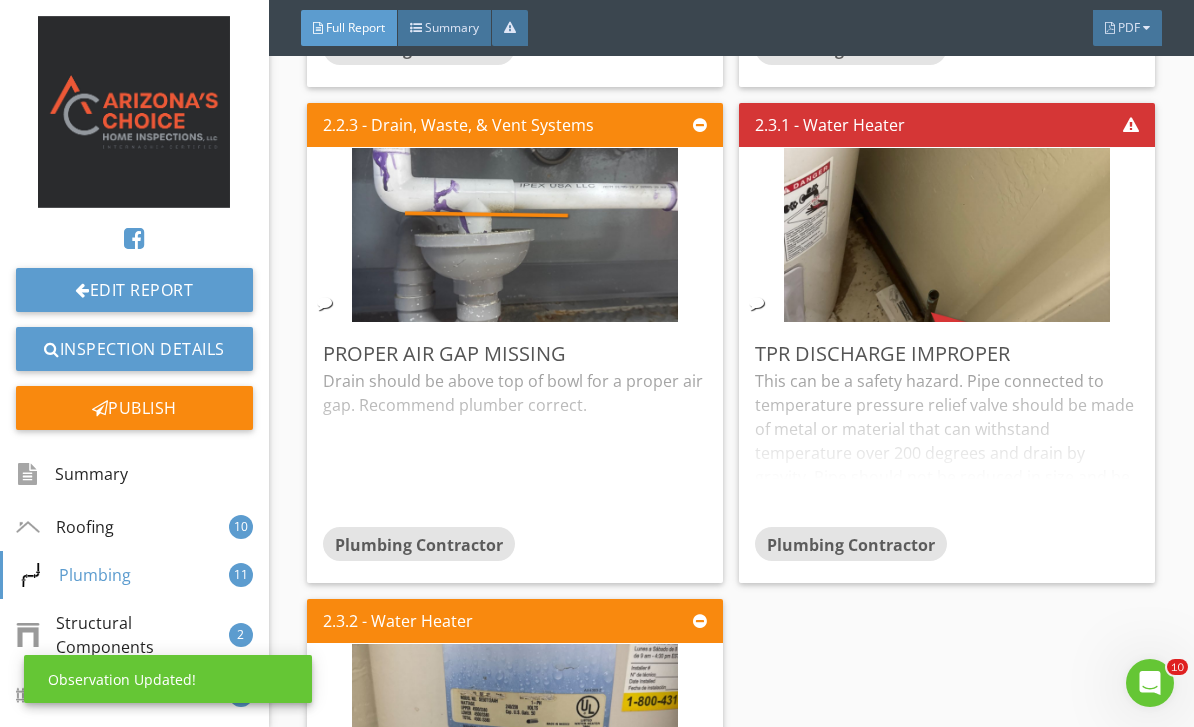 scroll, scrollTop: 0, scrollLeft: 0, axis: both 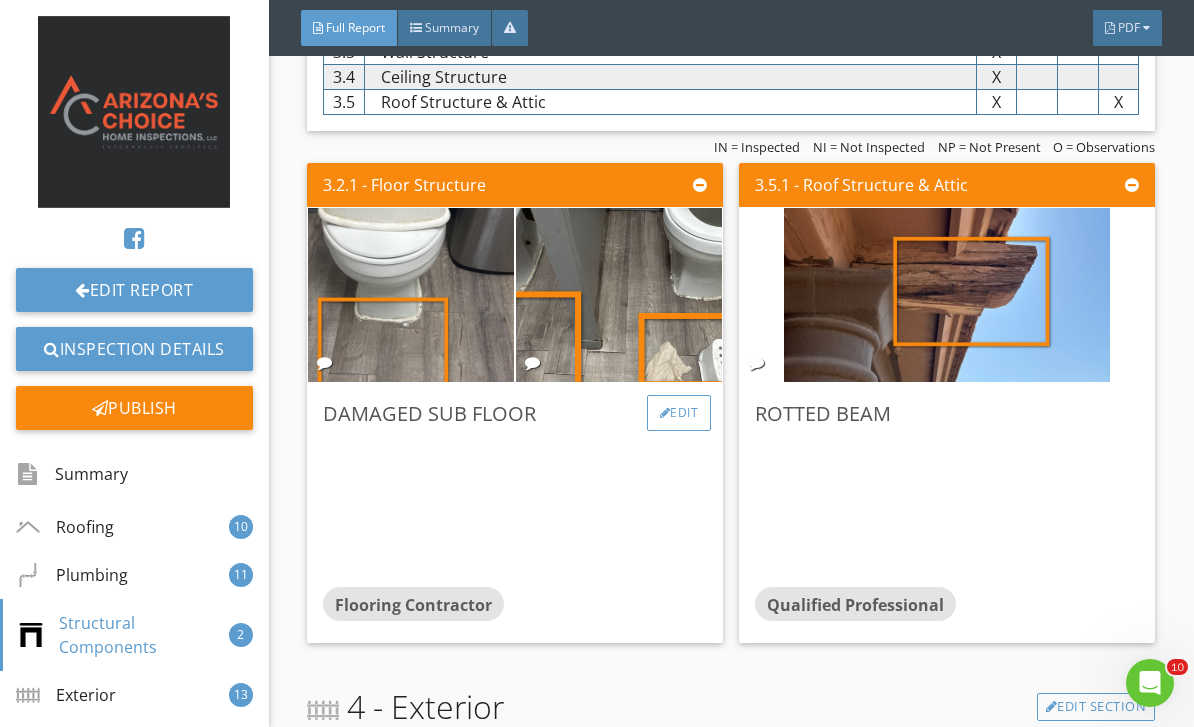 click on "Edit" at bounding box center [679, 413] 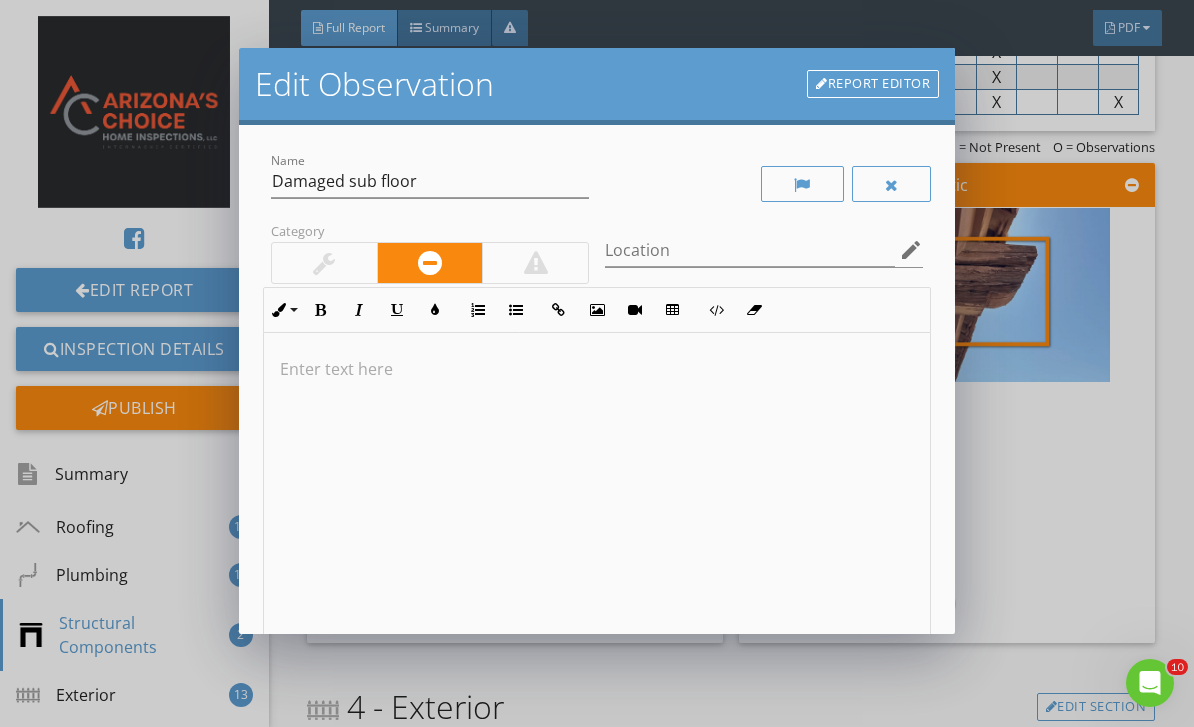 click at bounding box center (597, 491) 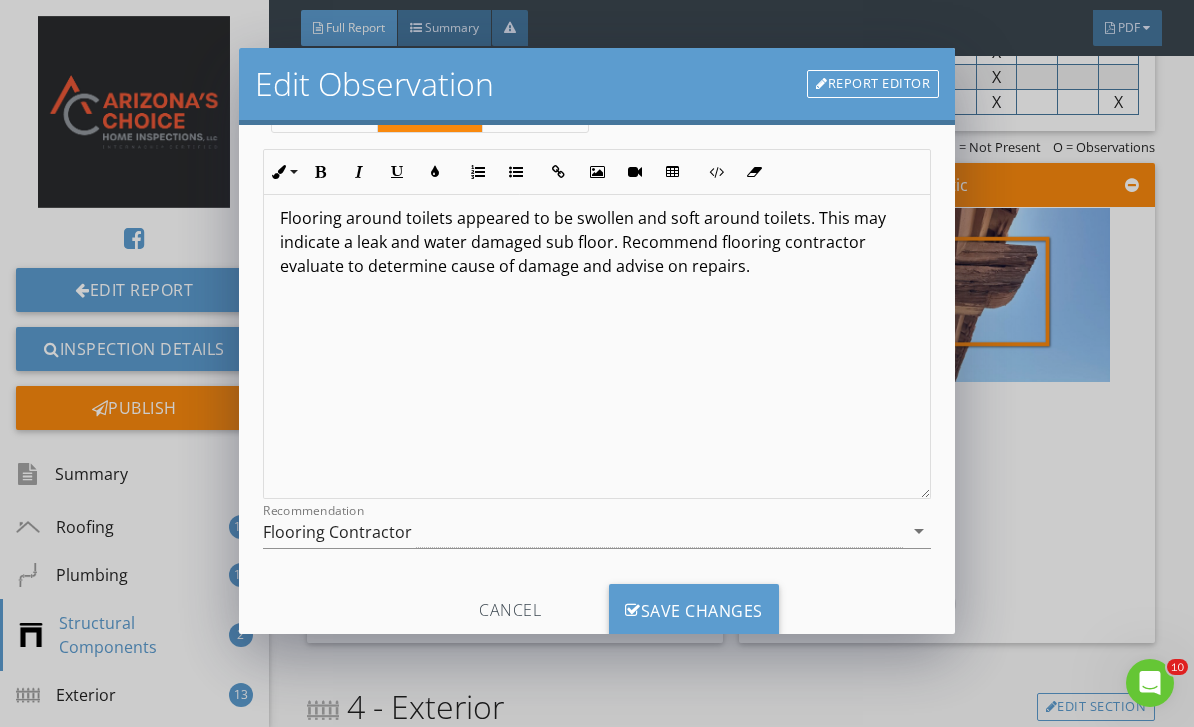 scroll, scrollTop: 151, scrollLeft: 0, axis: vertical 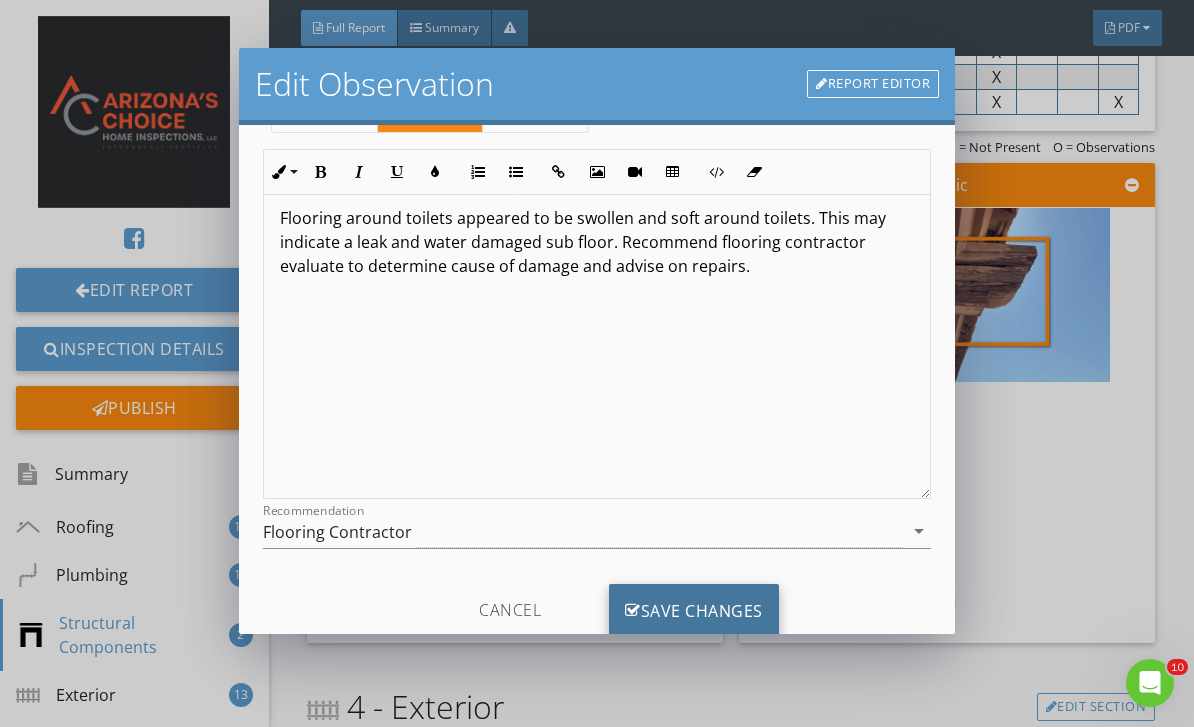 click on "Save Changes" at bounding box center (694, 611) 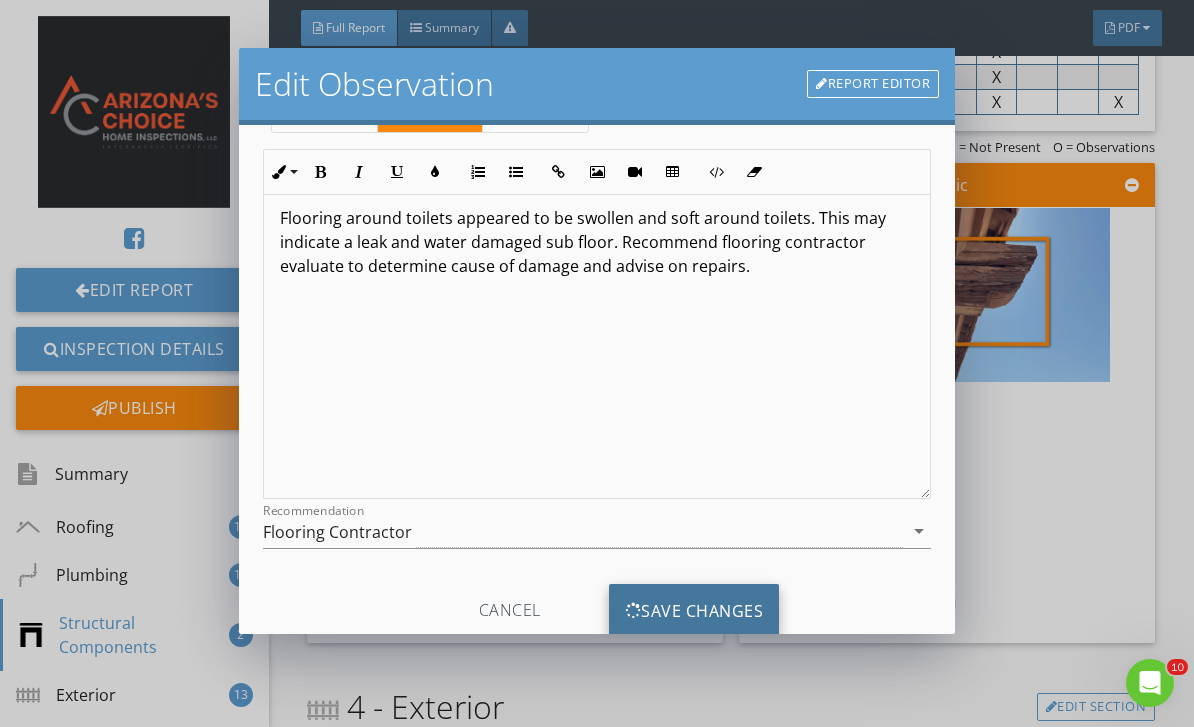 scroll, scrollTop: 0, scrollLeft: 0, axis: both 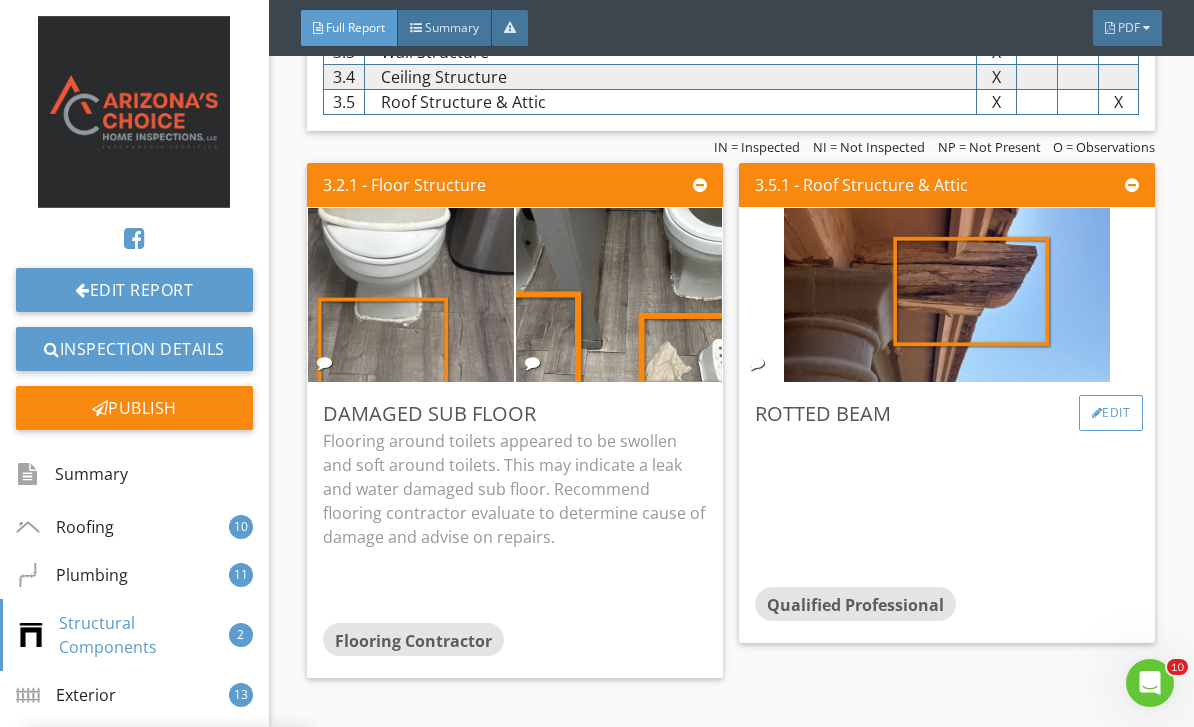 click on "Edit" at bounding box center [1111, 413] 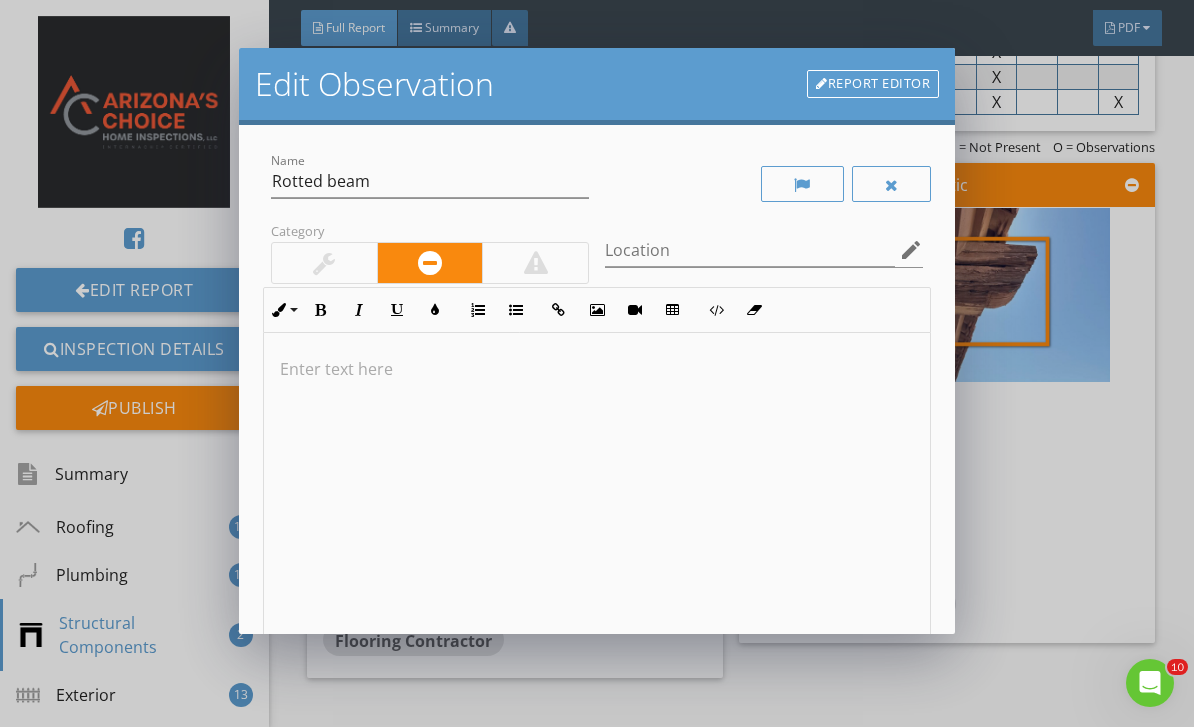 click at bounding box center [597, 491] 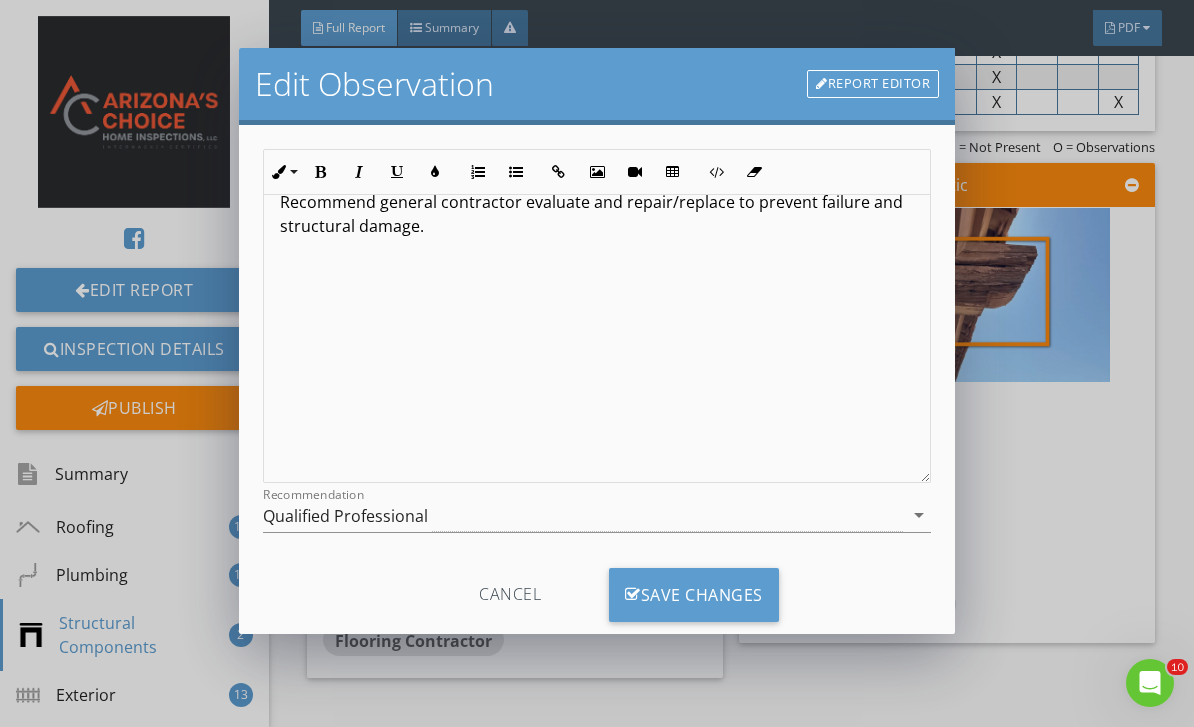 scroll, scrollTop: 165, scrollLeft: 0, axis: vertical 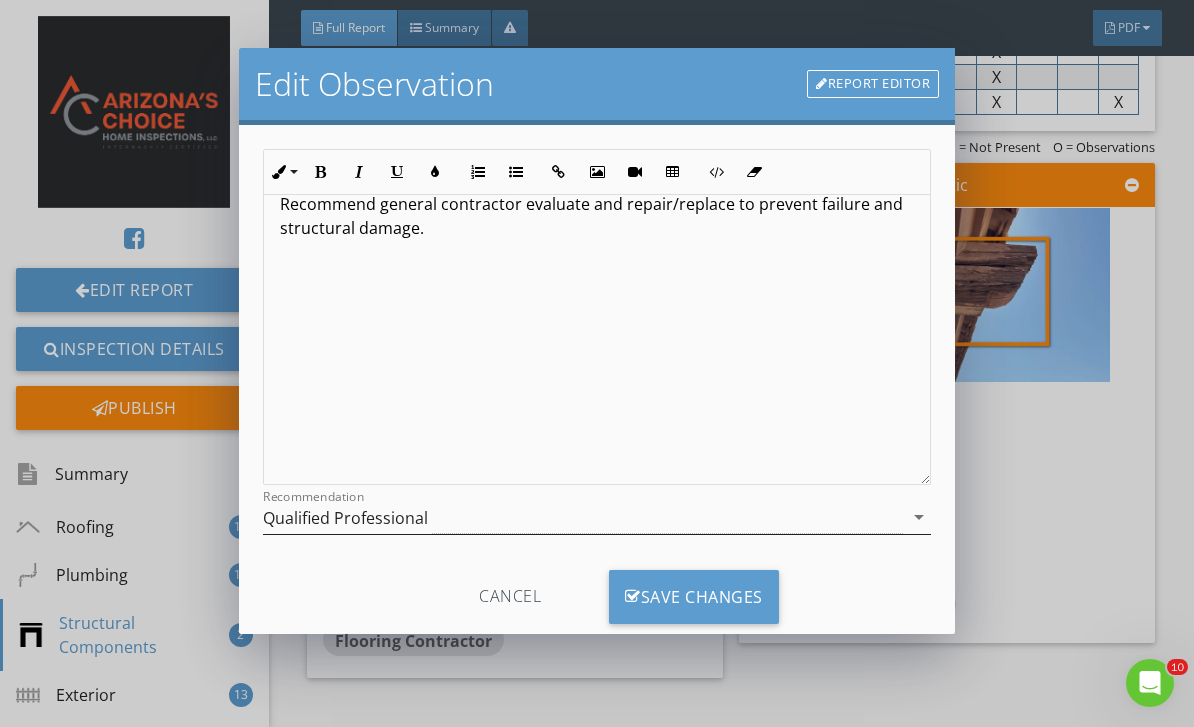 click on "Qualified Professional" at bounding box center (583, 517) 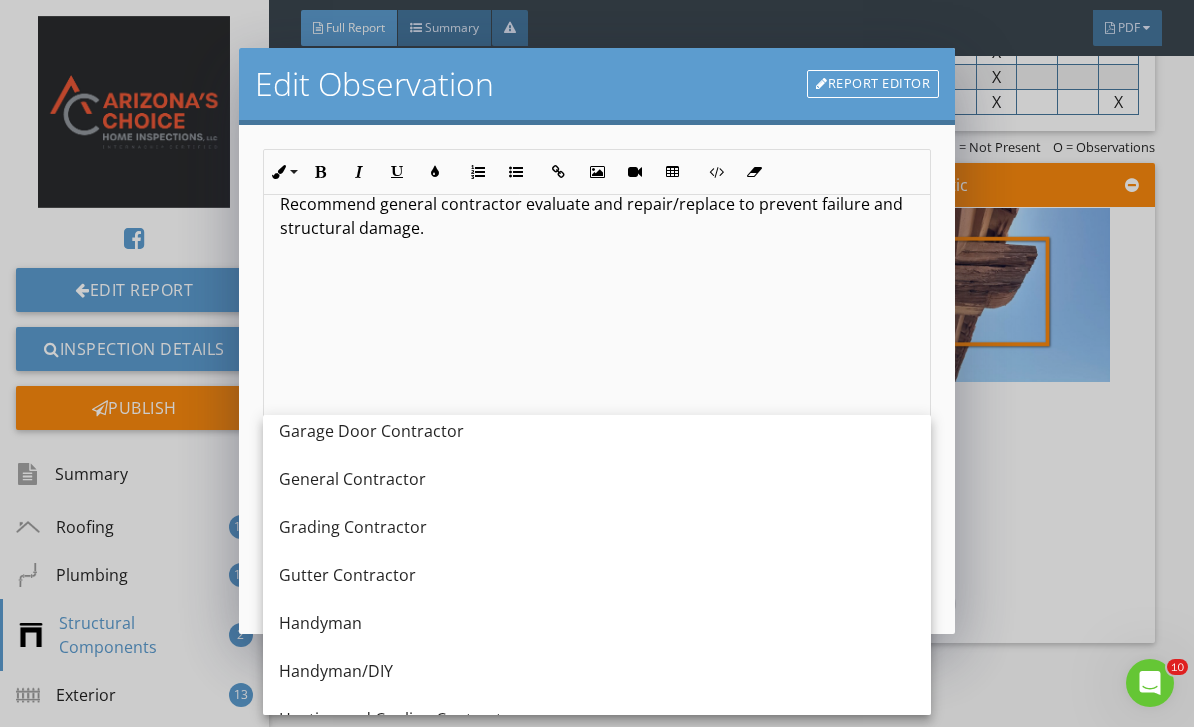 scroll, scrollTop: 1126, scrollLeft: 0, axis: vertical 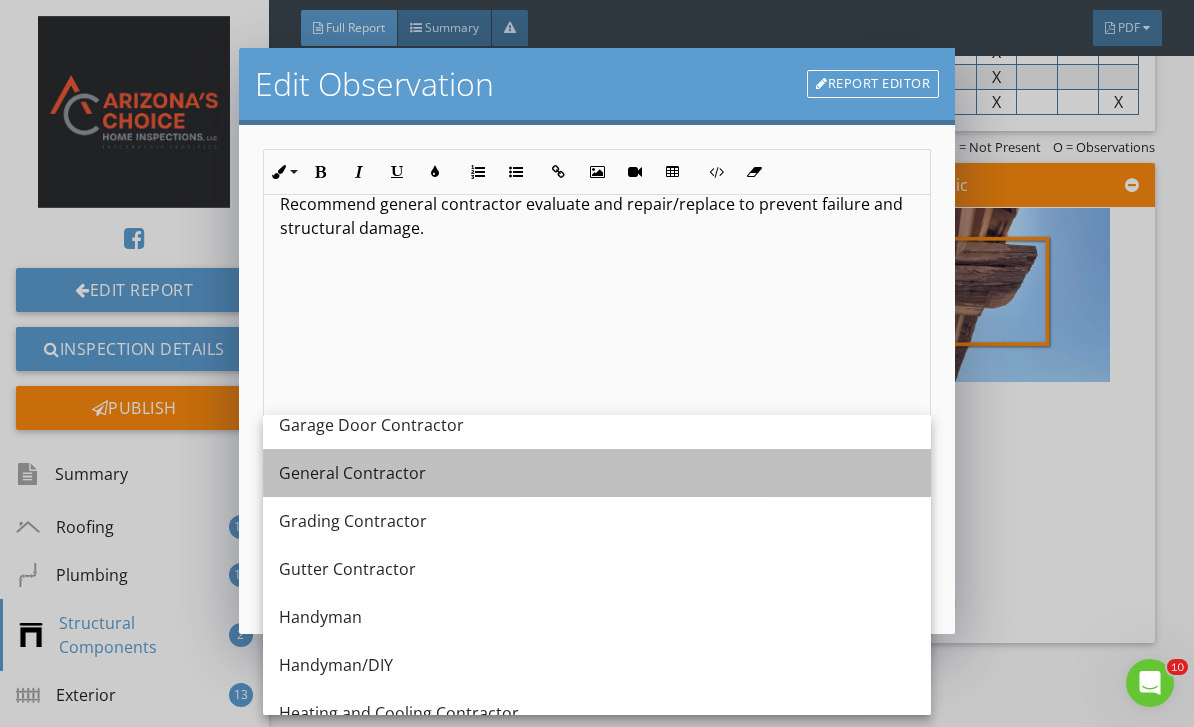 click on "General Contractor" at bounding box center [597, 473] 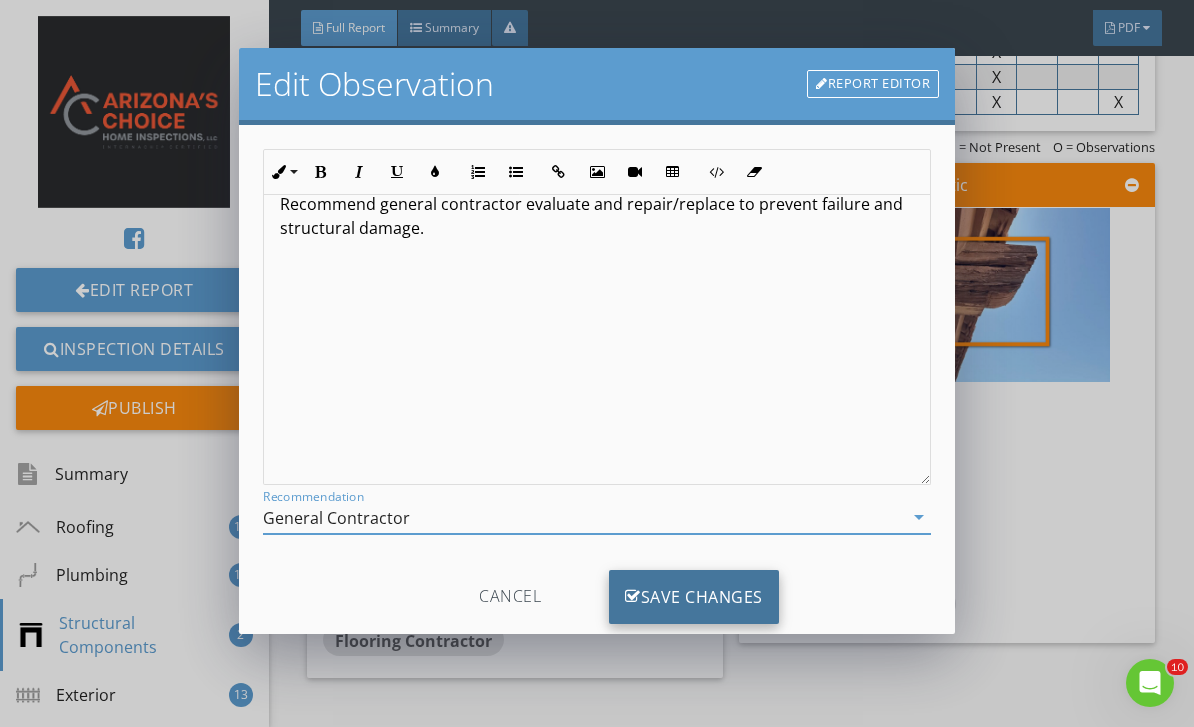 click on "Save Changes" at bounding box center [694, 597] 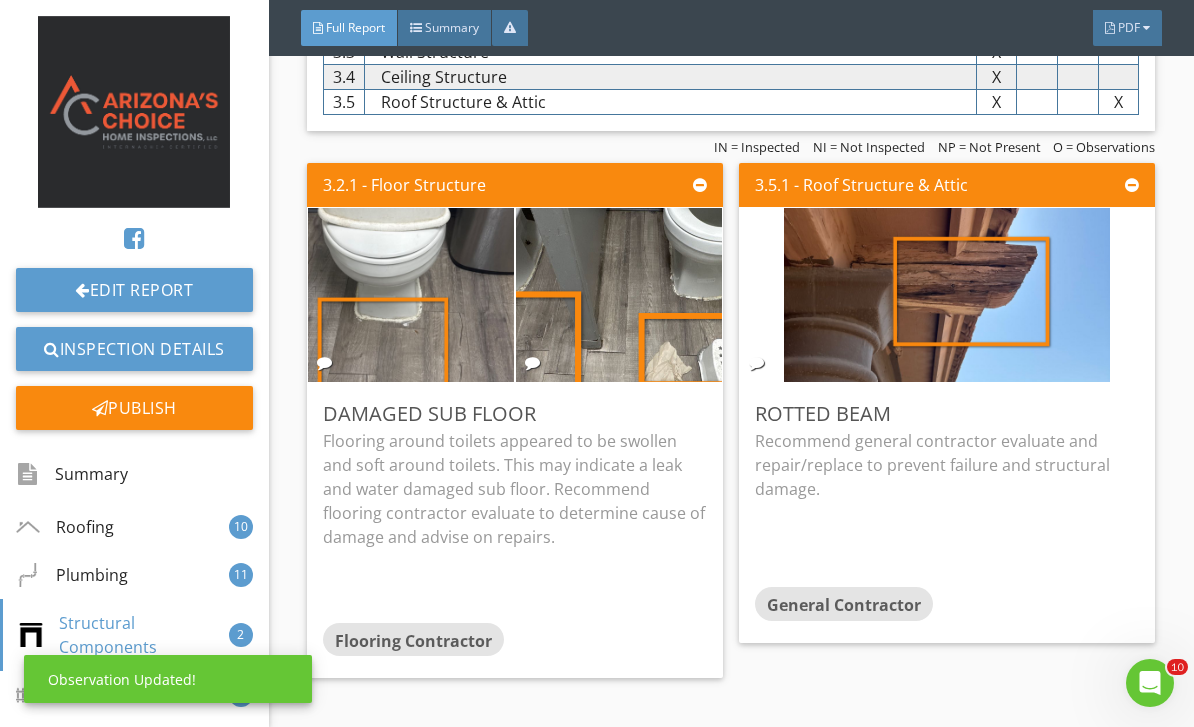 scroll, scrollTop: 0, scrollLeft: 0, axis: both 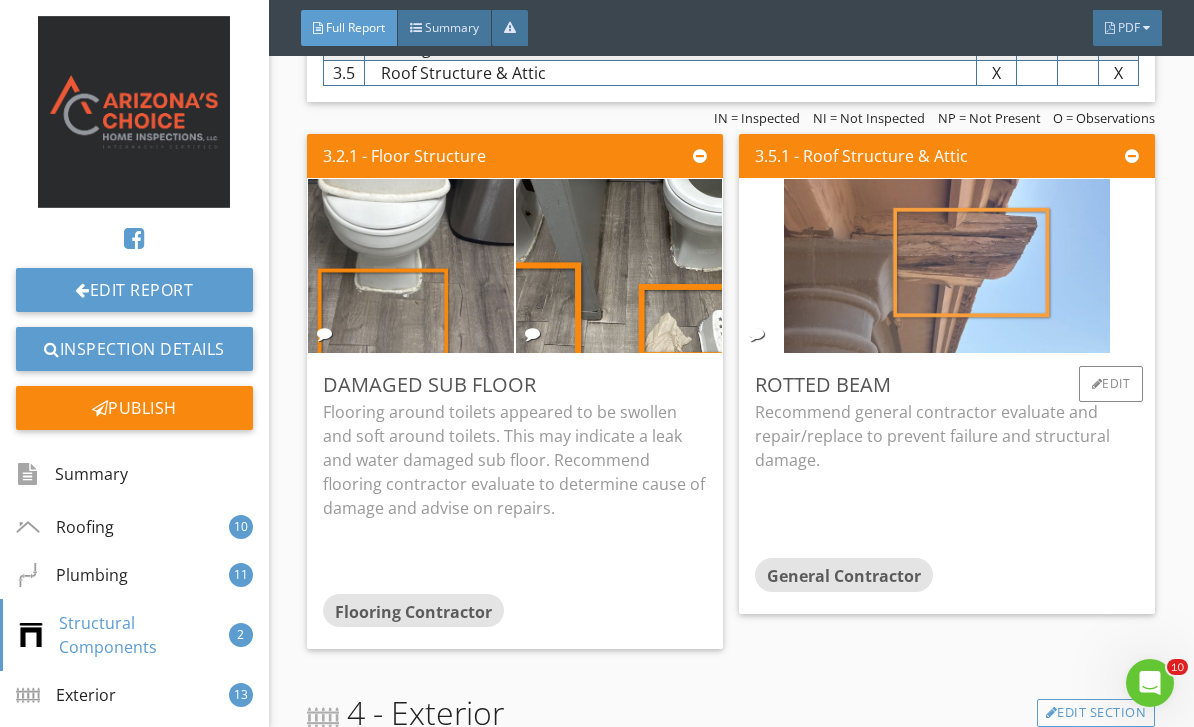 click at bounding box center [947, 265] 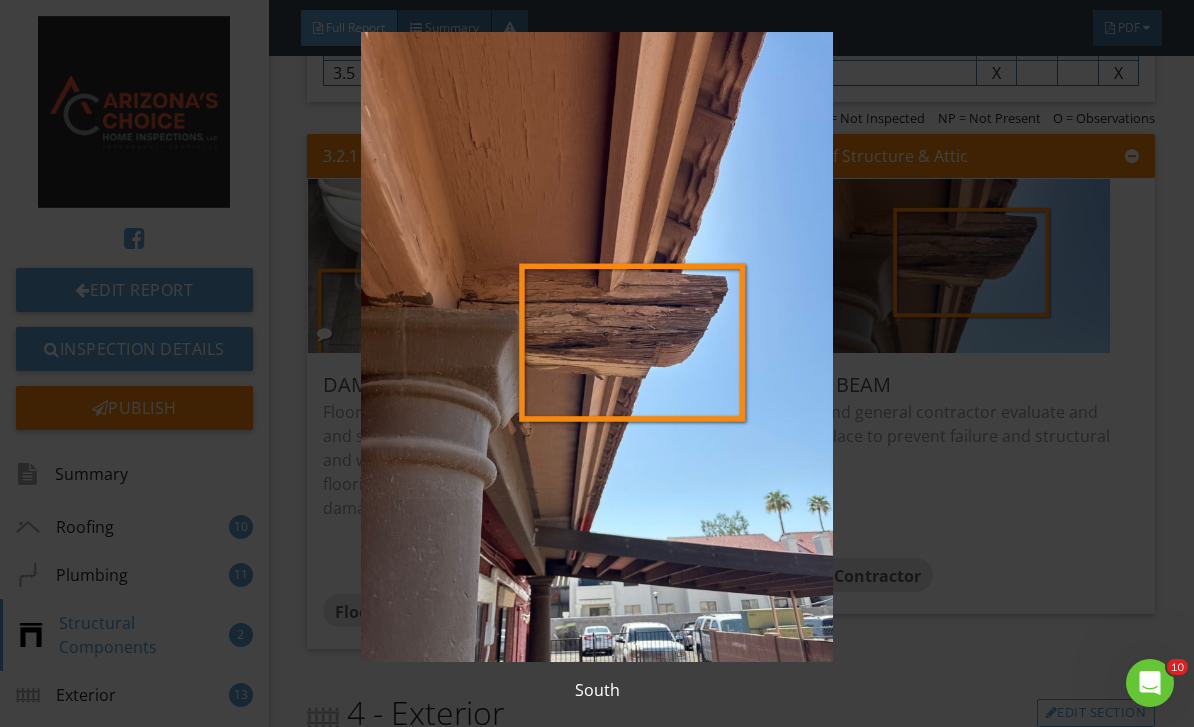 click at bounding box center (597, 347) 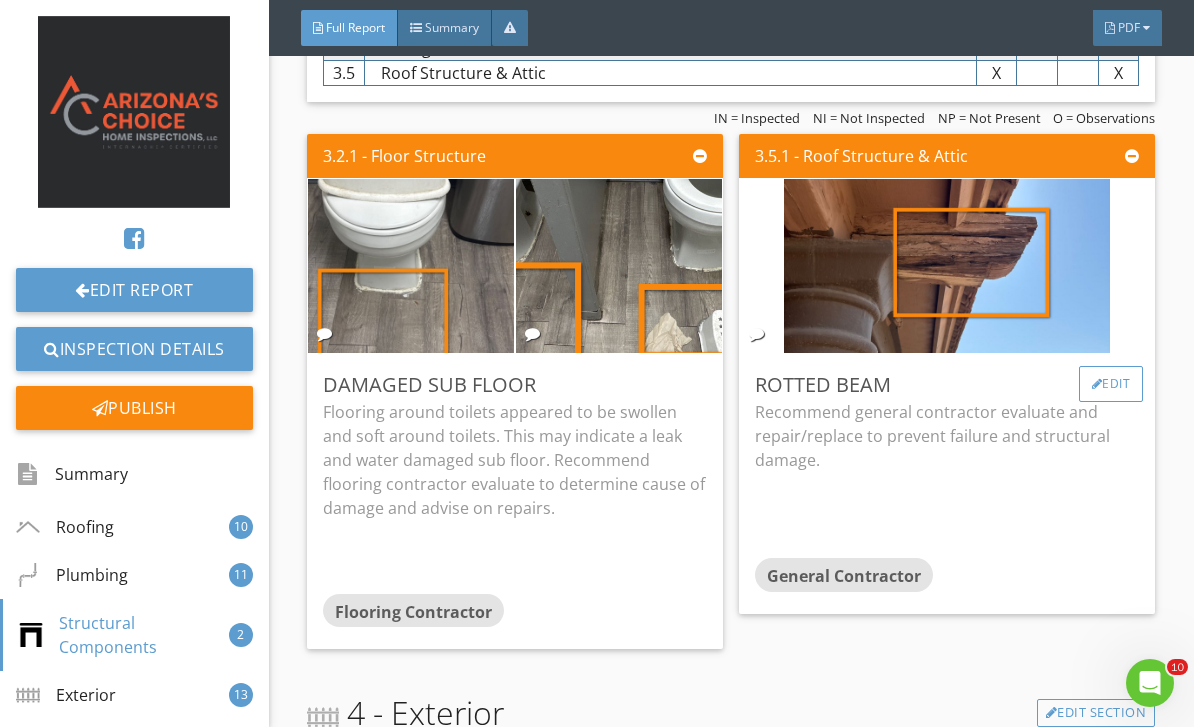 click on "Edit" at bounding box center (1111, 384) 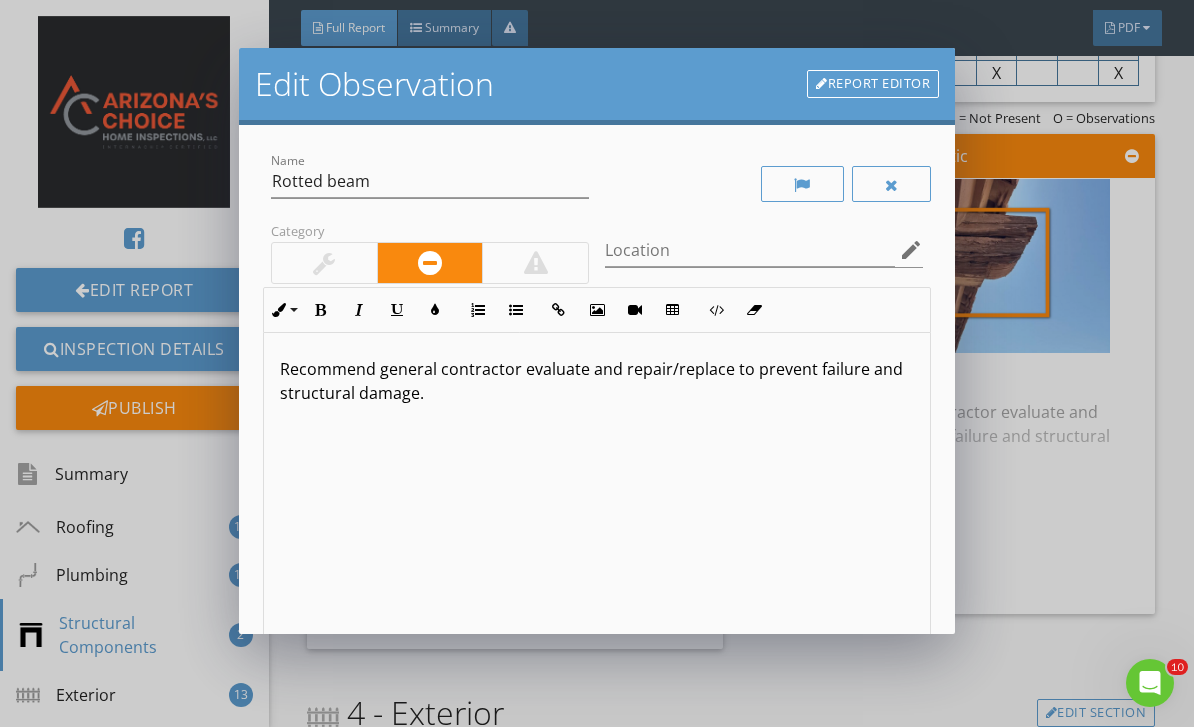 click on "Recommend general contractor evaluate and repair/replace to prevent failure and structural damage." at bounding box center [597, 491] 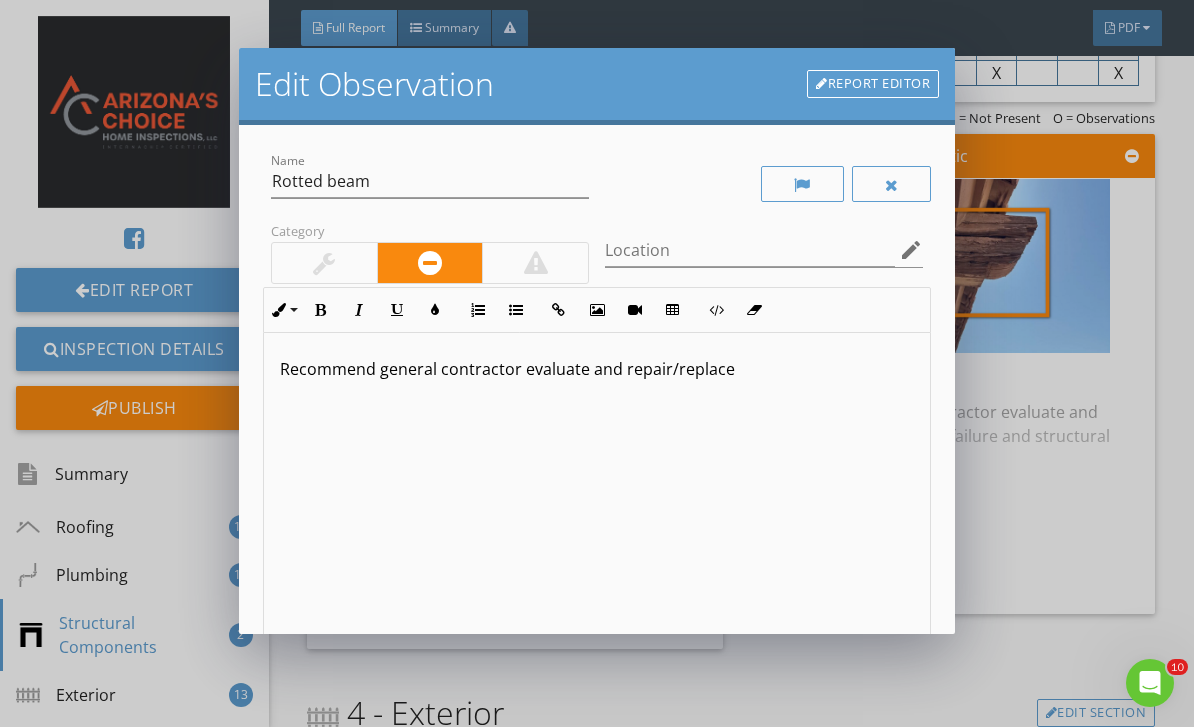 type on "<p>Recommend general contractor evaluate and repair/replace</p>" 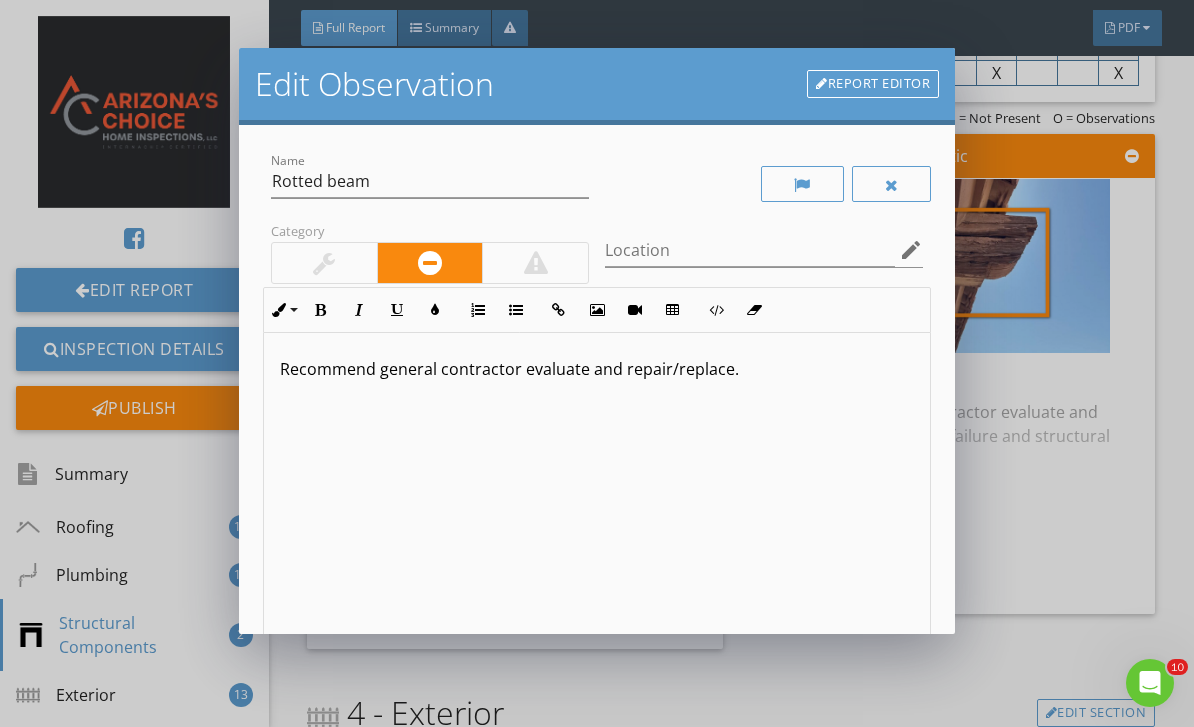 type on "<p>Recommend general contractor evaluate and repair/replace.</p>" 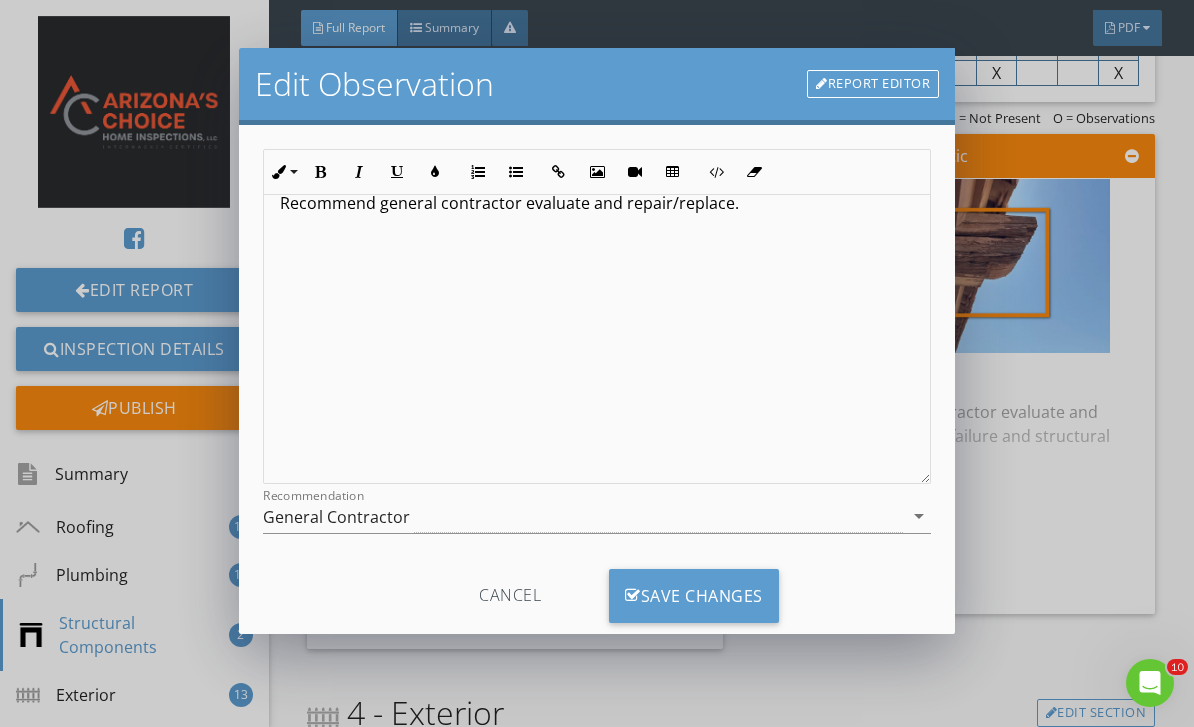scroll, scrollTop: 165, scrollLeft: 0, axis: vertical 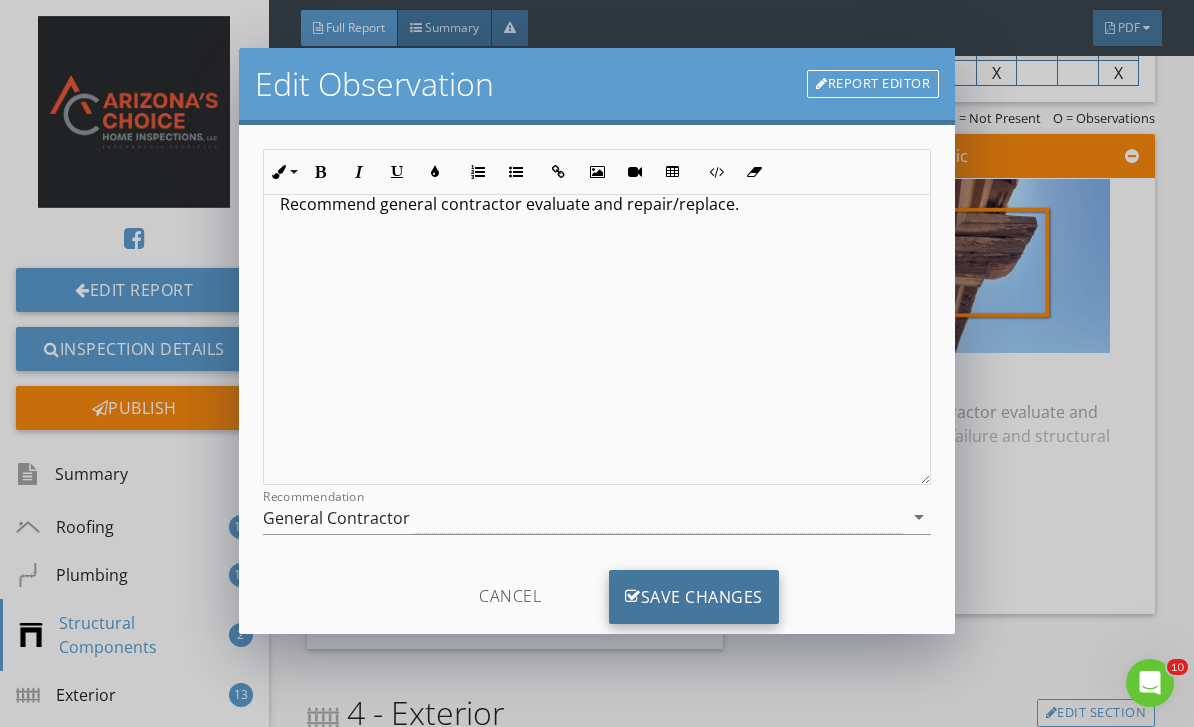 click on "Save Changes" at bounding box center [694, 597] 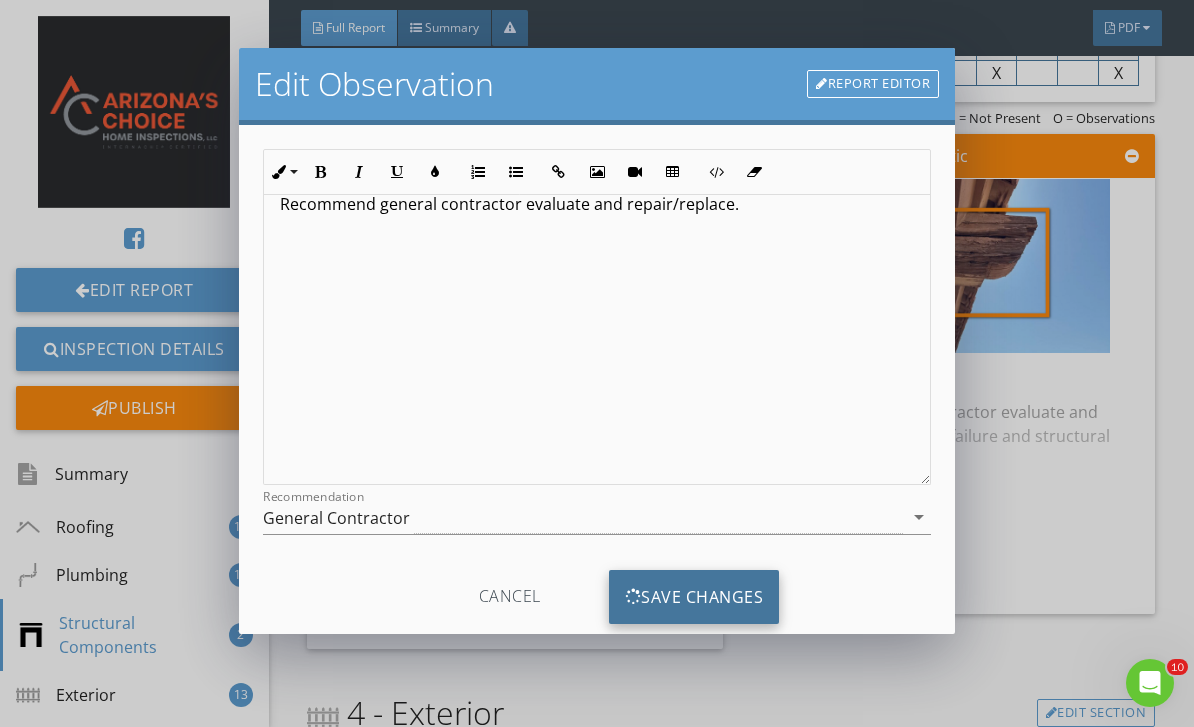 scroll, scrollTop: 0, scrollLeft: 0, axis: both 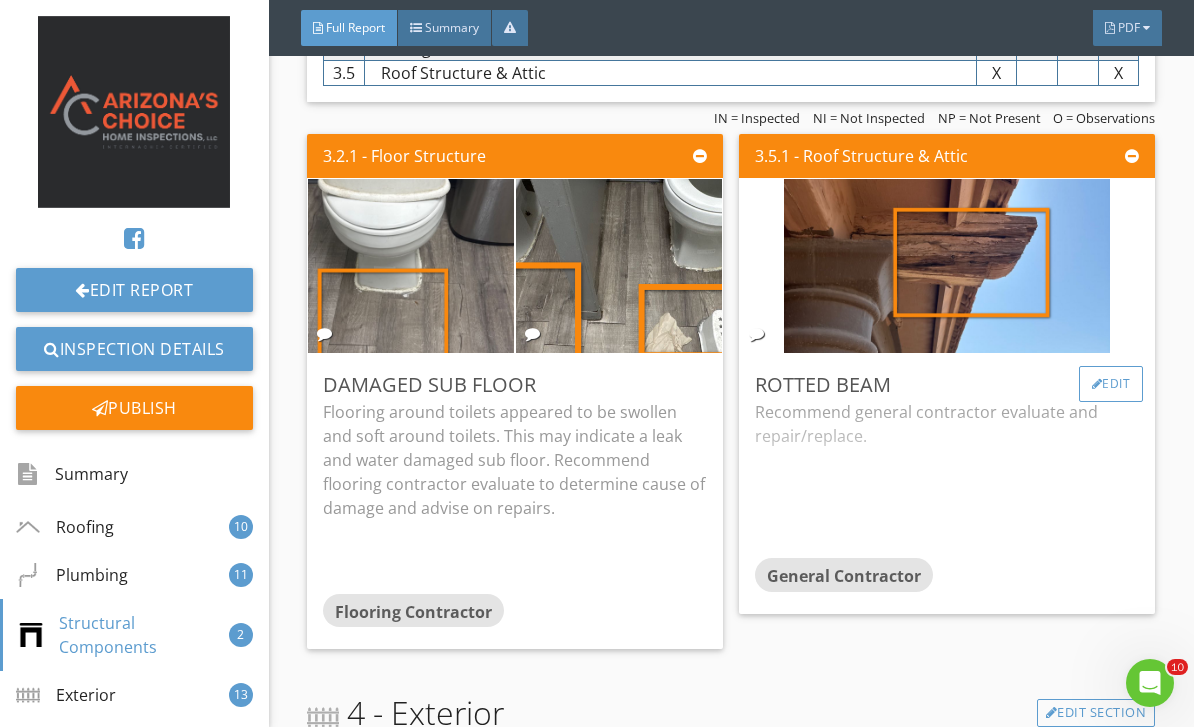 click on "Edit" at bounding box center [1111, 384] 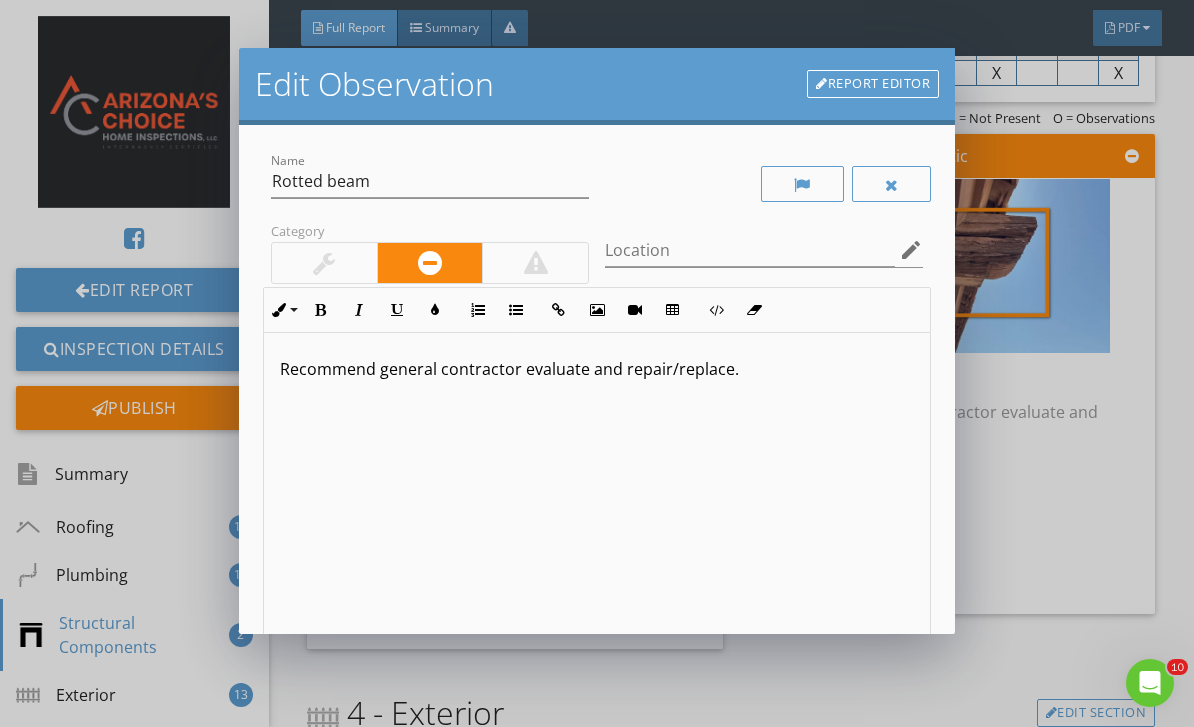 click on "Recommend general contractor evaluate and repair/replace." at bounding box center (597, 369) 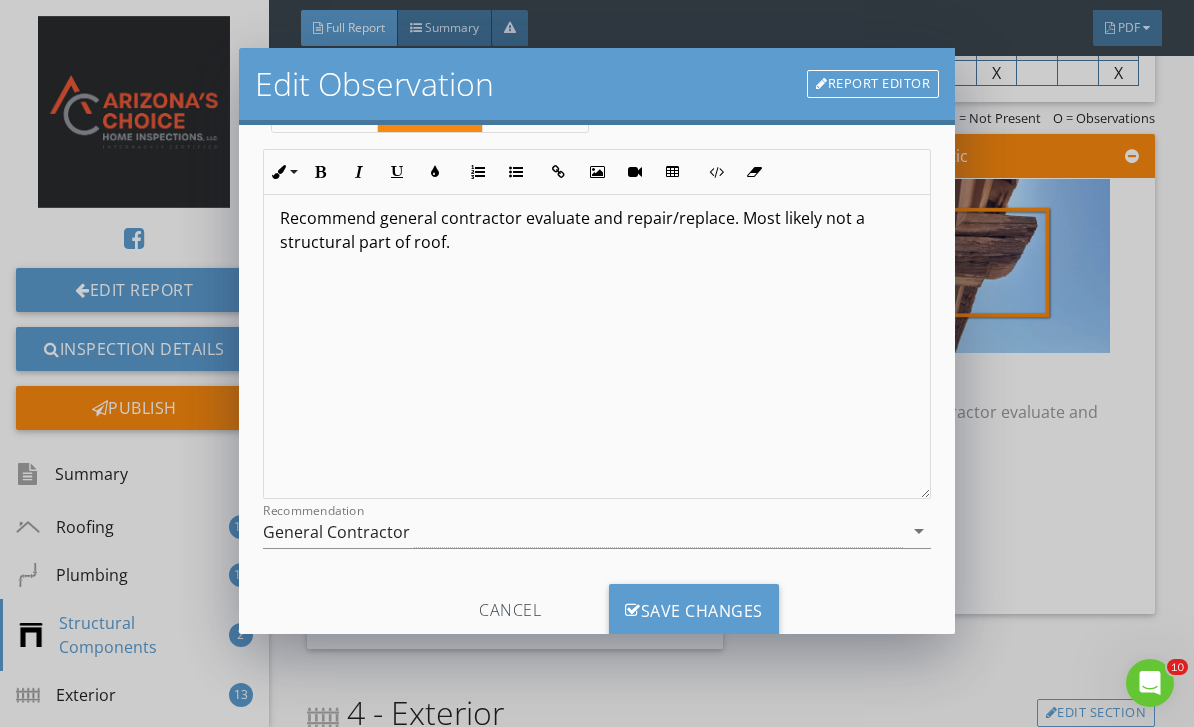 scroll, scrollTop: 156, scrollLeft: 0, axis: vertical 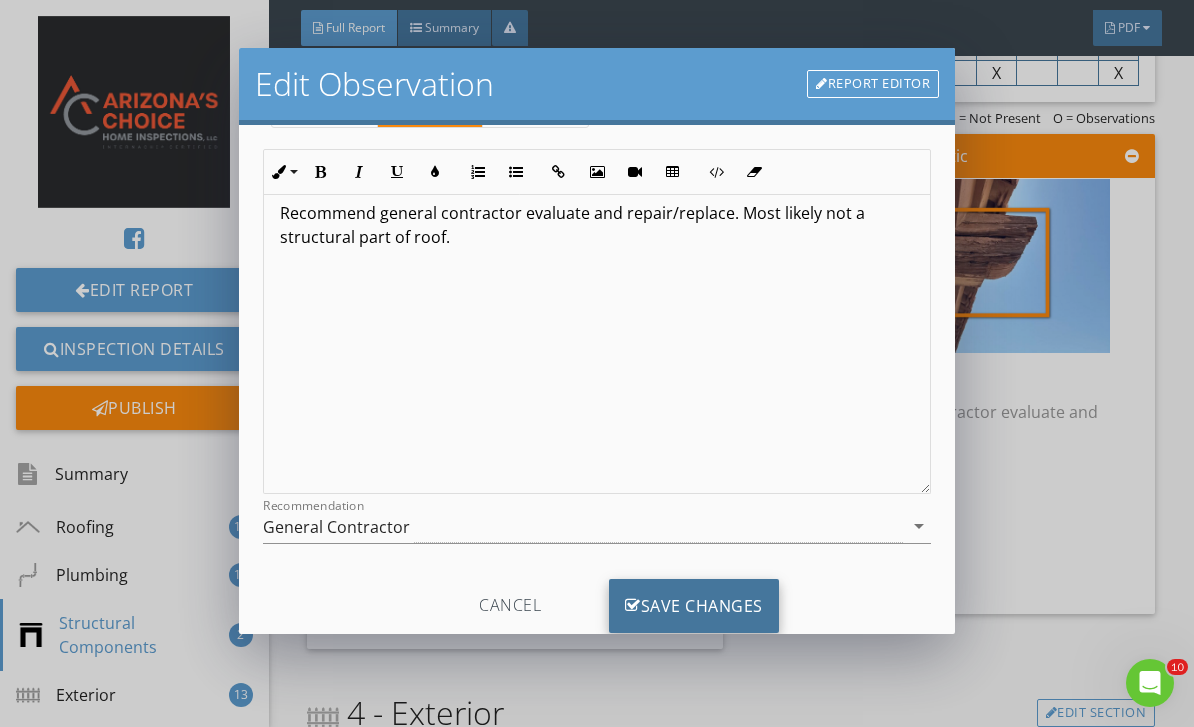 click on "Save Changes" at bounding box center [694, 606] 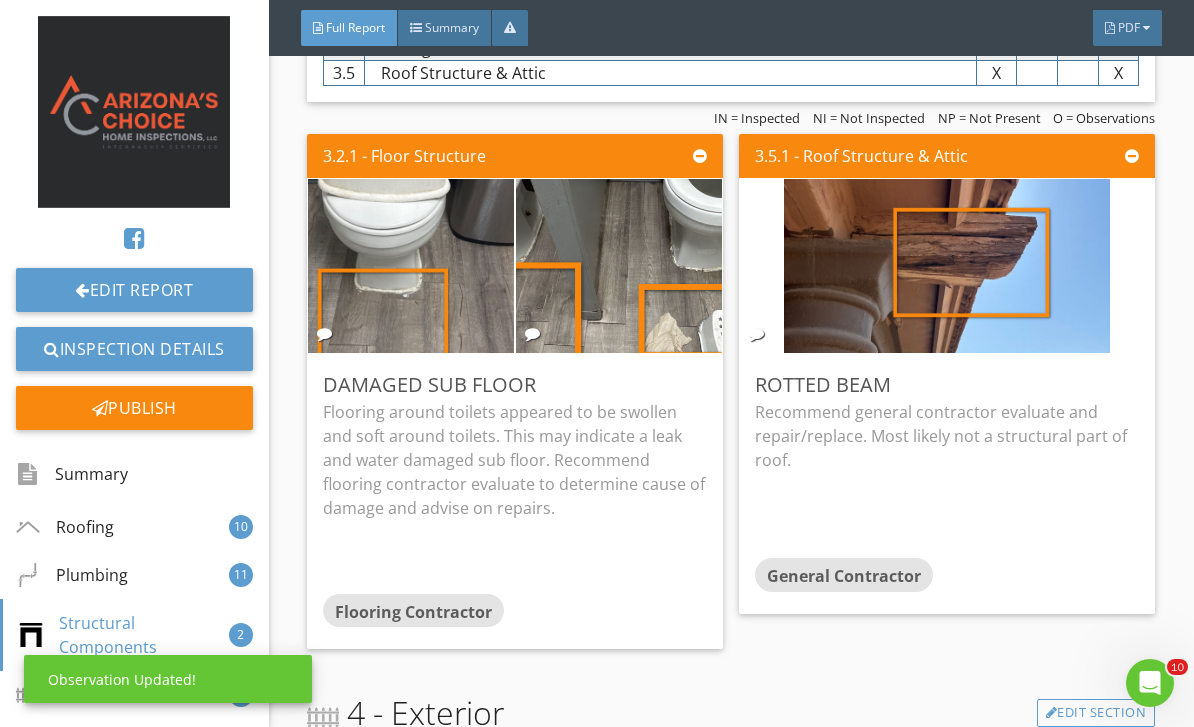 scroll, scrollTop: 0, scrollLeft: 0, axis: both 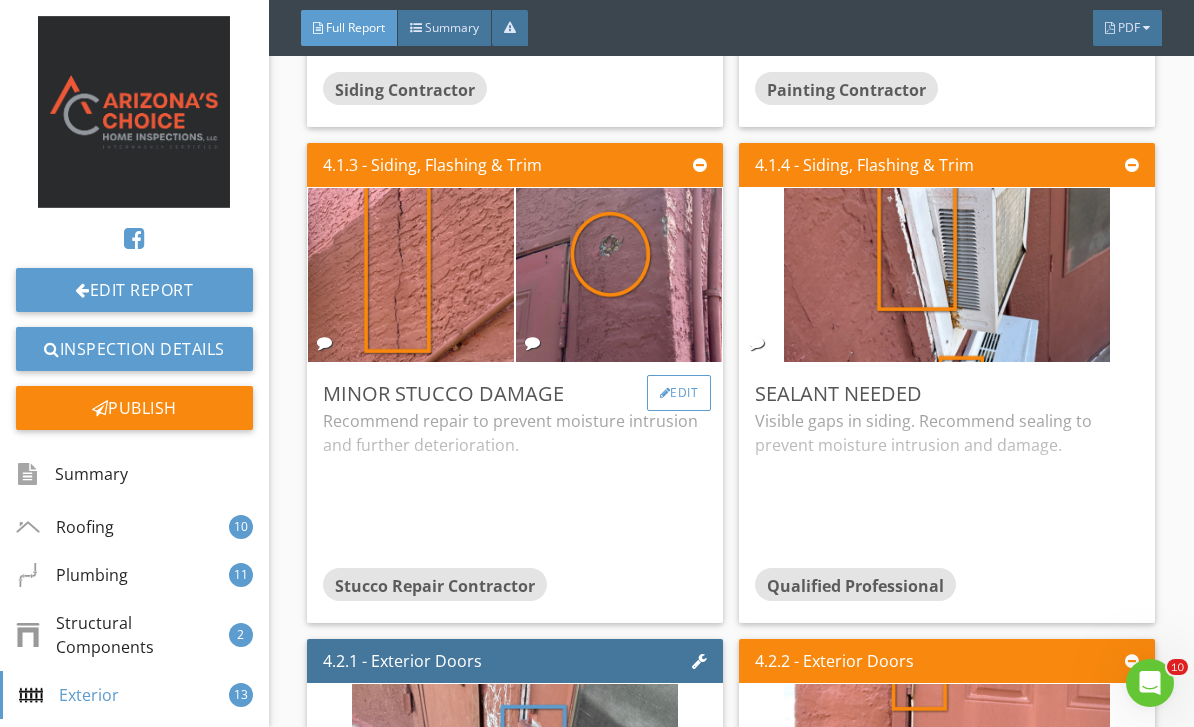 click on "Edit" at bounding box center [679, 393] 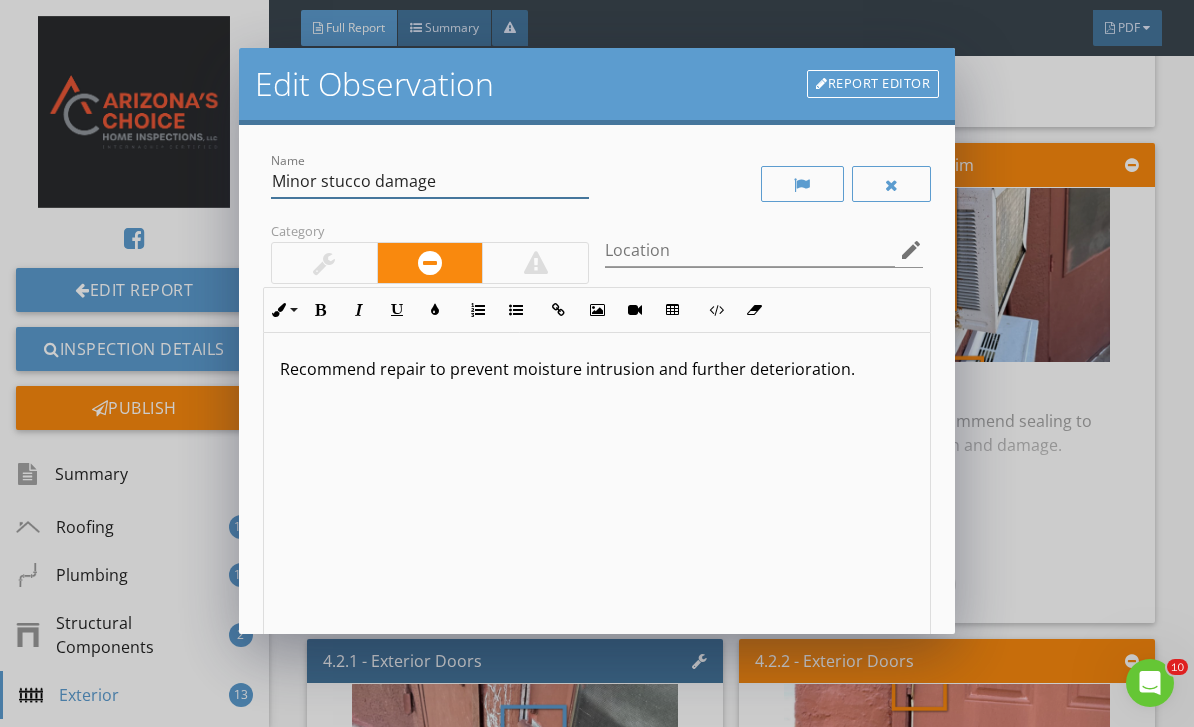 click on "Minor stucco damage" at bounding box center (430, 181) 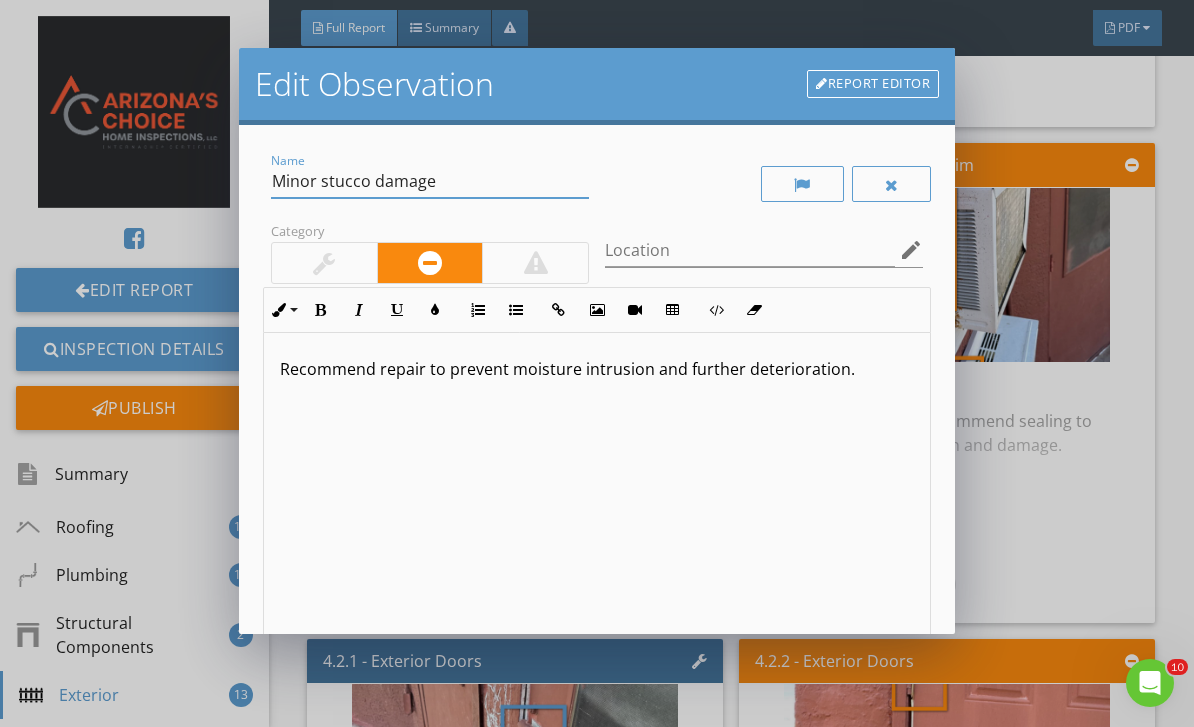 click on "Minor stucco damage" at bounding box center (430, 181) 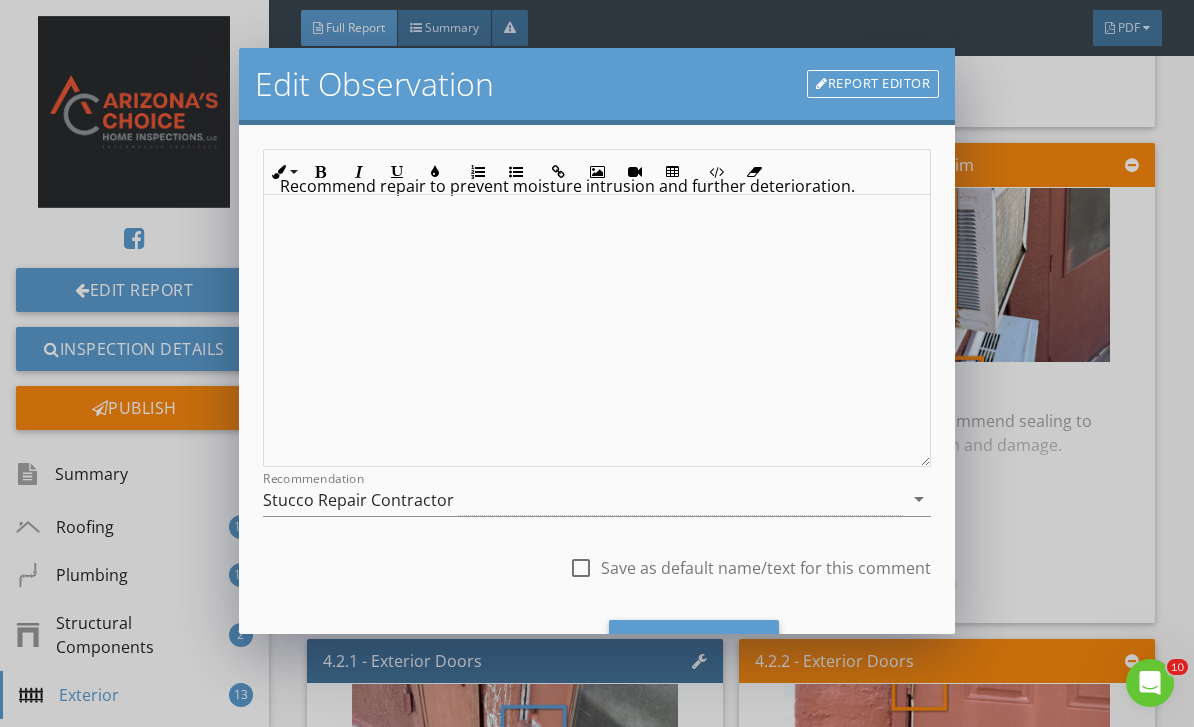 scroll, scrollTop: 191, scrollLeft: 0, axis: vertical 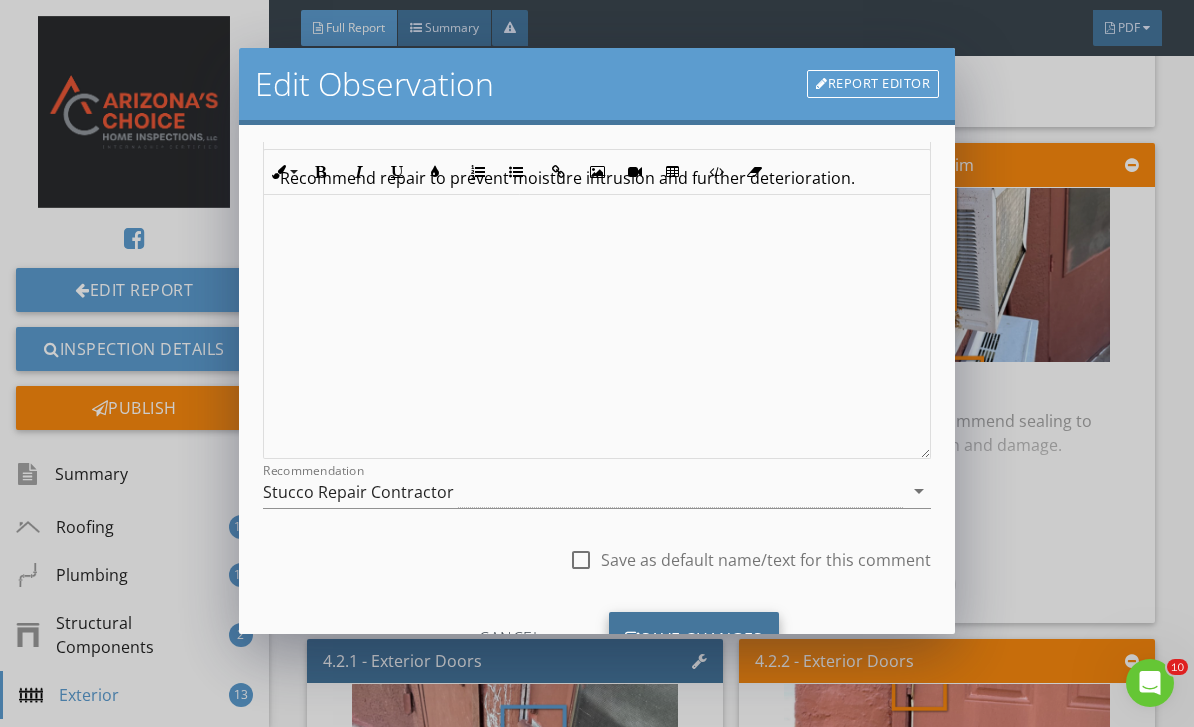 type on "stucco damage" 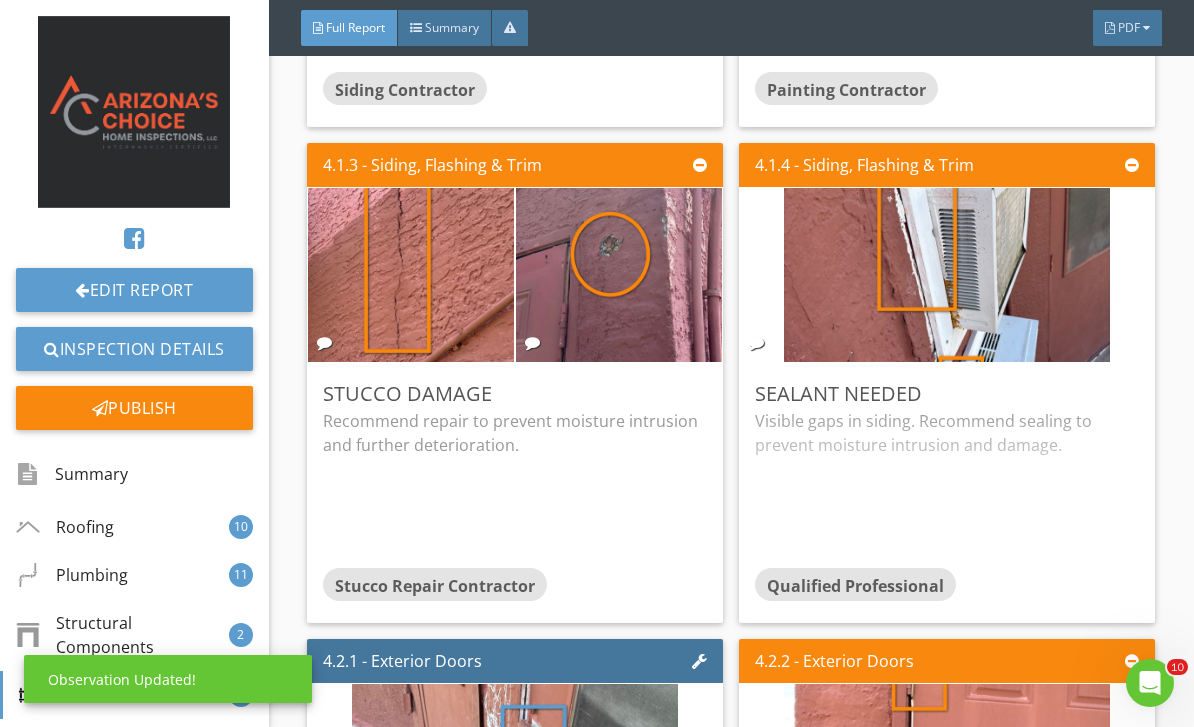 scroll, scrollTop: 0, scrollLeft: 0, axis: both 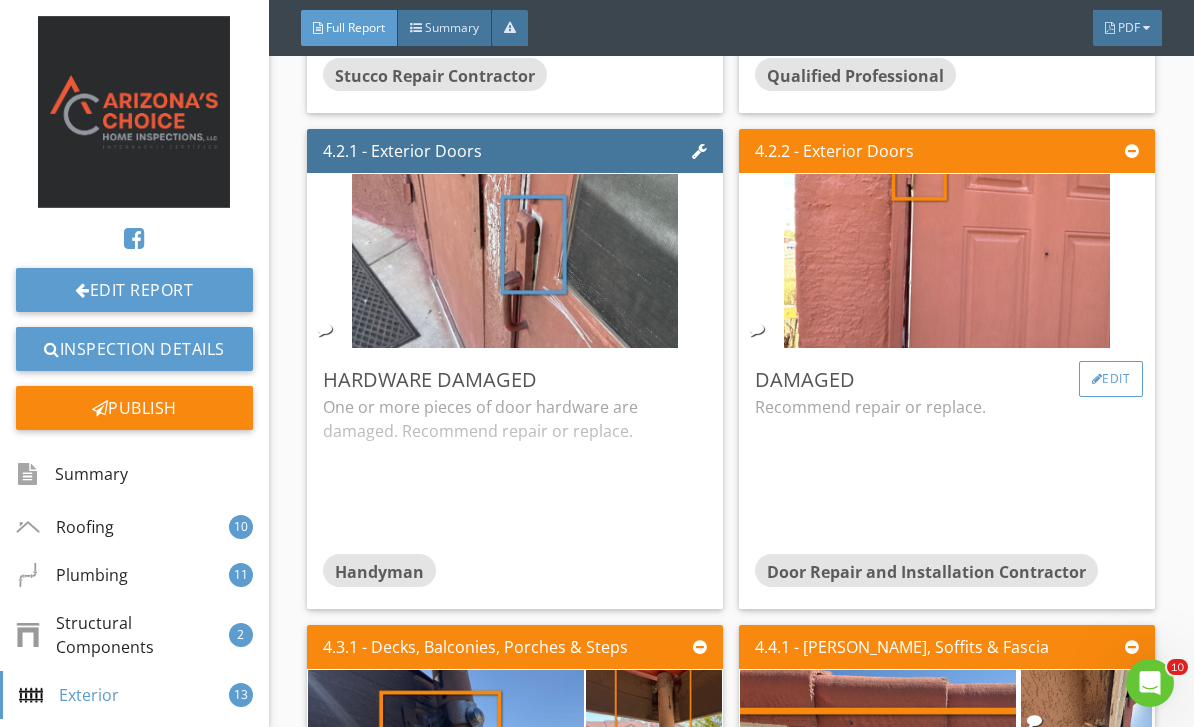 click on "Edit" at bounding box center [1111, 379] 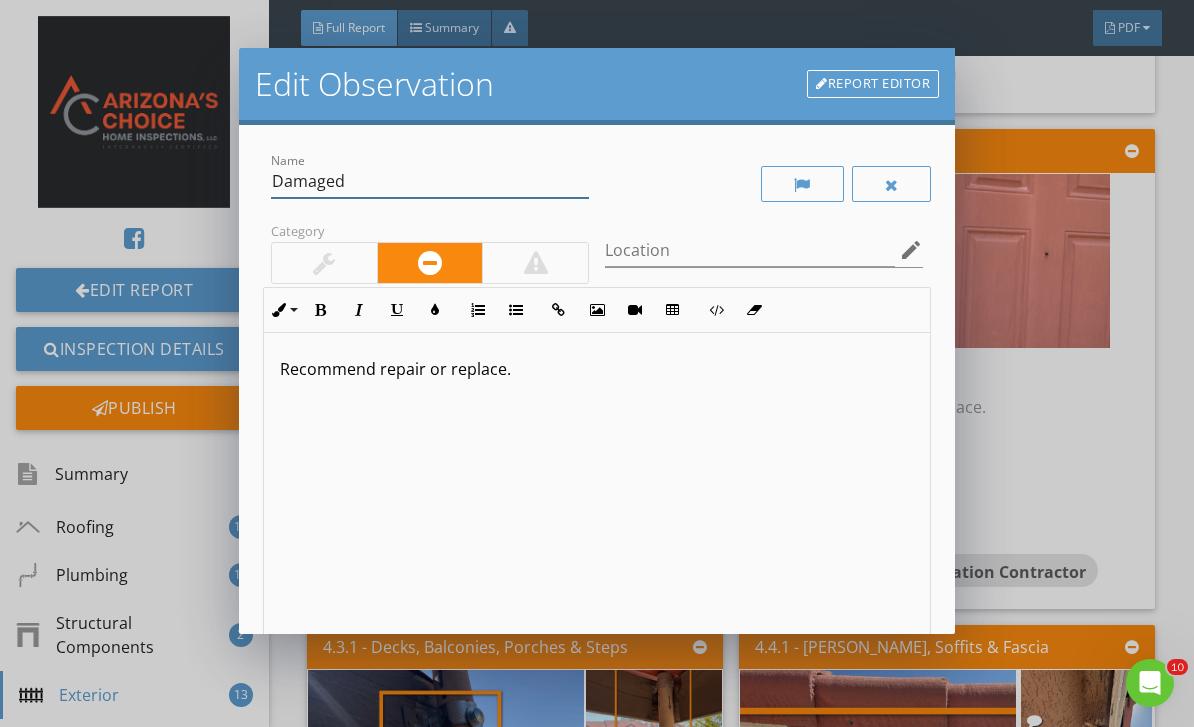 click on "Damaged" at bounding box center (430, 181) 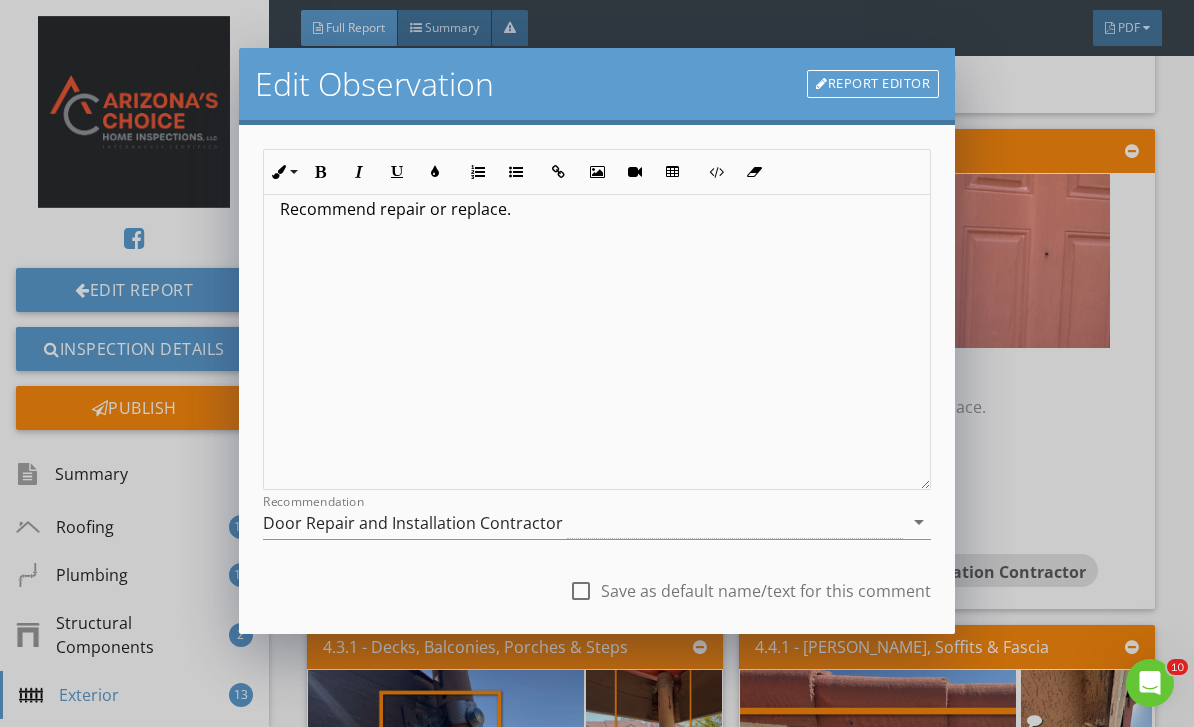 scroll, scrollTop: 171, scrollLeft: 0, axis: vertical 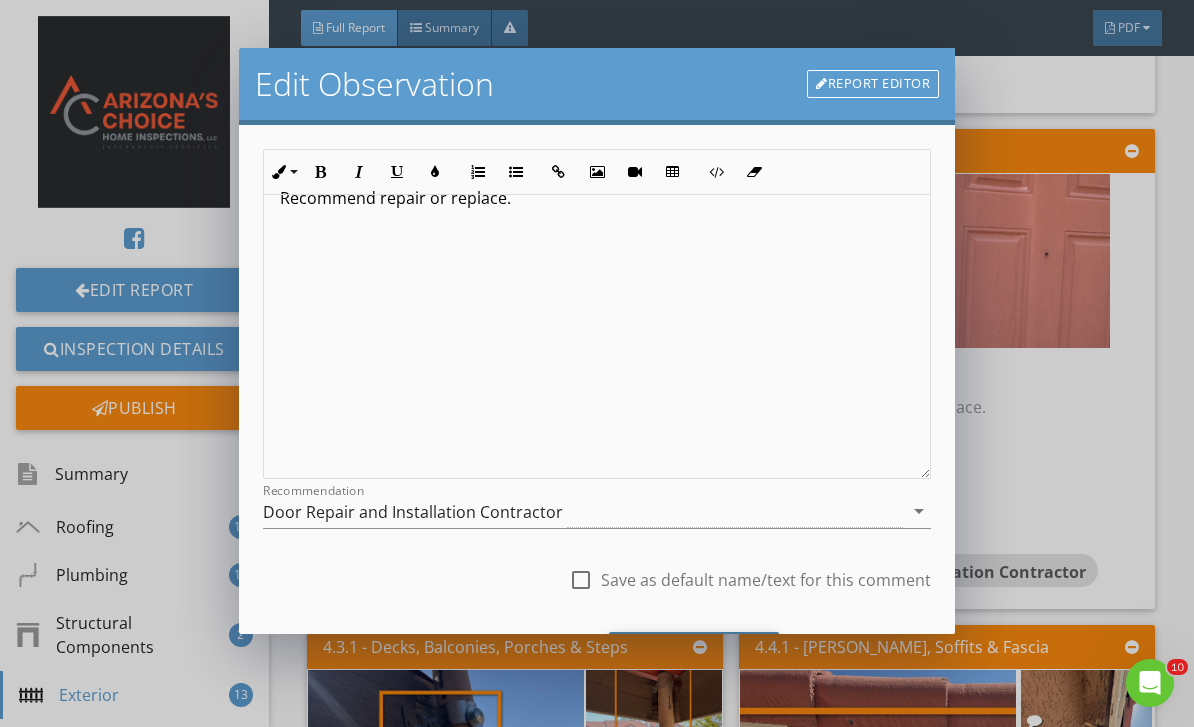 type on "Door Damaged" 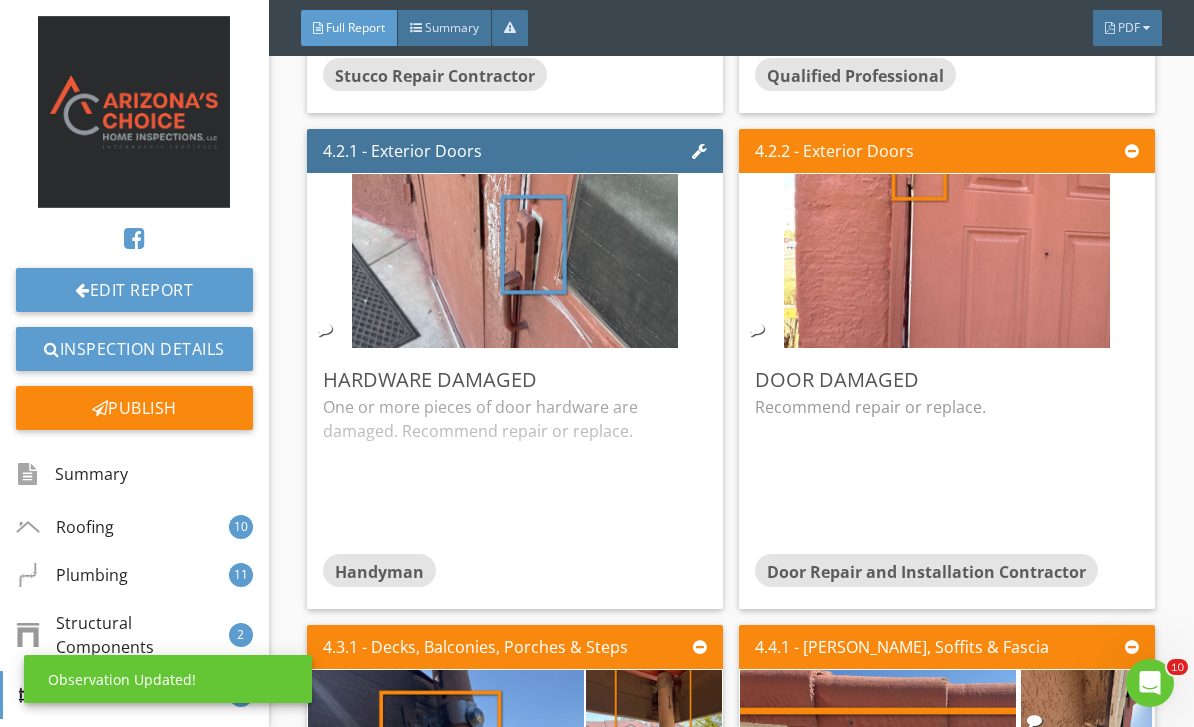 scroll, scrollTop: 0, scrollLeft: 0, axis: both 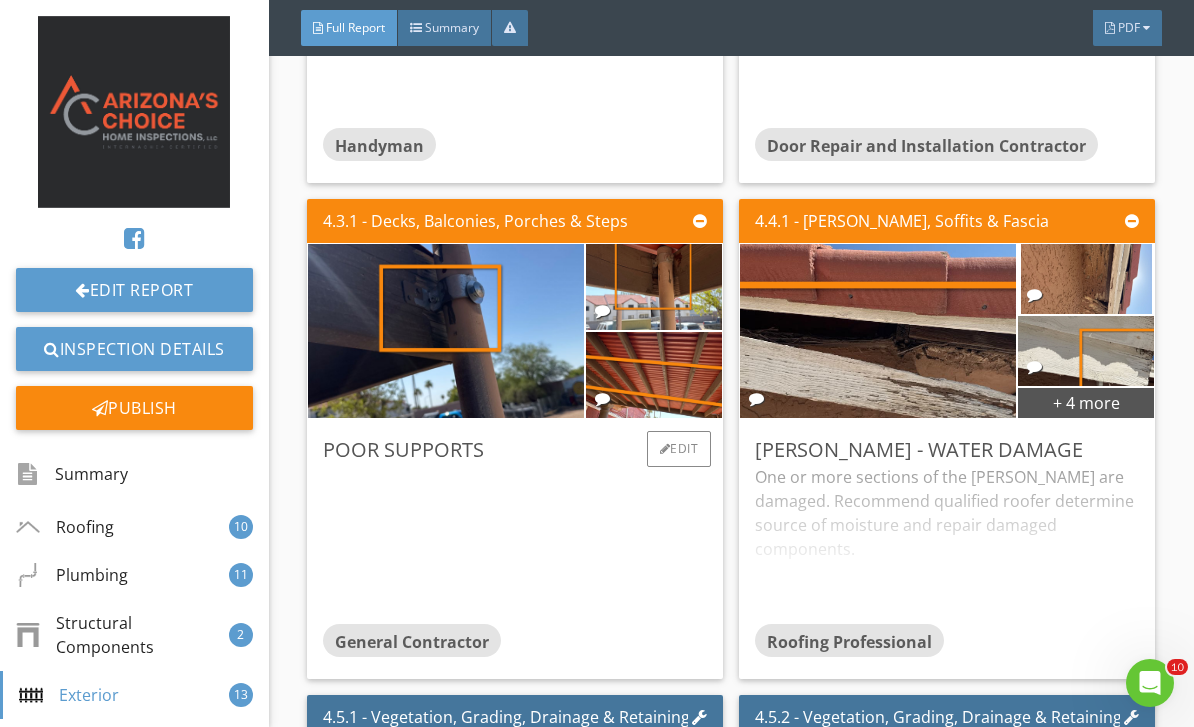 click at bounding box center [515, 544] 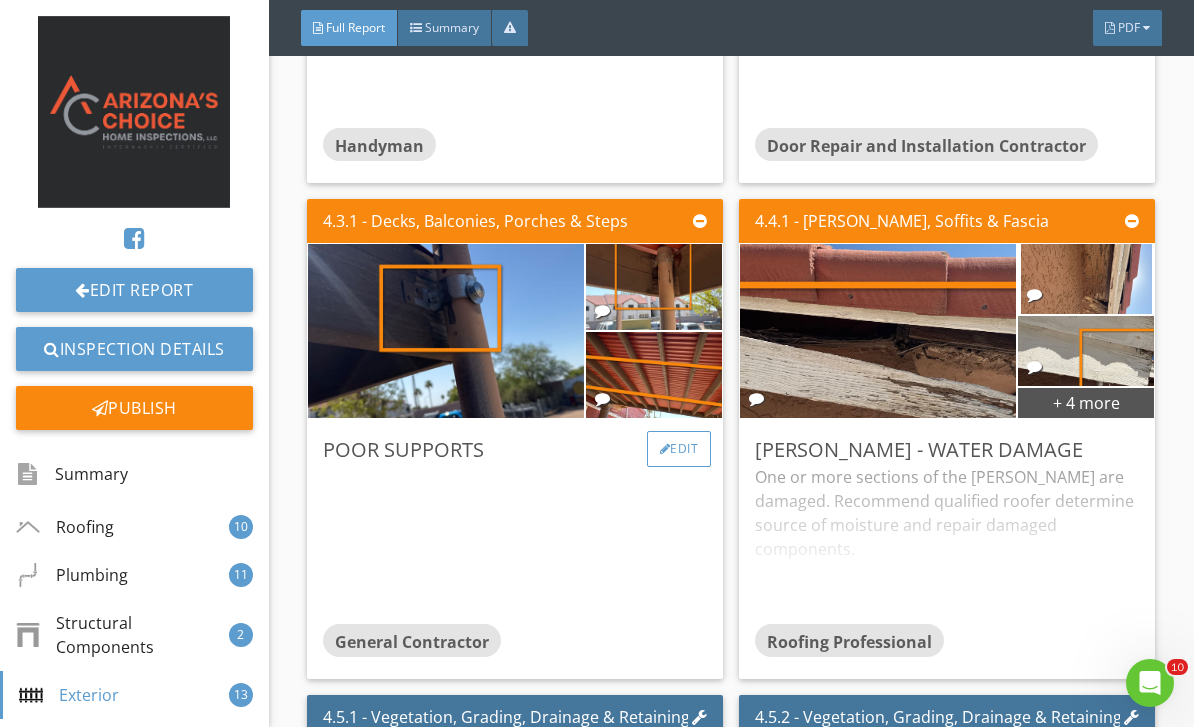 click on "Edit" at bounding box center (679, 449) 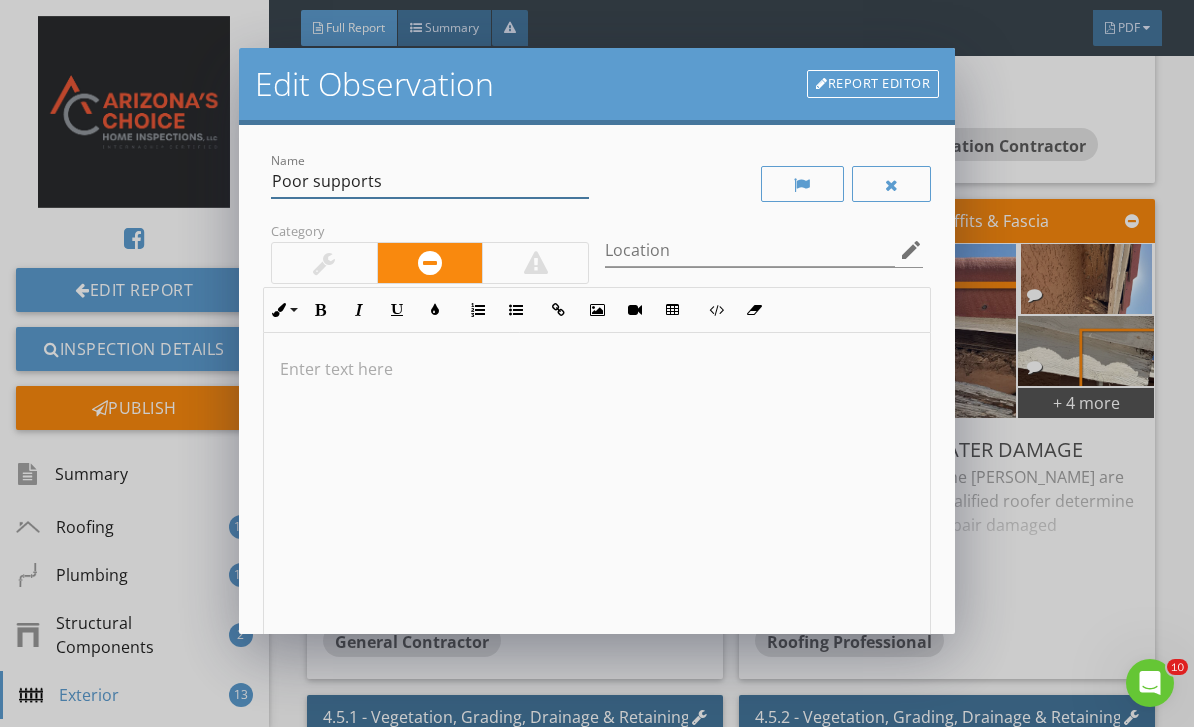 click on "Poor supports" at bounding box center (430, 181) 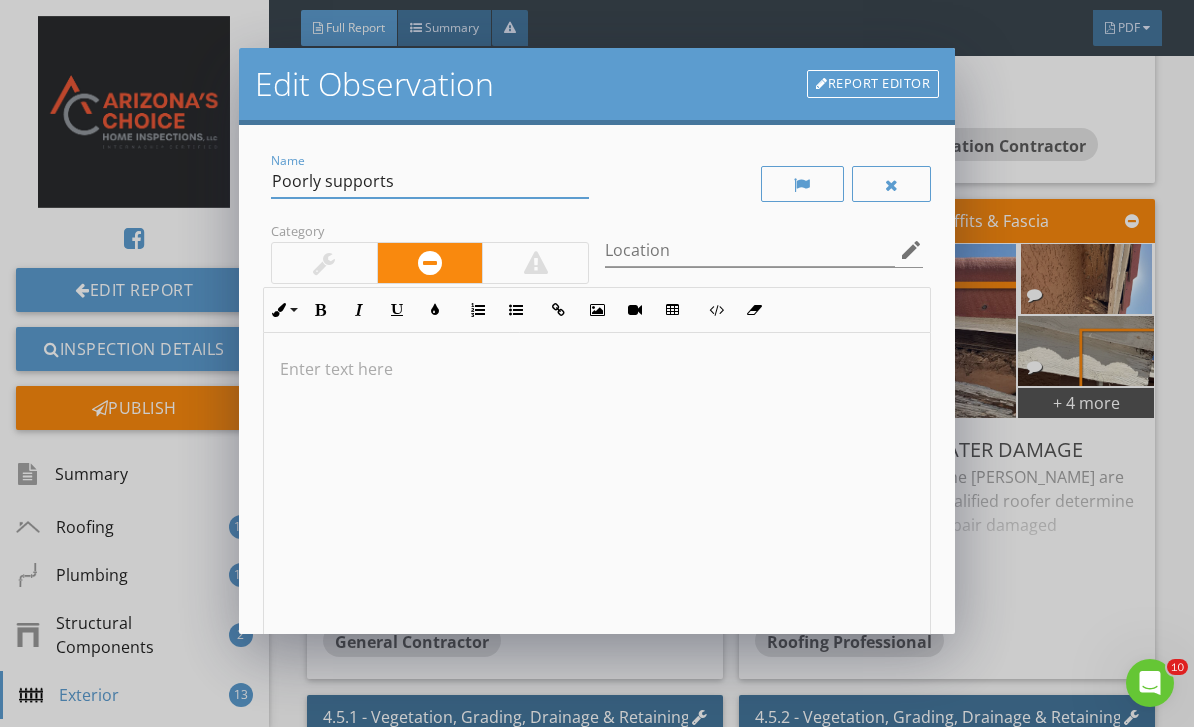 click on "Poorly supports" at bounding box center (430, 181) 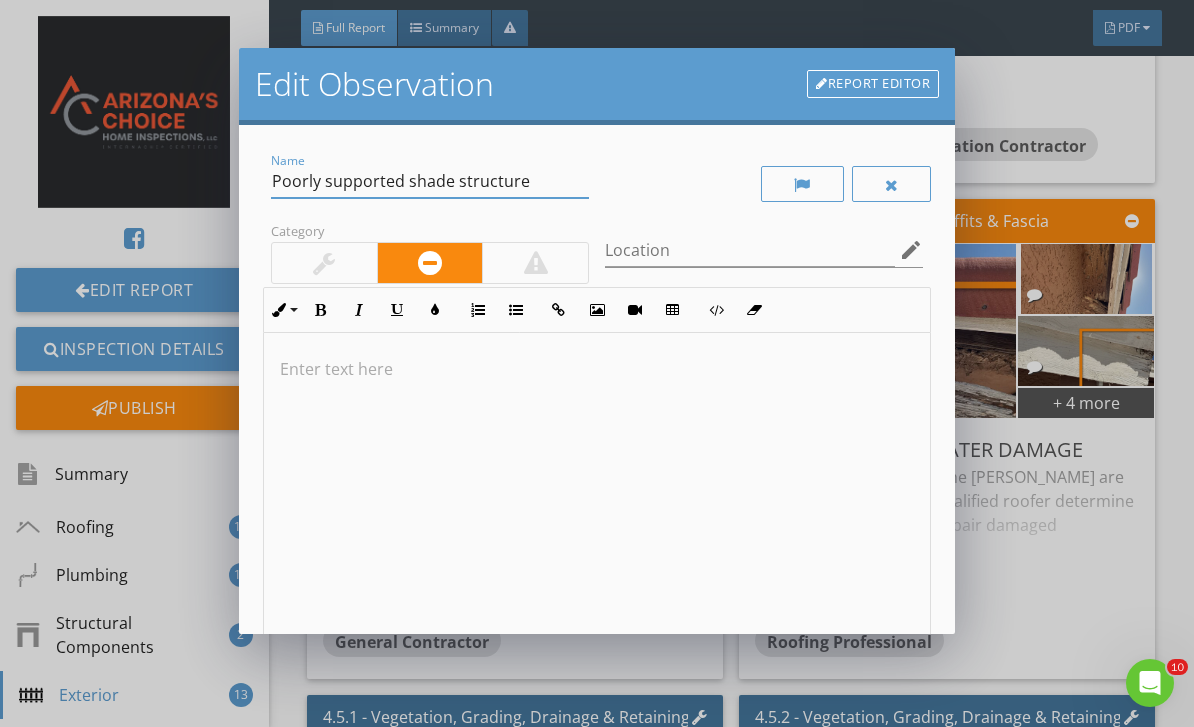 type on "Poorly supported shade structure" 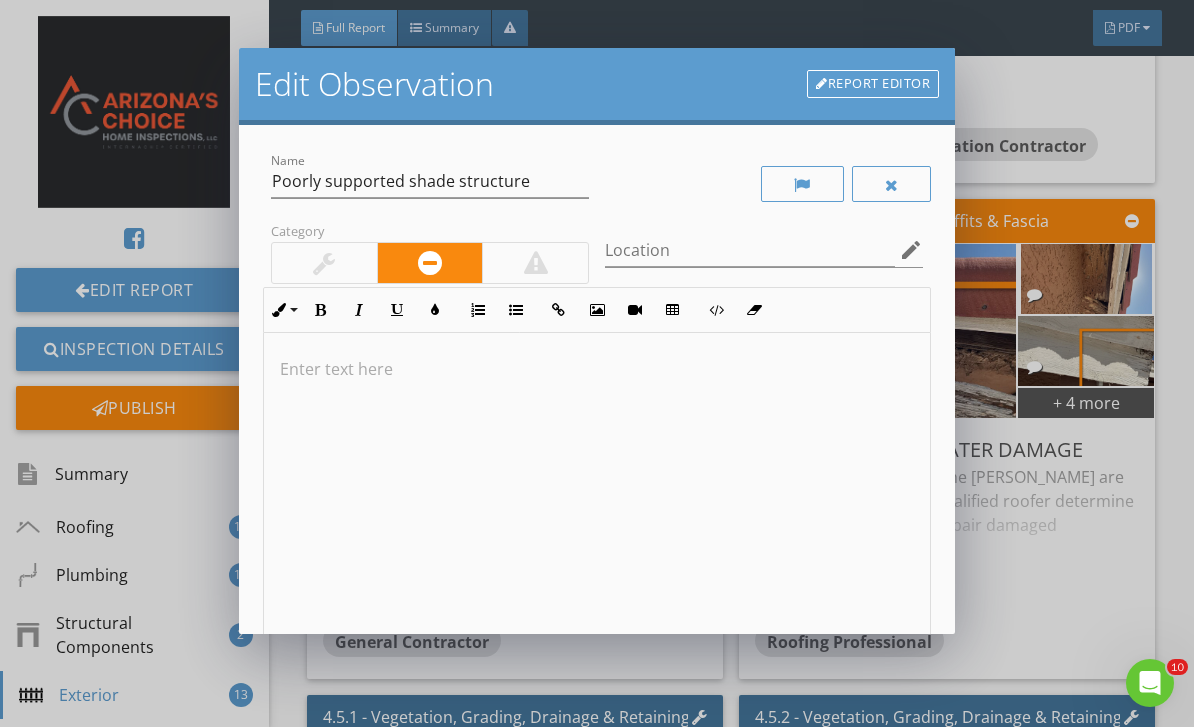type 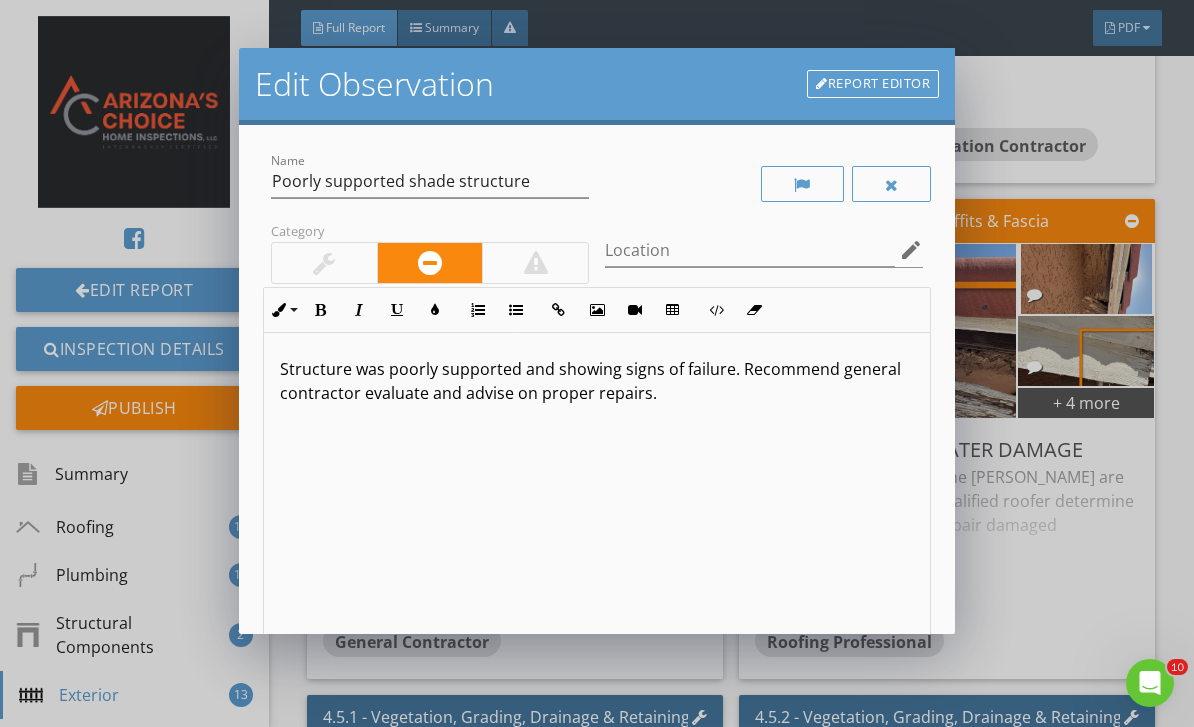 click on "Structure was poorly supported and showing signs of failure. Recommend general contractor evaluate and advise on proper repairs." at bounding box center [597, 381] 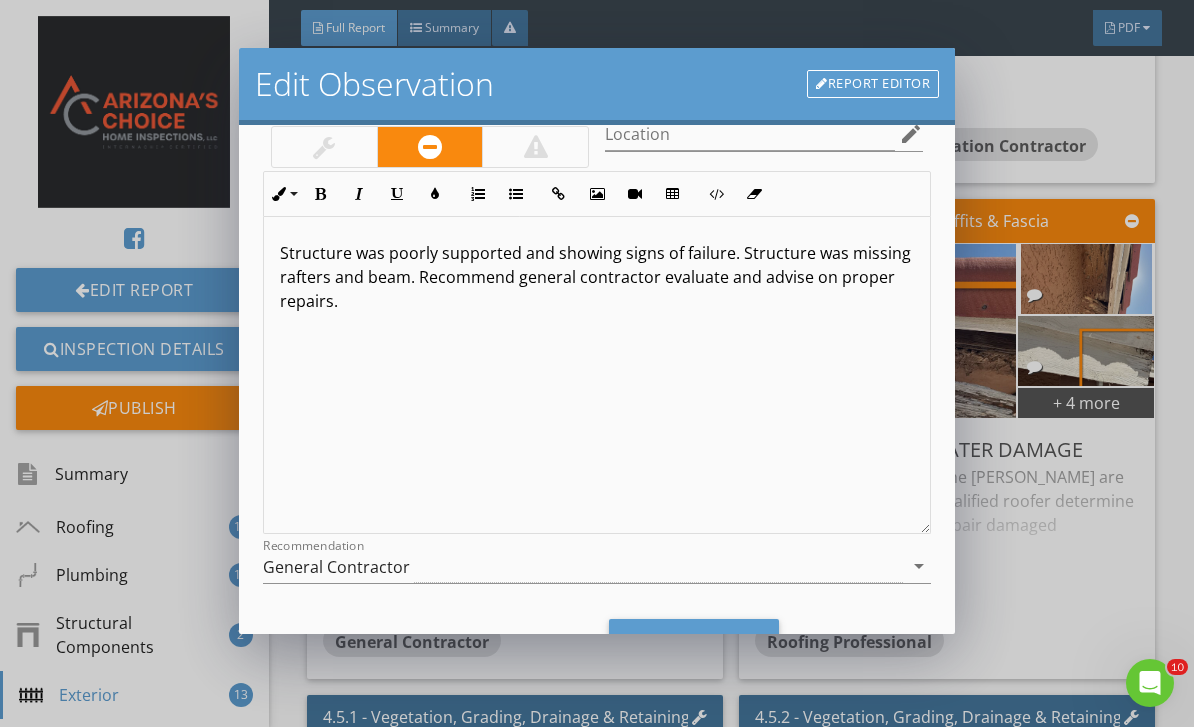scroll, scrollTop: 93, scrollLeft: 0, axis: vertical 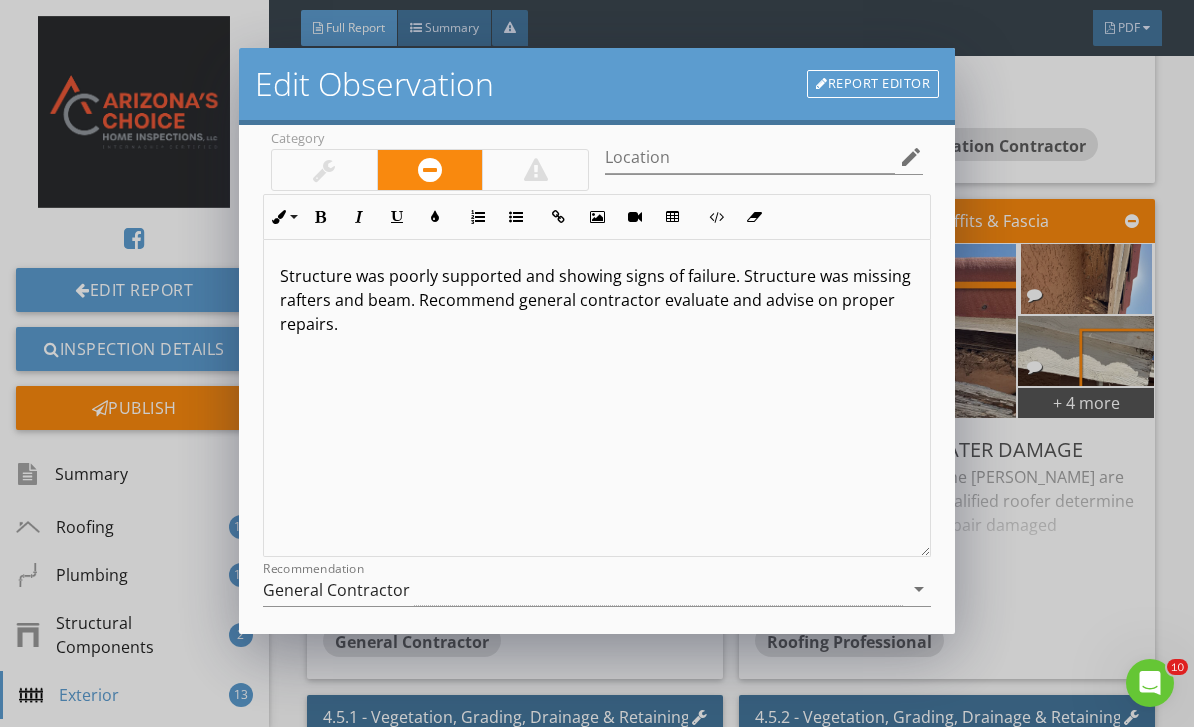 click on "Structure was poorly supported and showing signs of failure. Structure was missing rafters and beam. Recommend general contractor evaluate and advise on proper repairs." at bounding box center [597, 300] 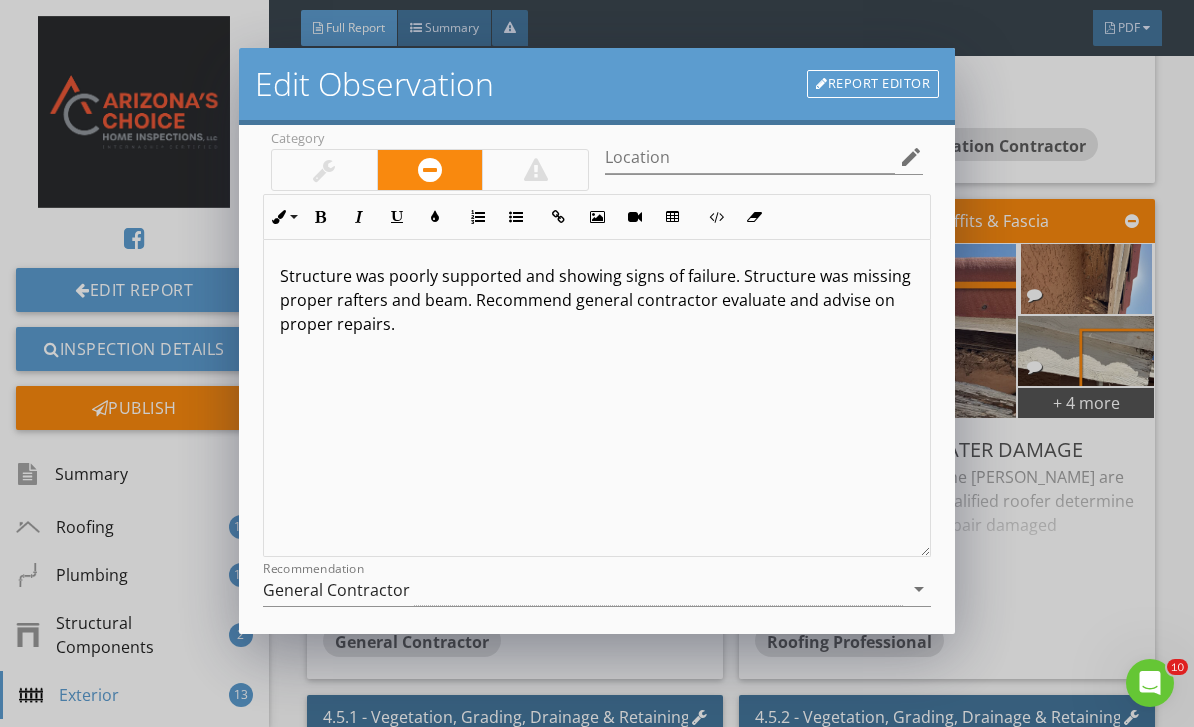type on "<p>Structure was poorly supported and showing signs of failure. Structure was missing proper rafters and beam. Recommend general contractor evaluate and advise on proper repairs.</p>" 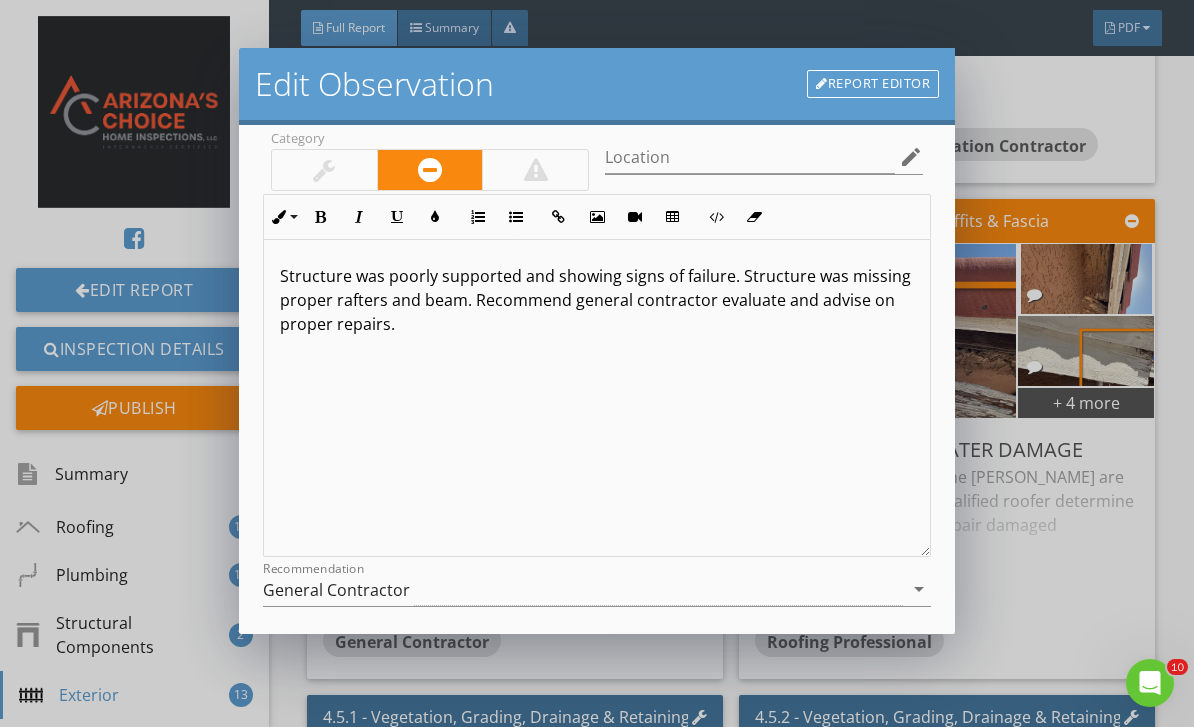 click on "Save Changes" at bounding box center (694, 669) 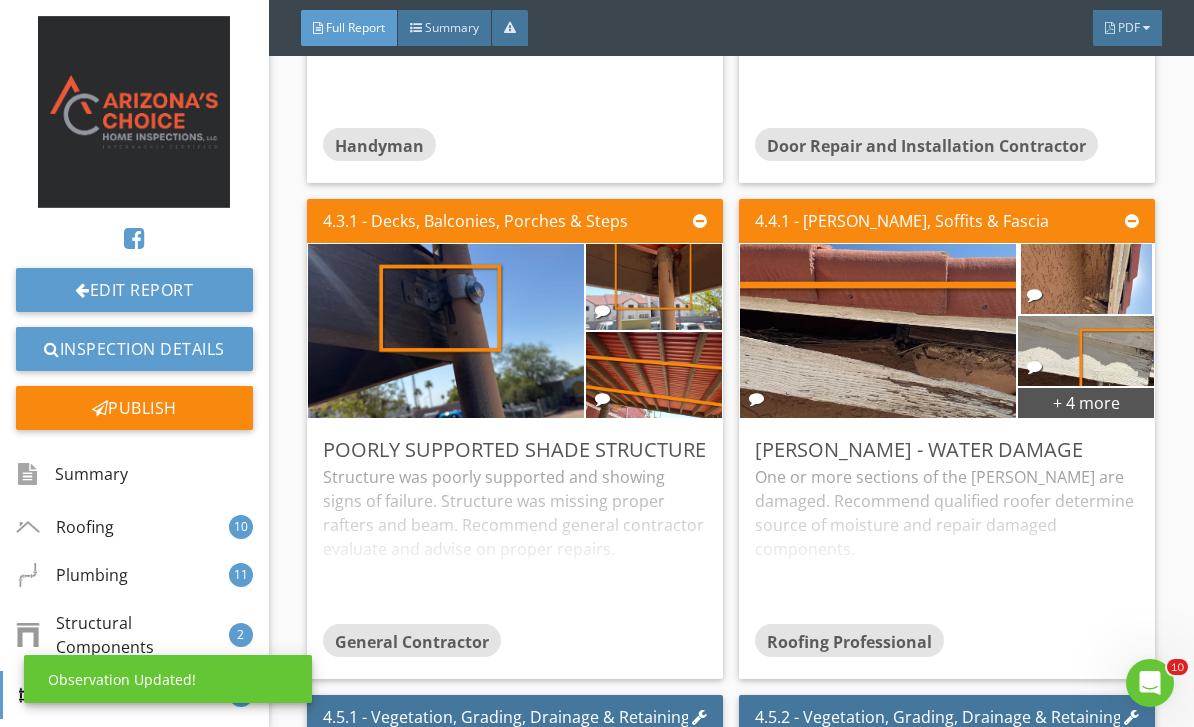 scroll, scrollTop: 0, scrollLeft: 0, axis: both 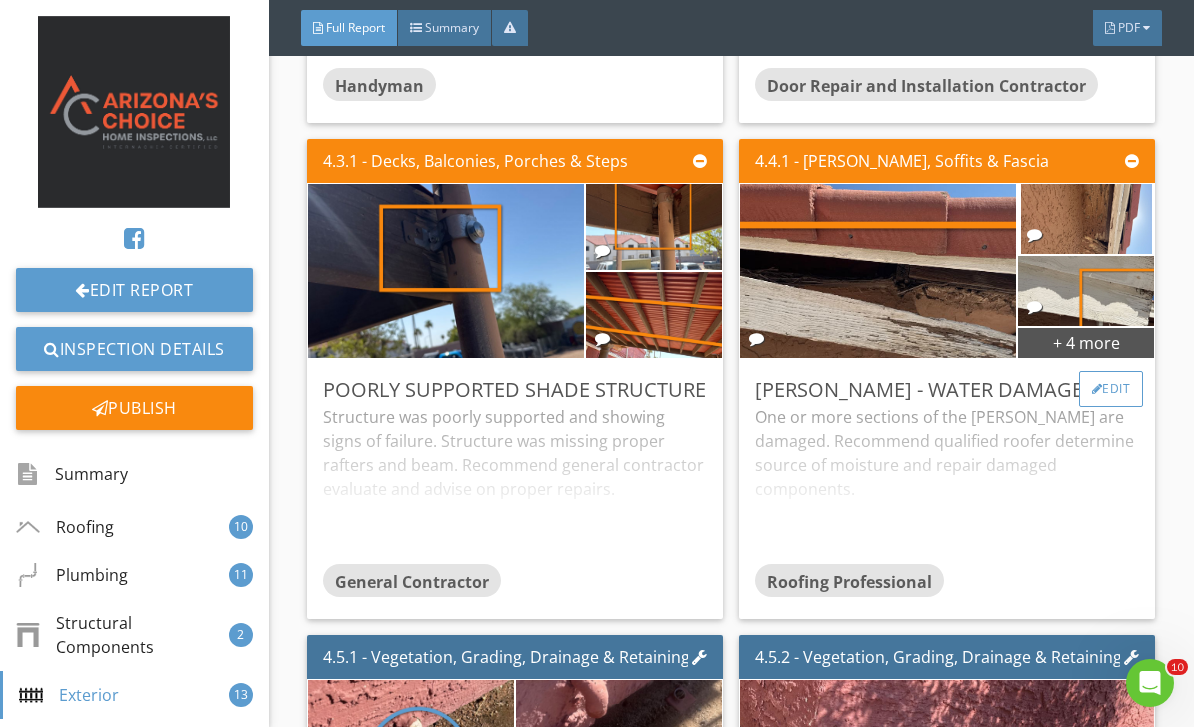 click on "Edit" at bounding box center [1111, 389] 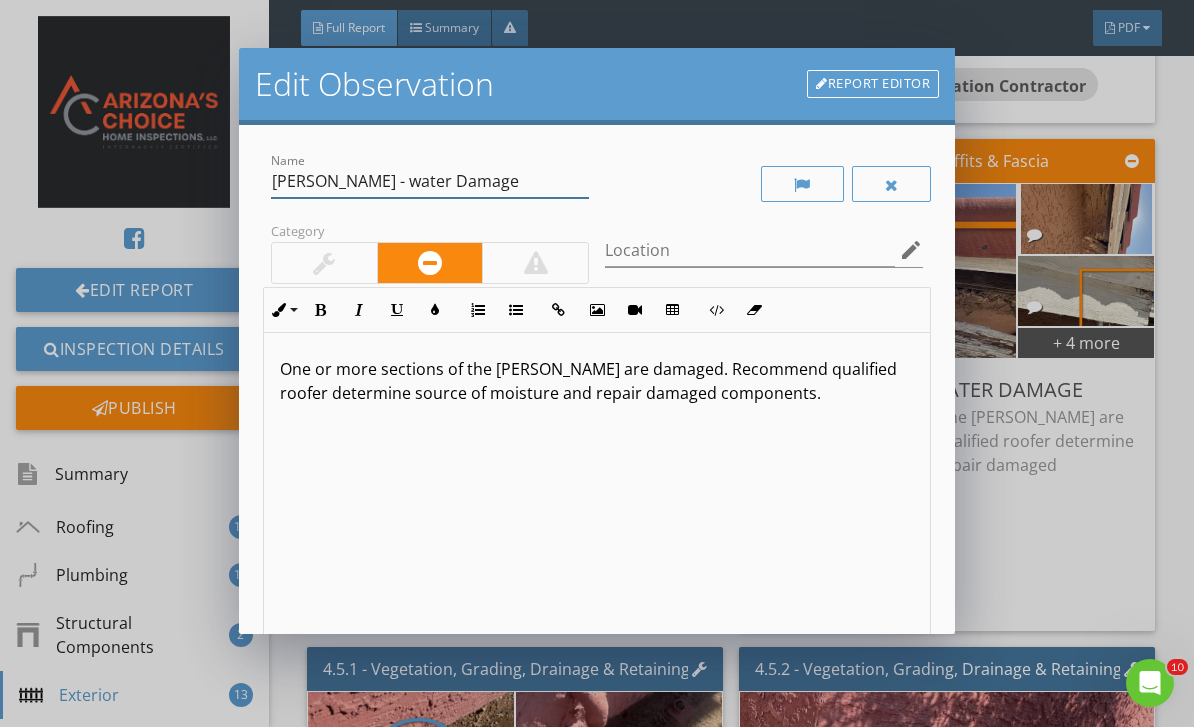 click on "Eaves - water Damage" at bounding box center (430, 181) 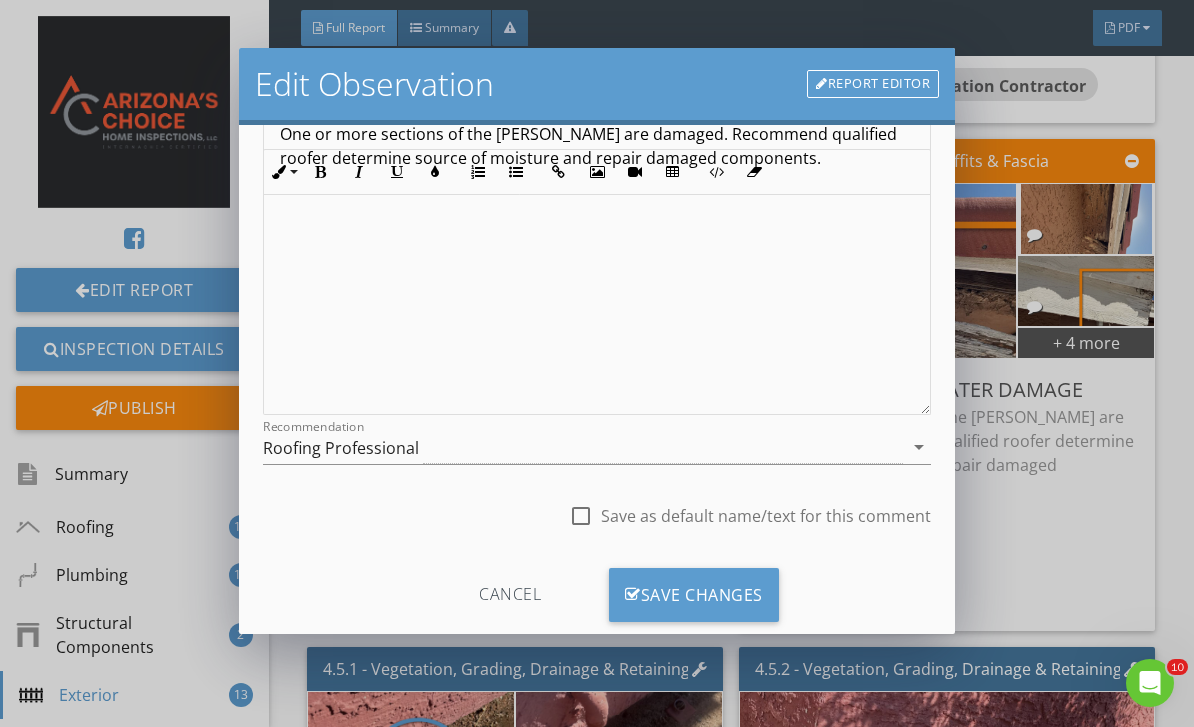 scroll, scrollTop: 233, scrollLeft: 0, axis: vertical 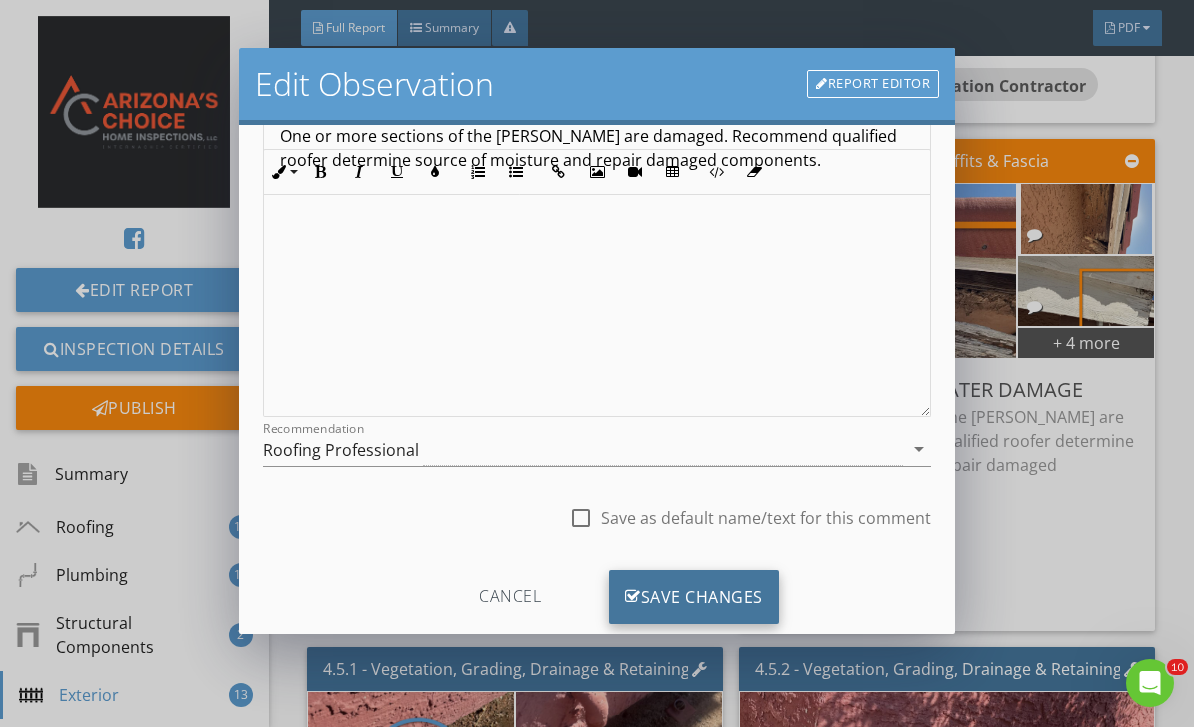 type on "[PERSON_NAME]/fascia water Damage" 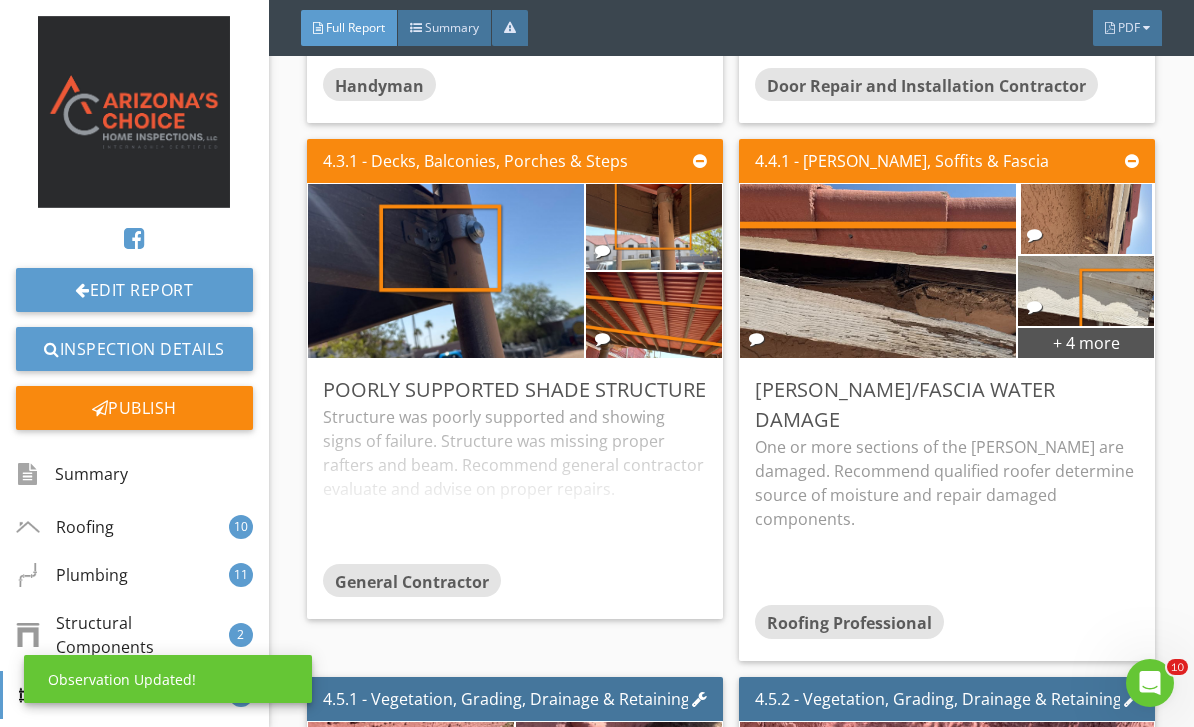 scroll, scrollTop: 0, scrollLeft: 0, axis: both 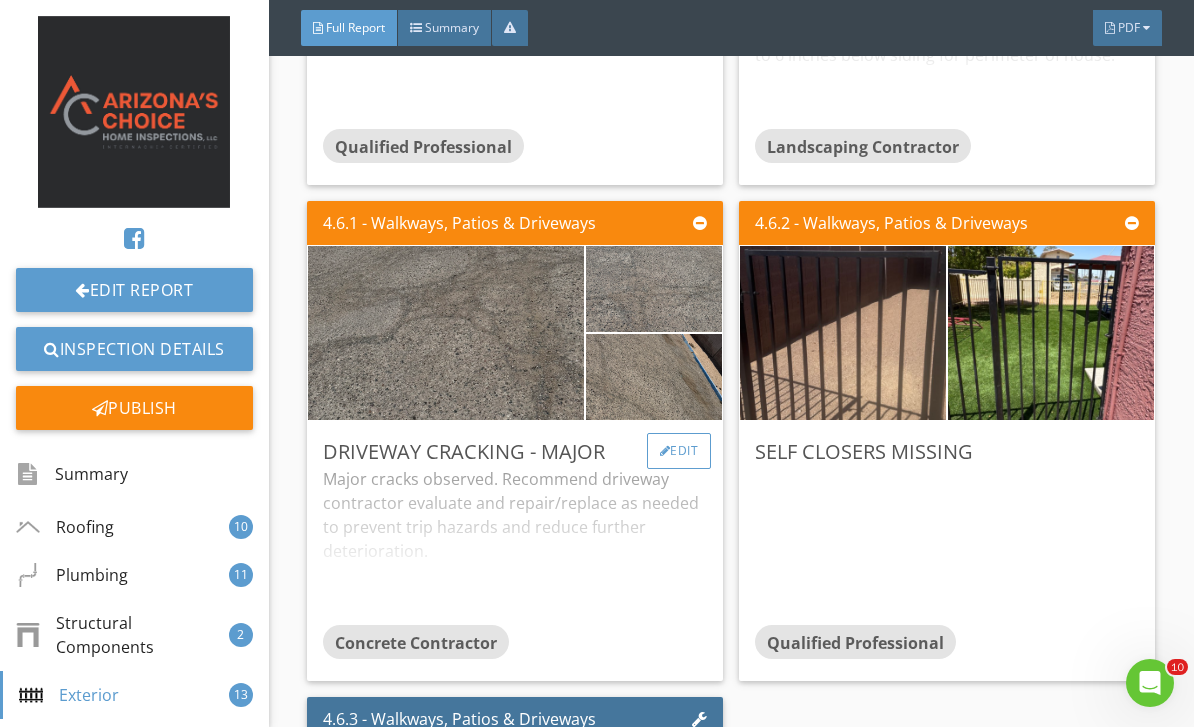 click on "Edit" at bounding box center [679, 451] 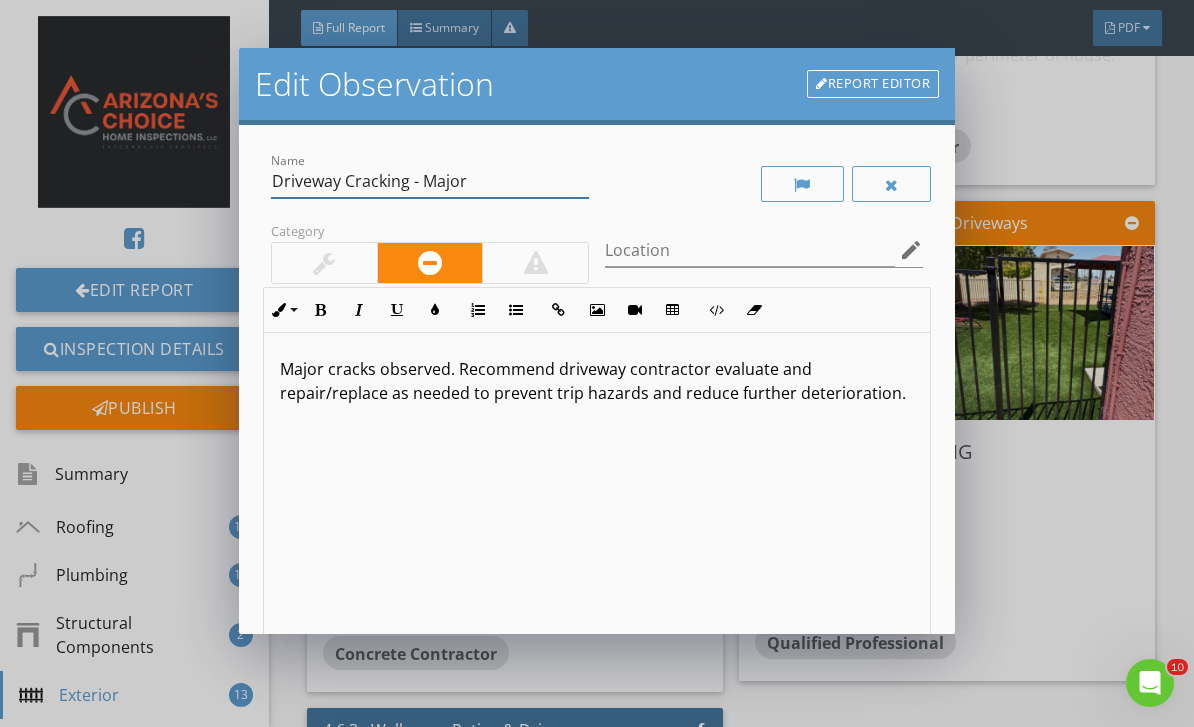 click on "Driveway Cracking - Major" at bounding box center [430, 181] 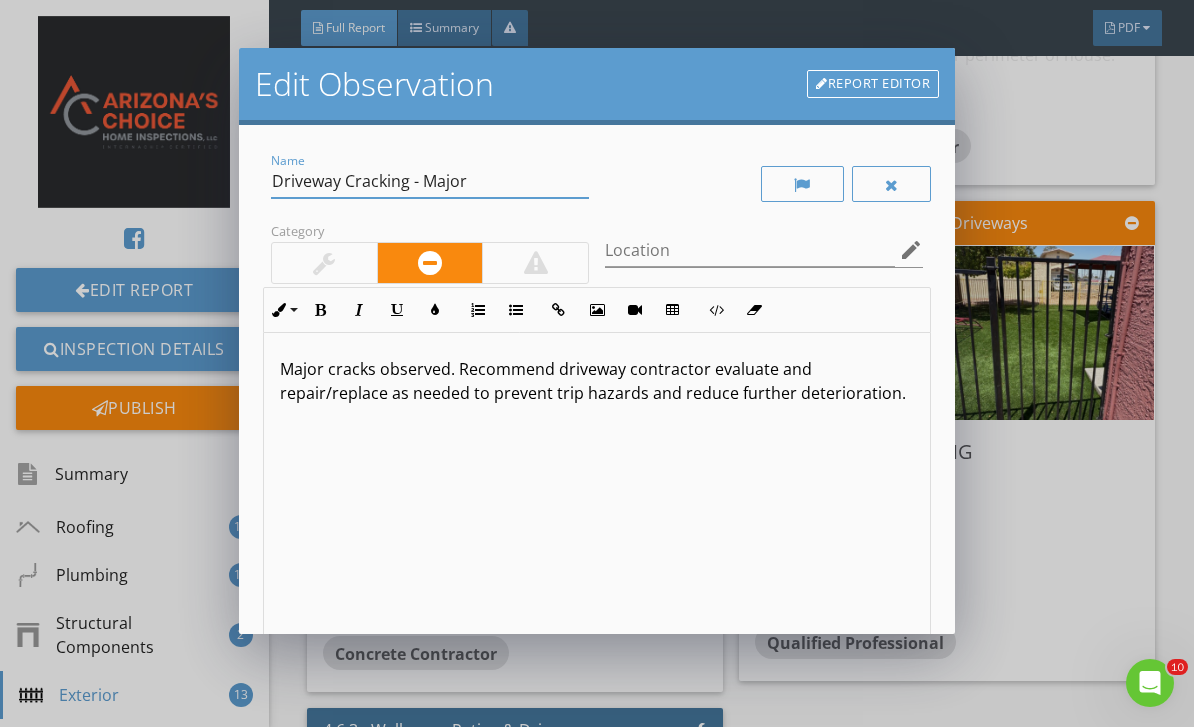 click on "Driveway Cracking - Major" at bounding box center [430, 181] 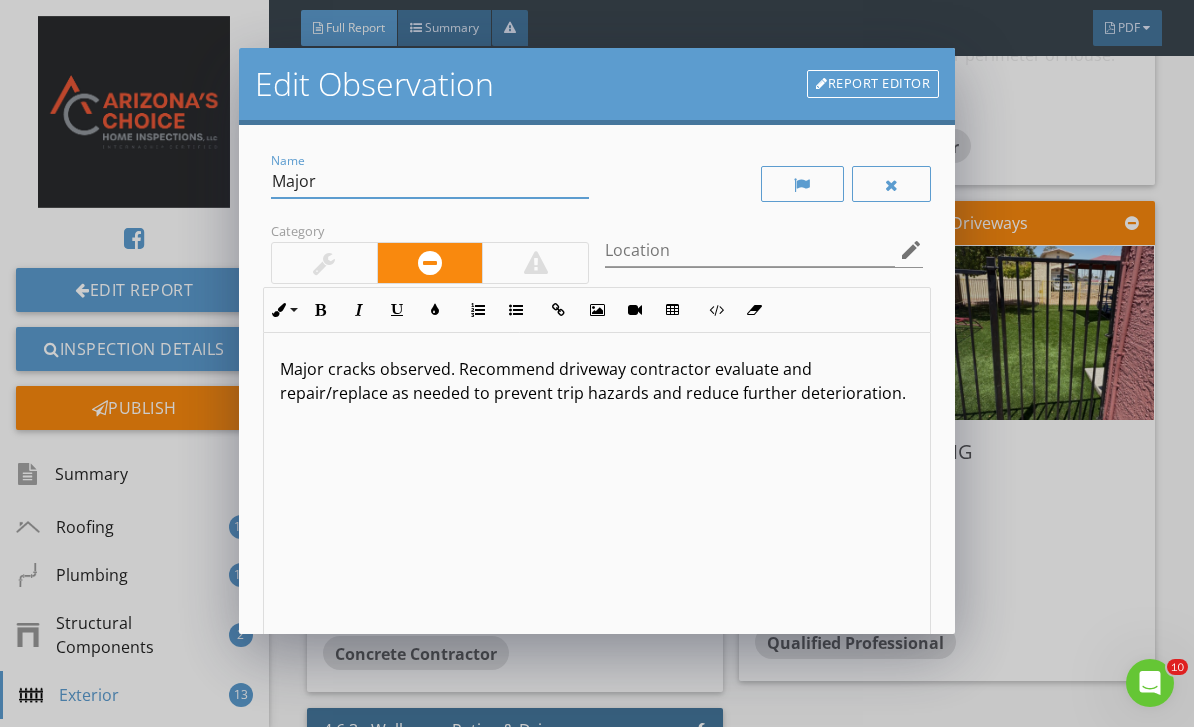 click on "Major" at bounding box center [430, 181] 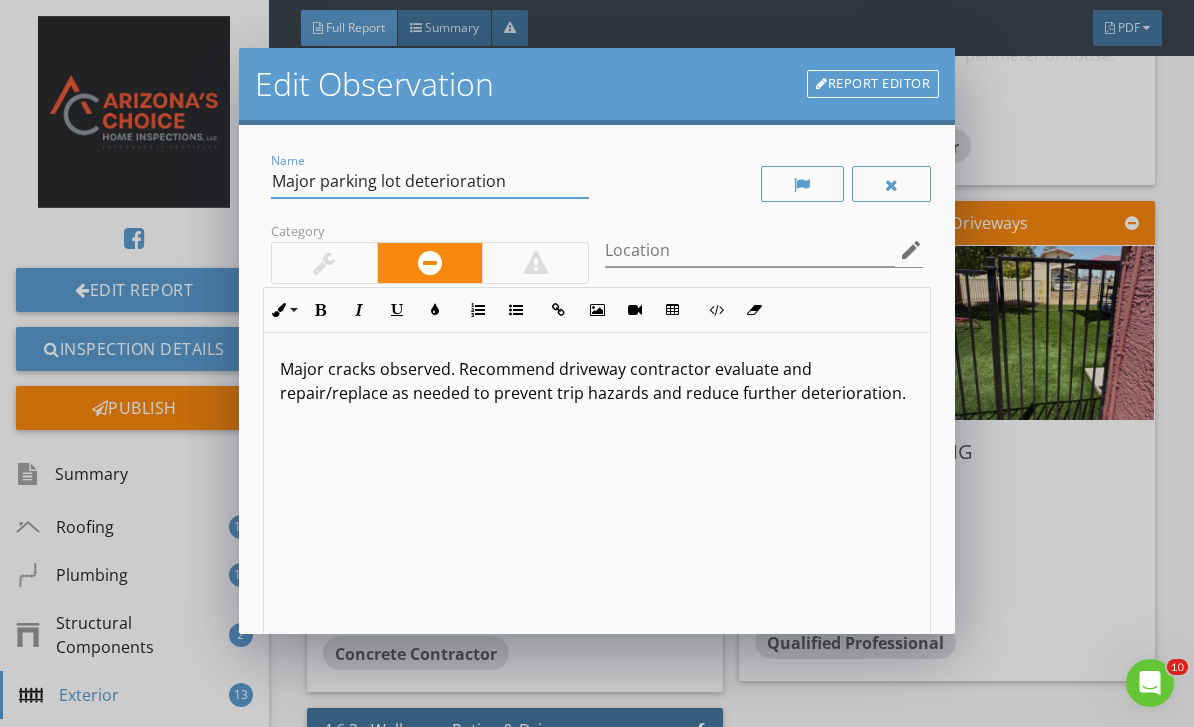 type on "Major parking lot deterioration" 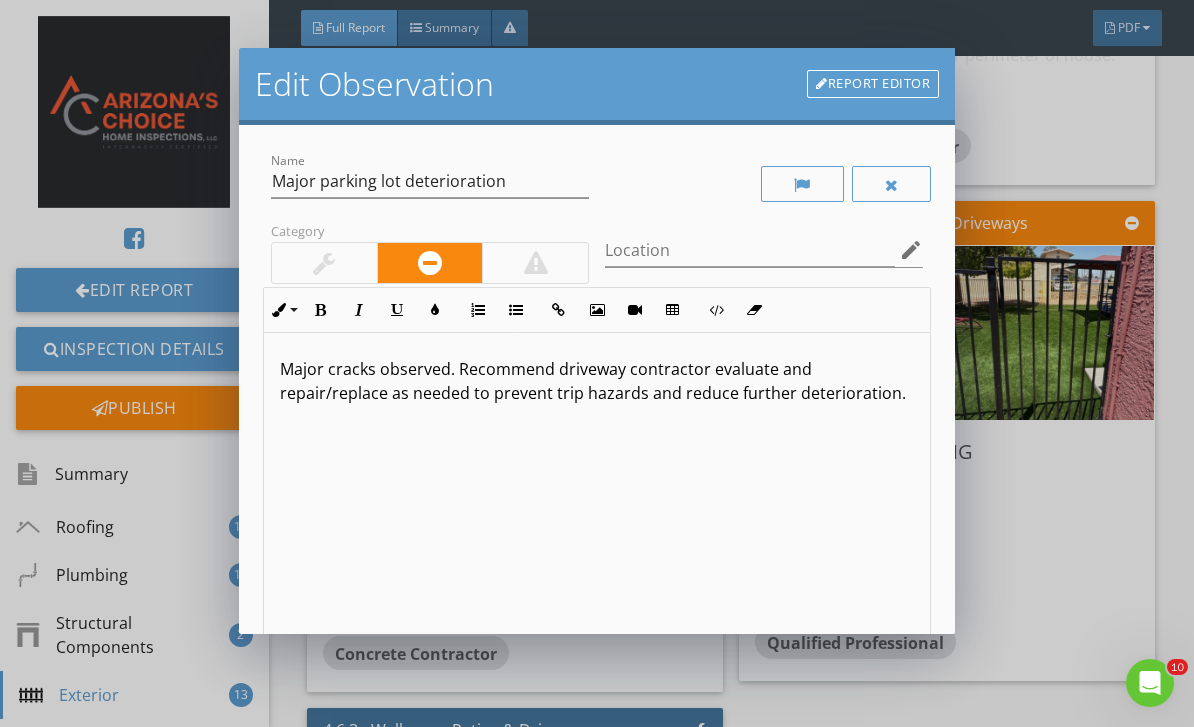 click on "Major cracks observed. Recommend driveway contractor evaluate and repair/replace as needed to prevent trip hazards and reduce further deterioration." at bounding box center [597, 381] 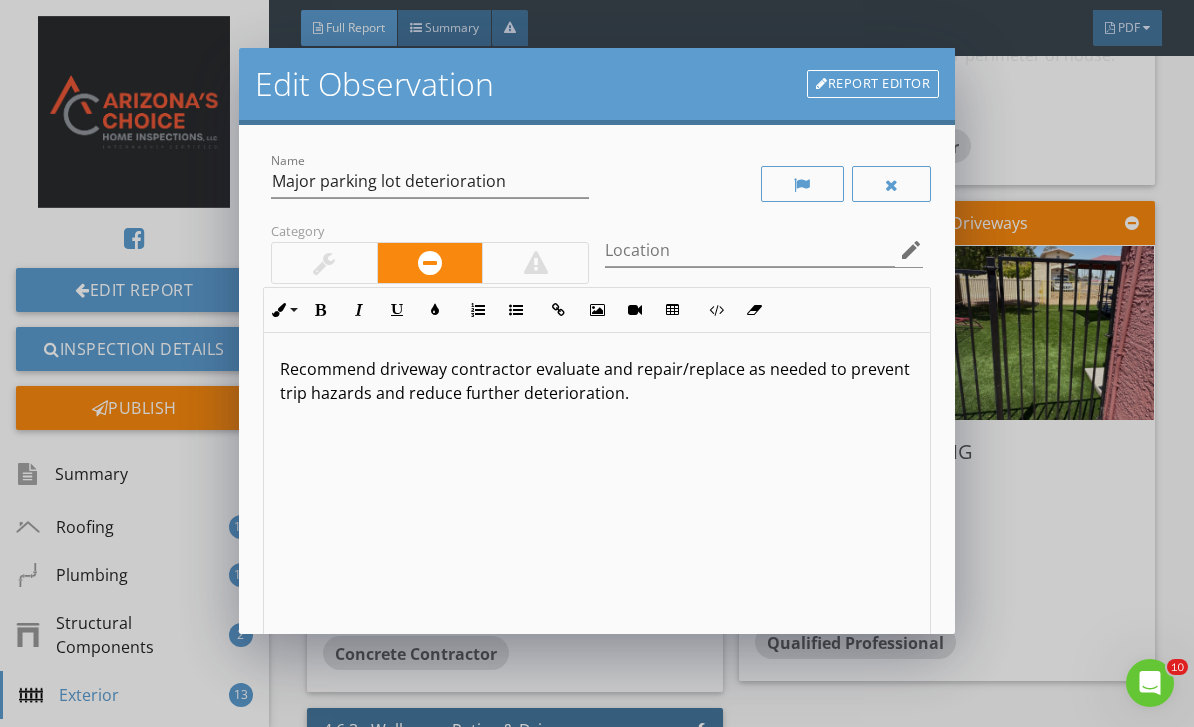 click on "Recommend driveway contractor evaluate and repair/replace as needed to prevent trip hazards and reduce further deterioration." at bounding box center [597, 381] 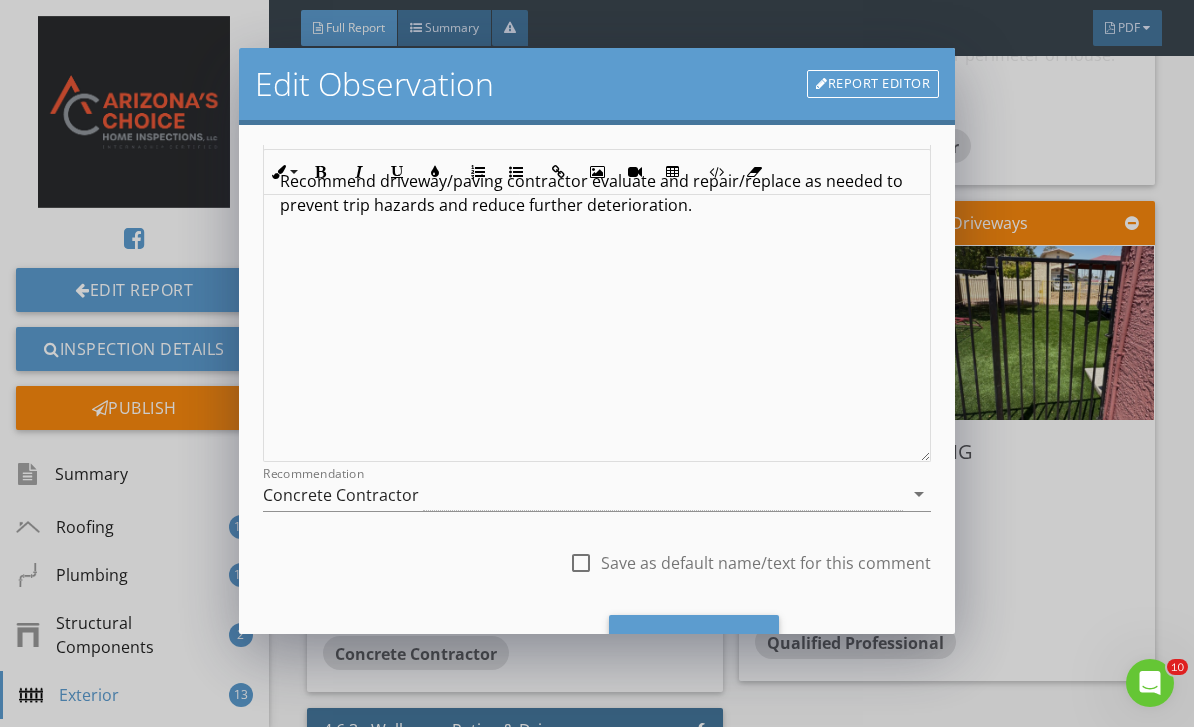 scroll, scrollTop: 206, scrollLeft: 0, axis: vertical 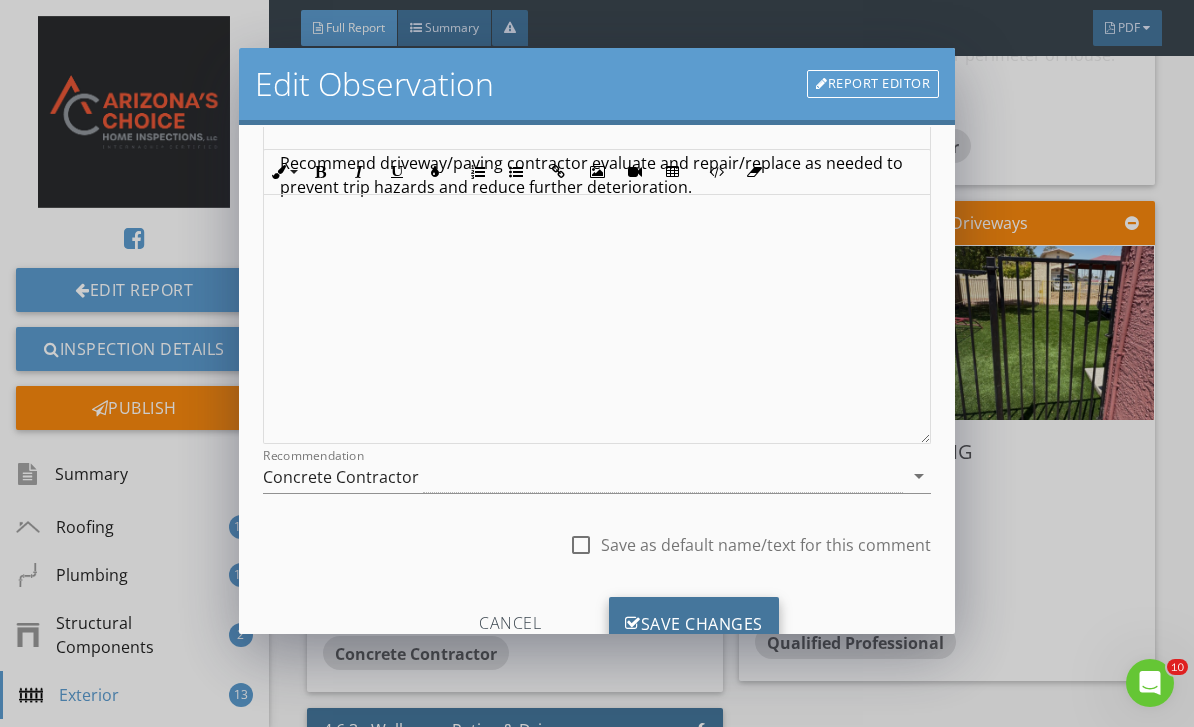 click on "Save Changes" at bounding box center [694, 624] 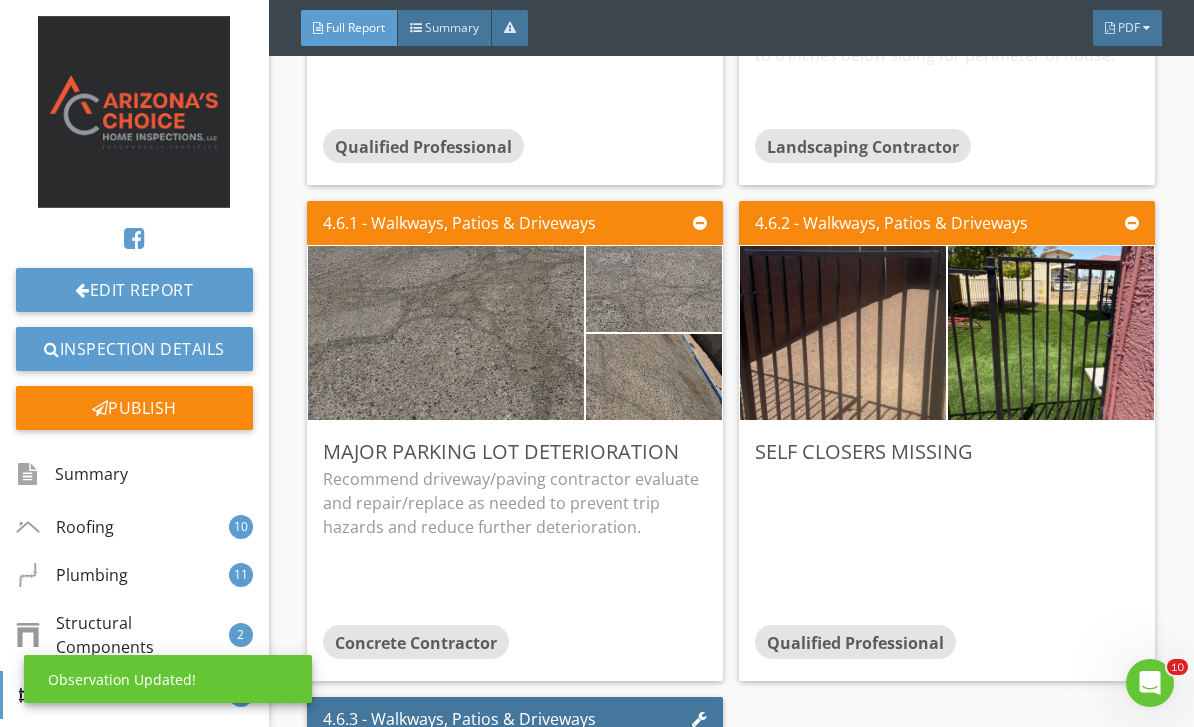 scroll, scrollTop: 0, scrollLeft: 0, axis: both 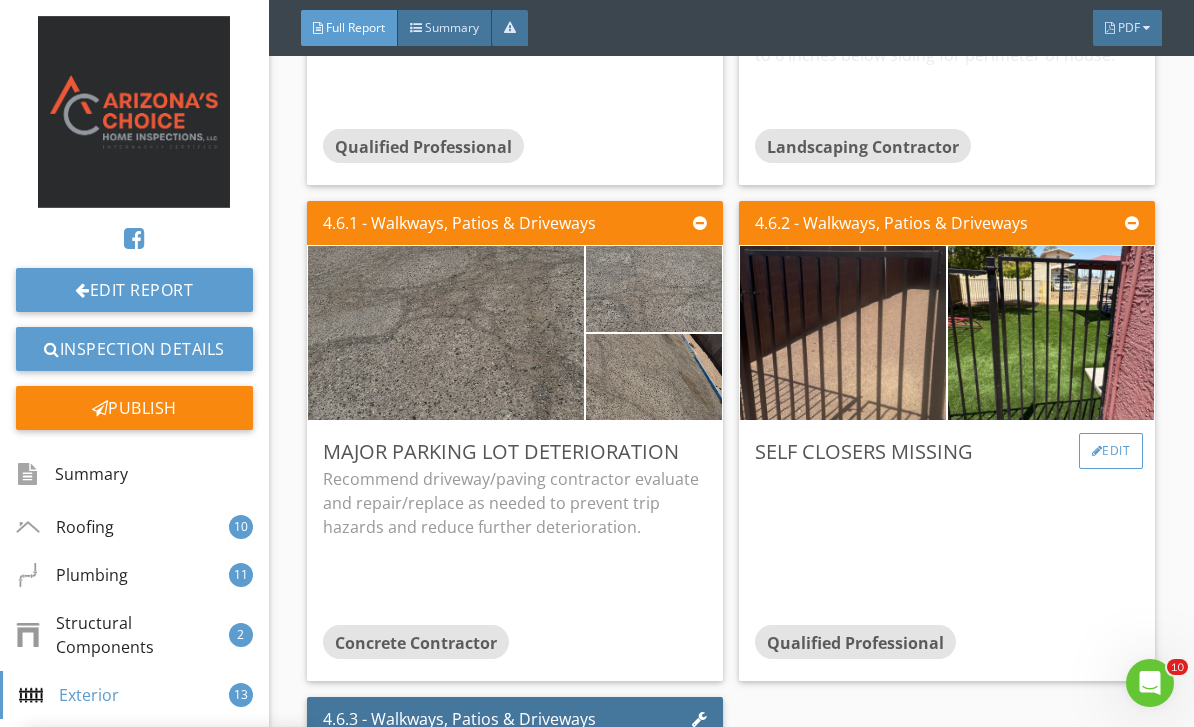 click on "Edit" at bounding box center (1111, 451) 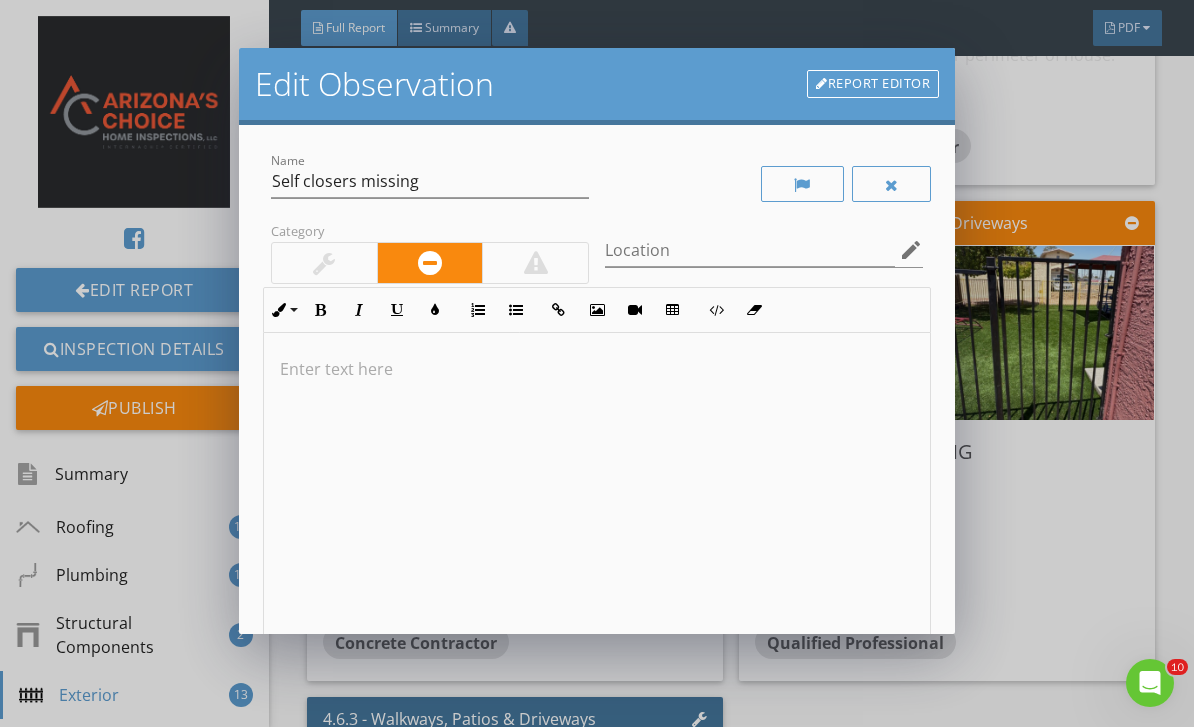 click at bounding box center [597, 491] 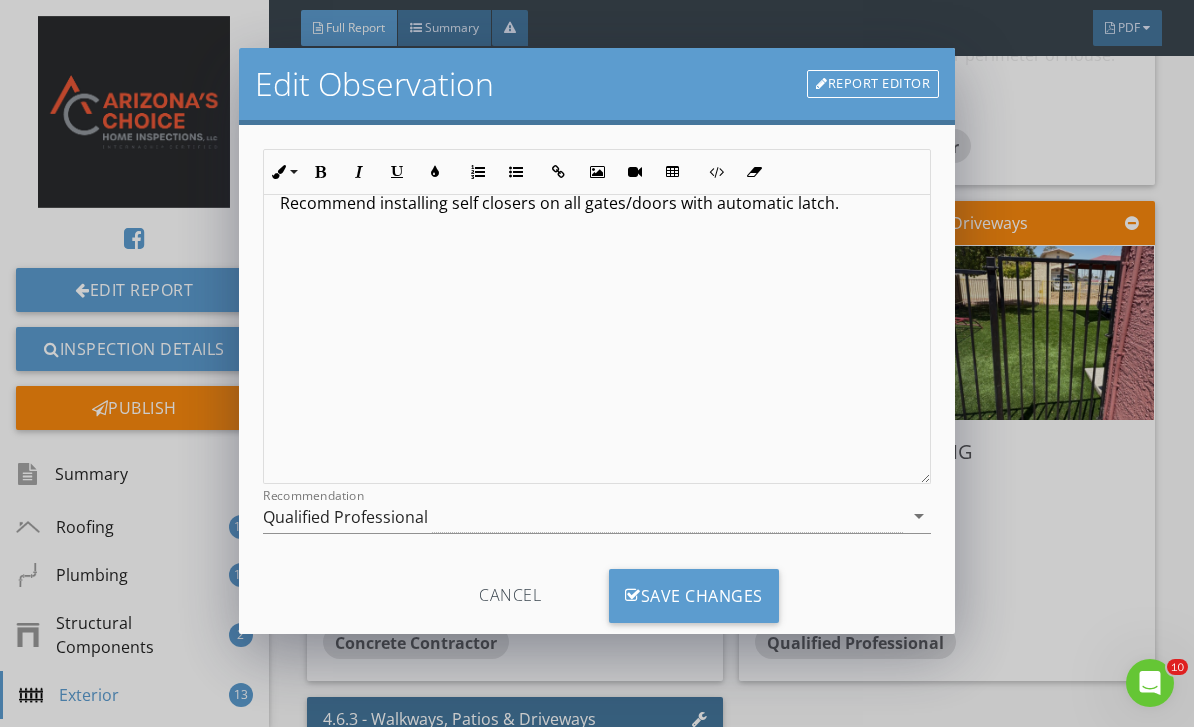 scroll, scrollTop: 165, scrollLeft: 0, axis: vertical 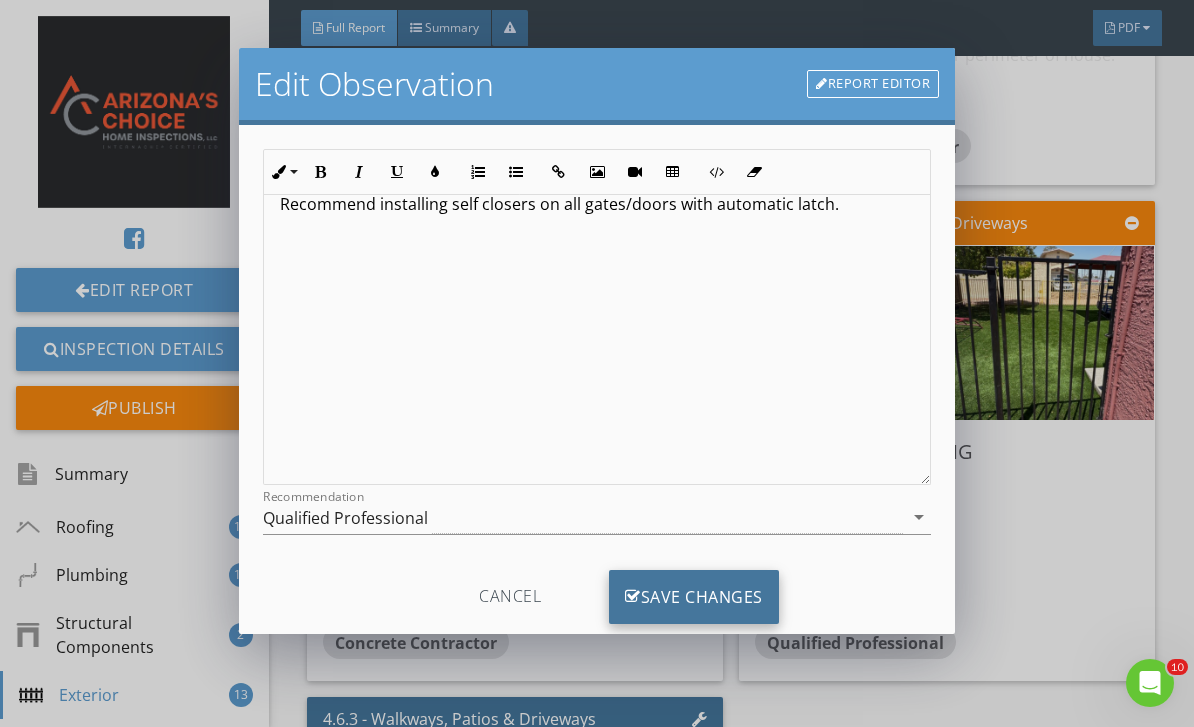 click on "Save Changes" at bounding box center [694, 597] 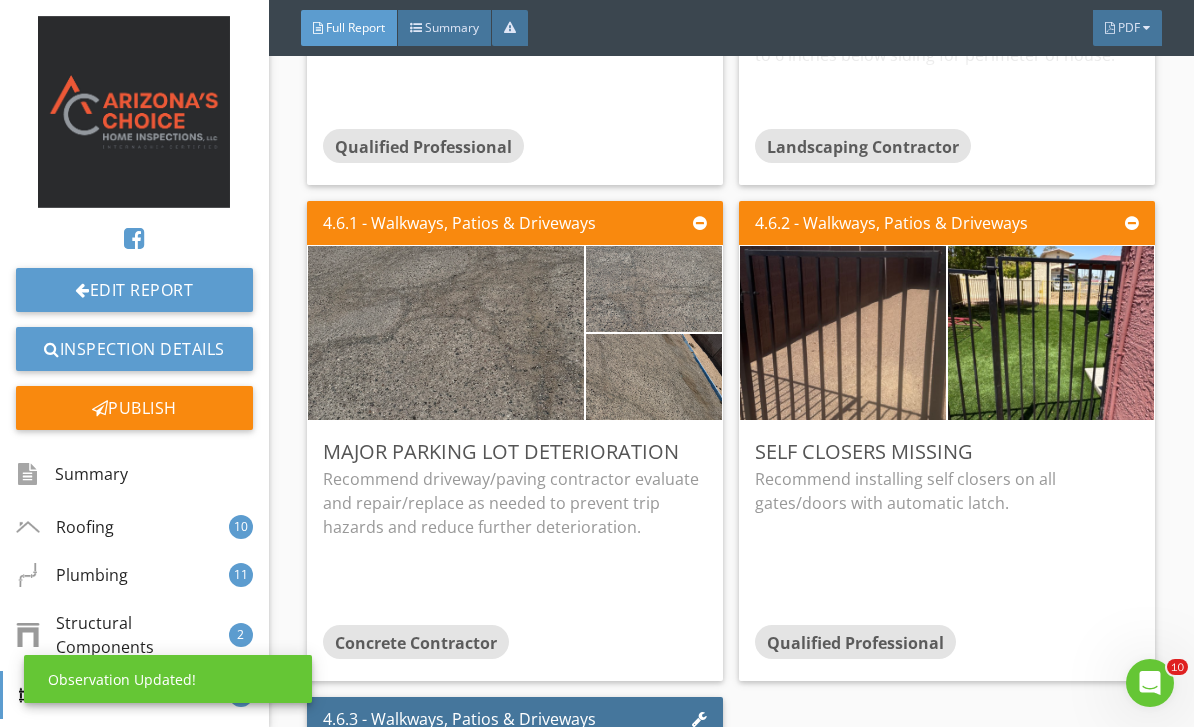 scroll, scrollTop: 0, scrollLeft: 0, axis: both 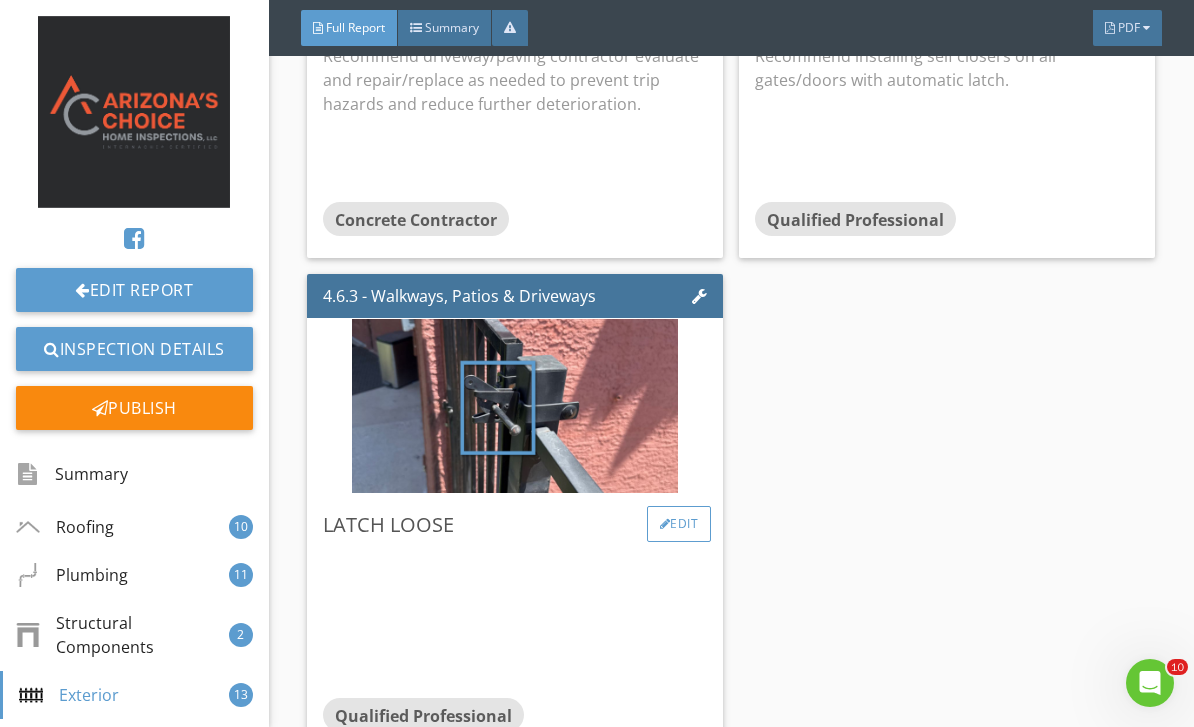 click on "Edit" at bounding box center (679, 524) 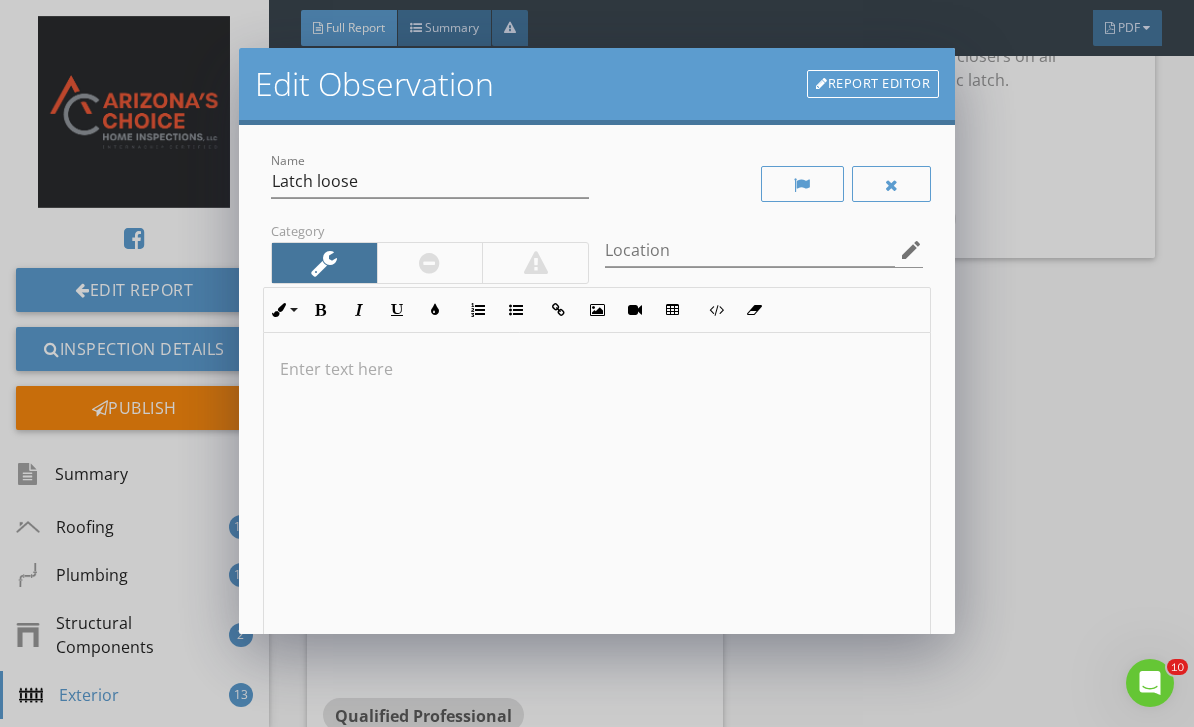 click at bounding box center (597, 491) 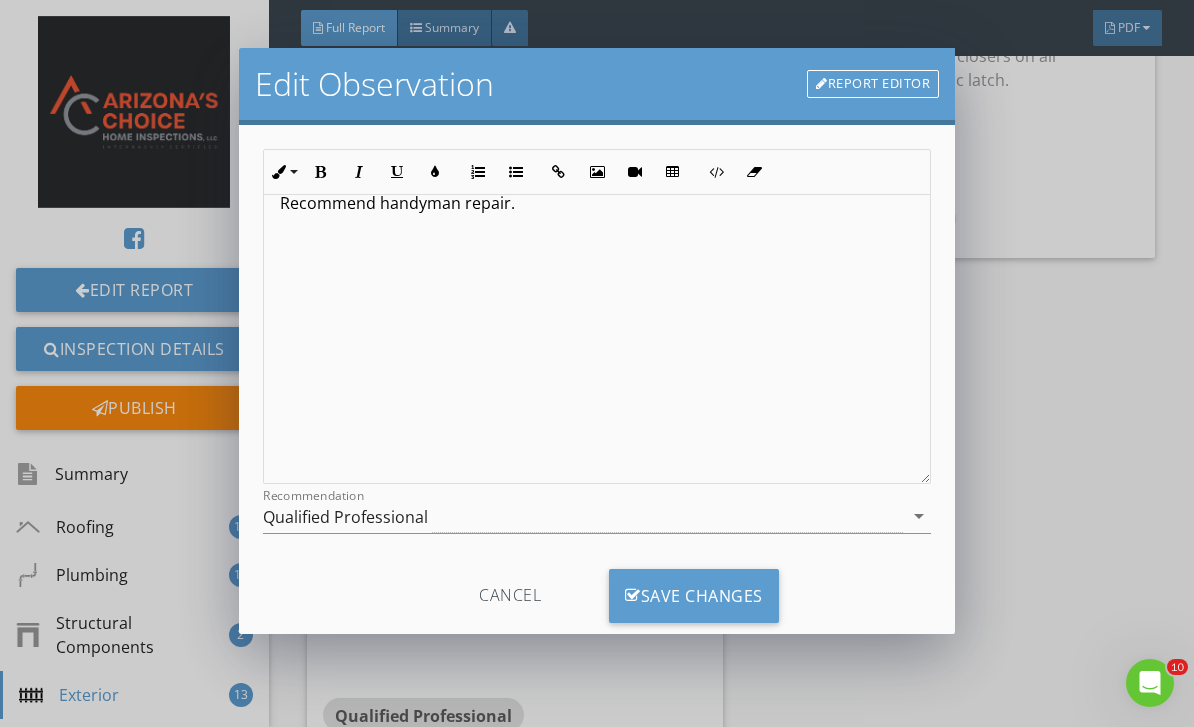 scroll, scrollTop: 165, scrollLeft: 0, axis: vertical 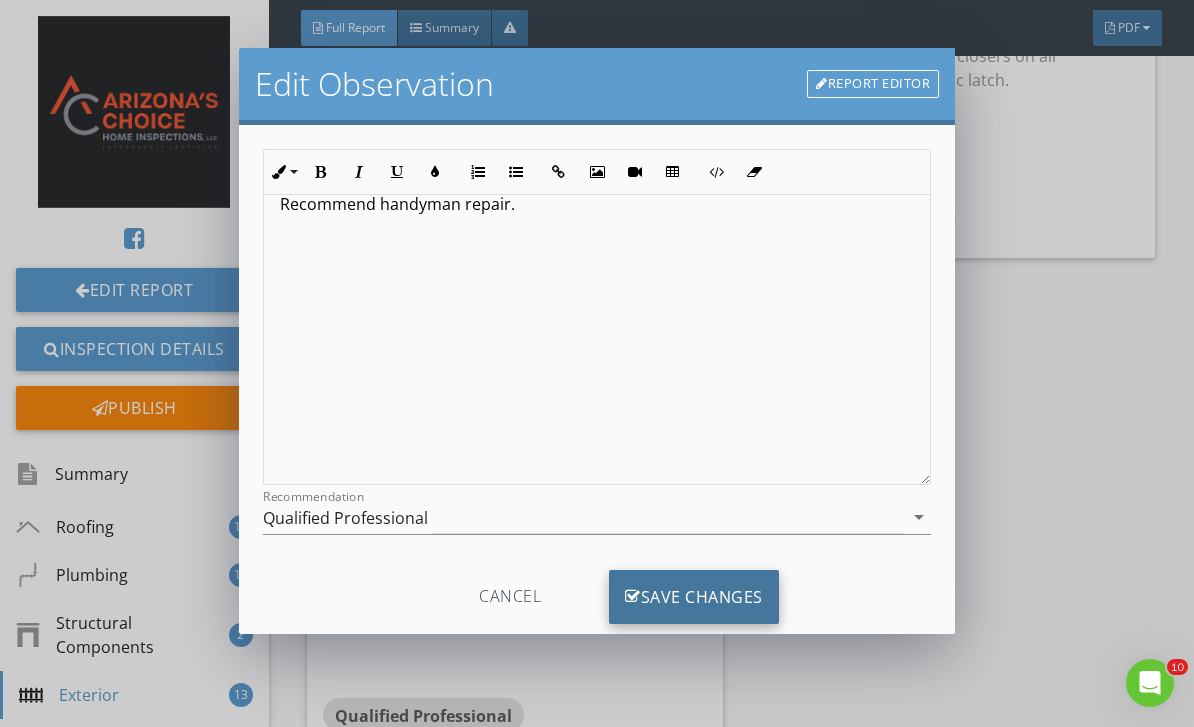 click on "Save Changes" at bounding box center (694, 597) 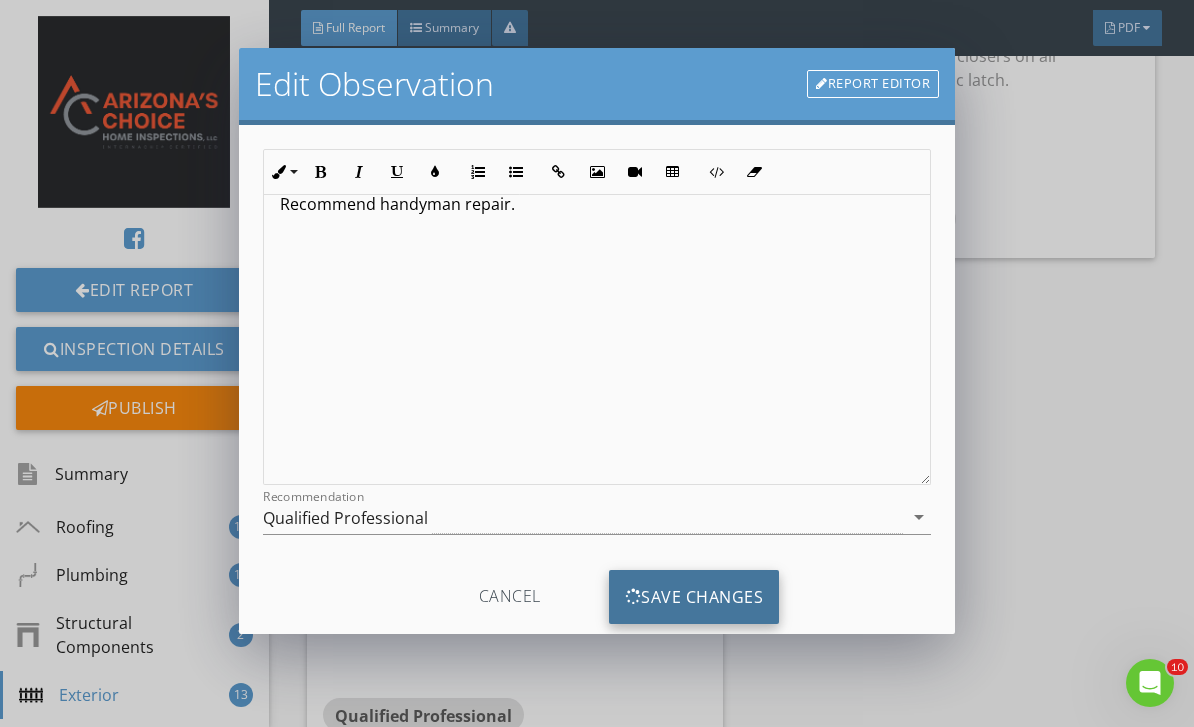 scroll, scrollTop: 0, scrollLeft: 0, axis: both 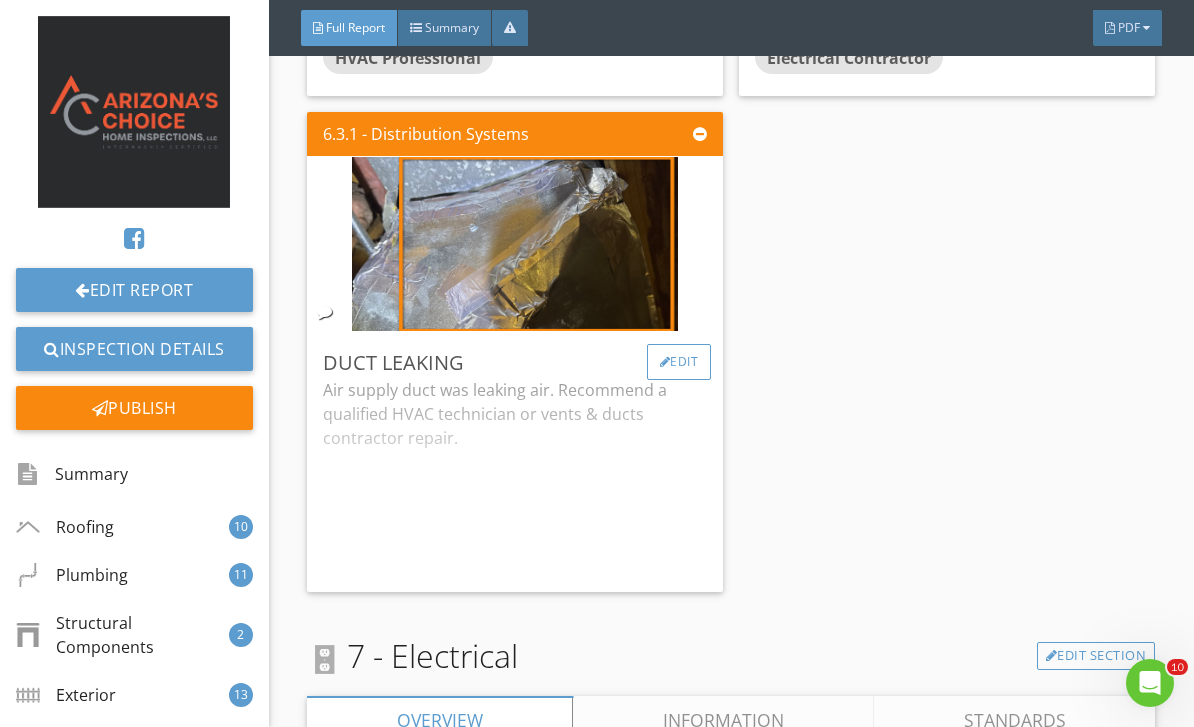click on "Edit" at bounding box center (679, 362) 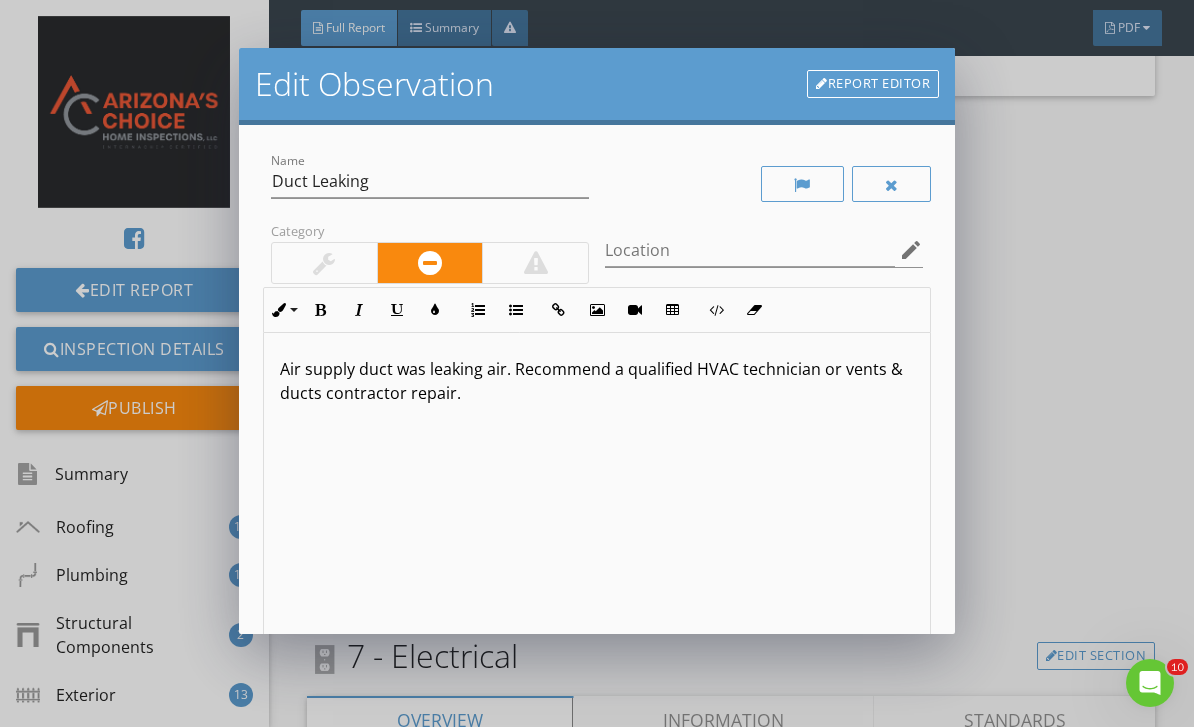 click on "Air supply duct was leaking air. Recommend a qualified HVAC technician or vents & ducts contractor repair." at bounding box center (597, 381) 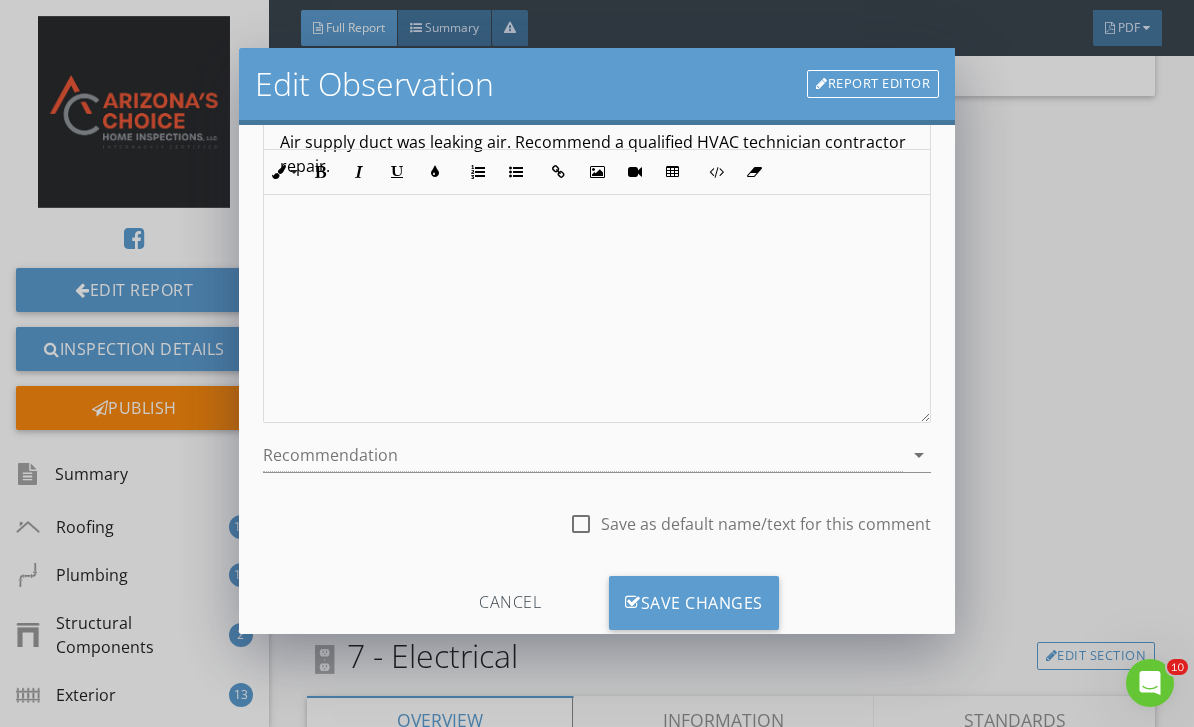 scroll, scrollTop: 230, scrollLeft: 0, axis: vertical 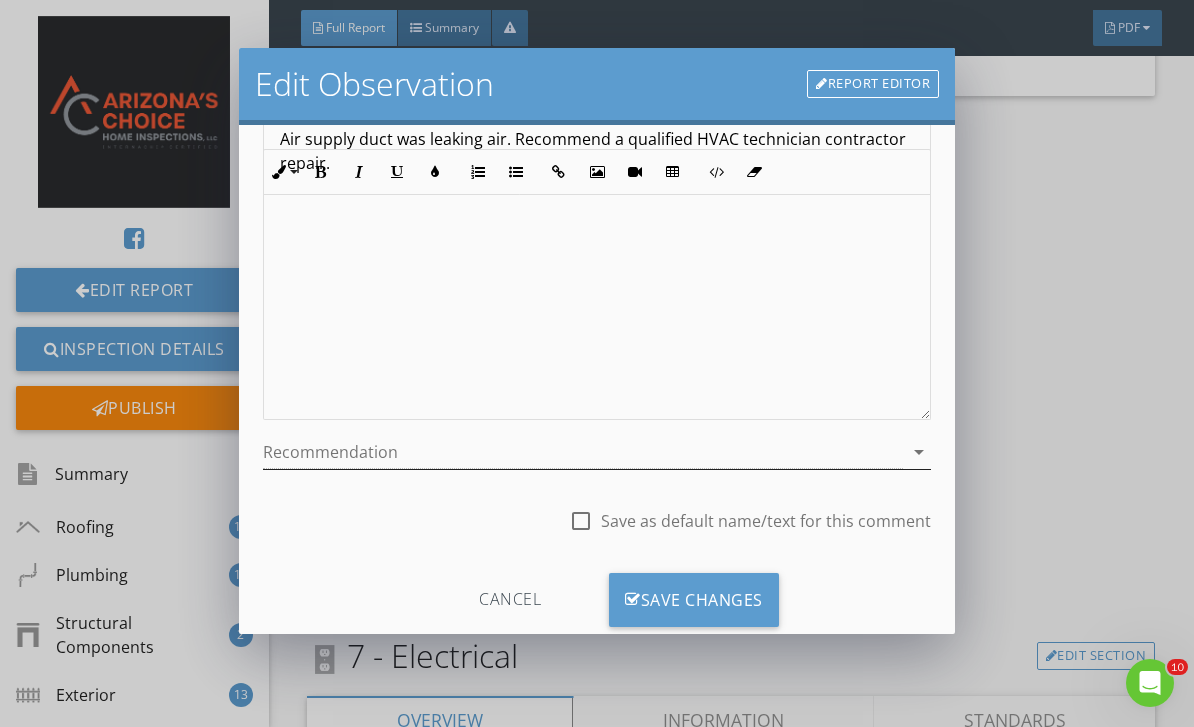 click at bounding box center (583, 452) 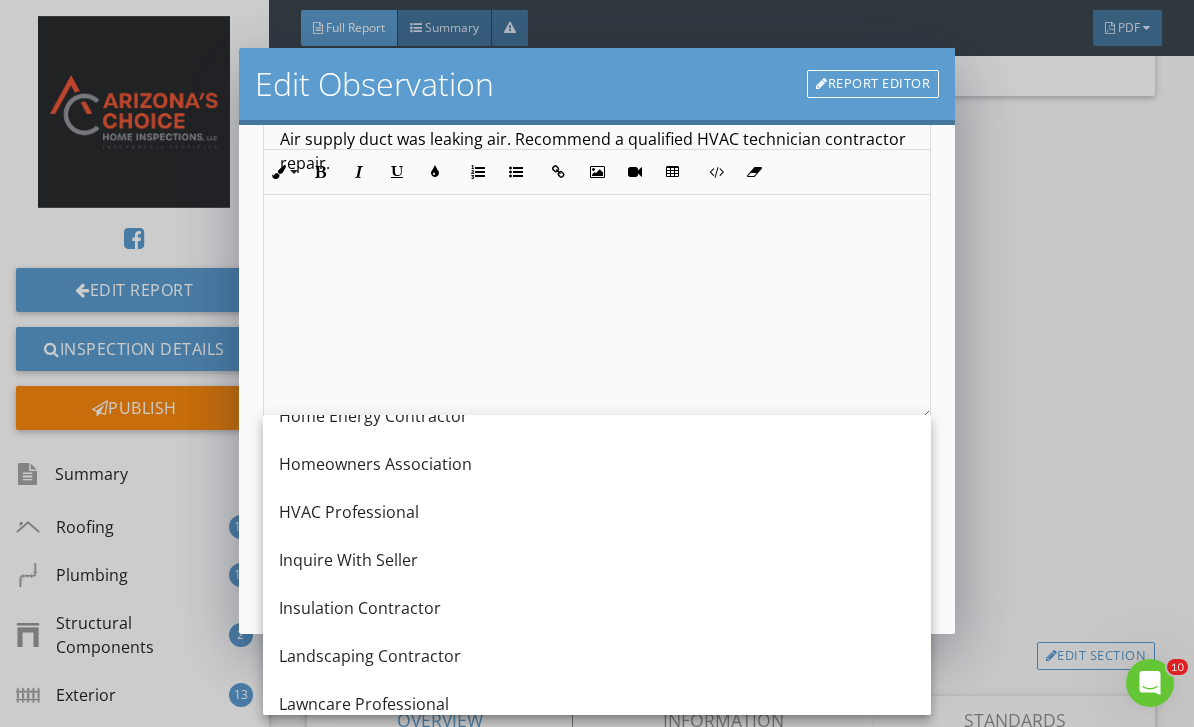 scroll, scrollTop: 1475, scrollLeft: 0, axis: vertical 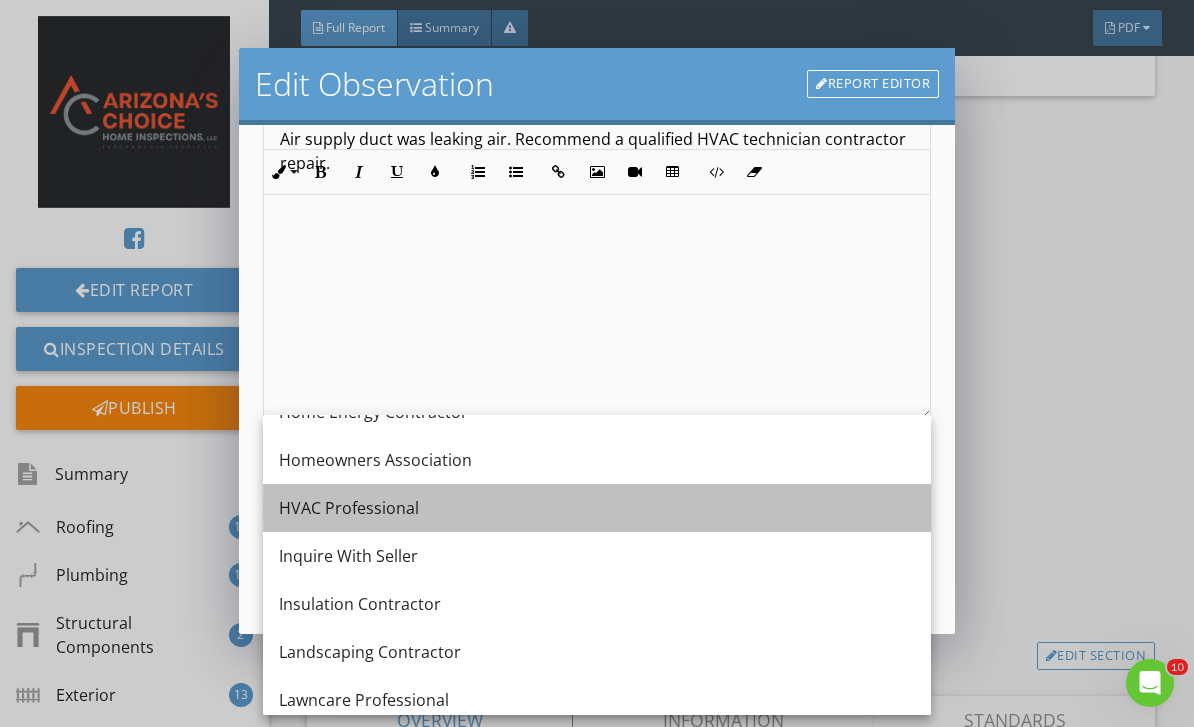 click on "HVAC Professional" at bounding box center [597, 508] 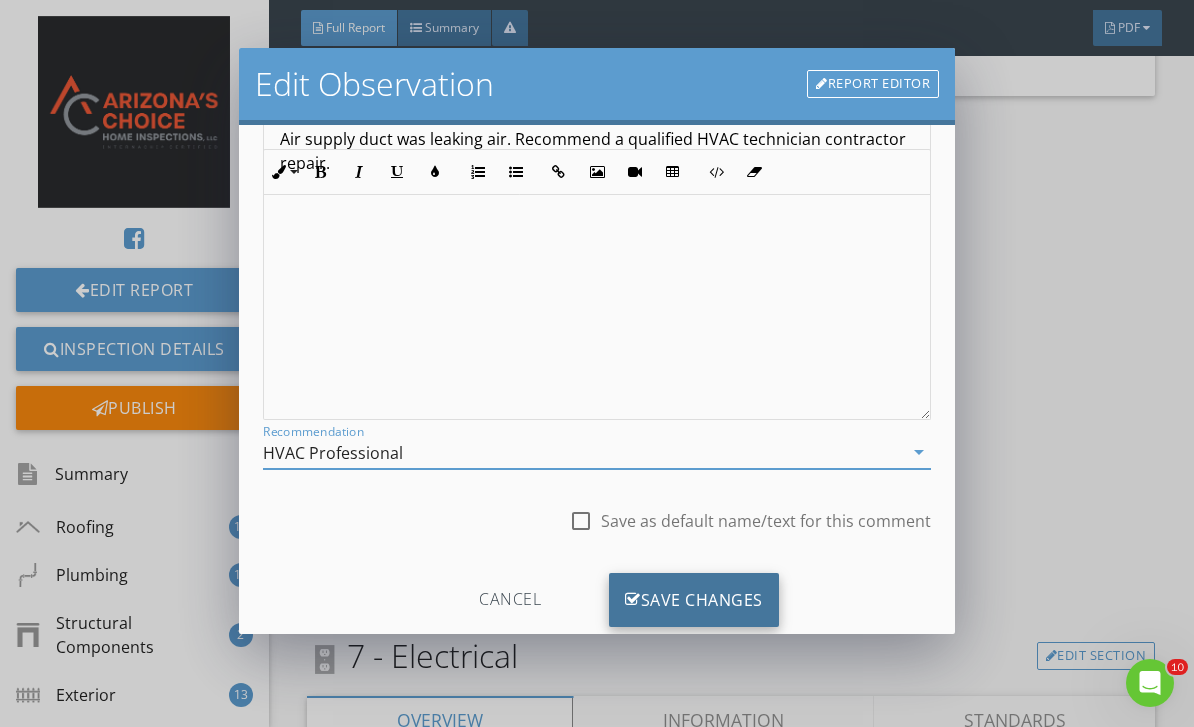 click on "Save Changes" at bounding box center (694, 600) 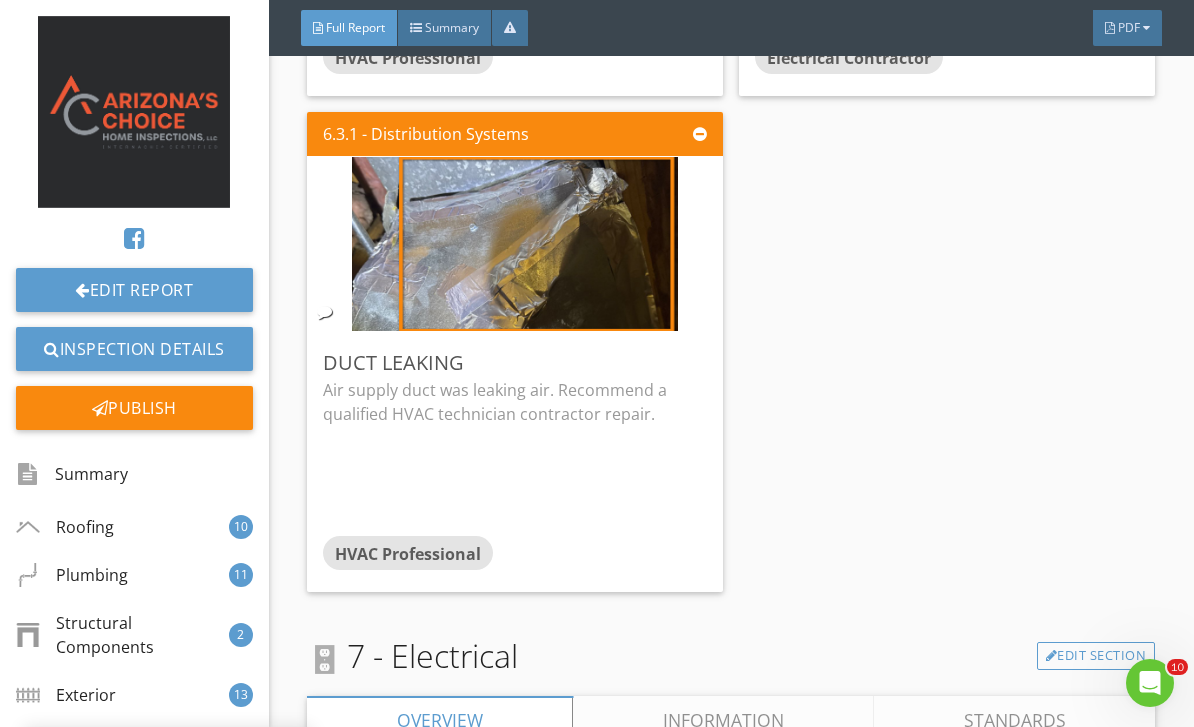 scroll, scrollTop: 0, scrollLeft: 0, axis: both 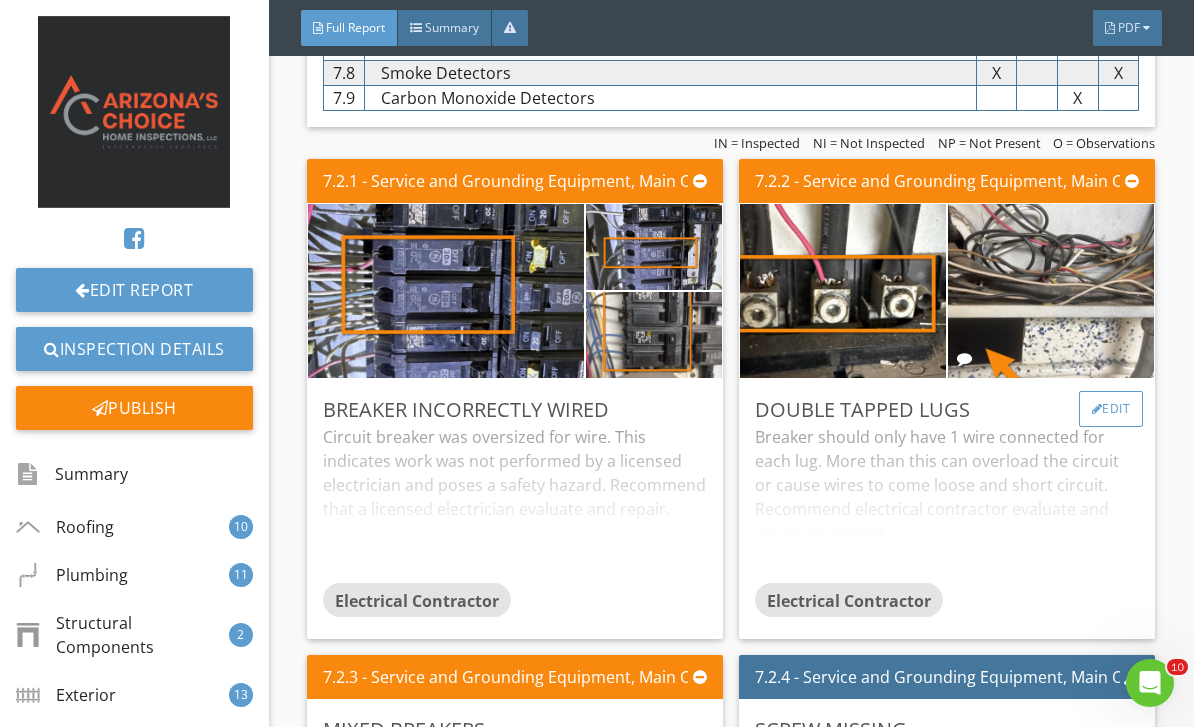 click on "Edit" at bounding box center (1111, 409) 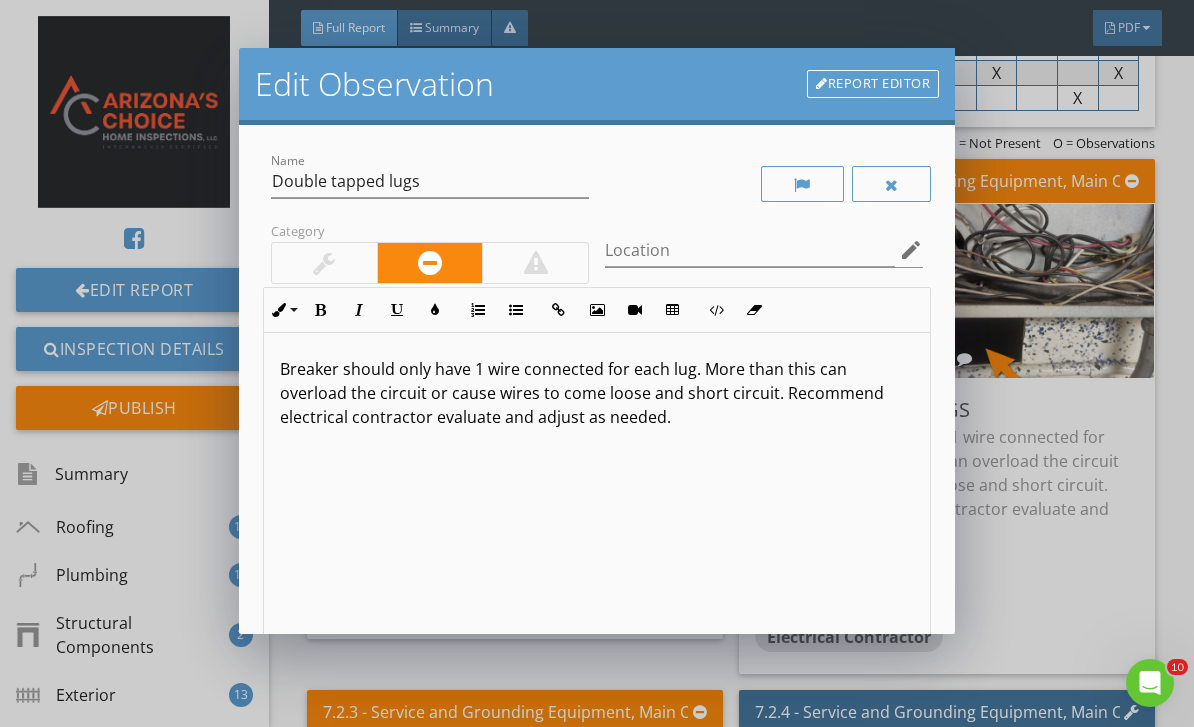 click on "Breaker should only have 1 wire connected for each lug. More than this can overload the circuit or cause wires to come loose and short circuit. Recommend electrical contractor evaluate and adjust as needed." at bounding box center [597, 393] 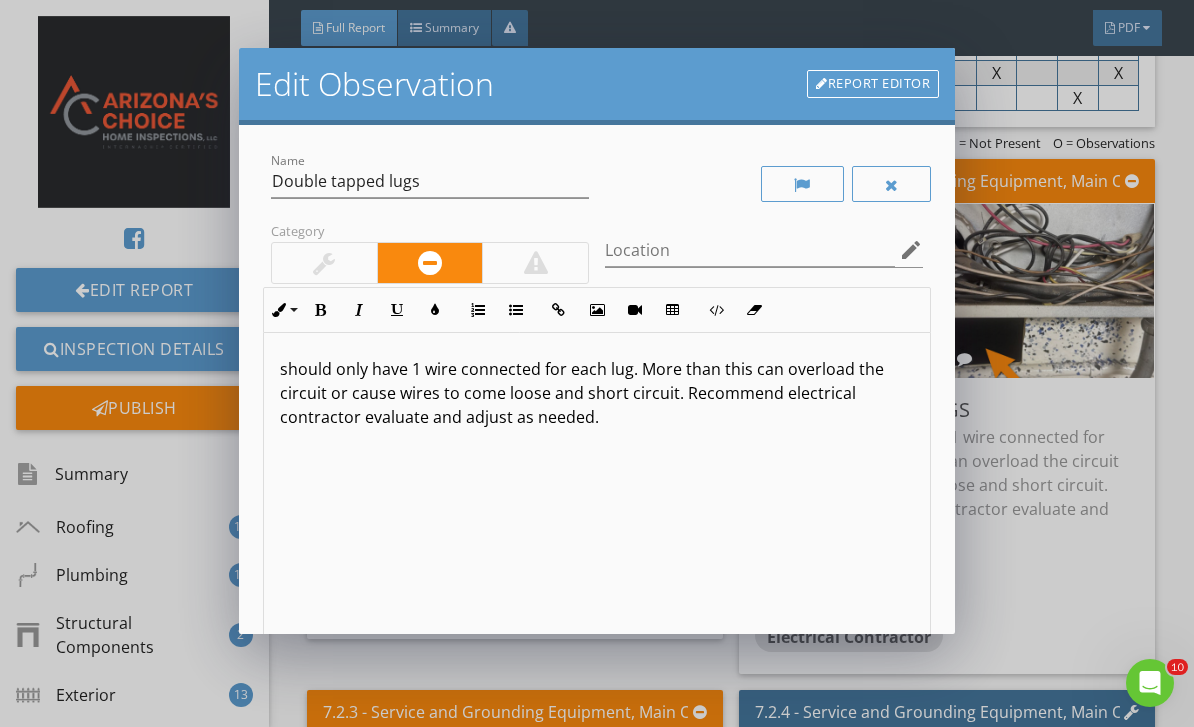 type 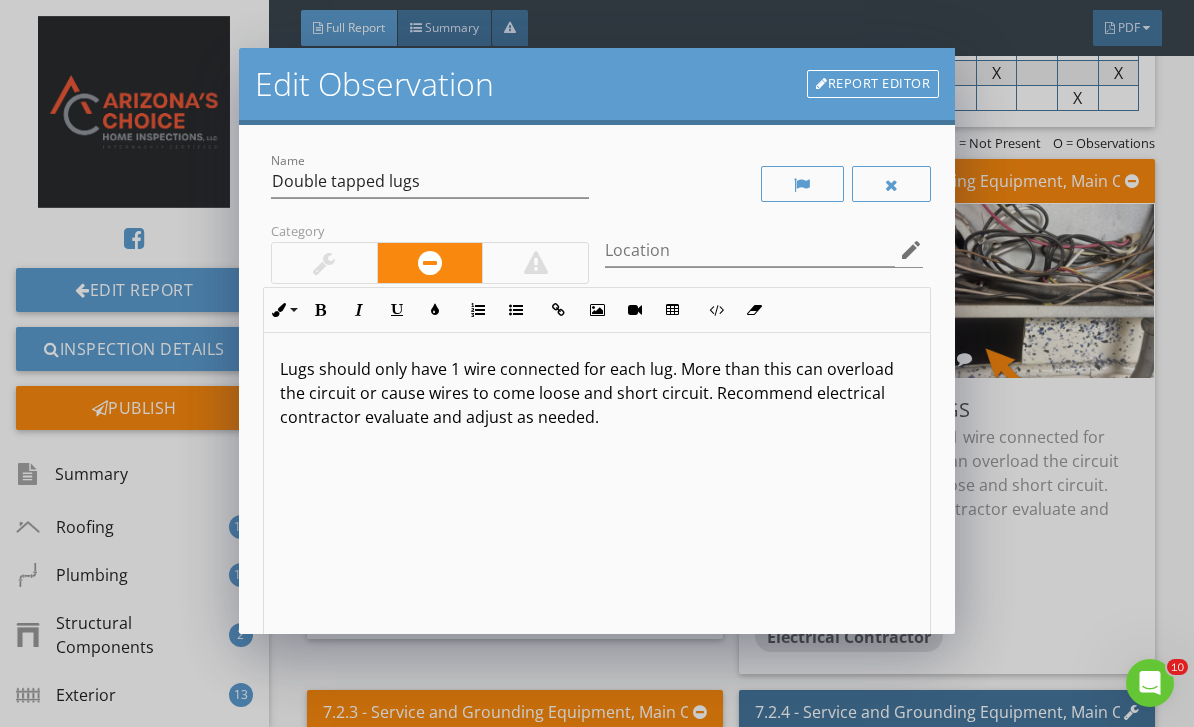 click on "Lugs should only have 1 wire connected for each lug. More than this can overload the circuit or cause wires to come loose and short circuit. Recommend electrical contractor evaluate and adjust as needed." at bounding box center (597, 393) 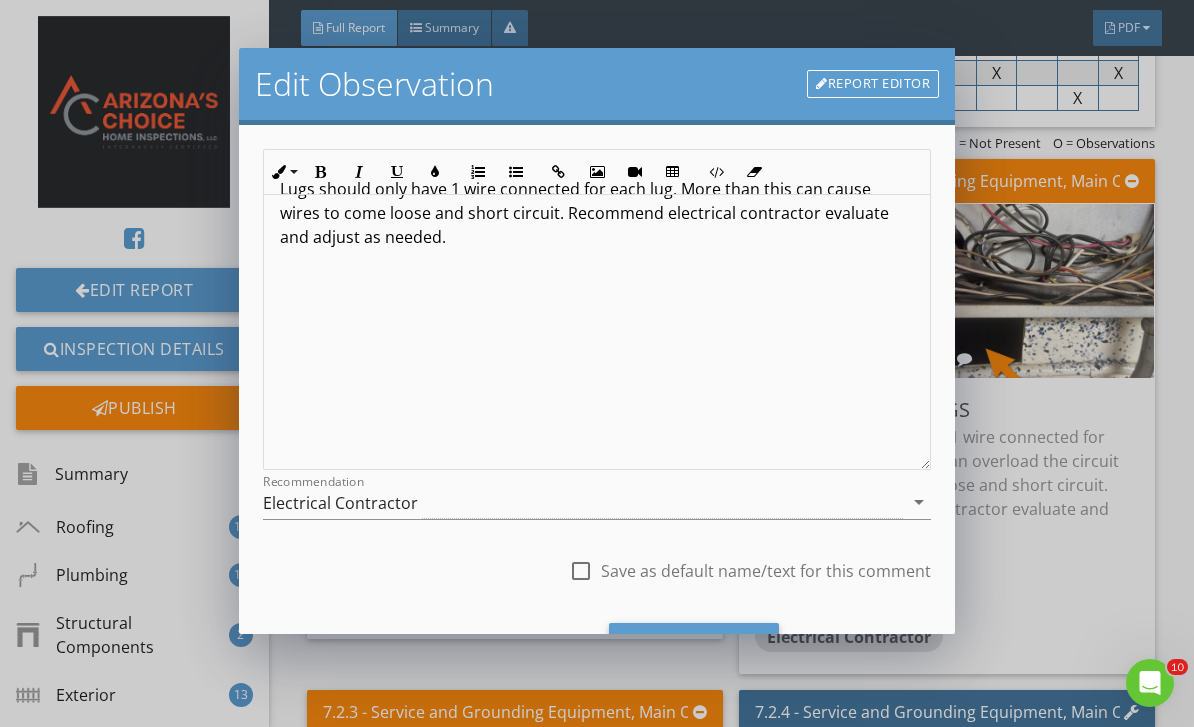 scroll, scrollTop: 169, scrollLeft: 0, axis: vertical 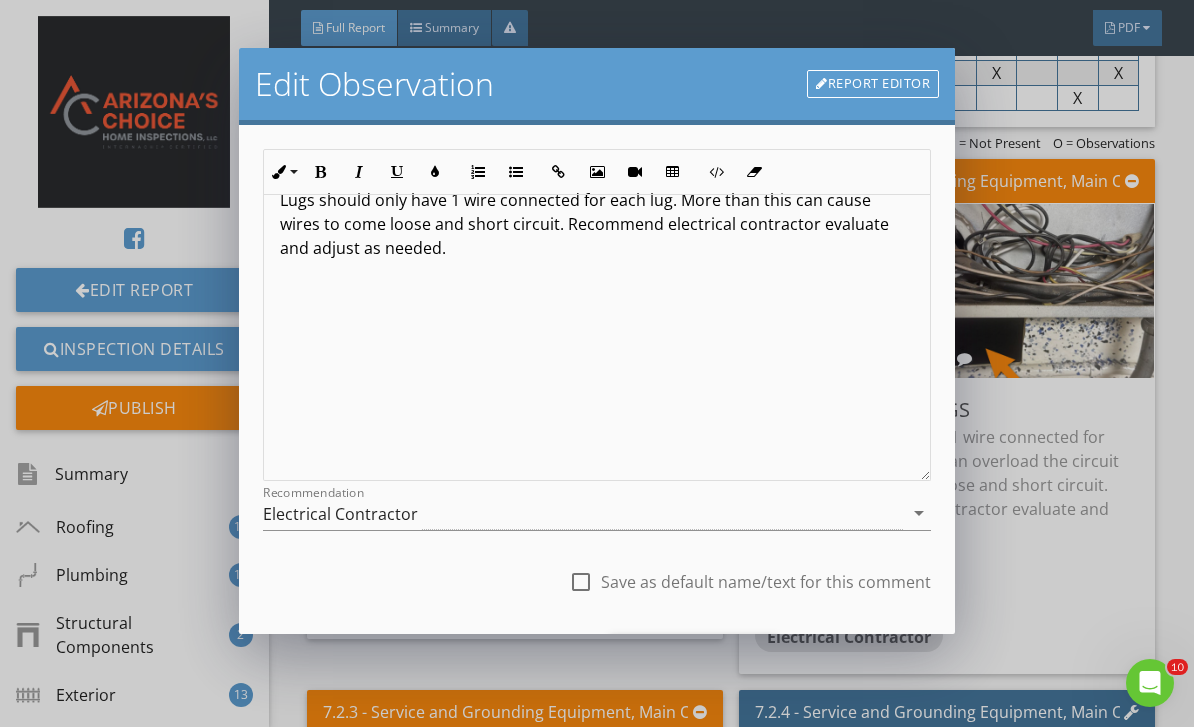 click on "Lugs should only have 1 wire connected for each lug. More than this can cause wires to come loose and short circuit. Recommend electrical contractor evaluate and adjust as needed." at bounding box center [597, 322] 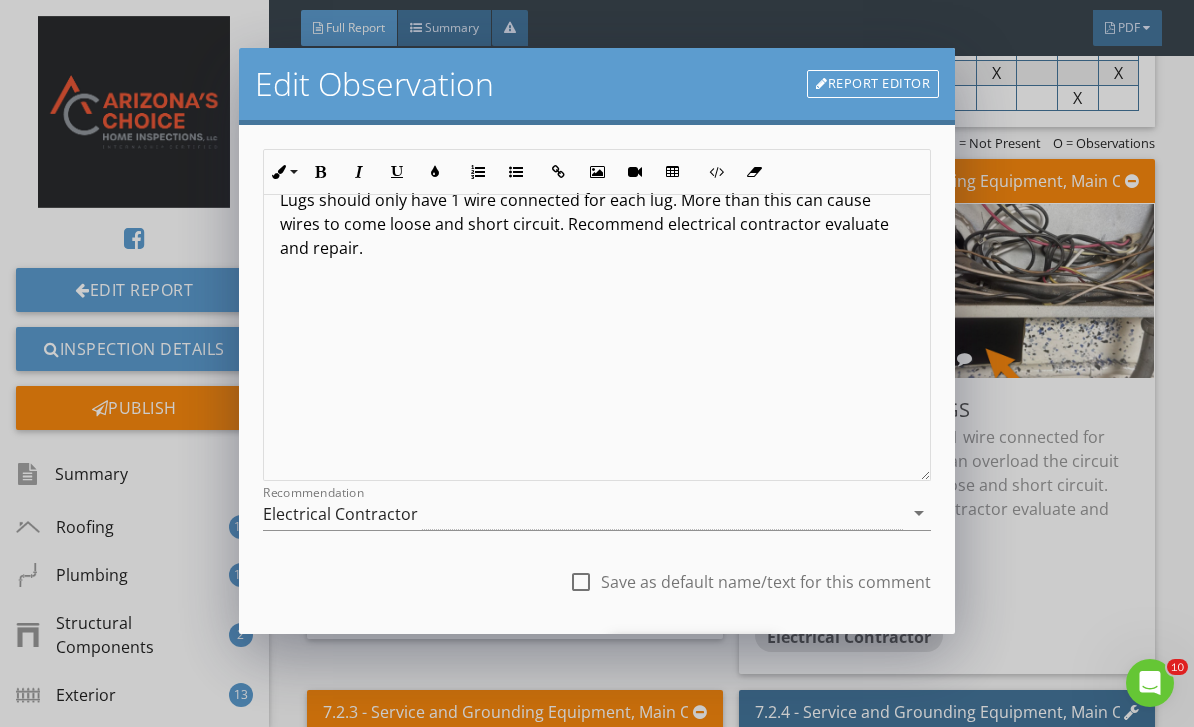 click on "Save Changes" at bounding box center [694, 661] 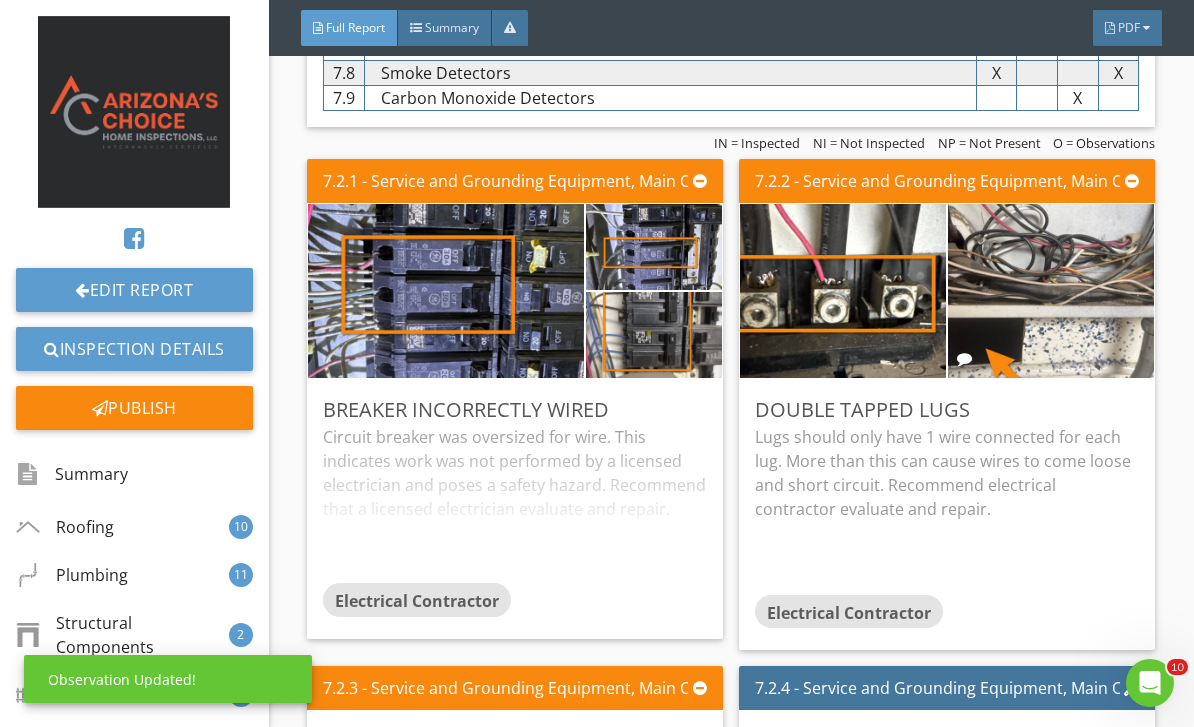 scroll, scrollTop: 0, scrollLeft: 0, axis: both 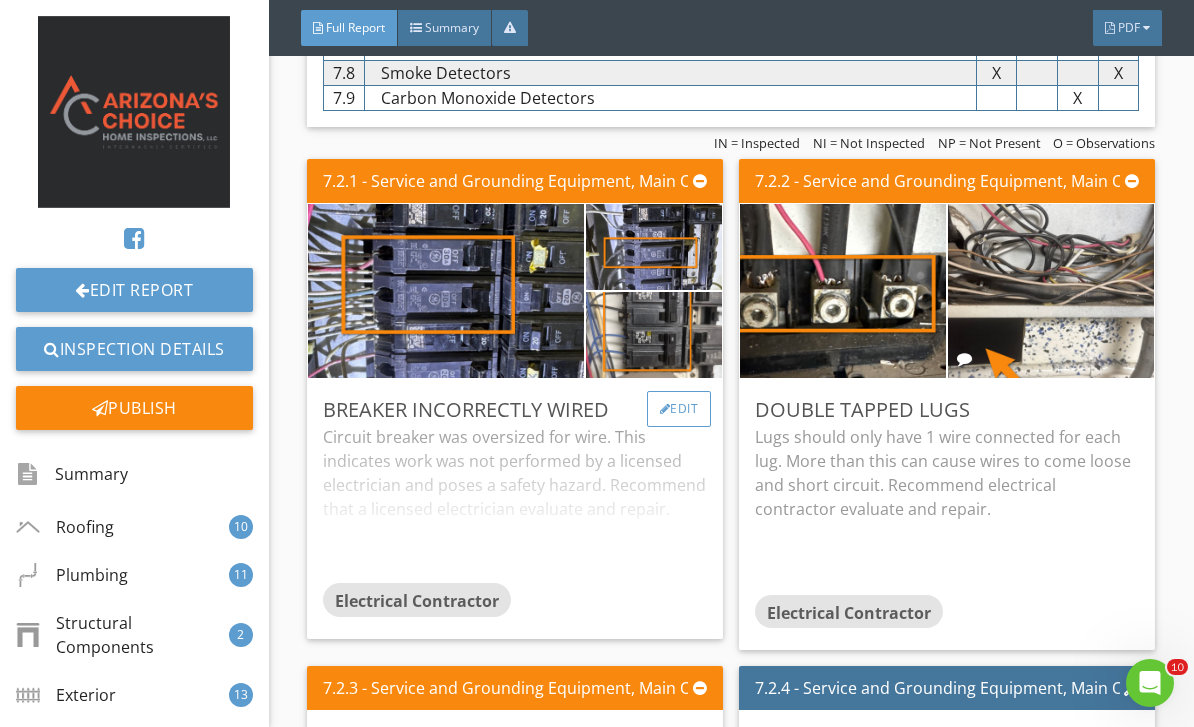click on "Edit" at bounding box center (679, 409) 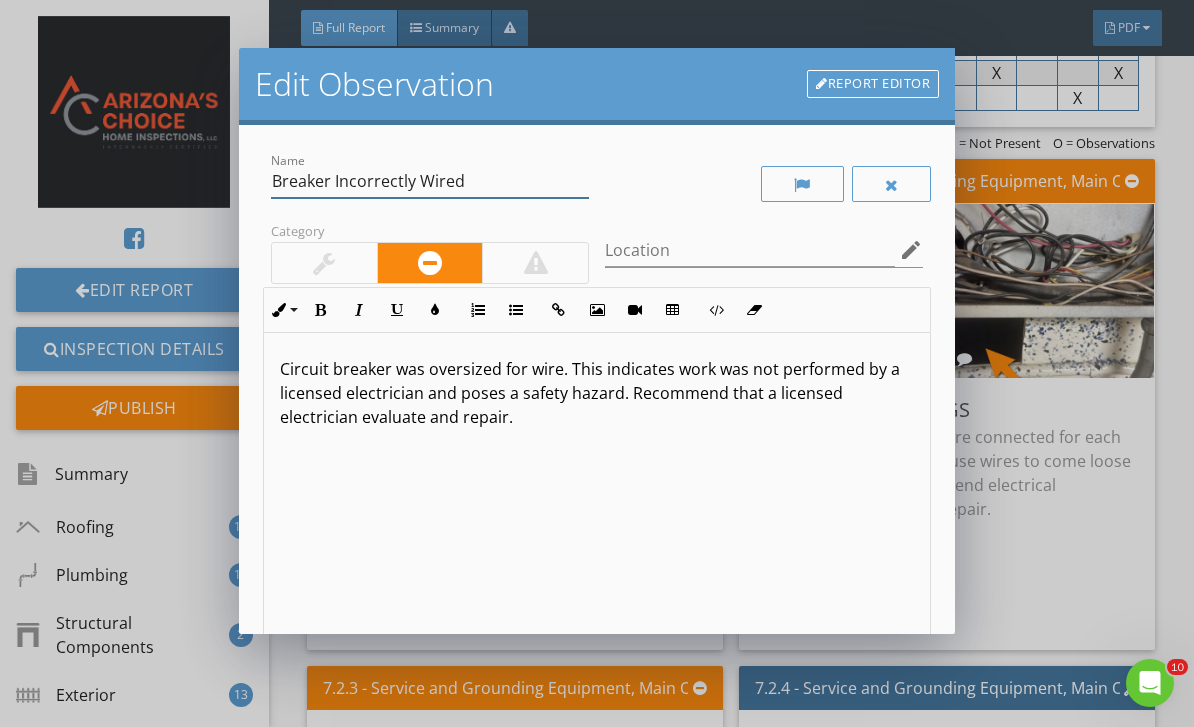 click on "Breaker Incorrectly Wired" at bounding box center (430, 181) 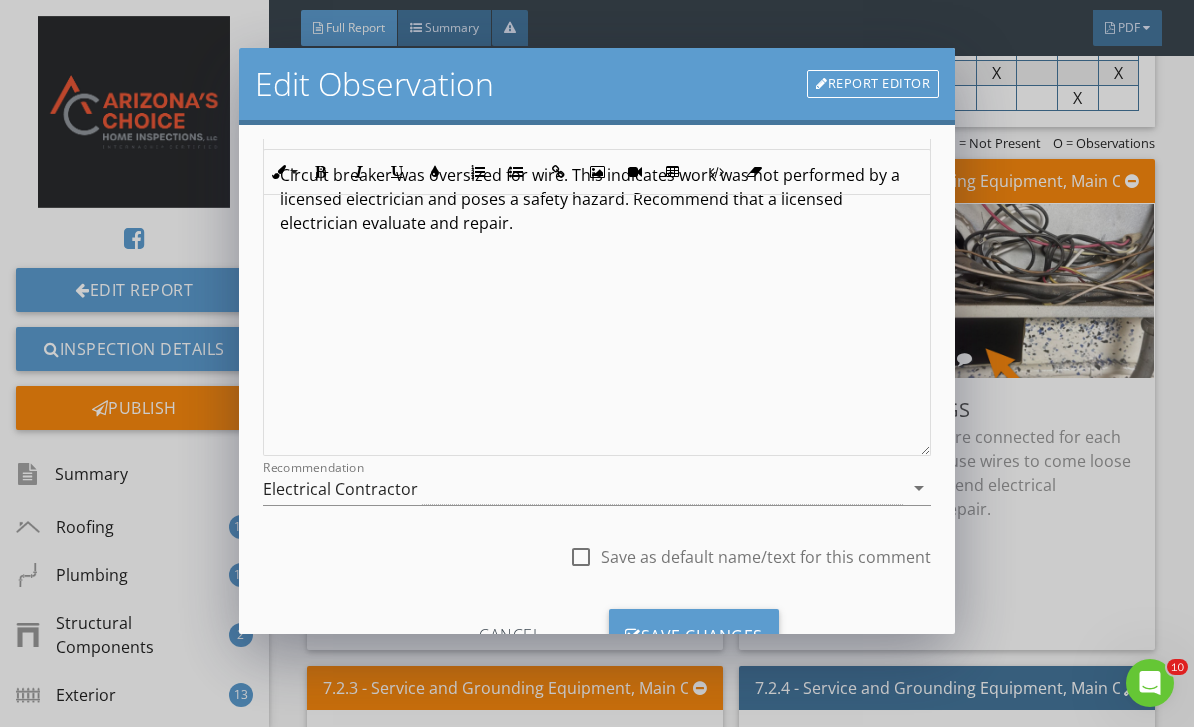 scroll, scrollTop: 205, scrollLeft: 0, axis: vertical 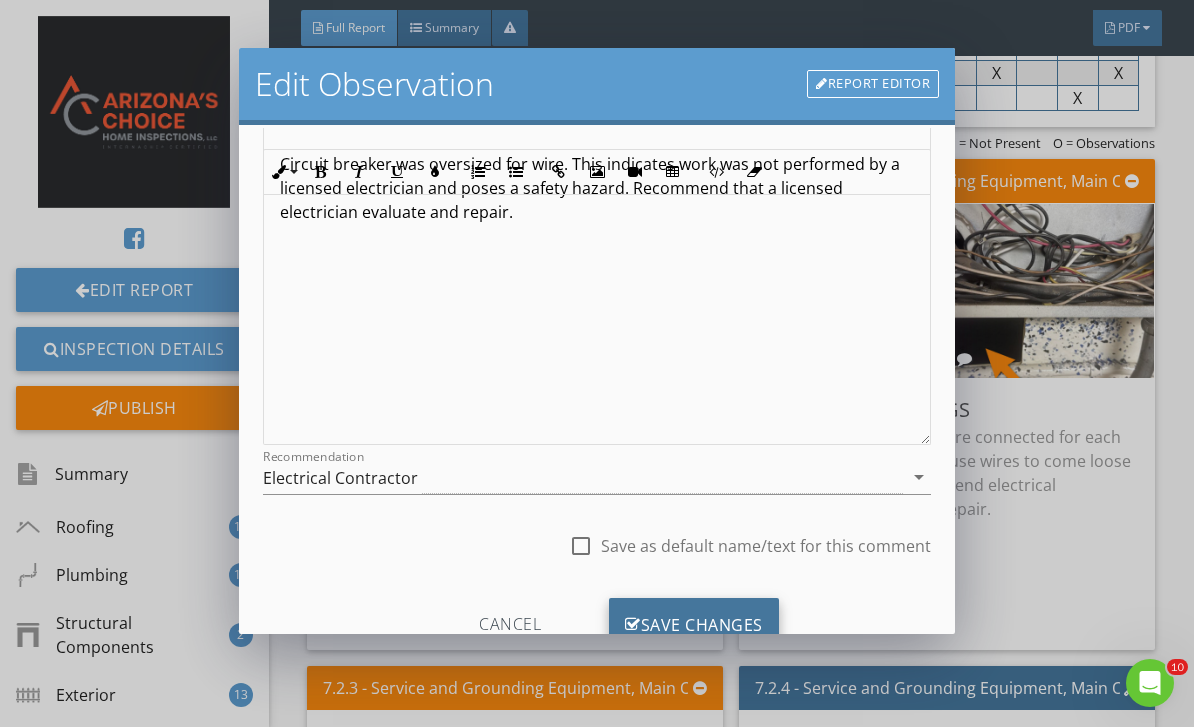 type on "Breaker oversized" 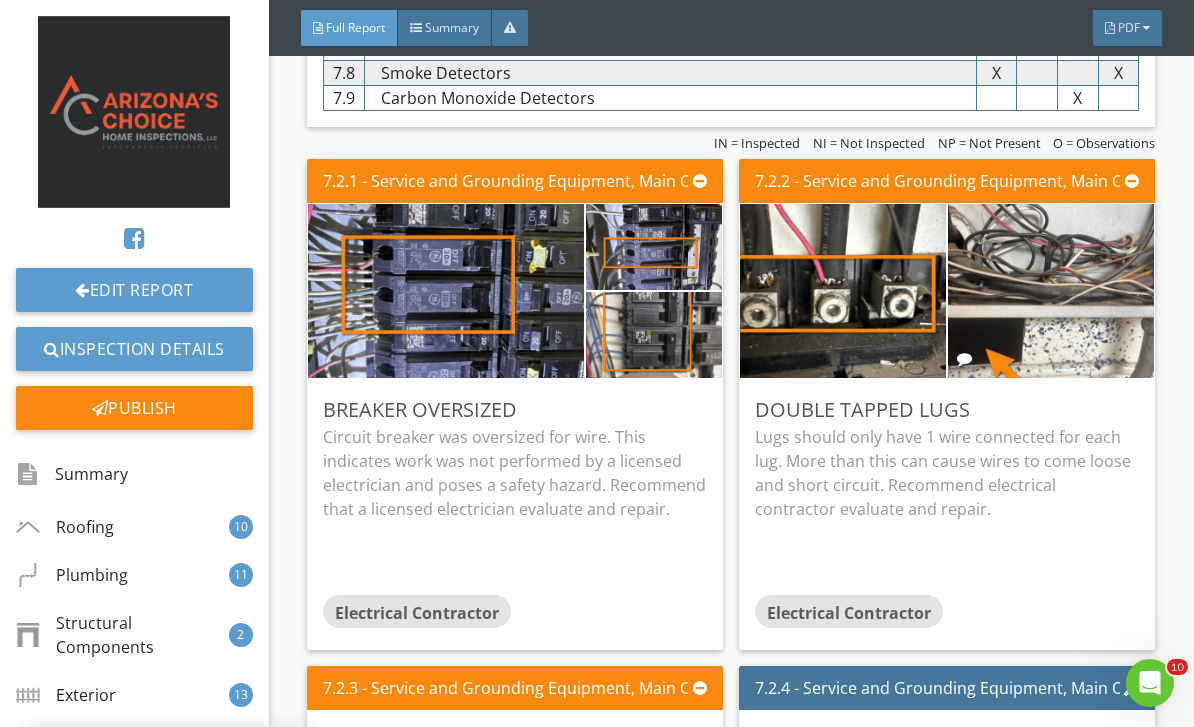 scroll, scrollTop: 0, scrollLeft: 0, axis: both 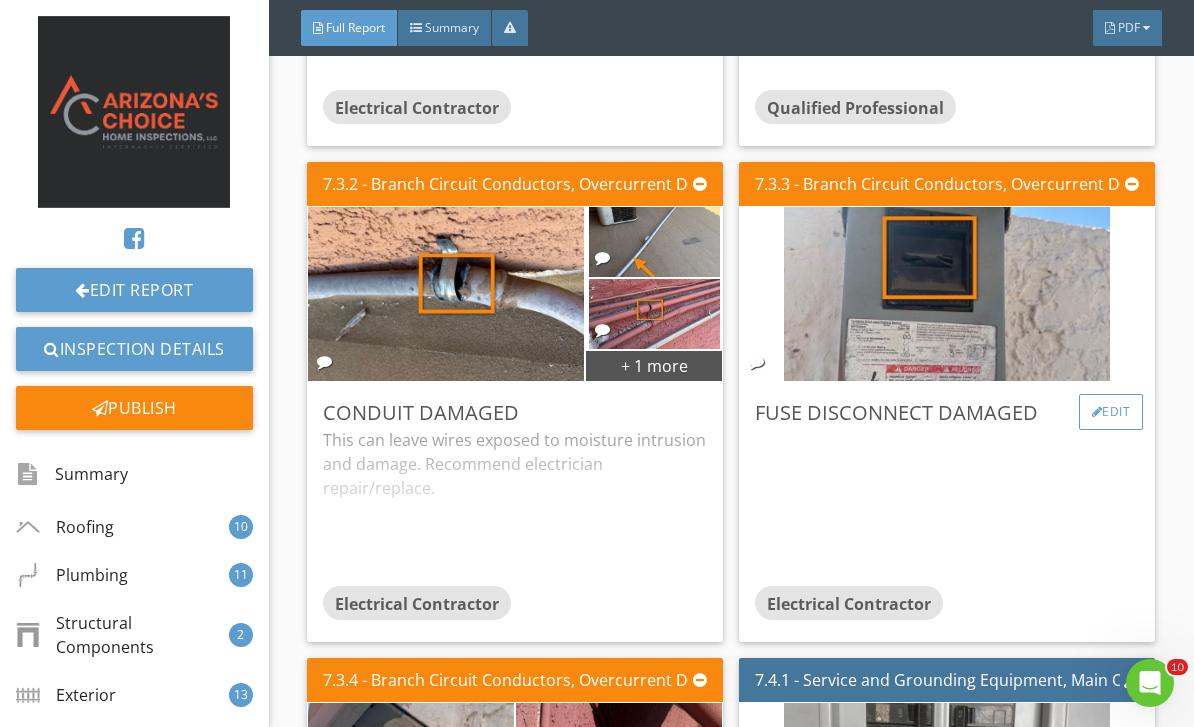 click on "Edit" at bounding box center [1111, 412] 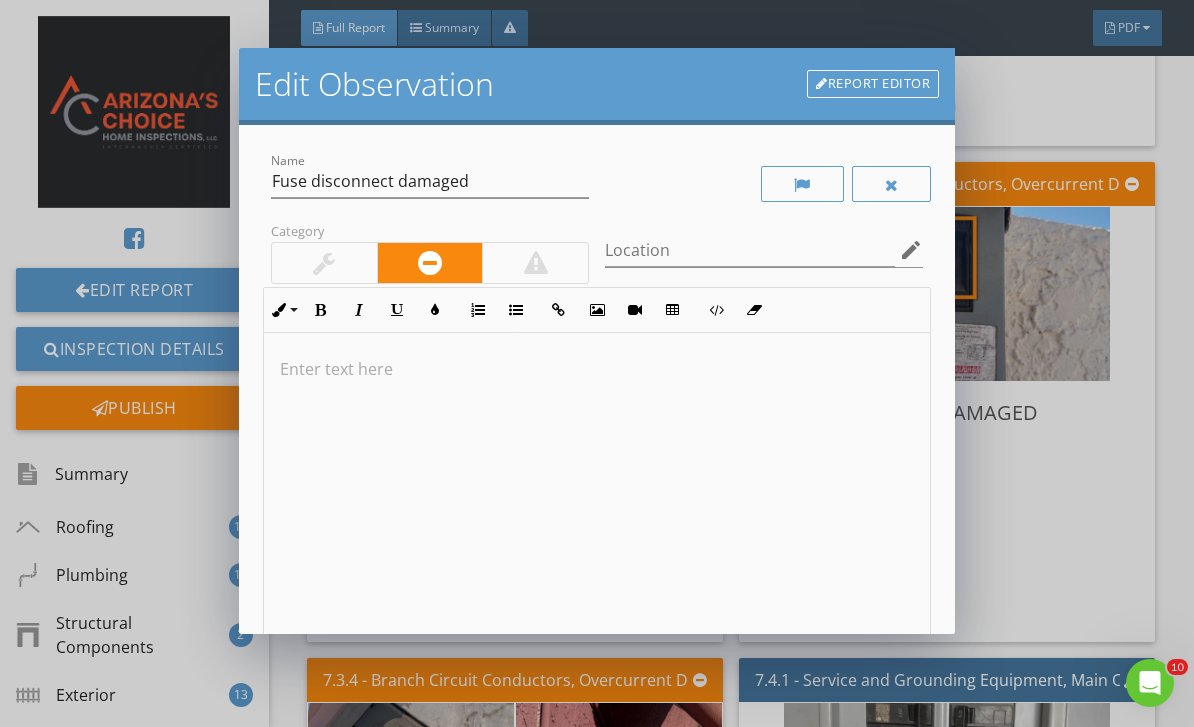 click at bounding box center [597, 491] 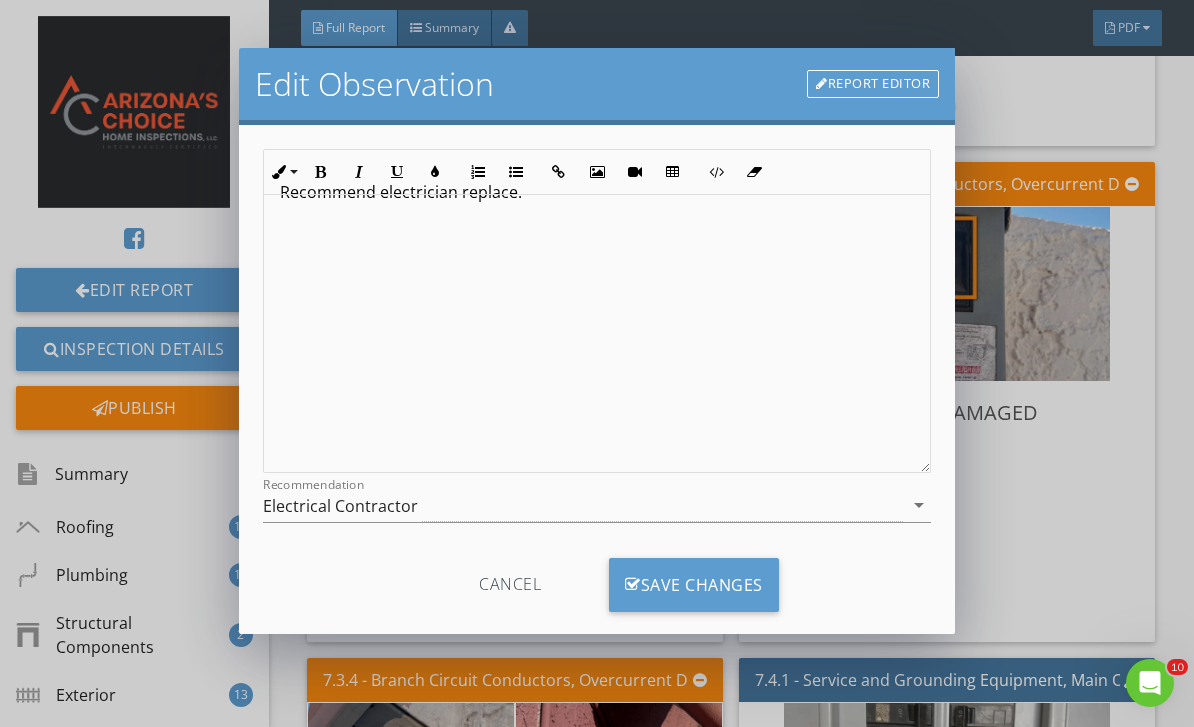 scroll, scrollTop: 165, scrollLeft: 0, axis: vertical 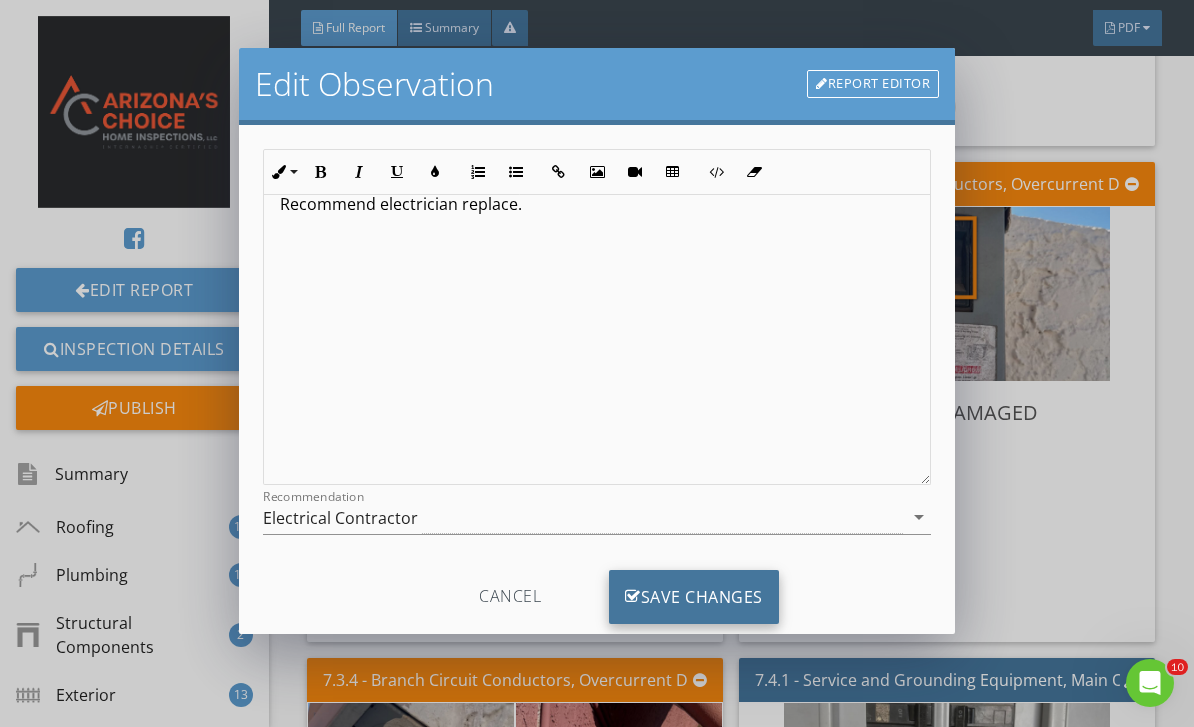click on "Save Changes" at bounding box center [694, 597] 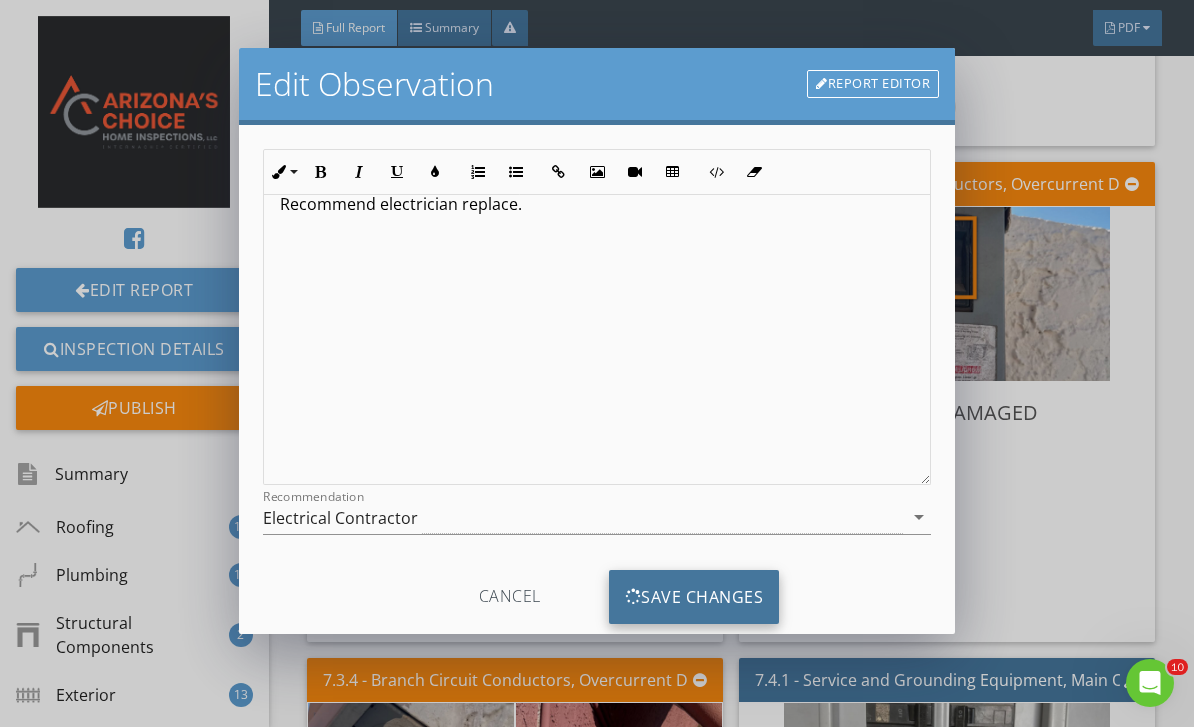 scroll, scrollTop: 0, scrollLeft: 0, axis: both 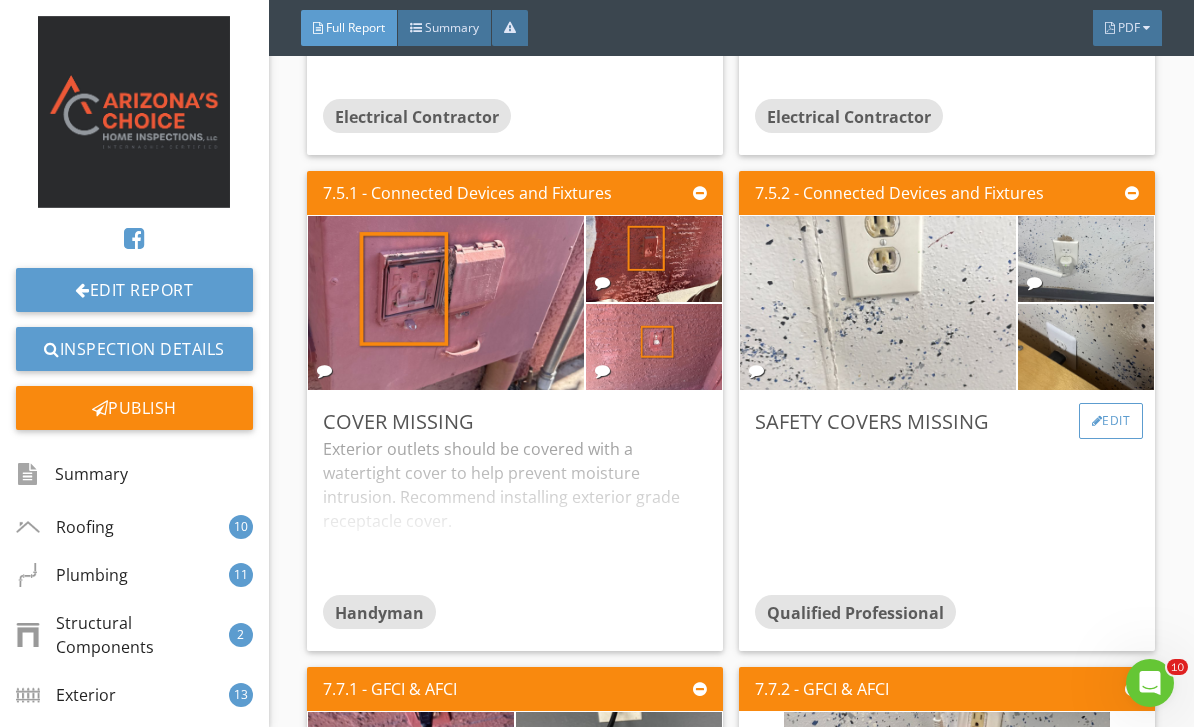 click on "Edit" at bounding box center (1111, 421) 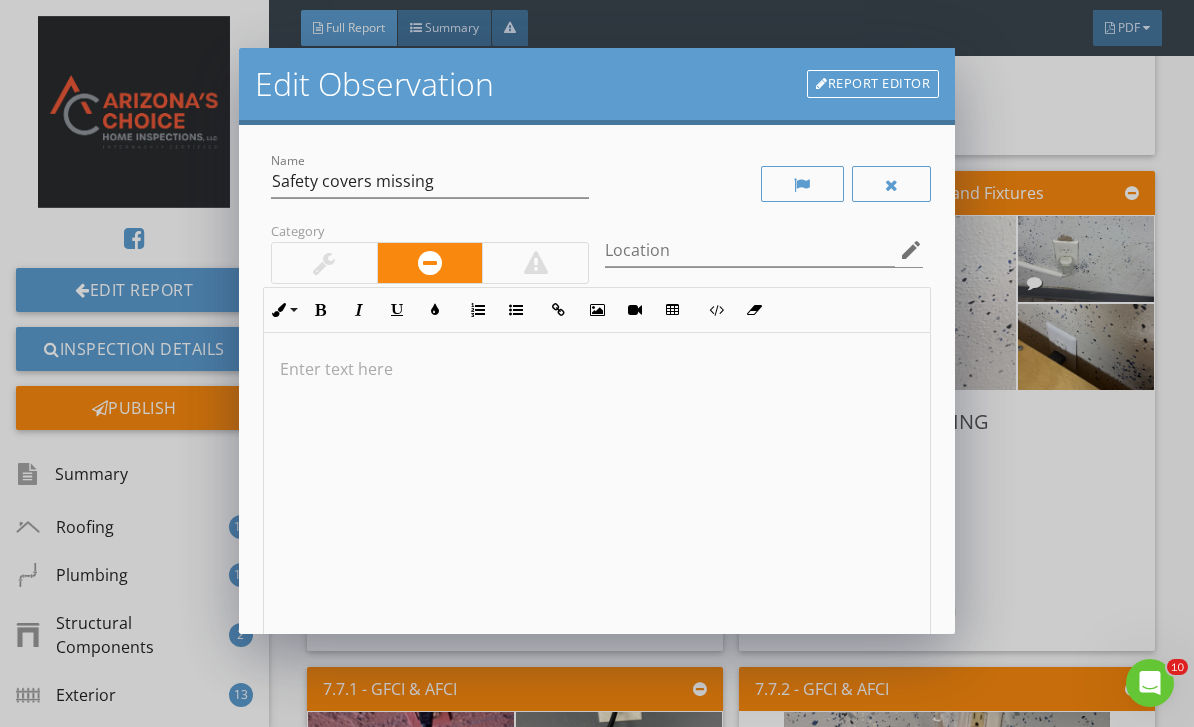 click at bounding box center [597, 491] 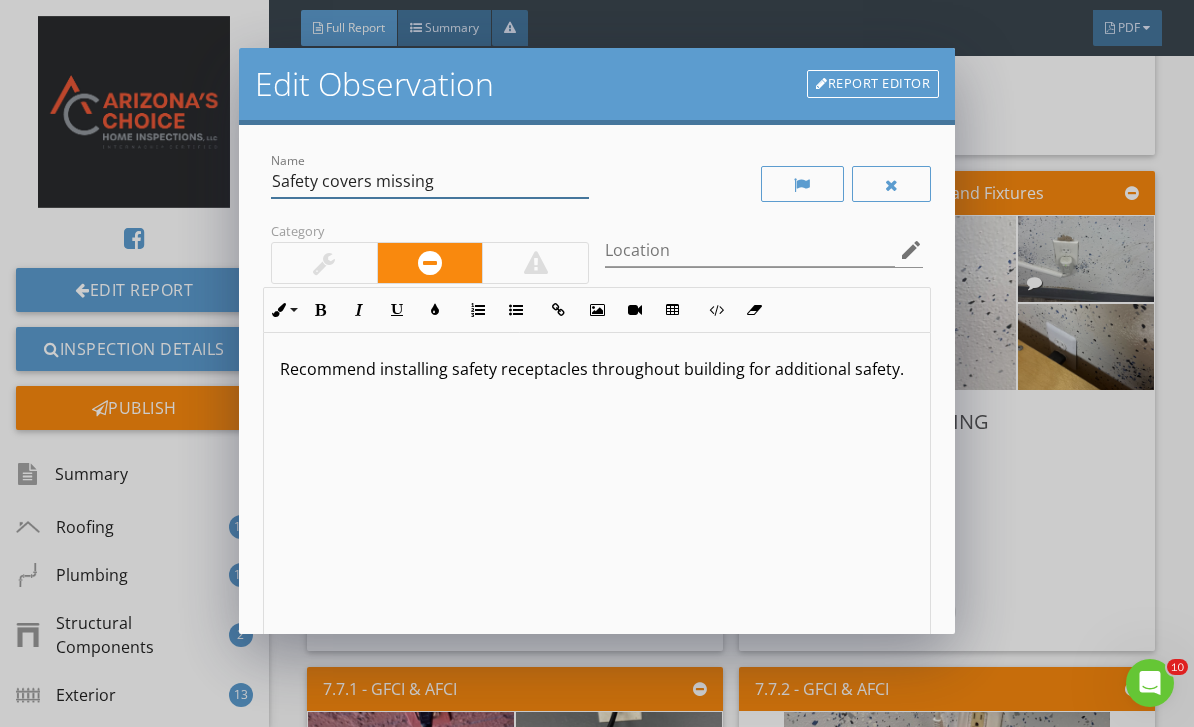 click on "Safety covers missing" at bounding box center (430, 181) 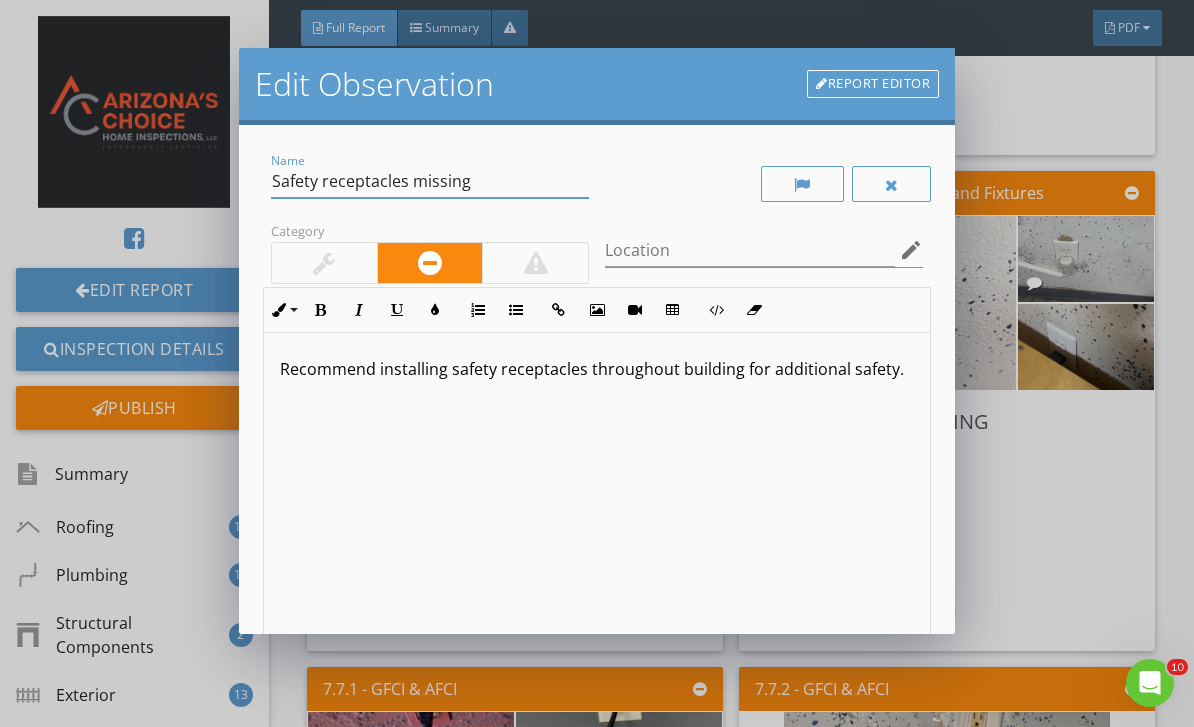 type on "Safety receptacles missing" 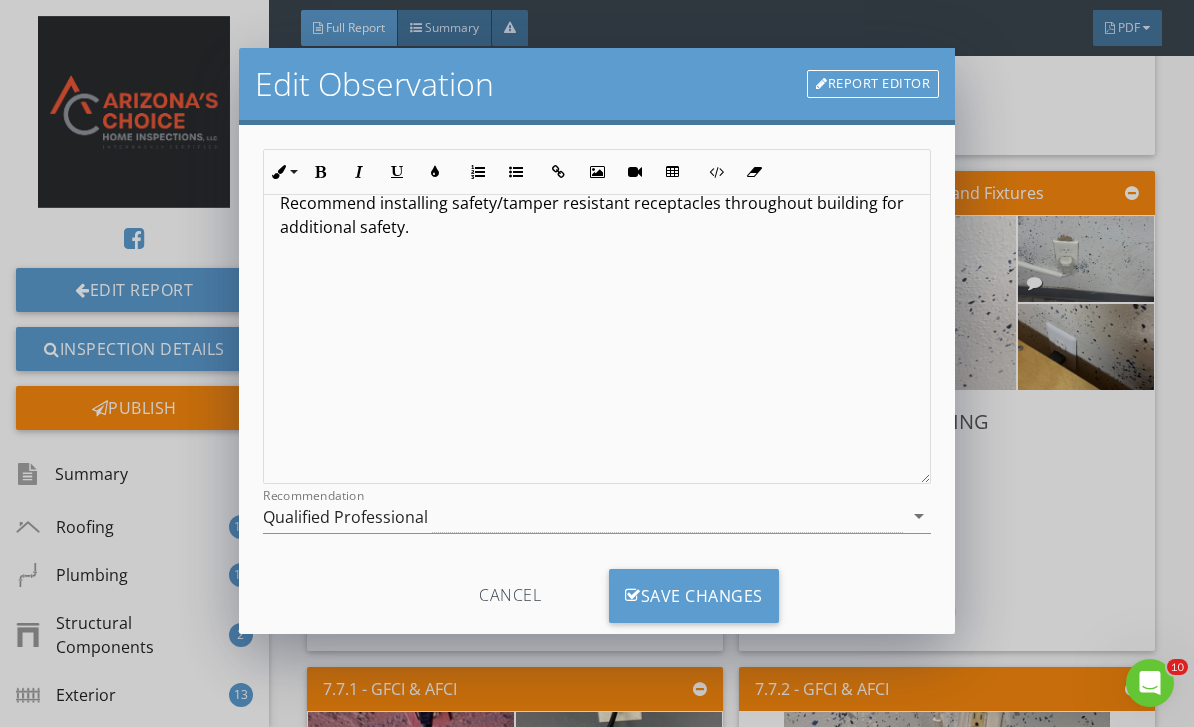 scroll, scrollTop: 165, scrollLeft: 0, axis: vertical 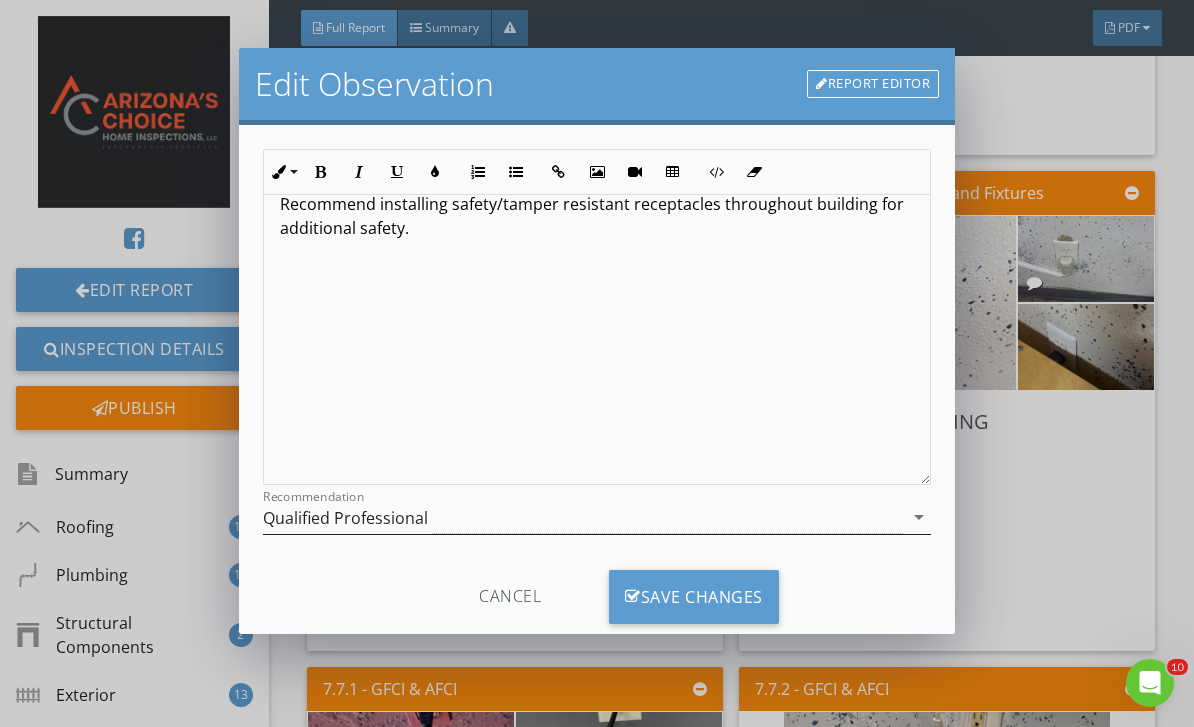 click on "Qualified Professional" at bounding box center [583, 517] 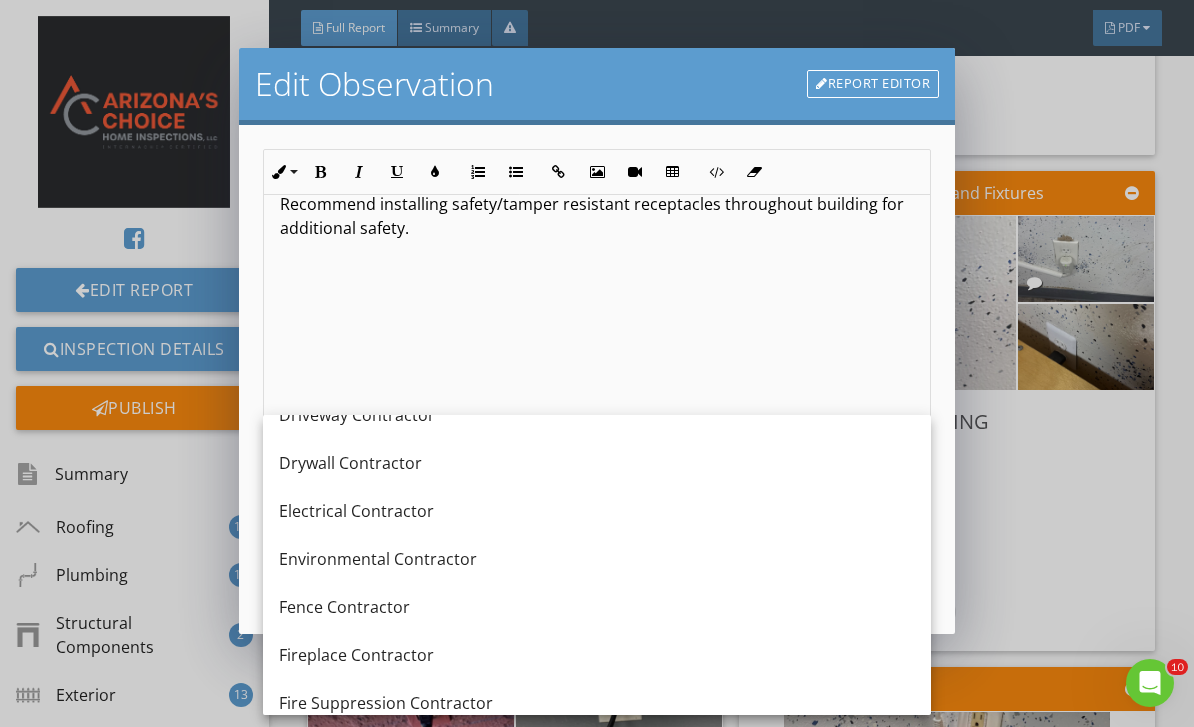 scroll, scrollTop: 705, scrollLeft: 0, axis: vertical 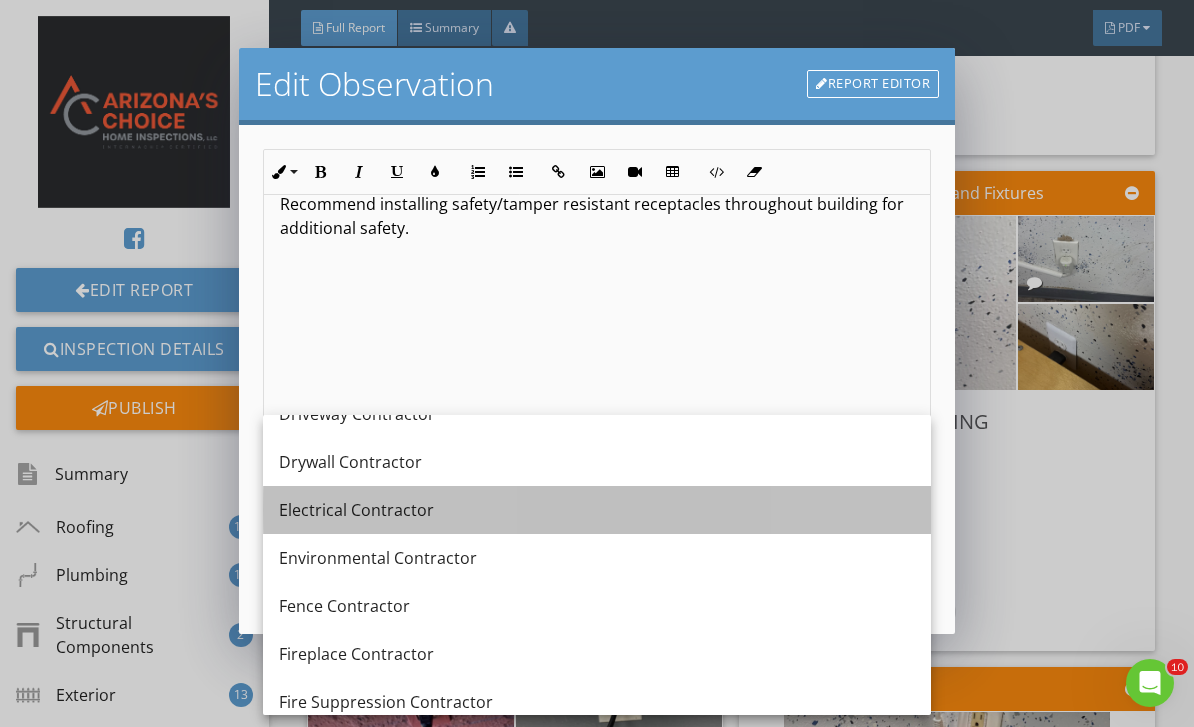 click on "Electrical Contractor" at bounding box center (597, 510) 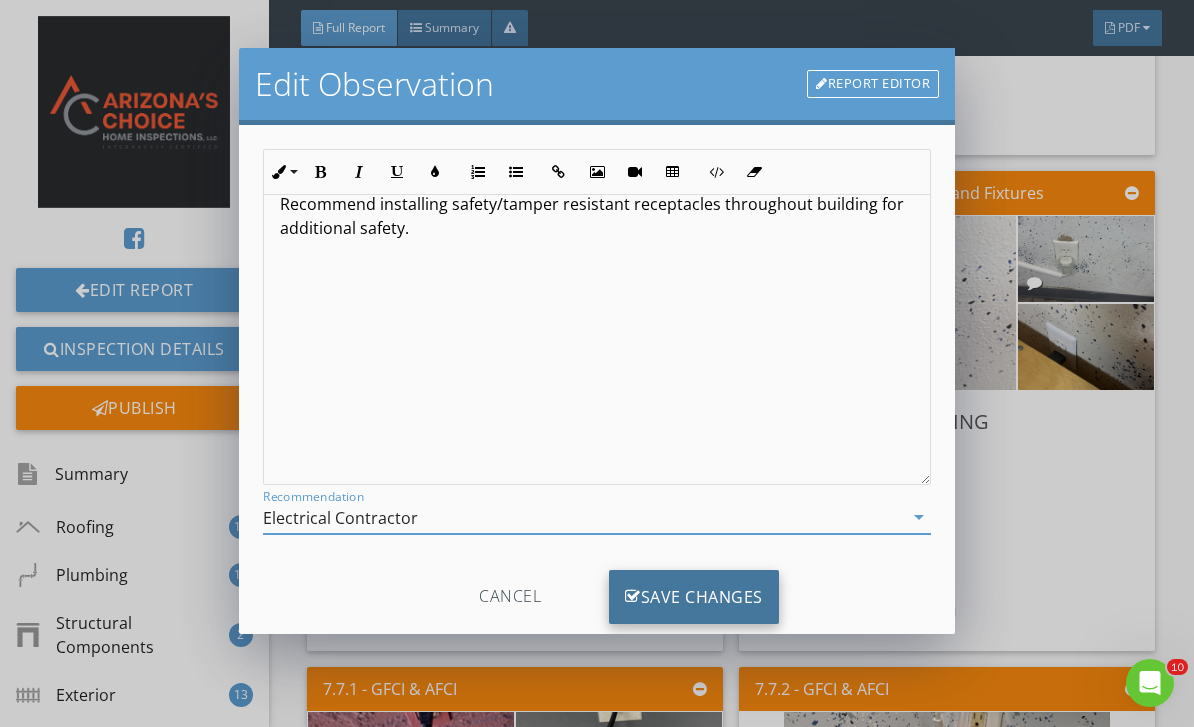 click on "Save Changes" at bounding box center [694, 597] 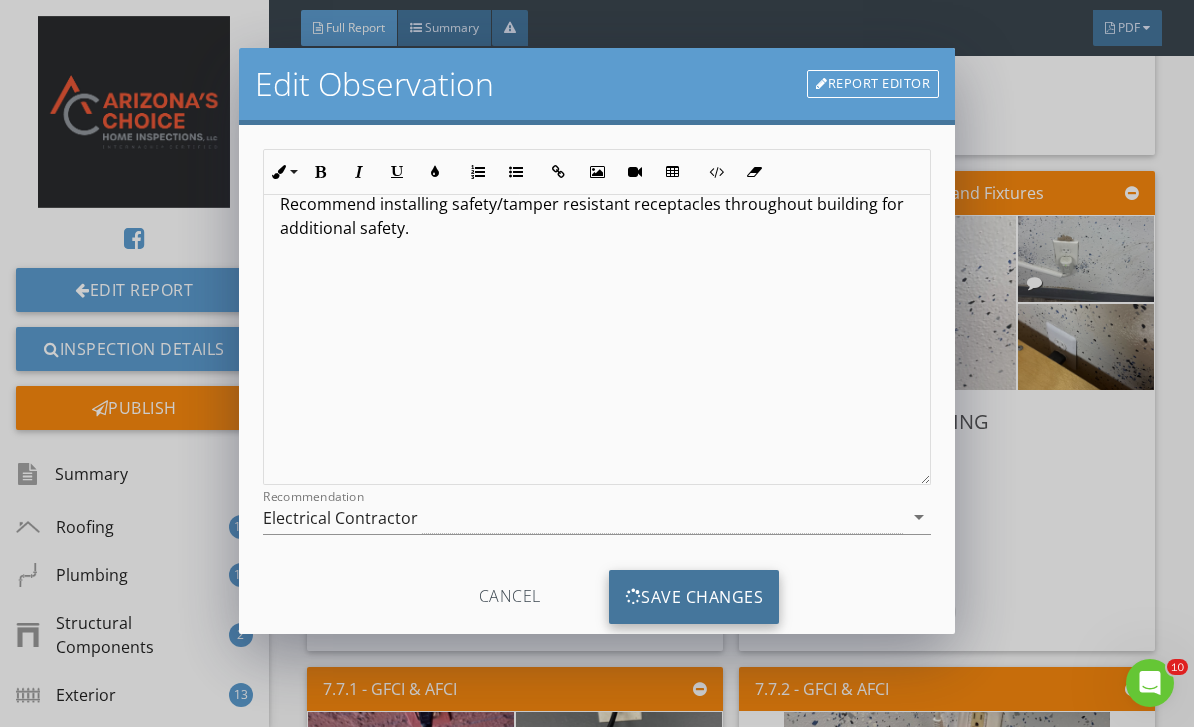 scroll, scrollTop: 0, scrollLeft: 0, axis: both 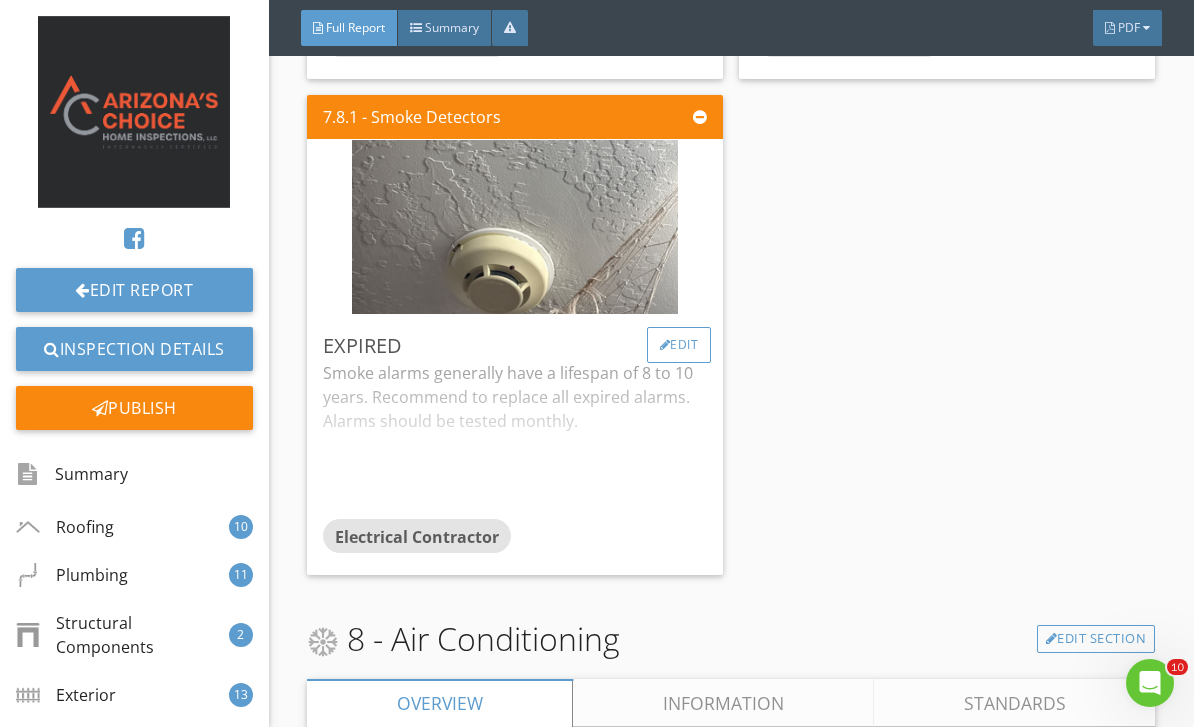 click on "Edit" at bounding box center (679, 345) 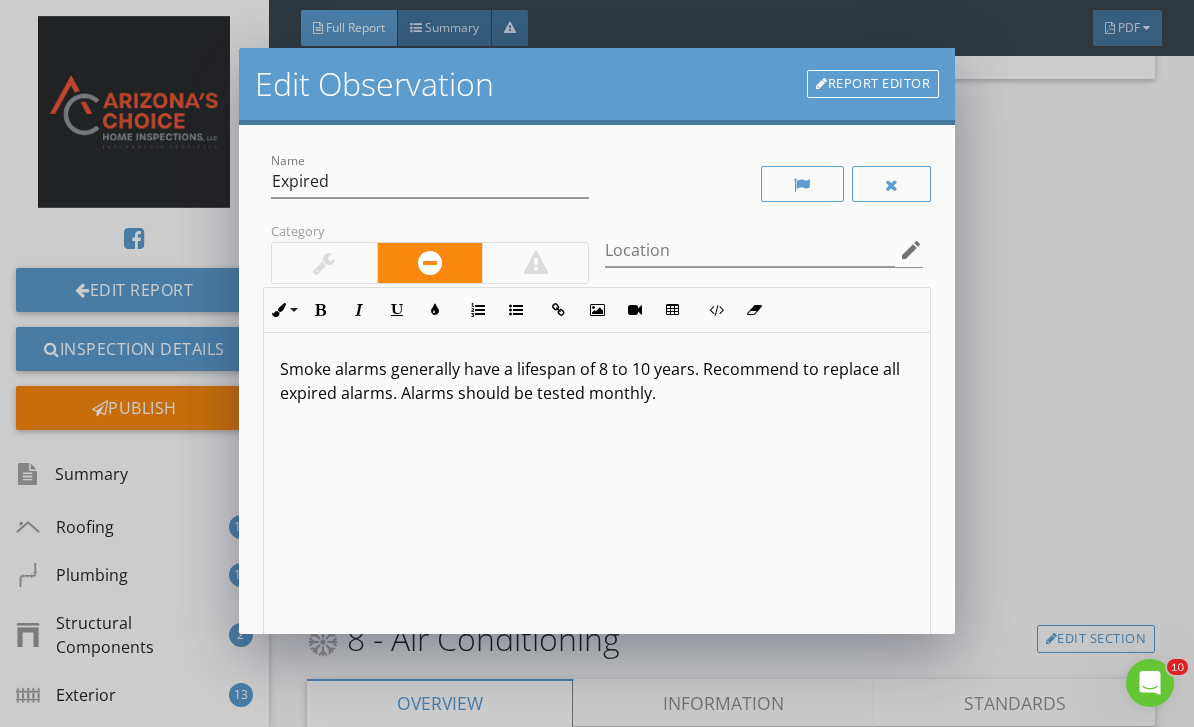 click on "Smoke alarms generally have a lifespan of 8 to 10 years. Recommend to replace all expired alarms. Alarms should be tested monthly." at bounding box center [597, 381] 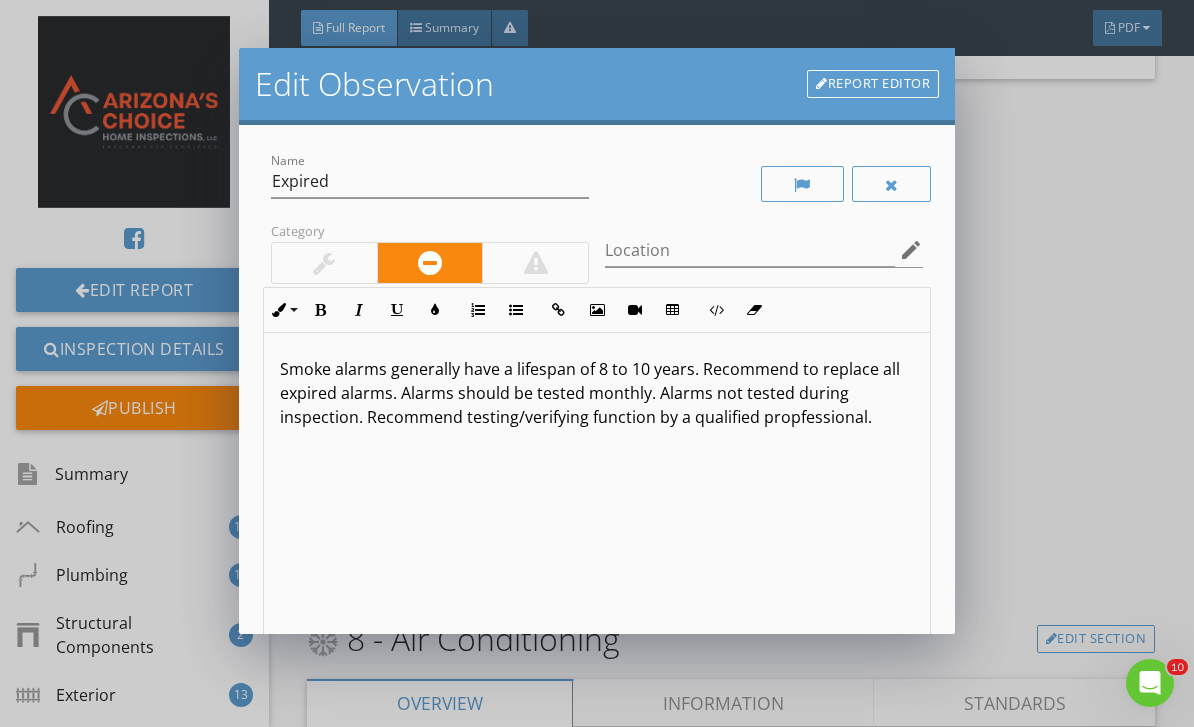 click on "Smoke alarms generally have a lifespan of 8 to 10 years. Recommend to replace all expired alarms. Alarms should be tested monthly. Alarms not tested during inspection. Recommend testing/verifying function by a qualified propfessional." at bounding box center (597, 393) 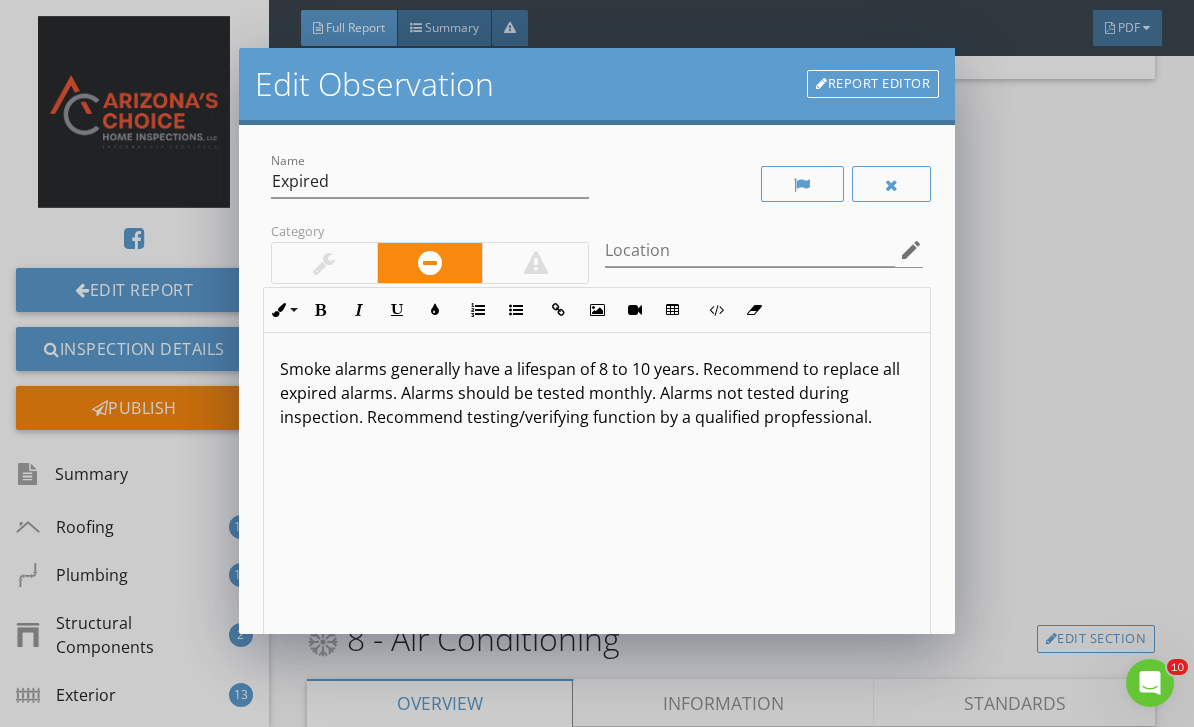 click on "Smoke alarms generally have a lifespan of 8 to 10 years. Recommend to replace all expired alarms. Alarms should be tested monthly. Alarms not tested during inspection. Recommend testing/verifying function by a qualified propfessional." at bounding box center (597, 393) 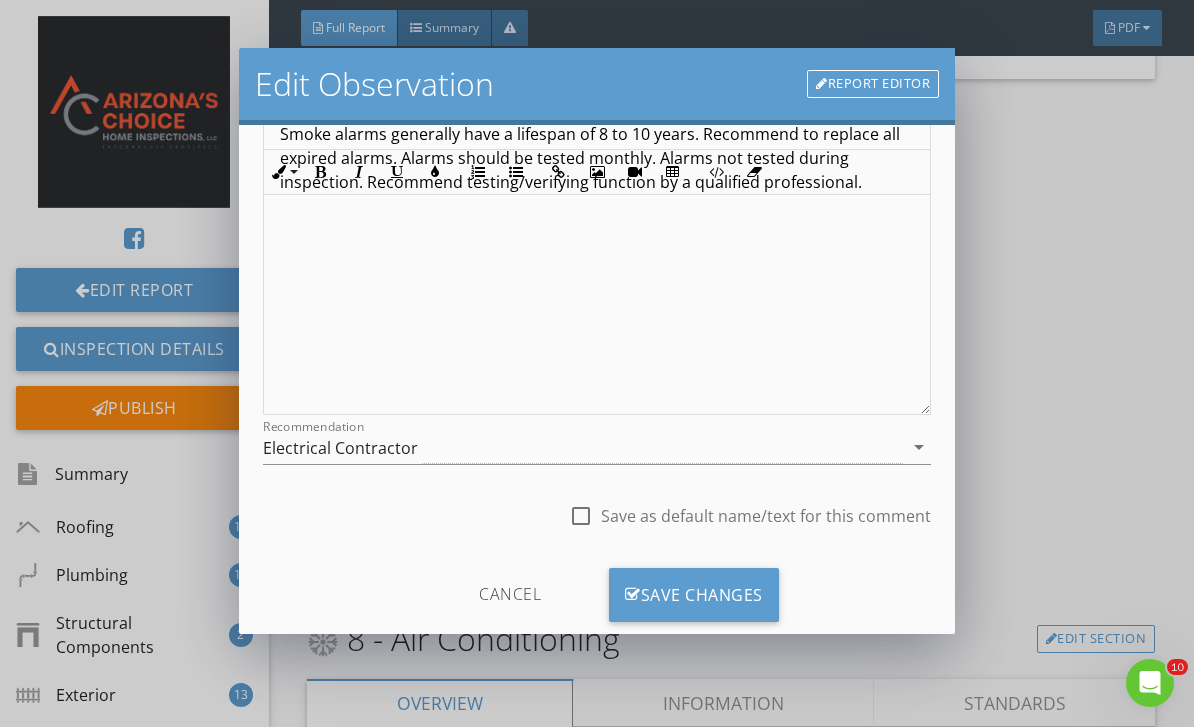 scroll, scrollTop: 233, scrollLeft: 0, axis: vertical 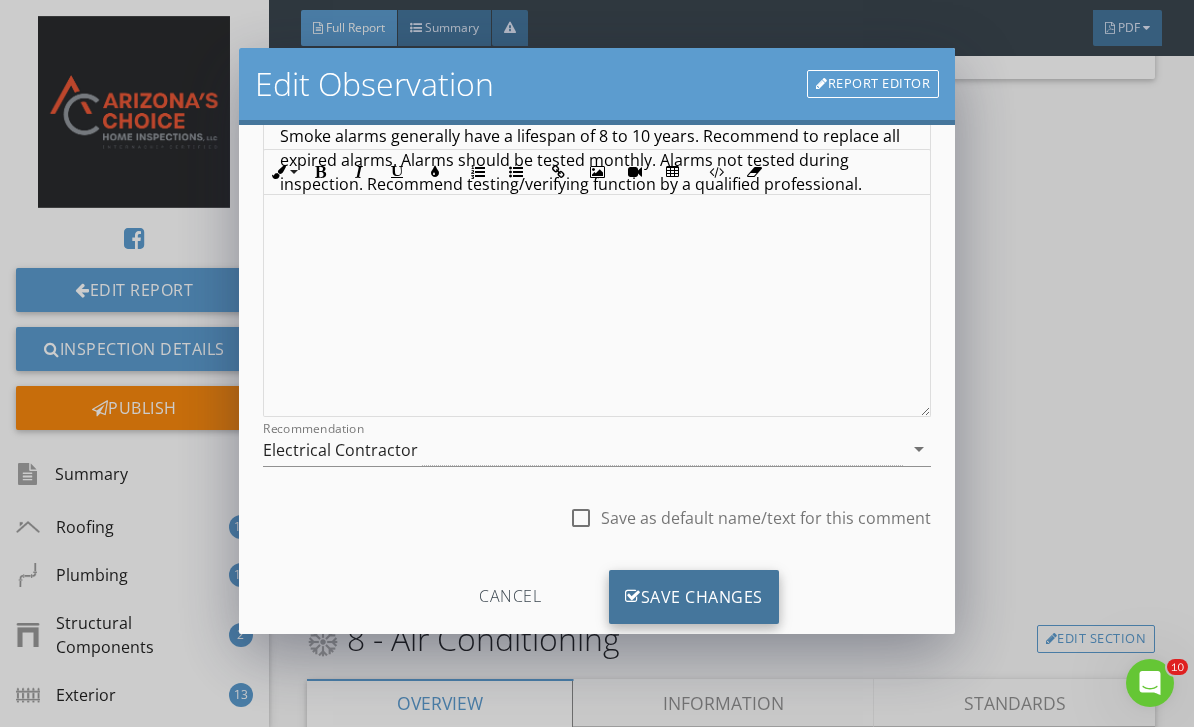 click on "Save Changes" at bounding box center [694, 597] 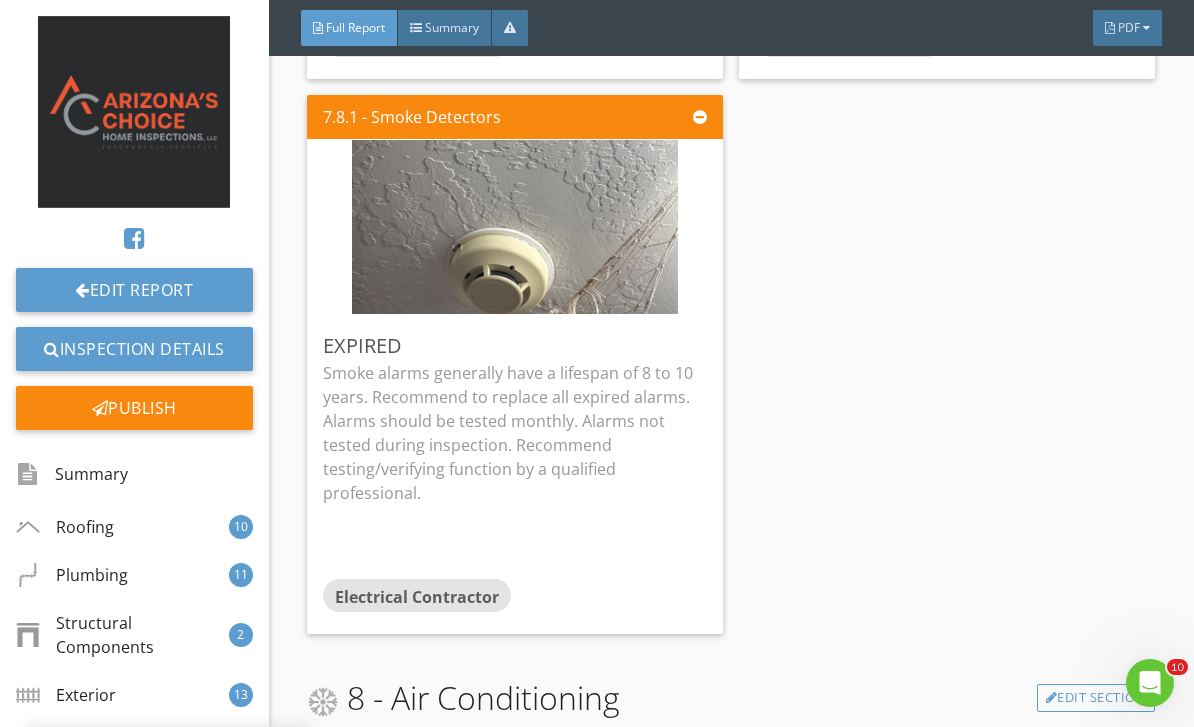 scroll, scrollTop: 0, scrollLeft: 0, axis: both 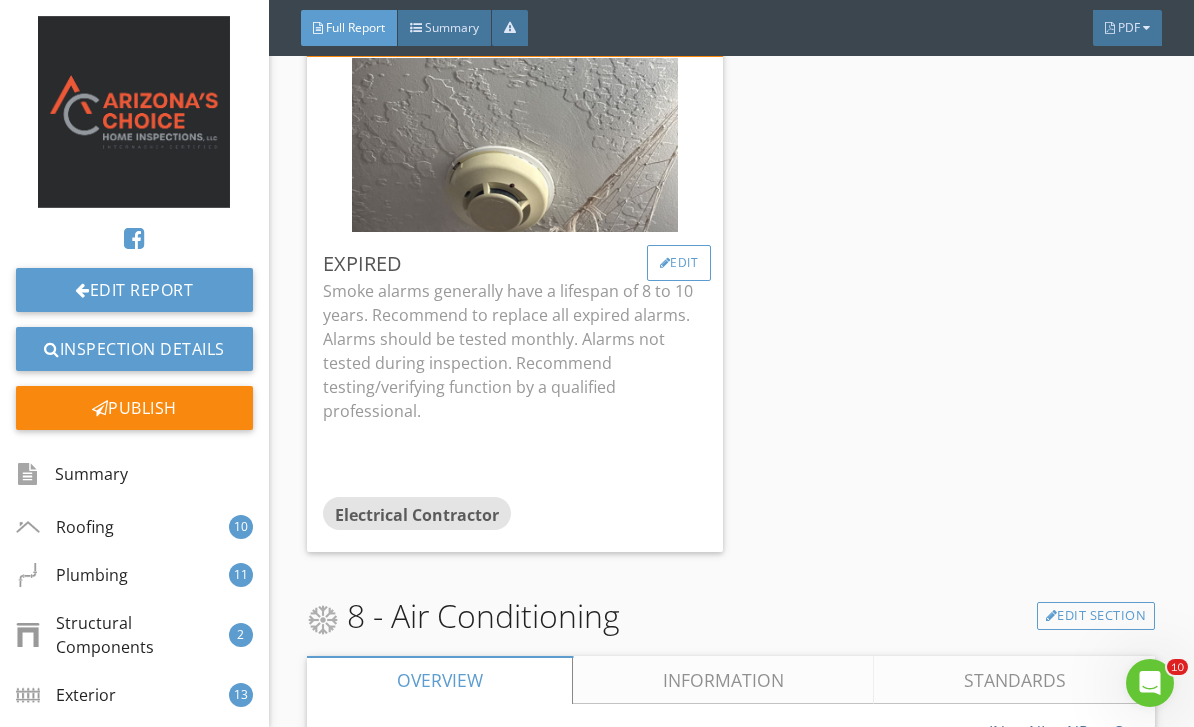 click on "Edit" at bounding box center [679, 263] 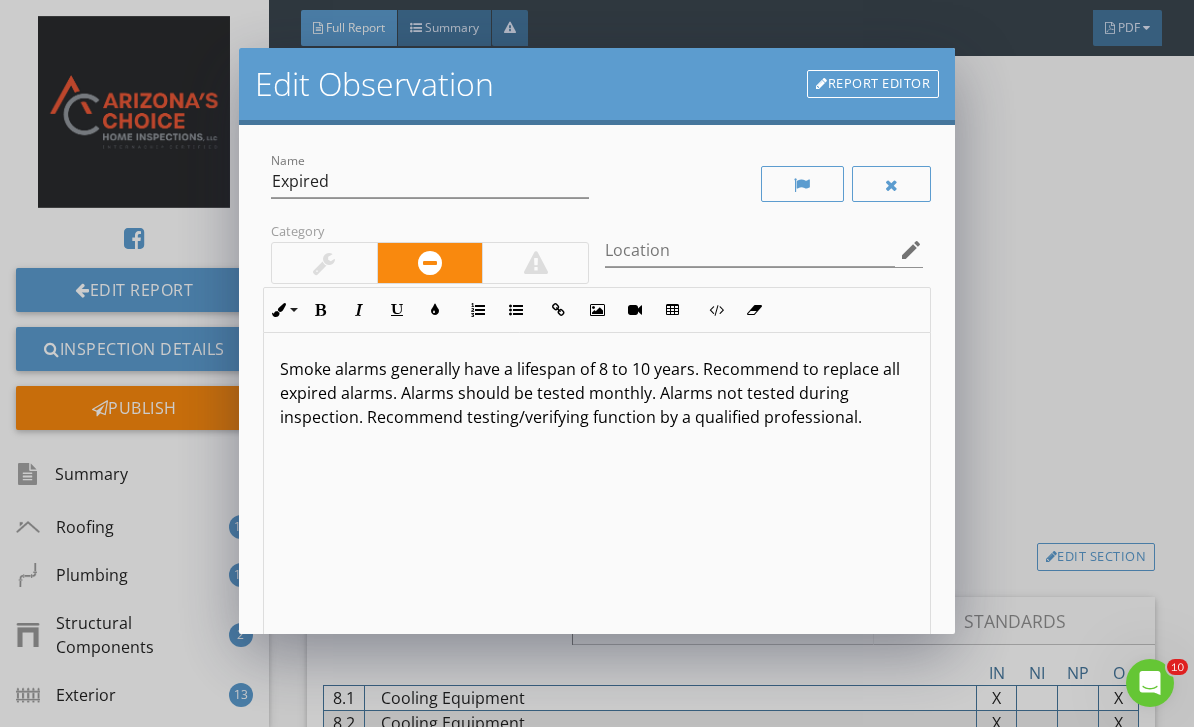 click on "Smoke alarms generally have a lifespan of 8 to 10 years. Recommend to replace all expired alarms. Alarms should be tested monthly. Alarms not tested during inspection. Recommend testing/verifying function by a qualified professional." at bounding box center [597, 393] 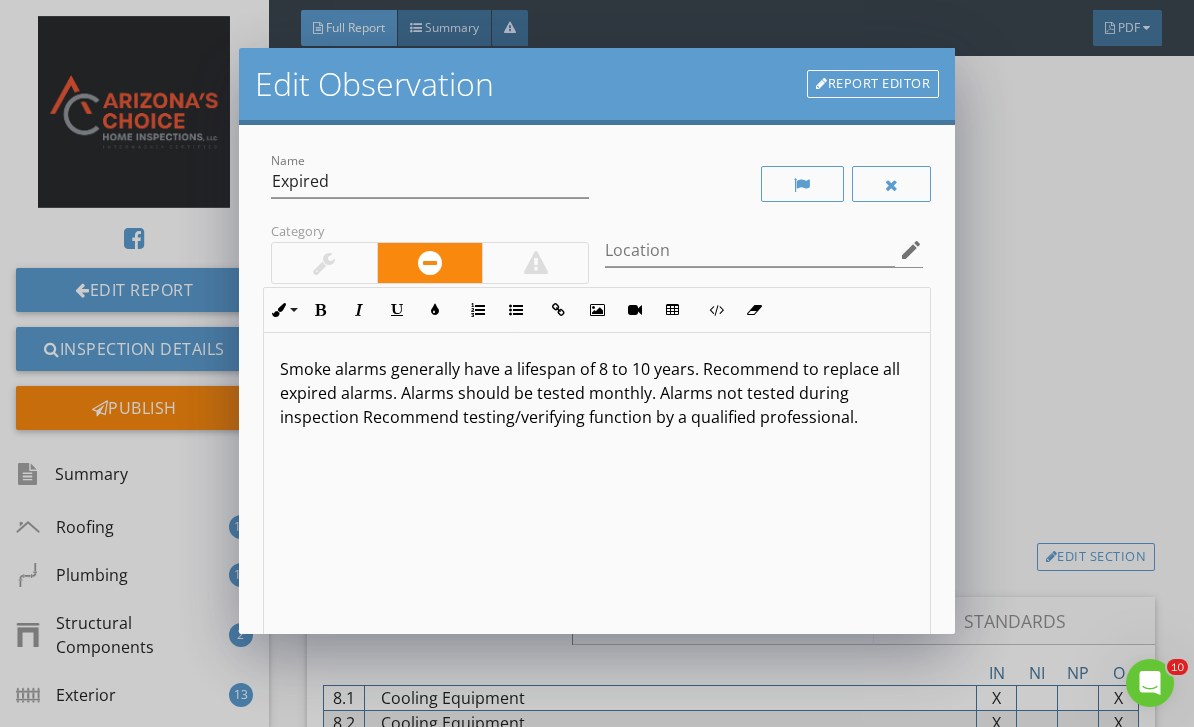 type 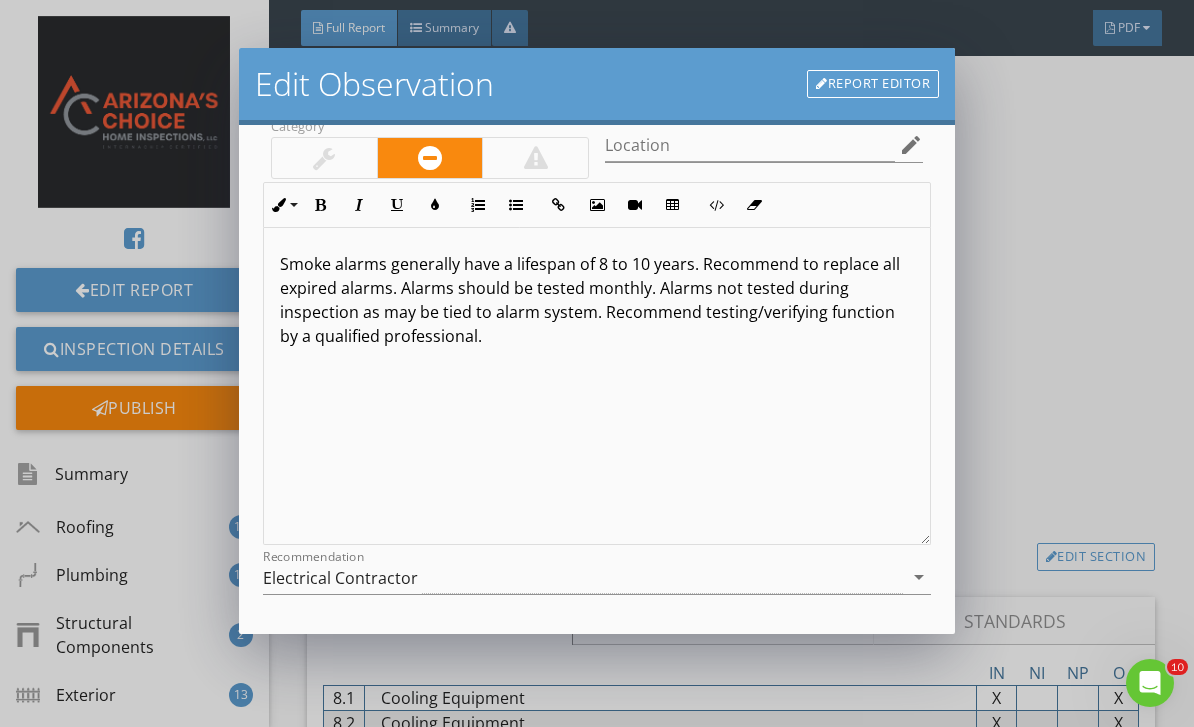 scroll, scrollTop: 194, scrollLeft: 0, axis: vertical 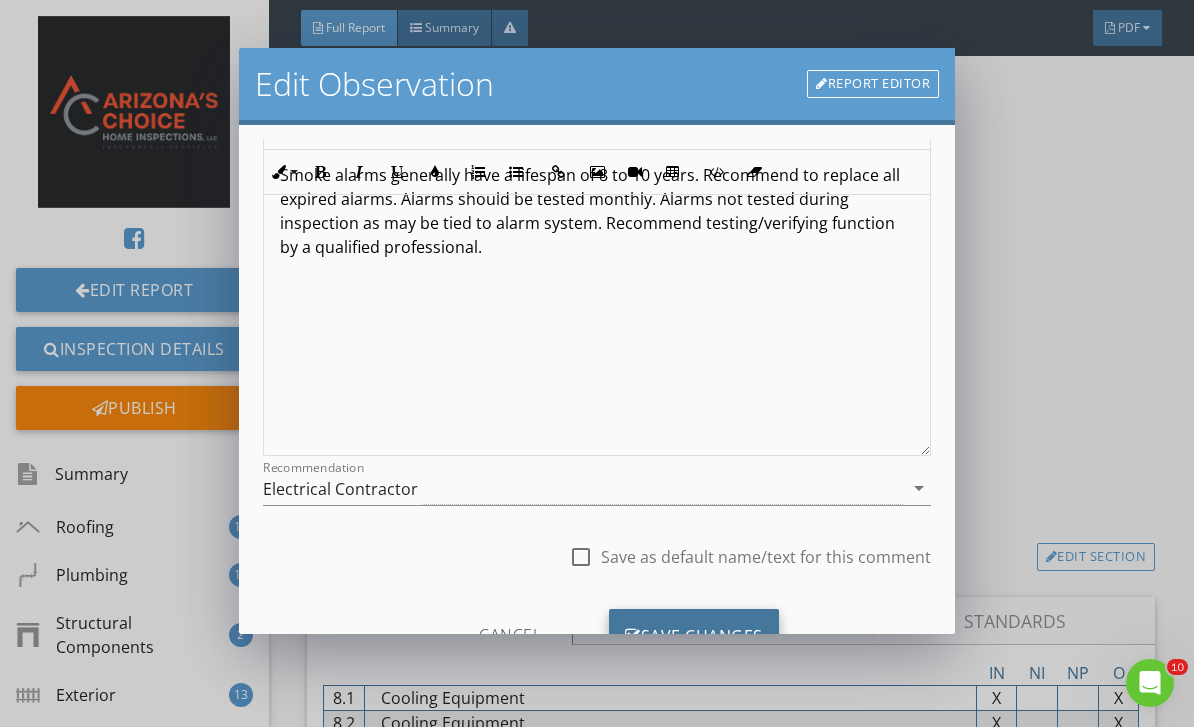 click on "Save Changes" at bounding box center (694, 636) 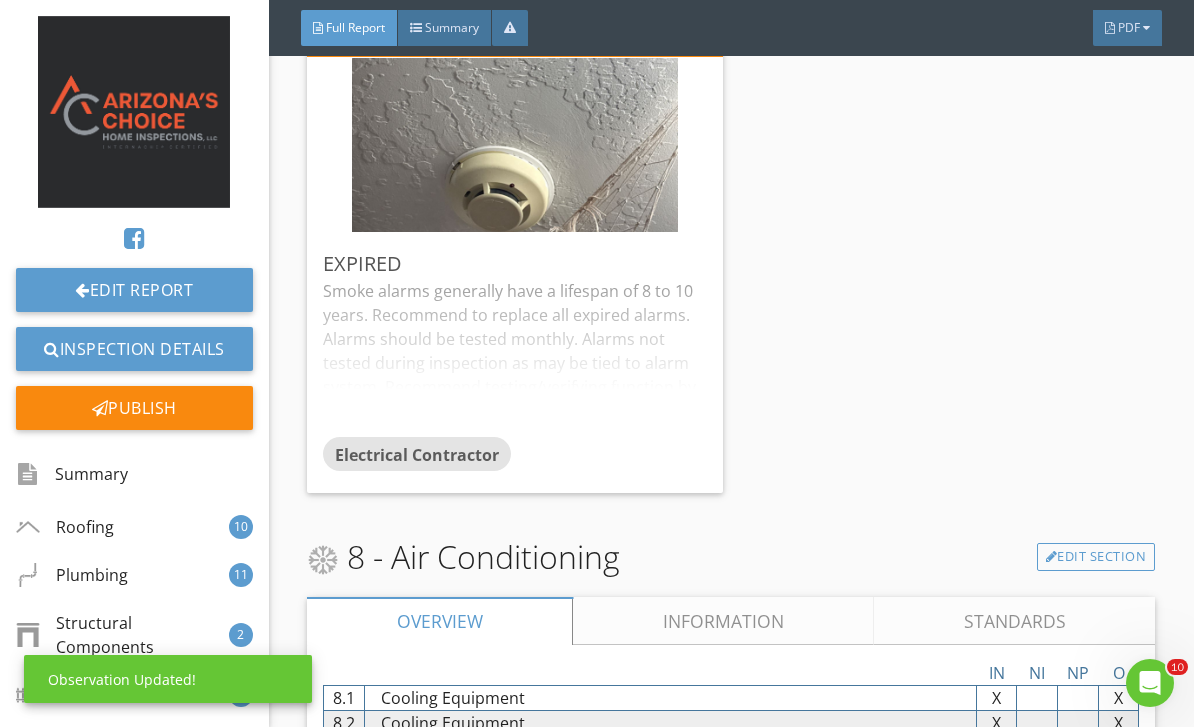 scroll, scrollTop: 0, scrollLeft: 0, axis: both 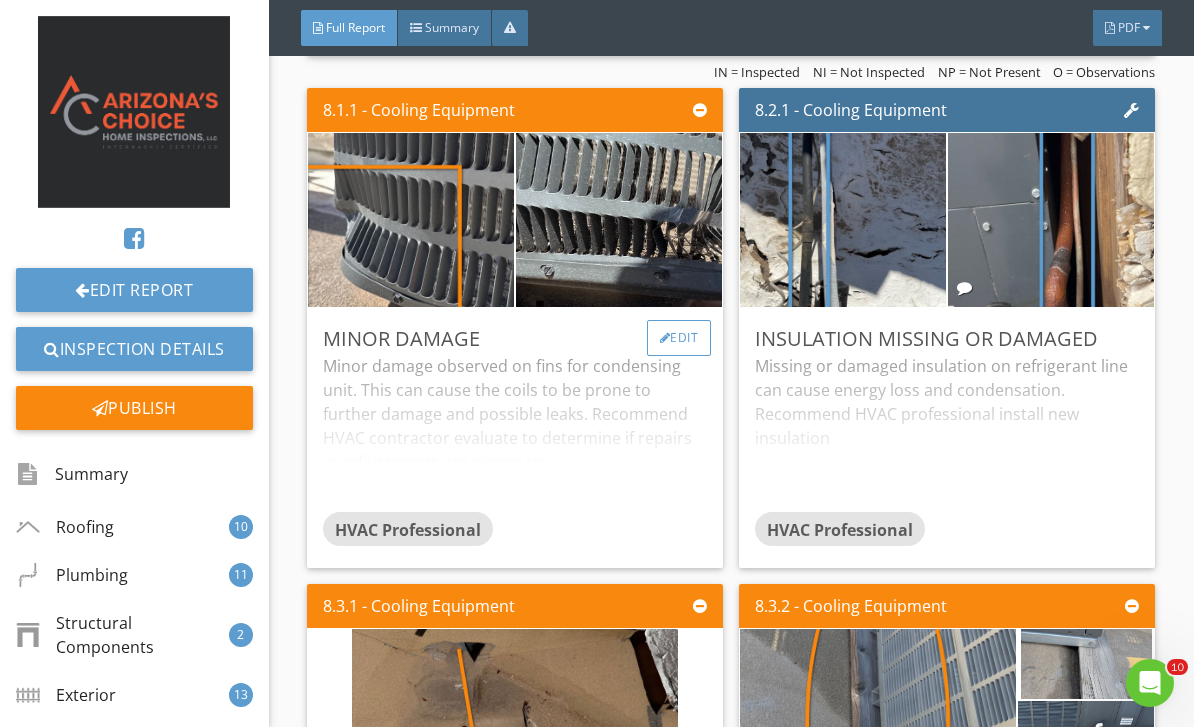 click on "Edit" at bounding box center [679, 338] 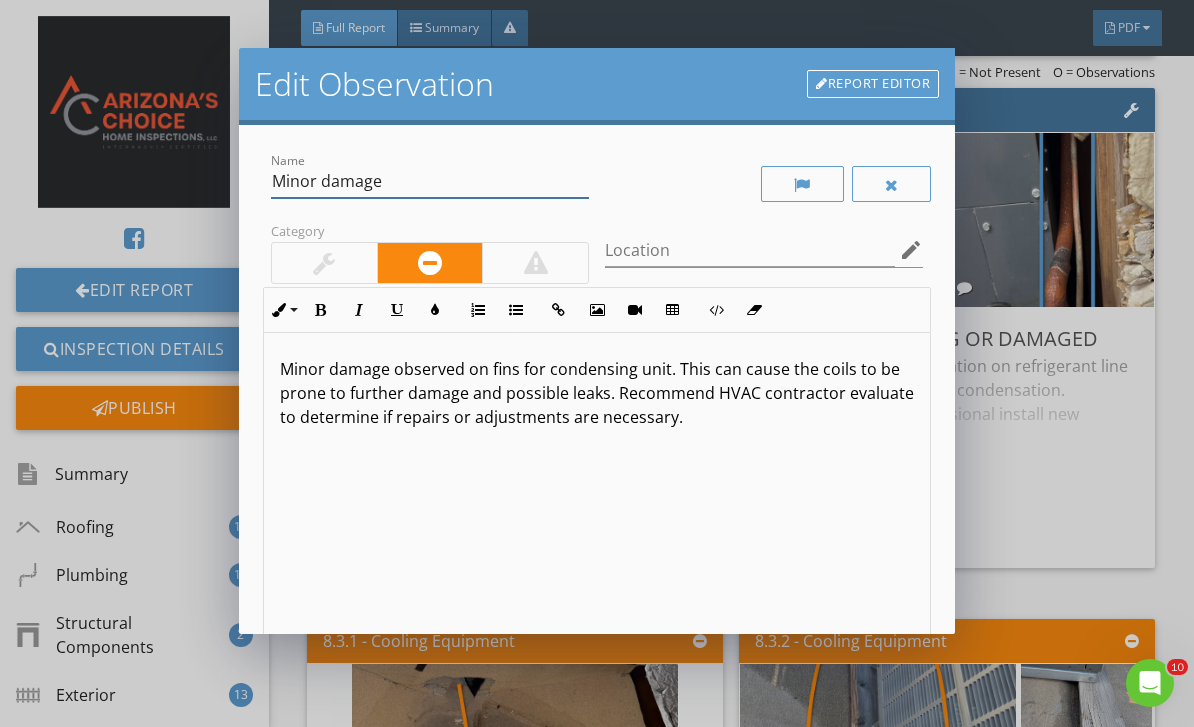 click on "Minor damage" at bounding box center [430, 181] 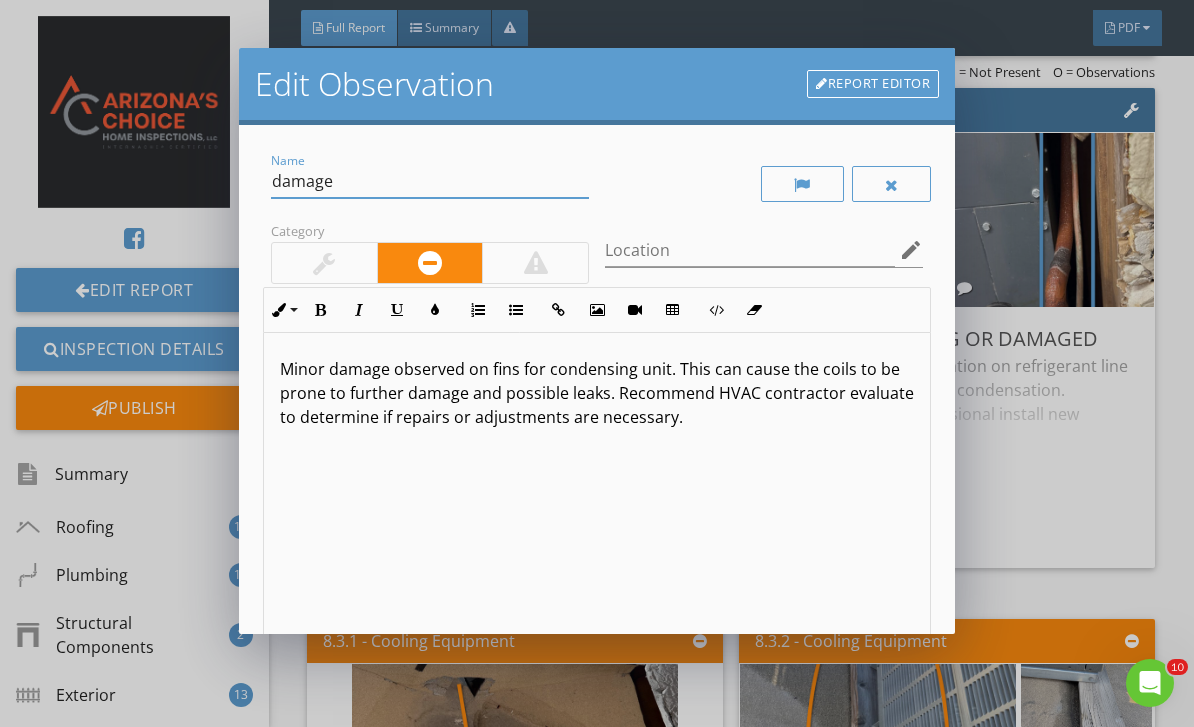 click on "damage" at bounding box center [430, 181] 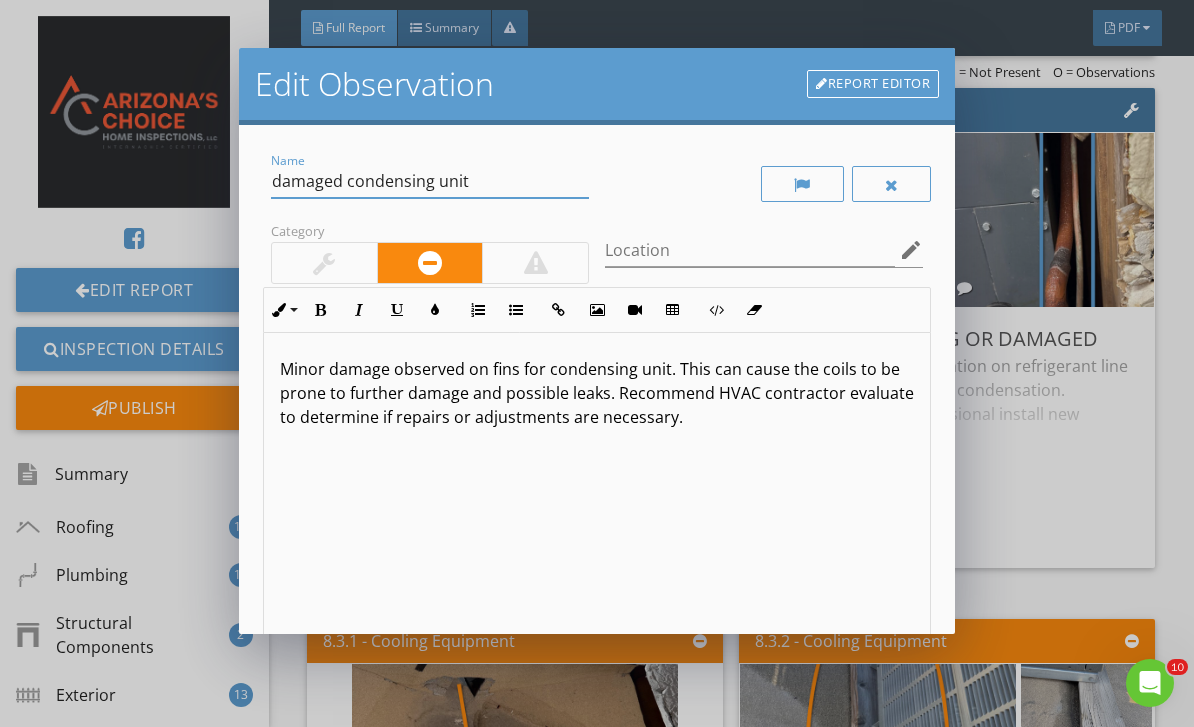 type on "damaged condensing unit" 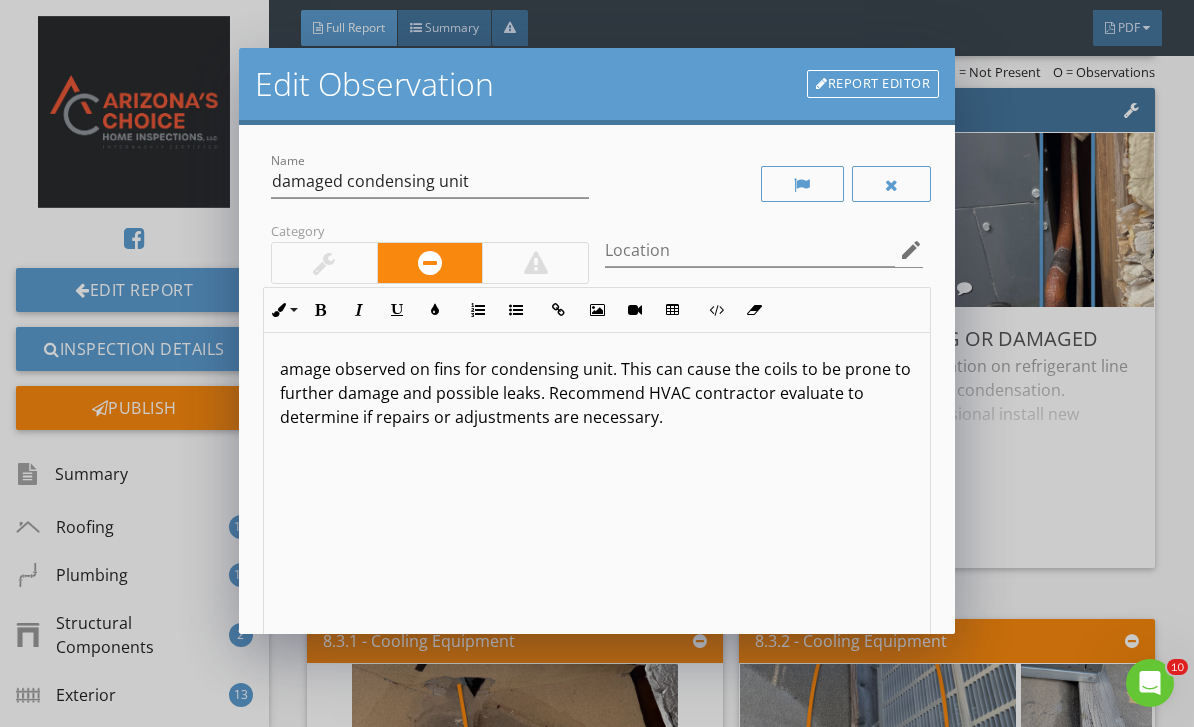 type 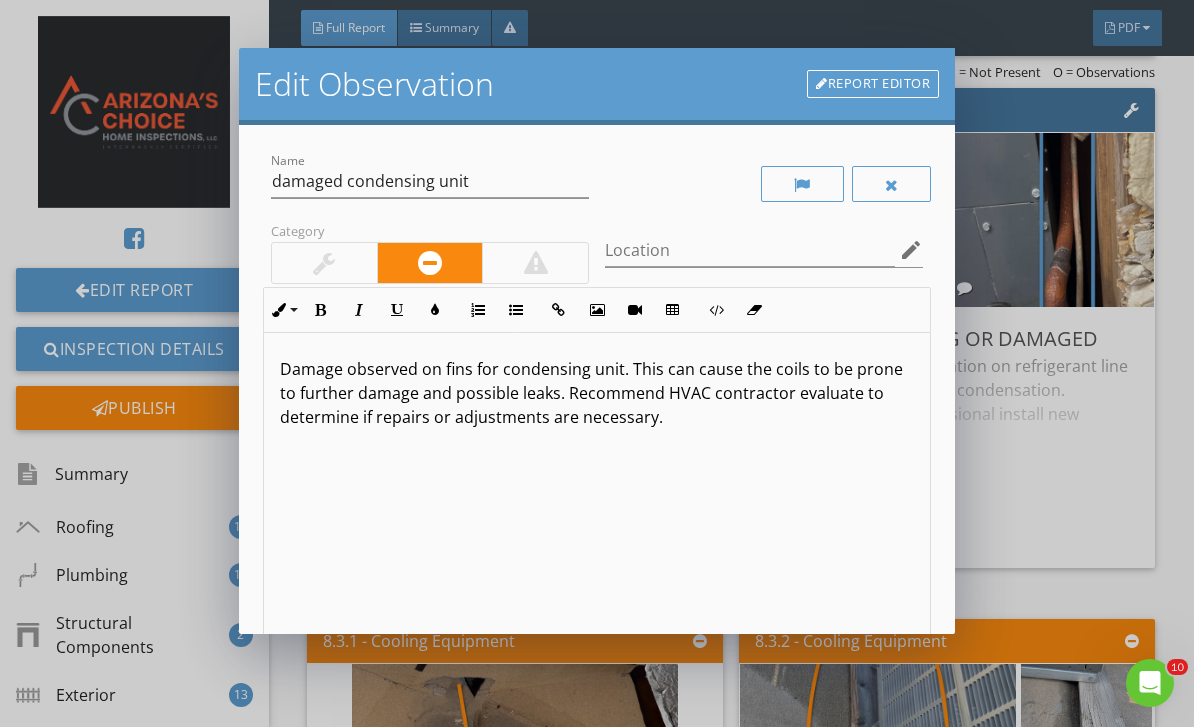 click on "Damage observed on fins for condensing unit. This can cause the coils to be prone to further damage and possible leaks. Recommend HVAC contractor evaluate to determine if repairs or adjustments are necessary." at bounding box center [597, 393] 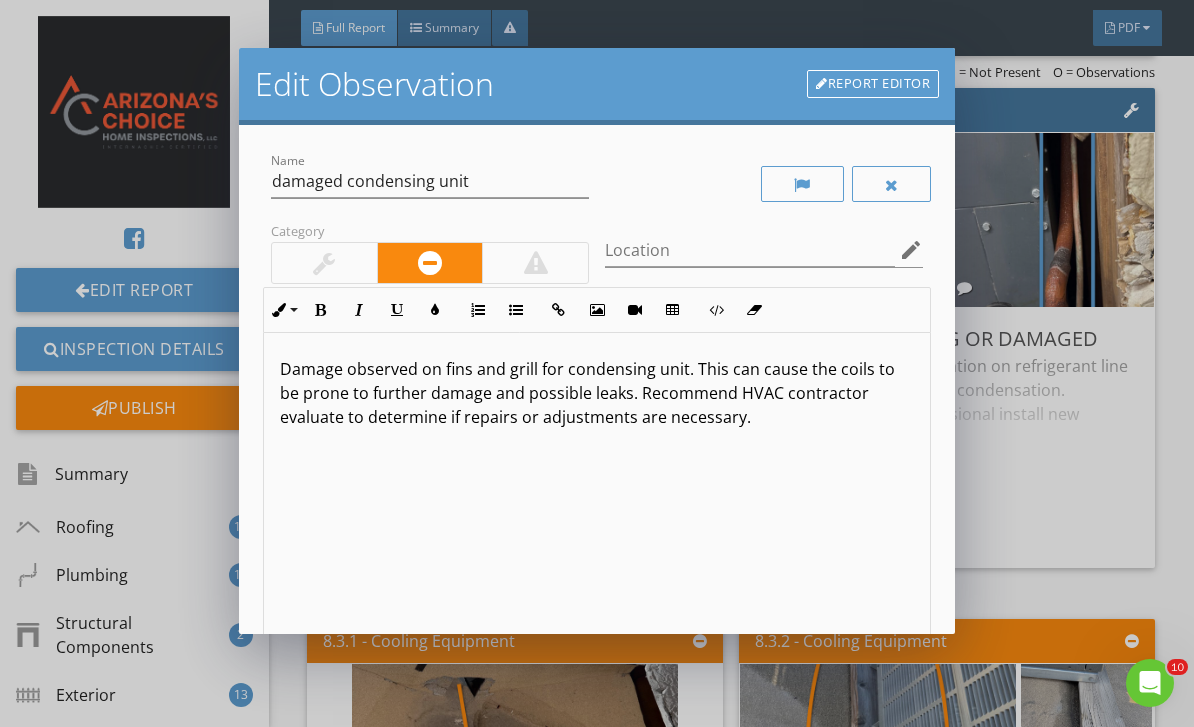 click on "Damage observed on fins and grill for condensing unit. This can cause the coils to be prone to further damage and possible leaks. Recommend HVAC contractor evaluate to determine if repairs or adjustments are necessary." at bounding box center [597, 393] 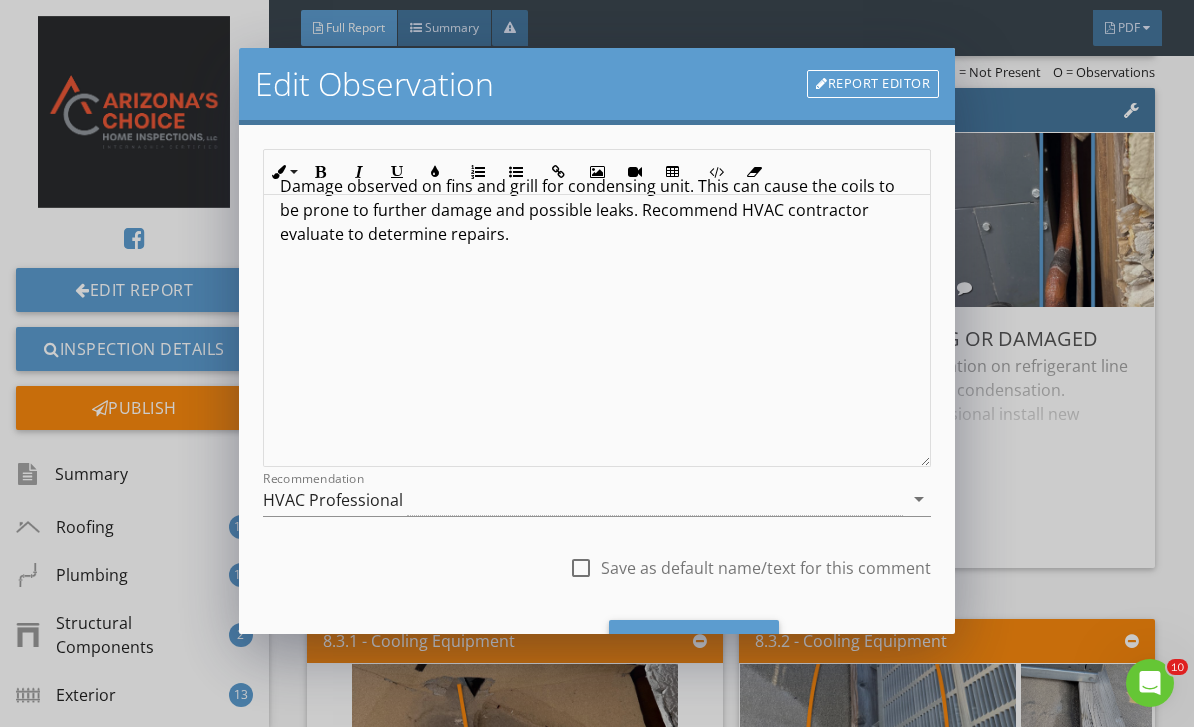 scroll, scrollTop: 187, scrollLeft: 0, axis: vertical 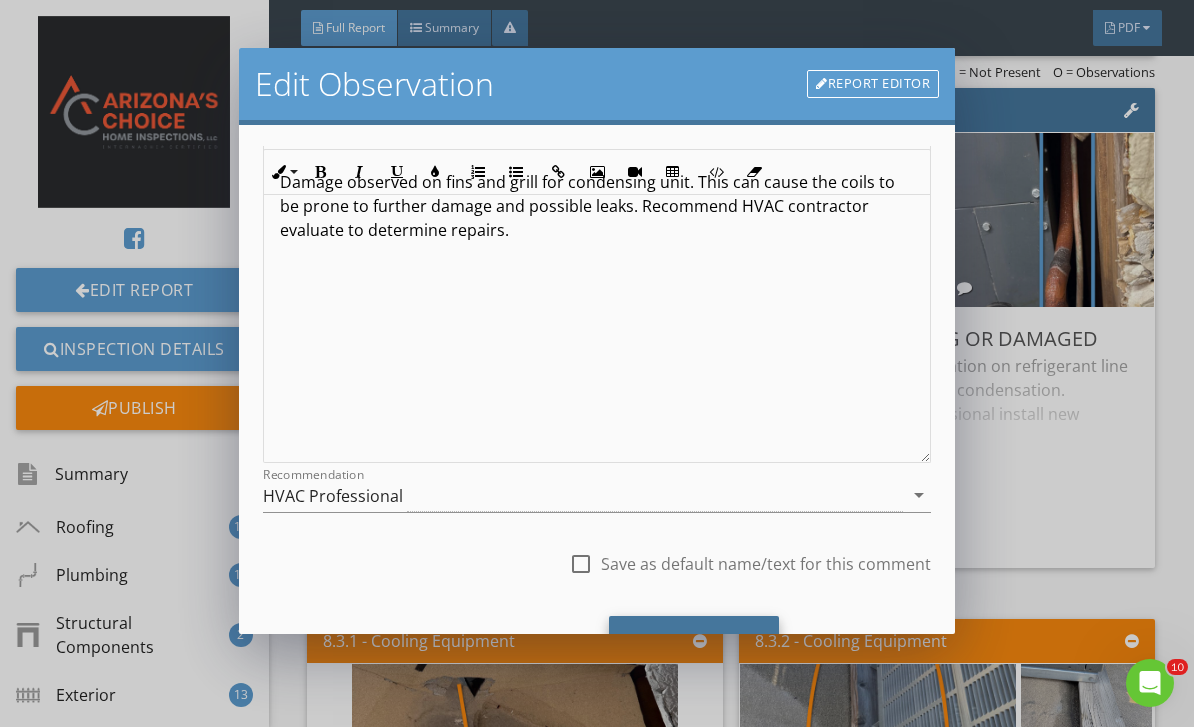 click on "Save Changes" at bounding box center (694, 643) 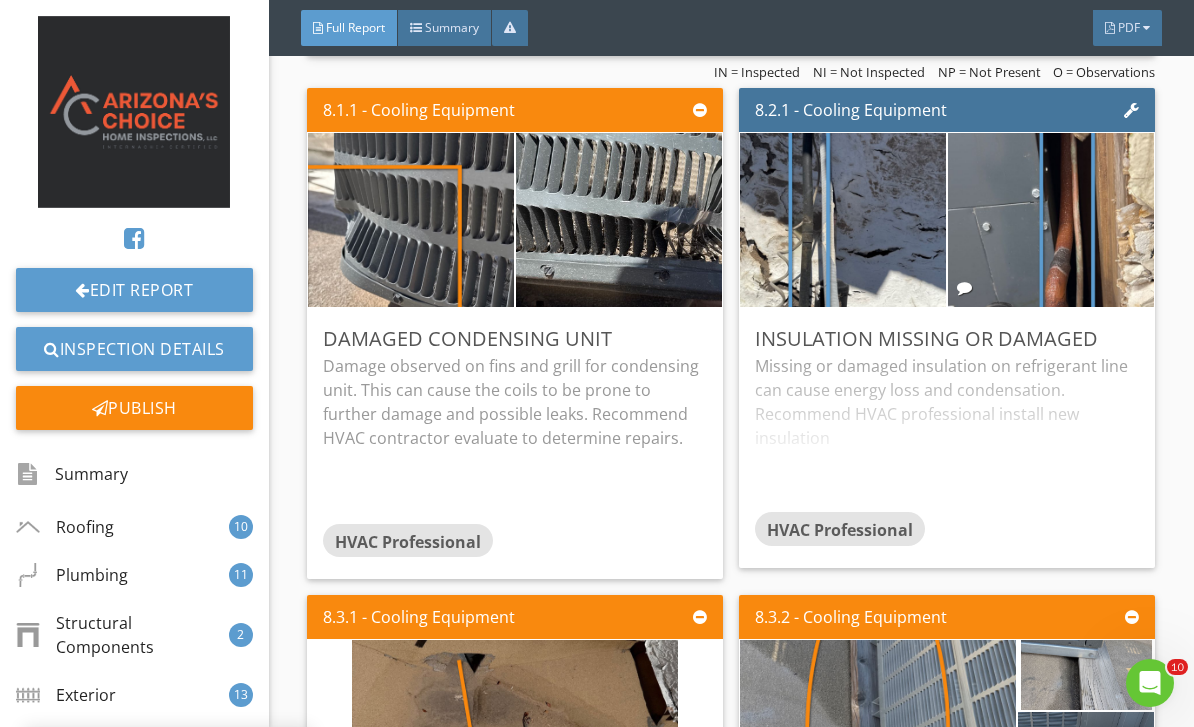 scroll, scrollTop: 0, scrollLeft: 0, axis: both 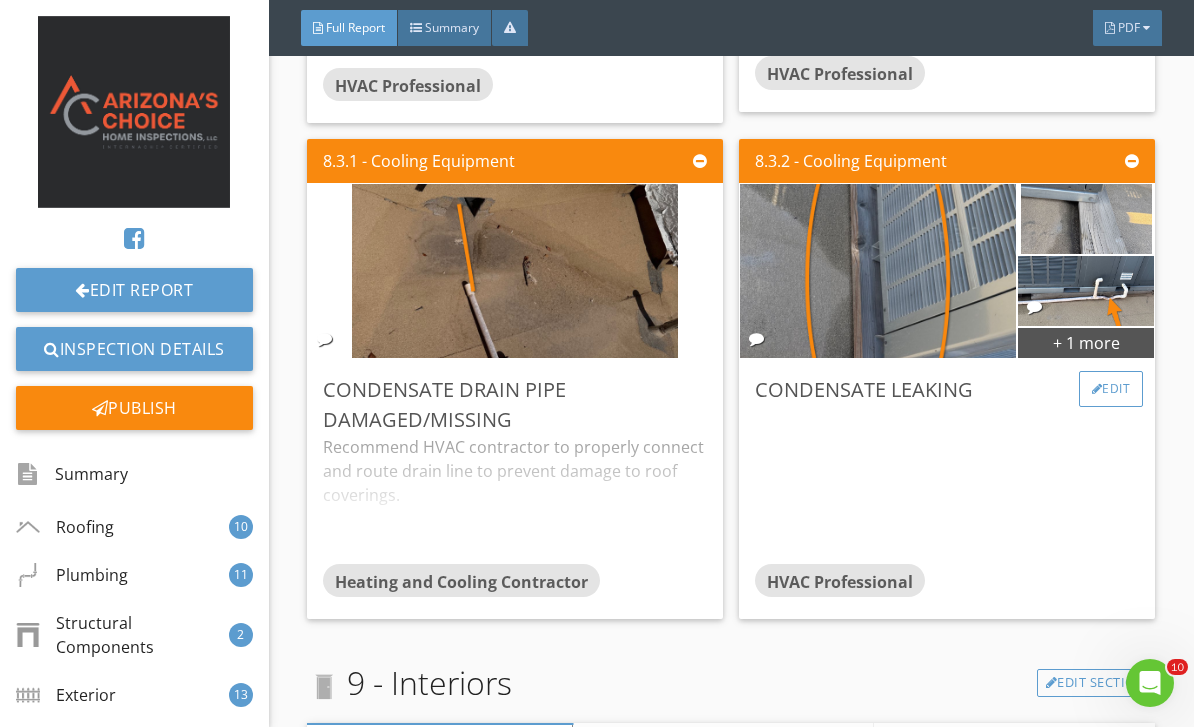 click on "Edit" at bounding box center [1111, 389] 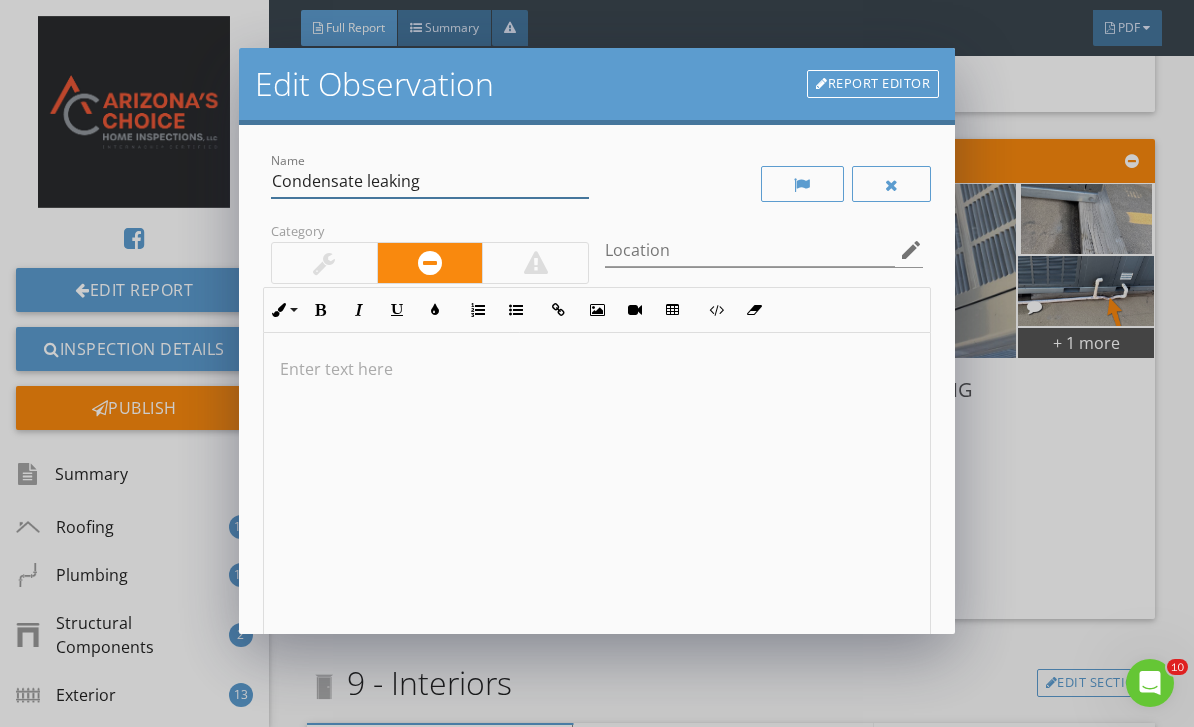 click on "Condensate leaking" at bounding box center (430, 181) 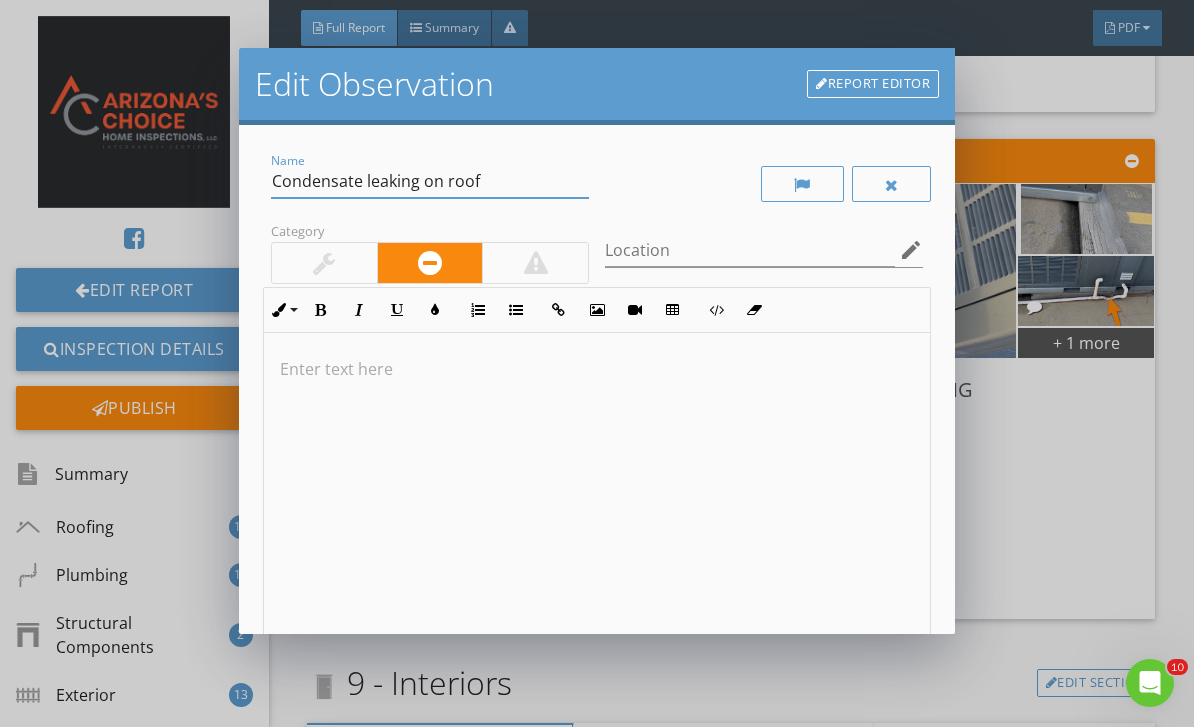 type on "Condensate leaking on roof" 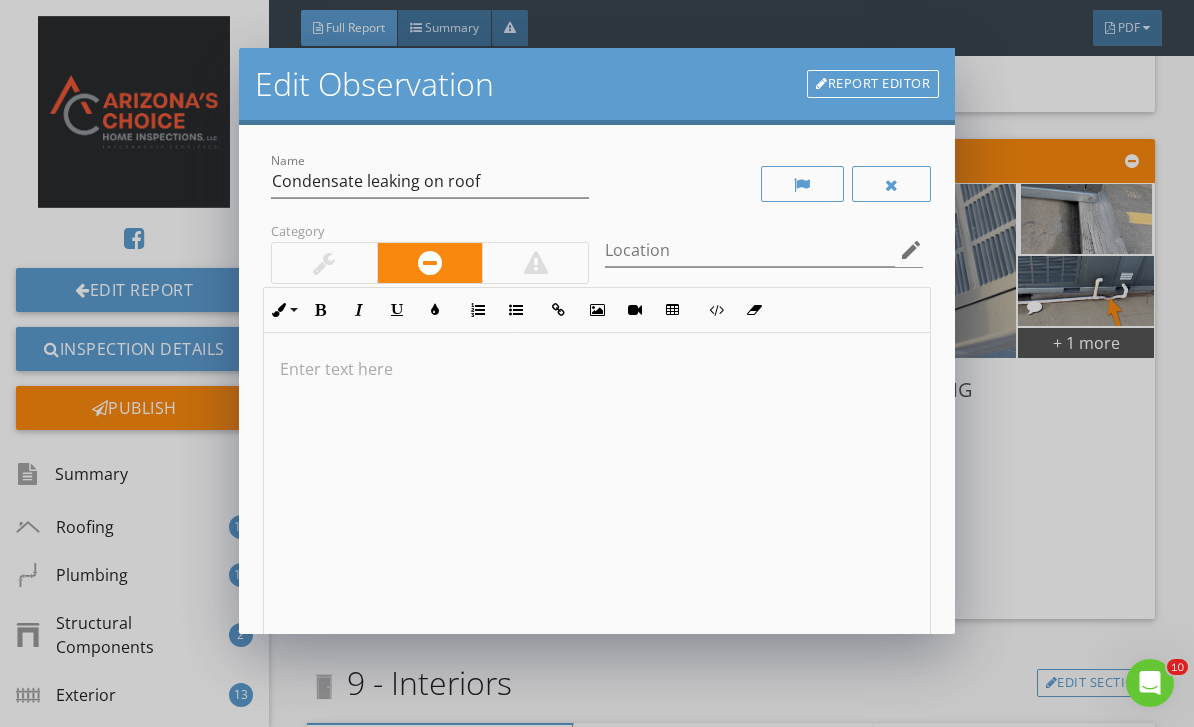 type 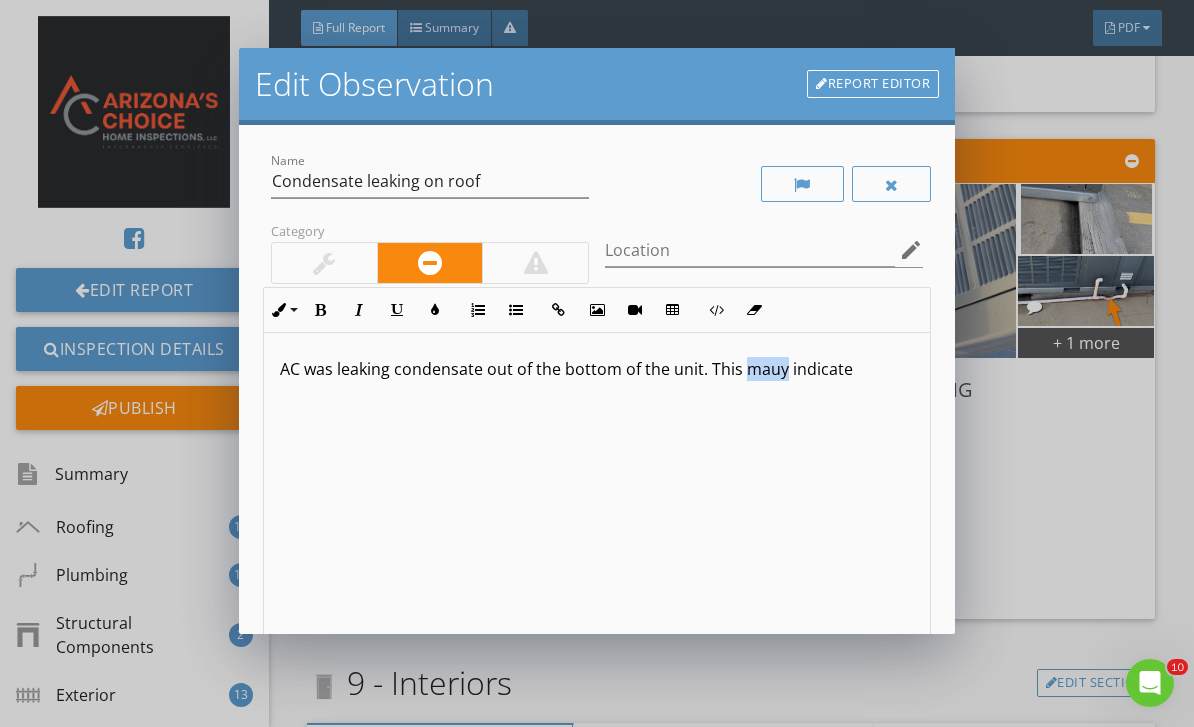 click on "AC was leaking condensate out of the bottom of the unit. This mauy indicate" at bounding box center [597, 369] 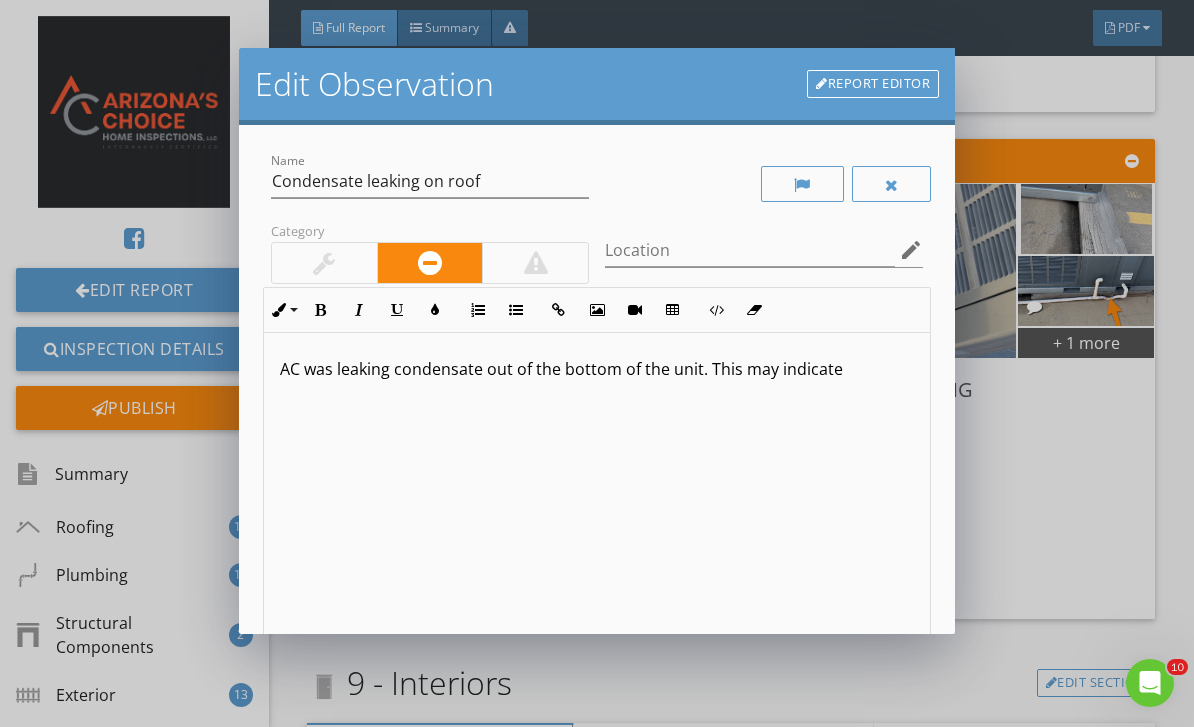 click on "AC was leaking condensate out of the bottom of the unit. This may indicate" at bounding box center [597, 369] 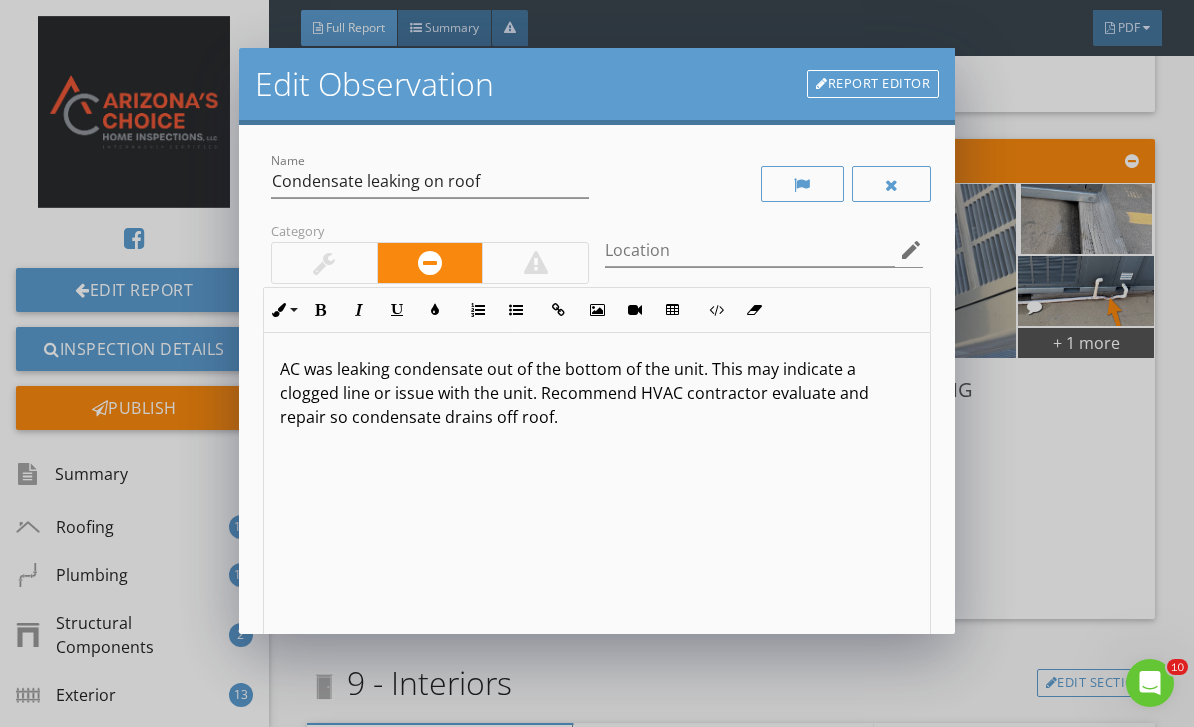click on "AC was leaking condensate out of the bottom of the unit. This may indicate a clogged line or issue with the unit. Recommend HVAC contractor evaluate and repair so condensate drains off roof." at bounding box center (597, 393) 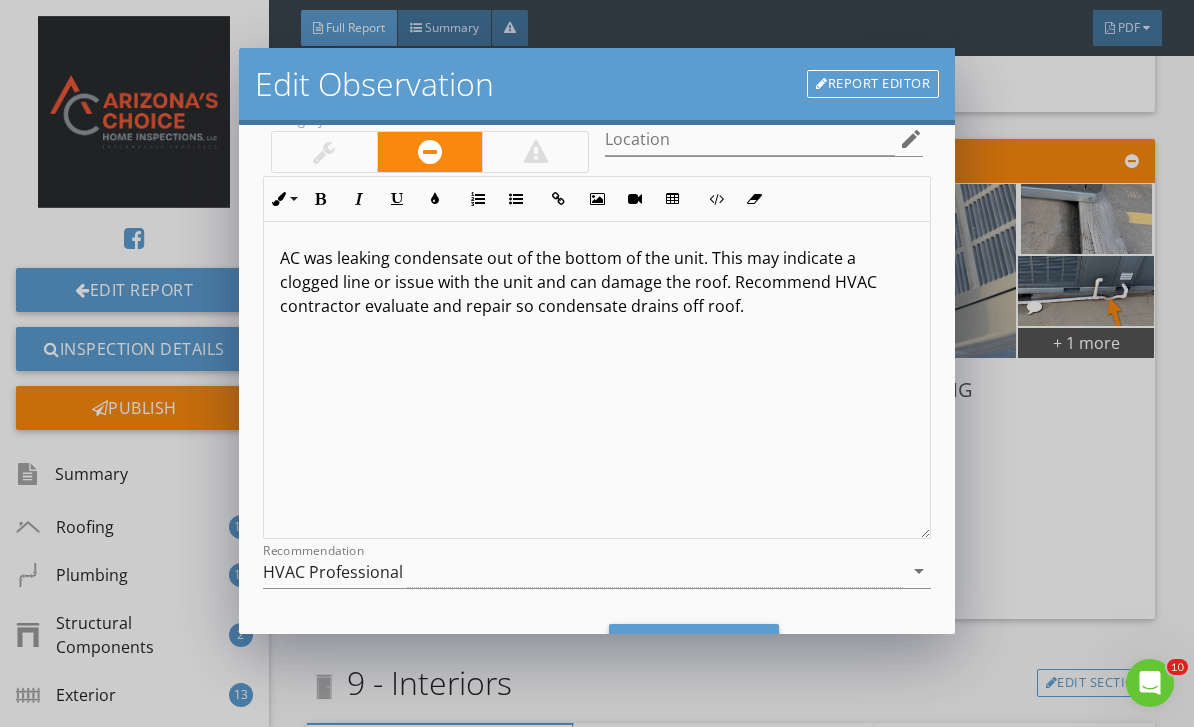scroll, scrollTop: 118, scrollLeft: 0, axis: vertical 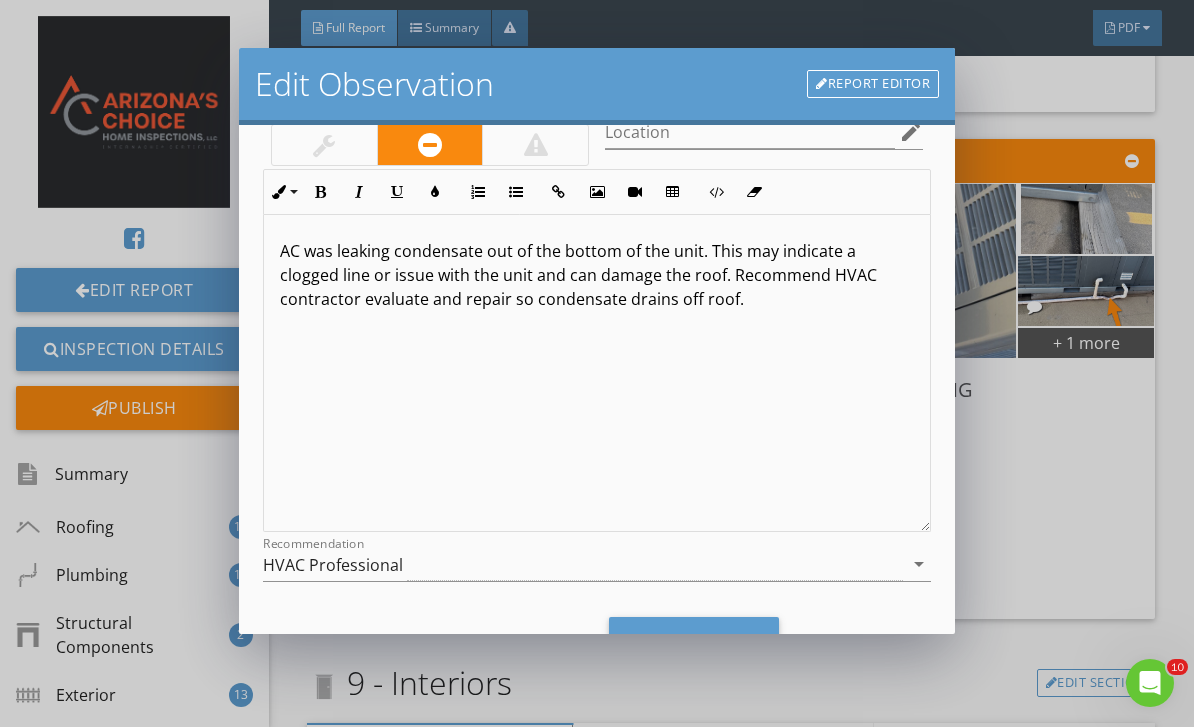 click on "AC was leaking condensate out of the bottom of the unit. This may indicate a clogged line or issue with the unit and can damage the roof. Recommend HVAC contractor evaluate and repair so condensate drains off roof." at bounding box center [597, 373] 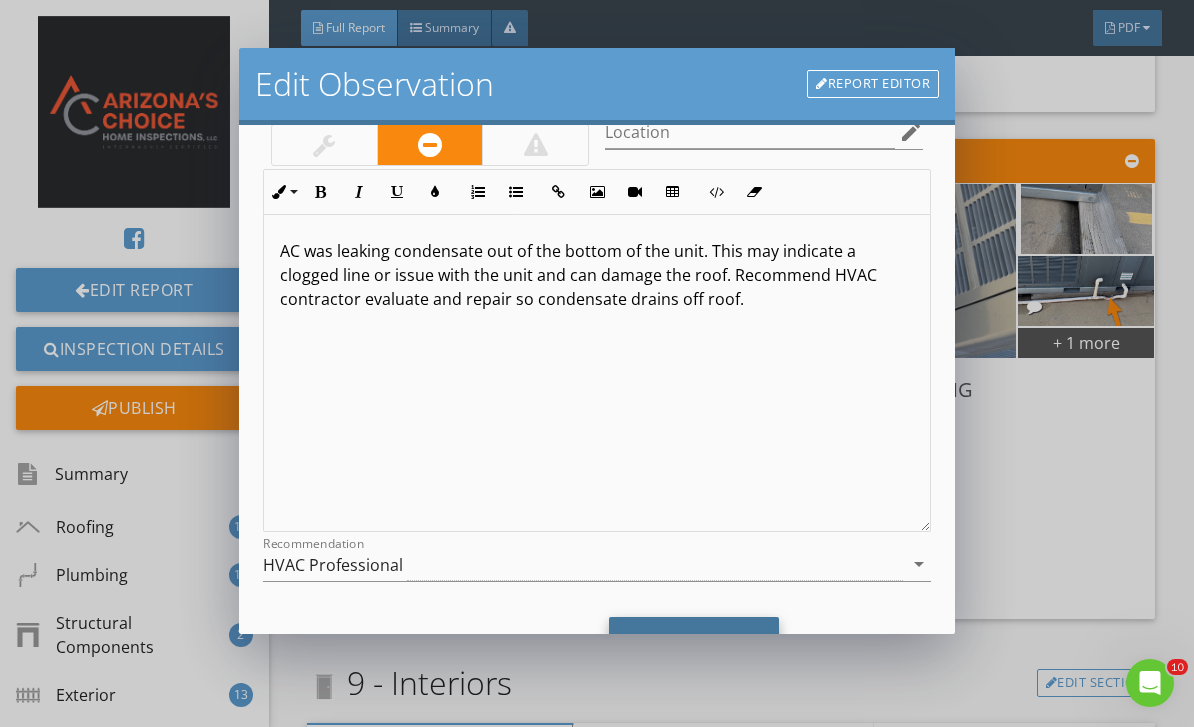 click on "Save Changes" at bounding box center (694, 644) 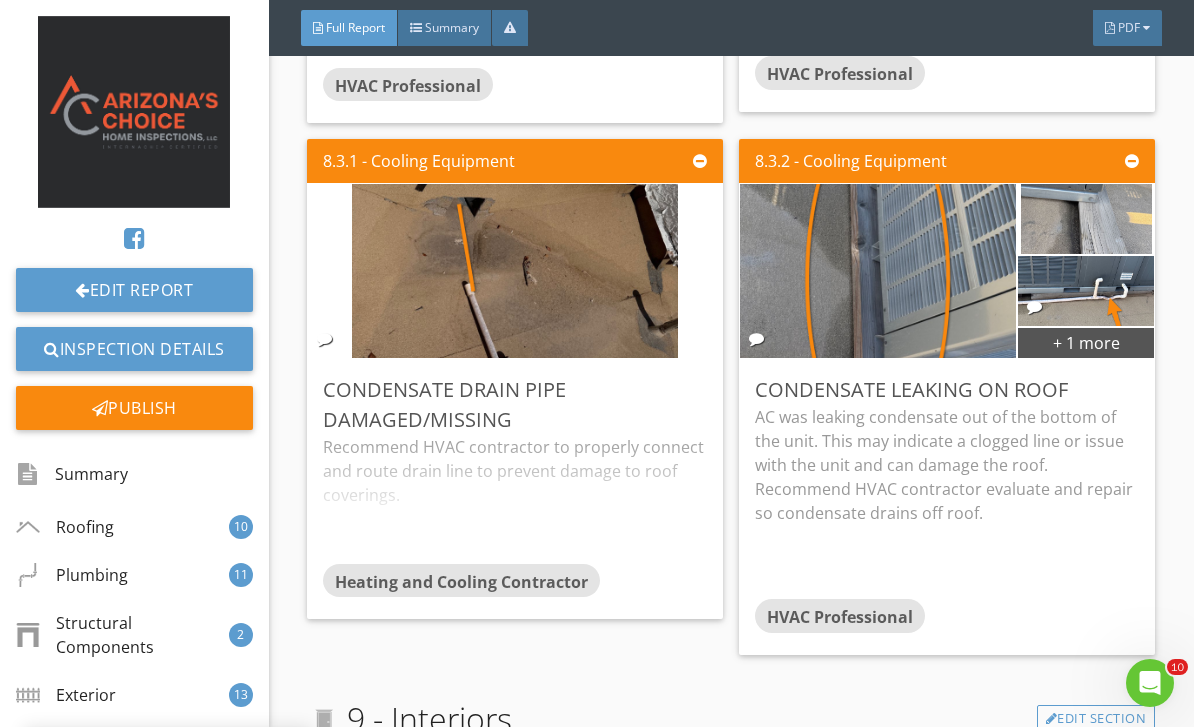 scroll, scrollTop: 0, scrollLeft: 0, axis: both 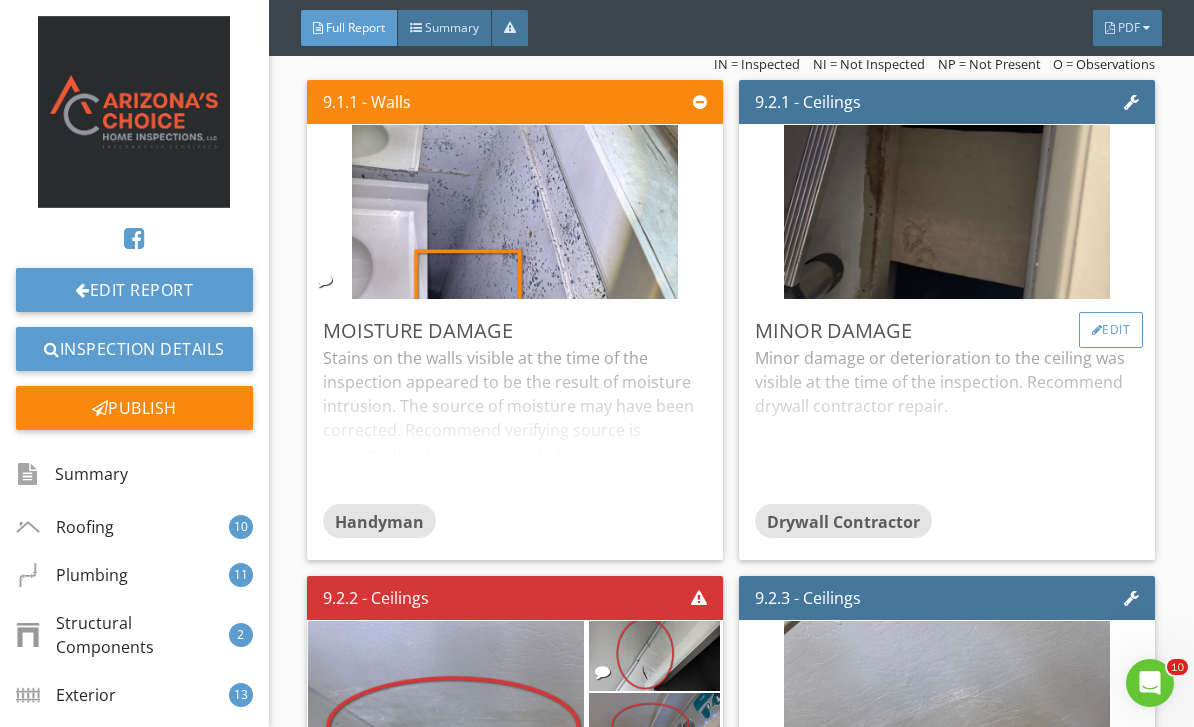 click on "Edit" at bounding box center (1111, 330) 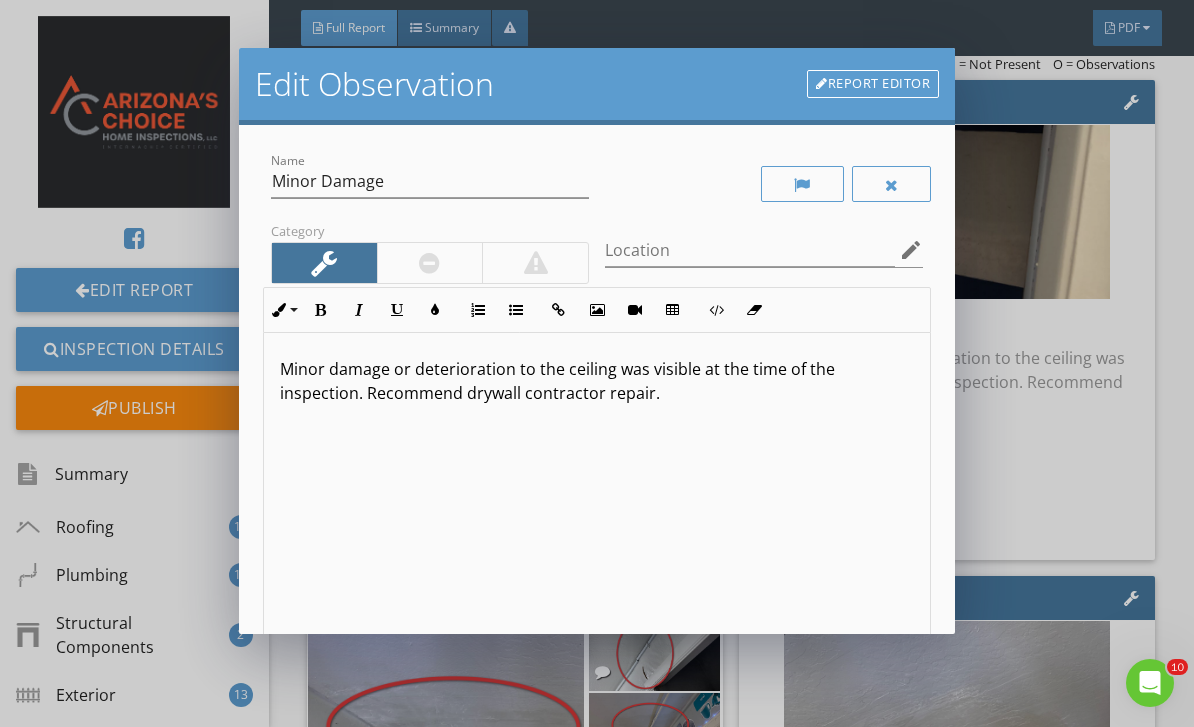 click on "Minor damage or deterioration to the ceiling was visible at the time of the inspection. Recommend drywall contractor repair." at bounding box center (597, 381) 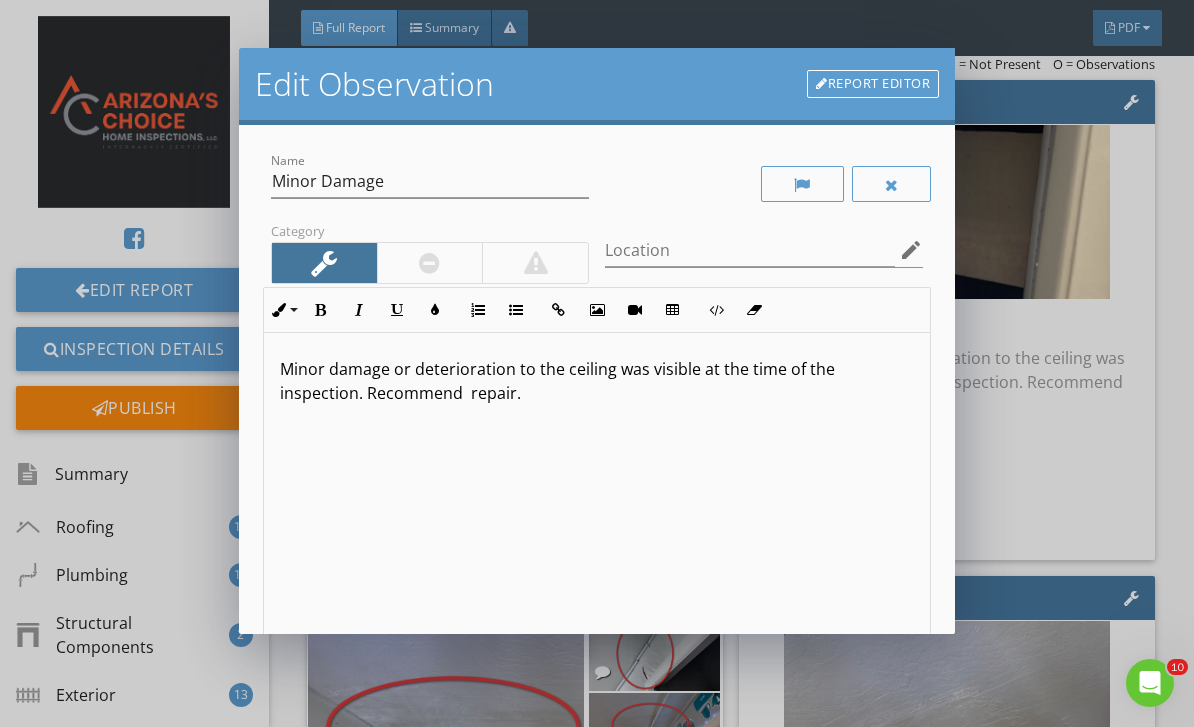type 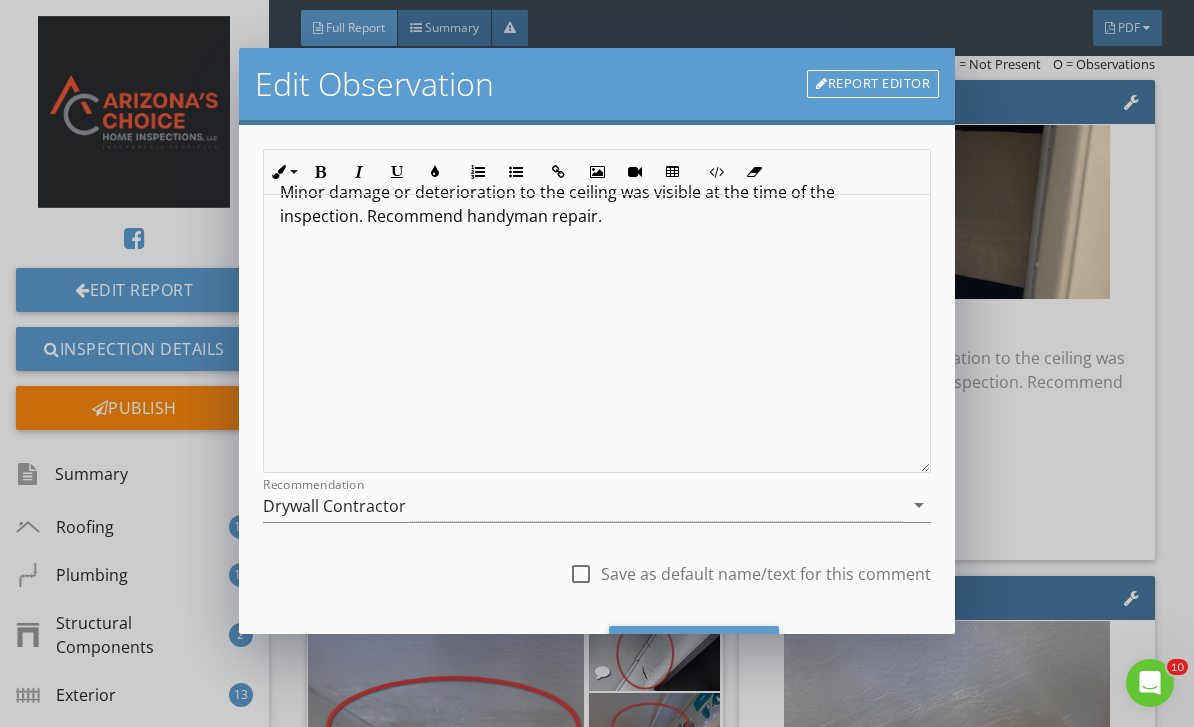 scroll, scrollTop: 221, scrollLeft: 0, axis: vertical 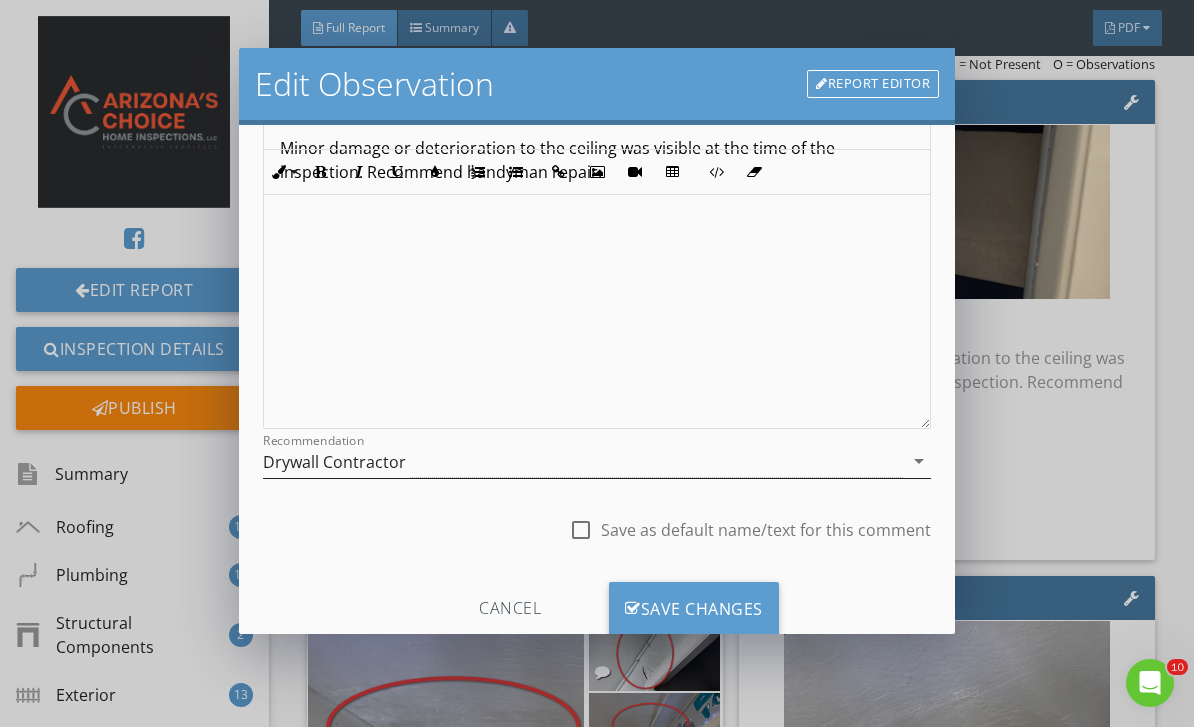 click on "Drywall Contractor" at bounding box center (583, 461) 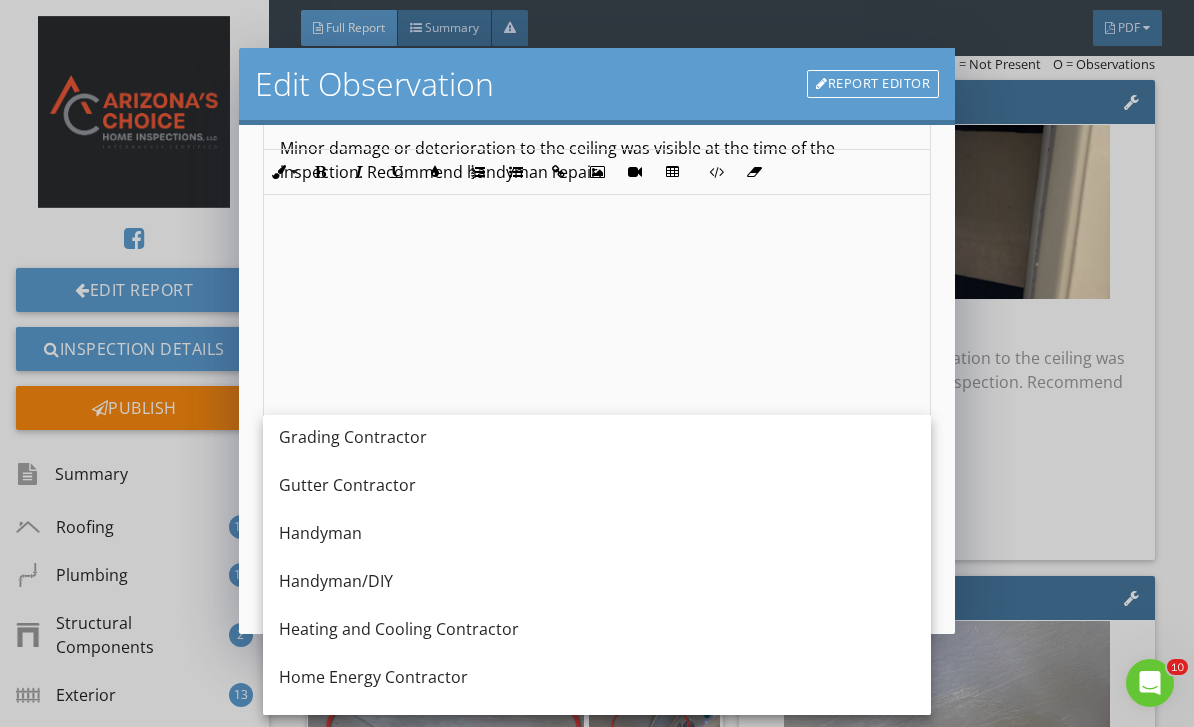 scroll, scrollTop: 1247, scrollLeft: 0, axis: vertical 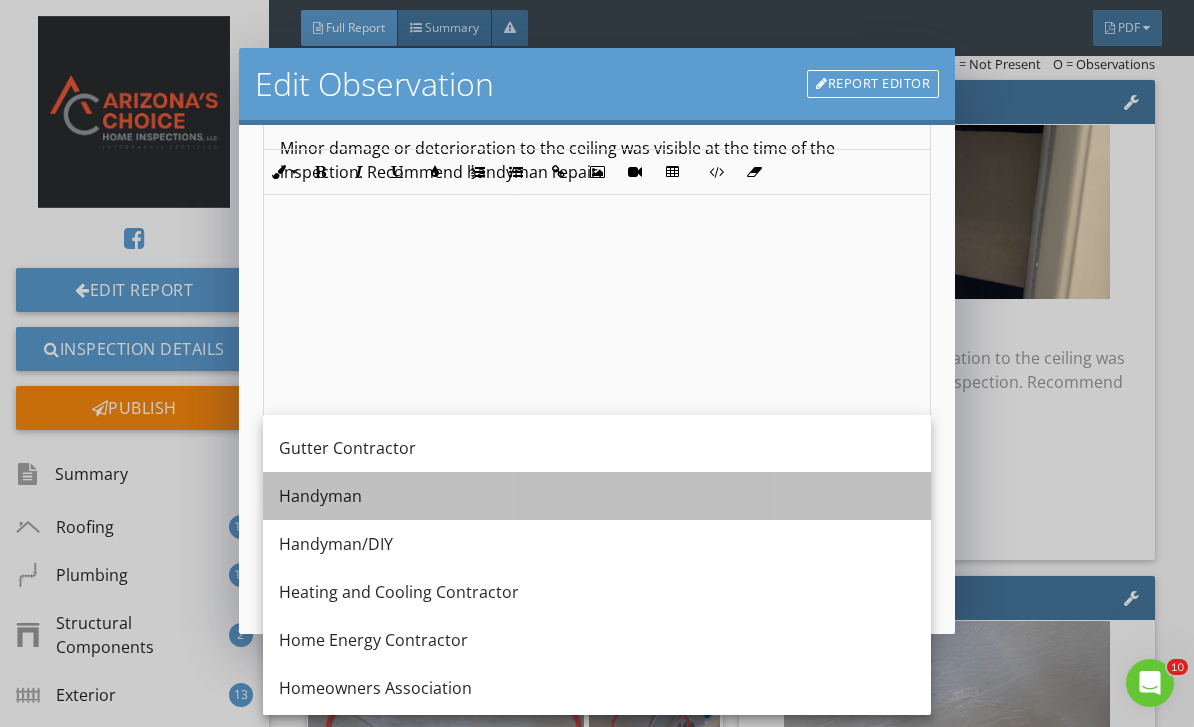 click on "Handyman" at bounding box center [597, 496] 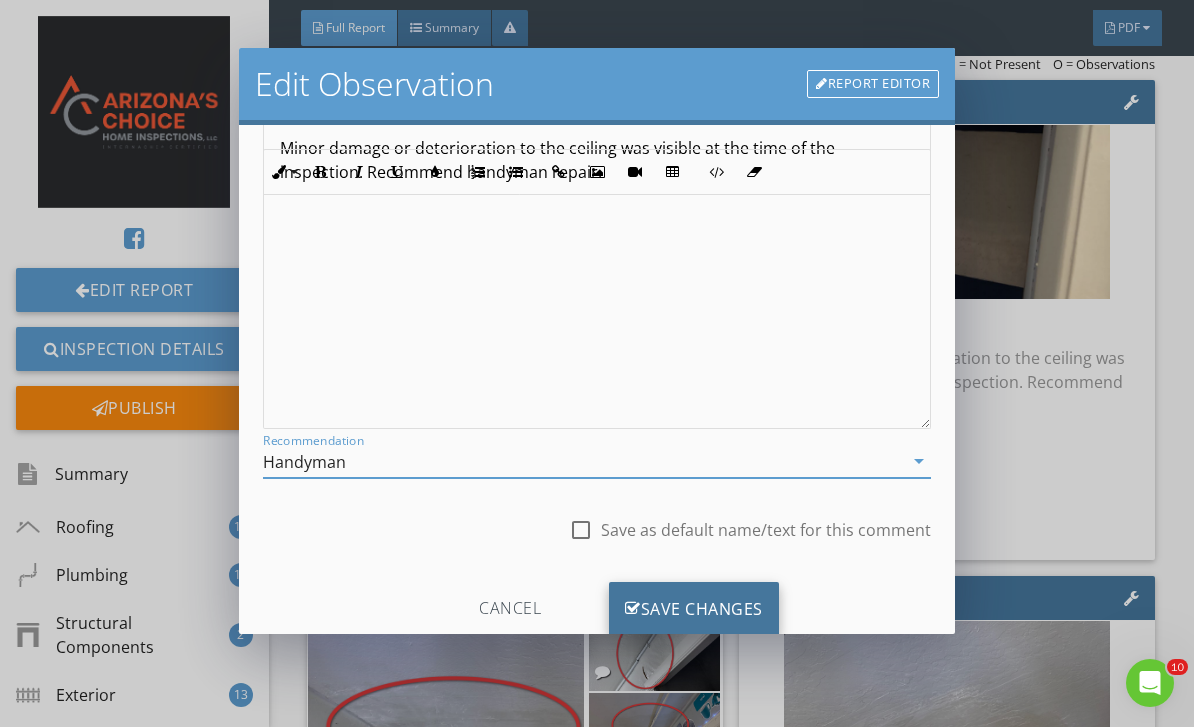 click on "Save Changes" at bounding box center (694, 609) 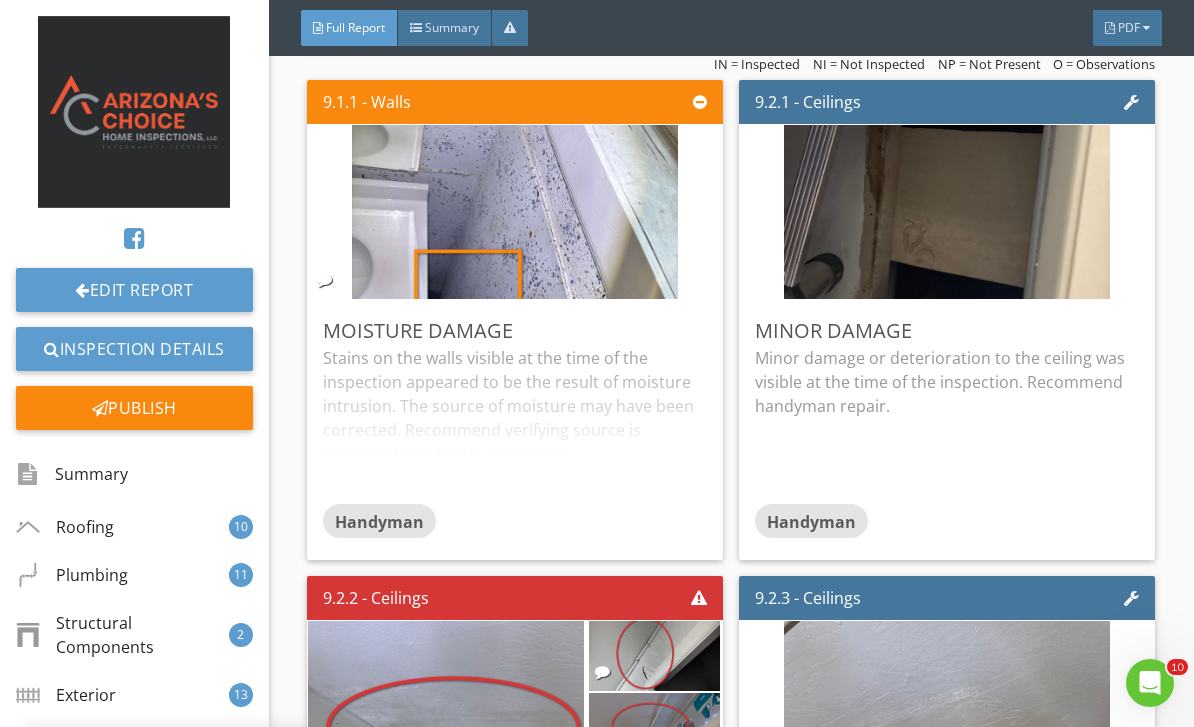 scroll, scrollTop: 0, scrollLeft: 0, axis: both 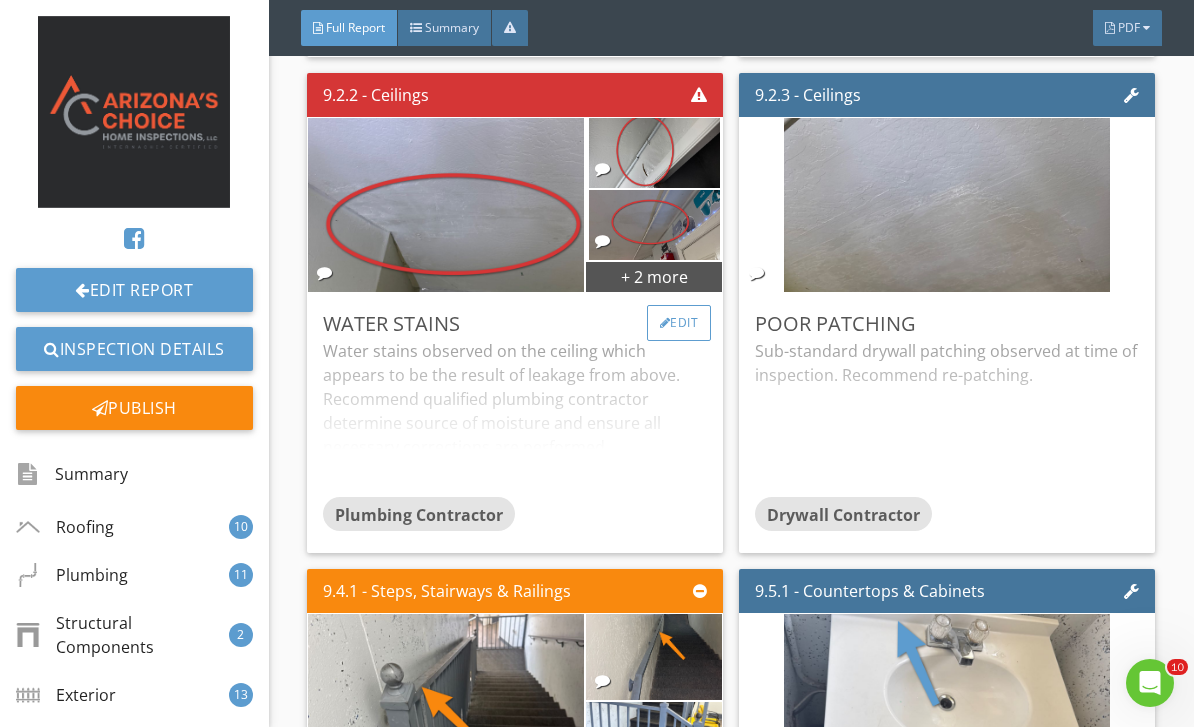 click on "Edit" at bounding box center (679, 323) 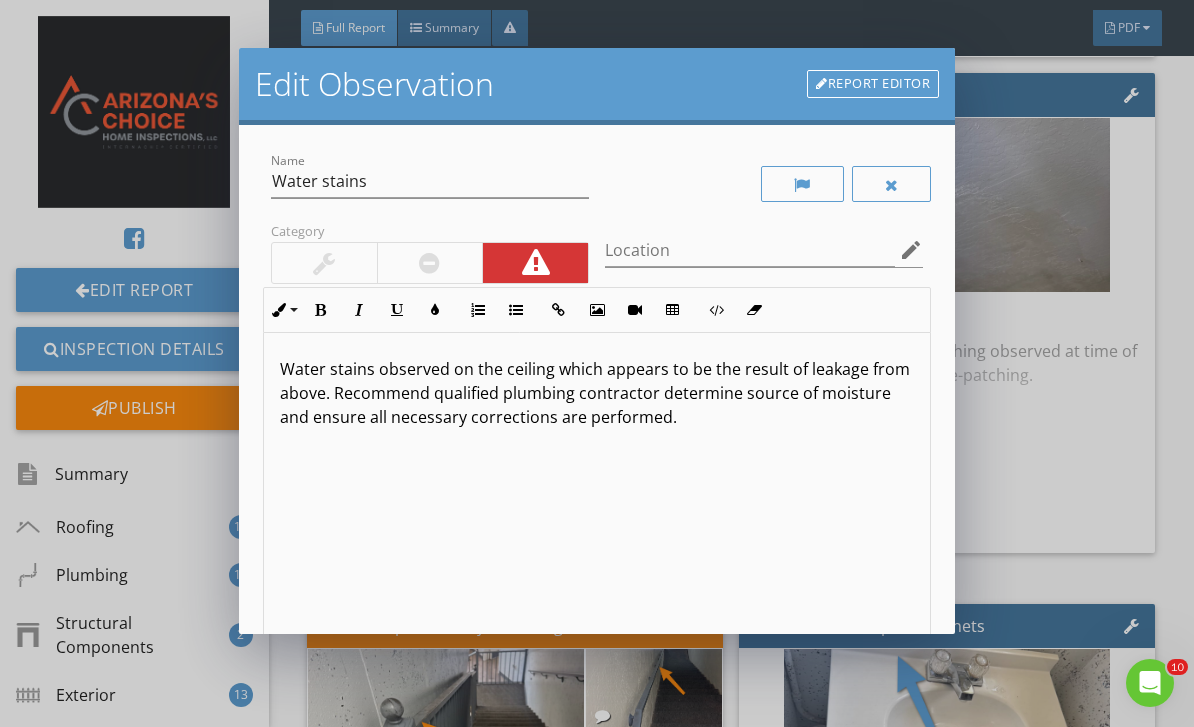 click on "Water stains observed on the ceiling which appears to be the result of leakage from above. Recommend qualified plumbing contractor determine source of moisture and ensure all necessary corrections are performed." at bounding box center [597, 393] 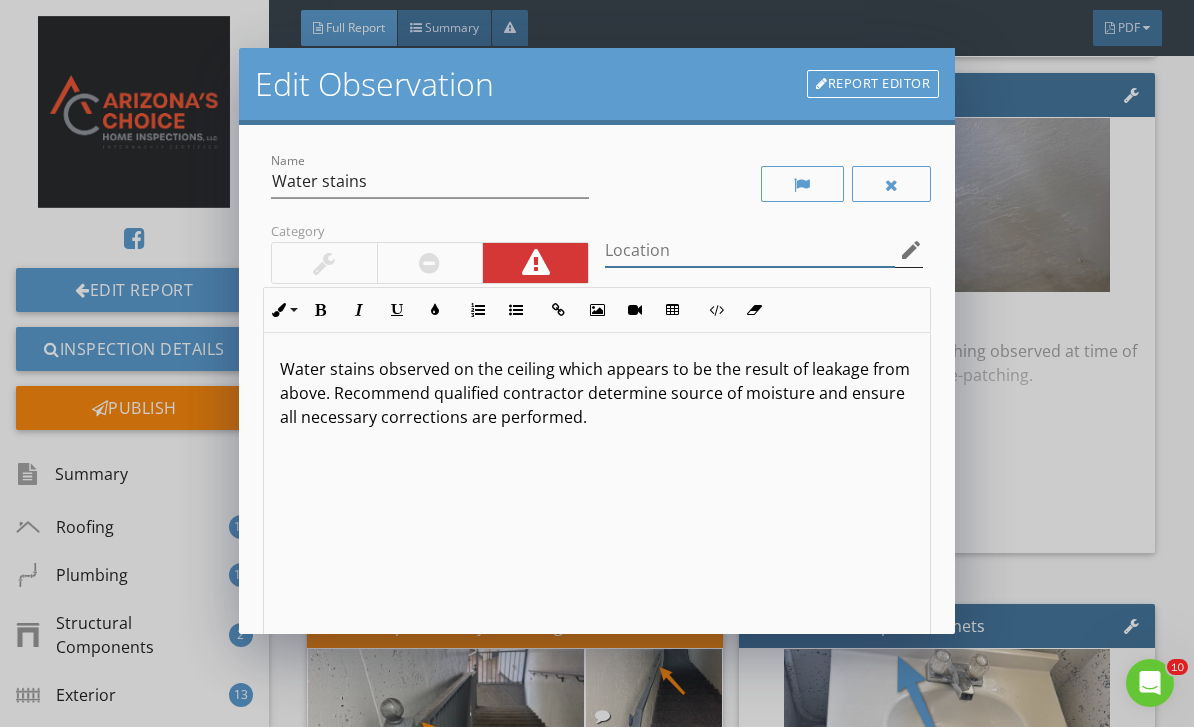 click at bounding box center (750, 250) 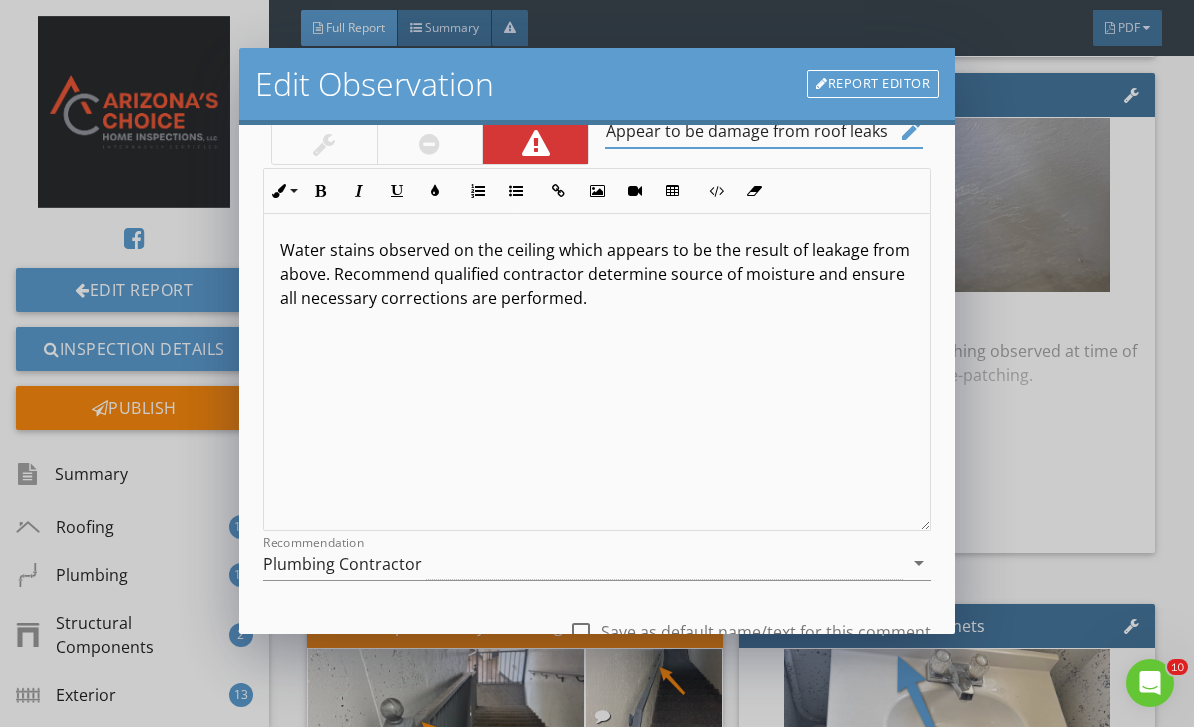 scroll, scrollTop: 136, scrollLeft: 0, axis: vertical 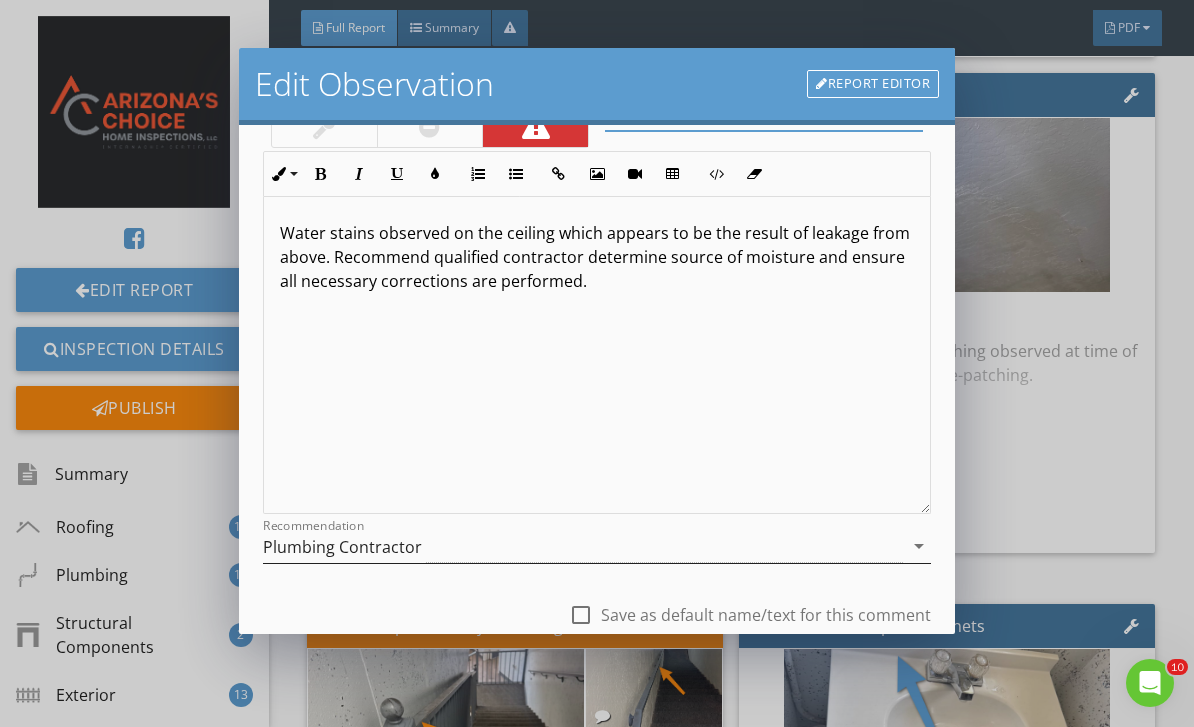 type on "Appear to be damage from roof leaks" 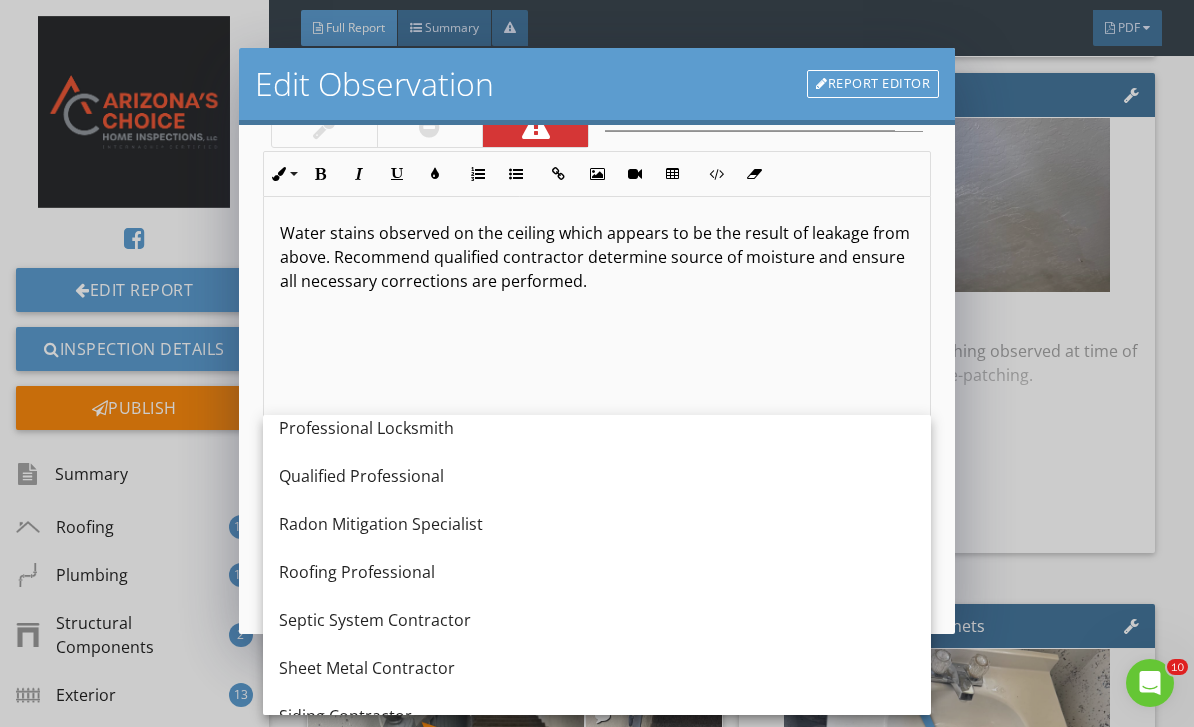 scroll, scrollTop: 2293, scrollLeft: 0, axis: vertical 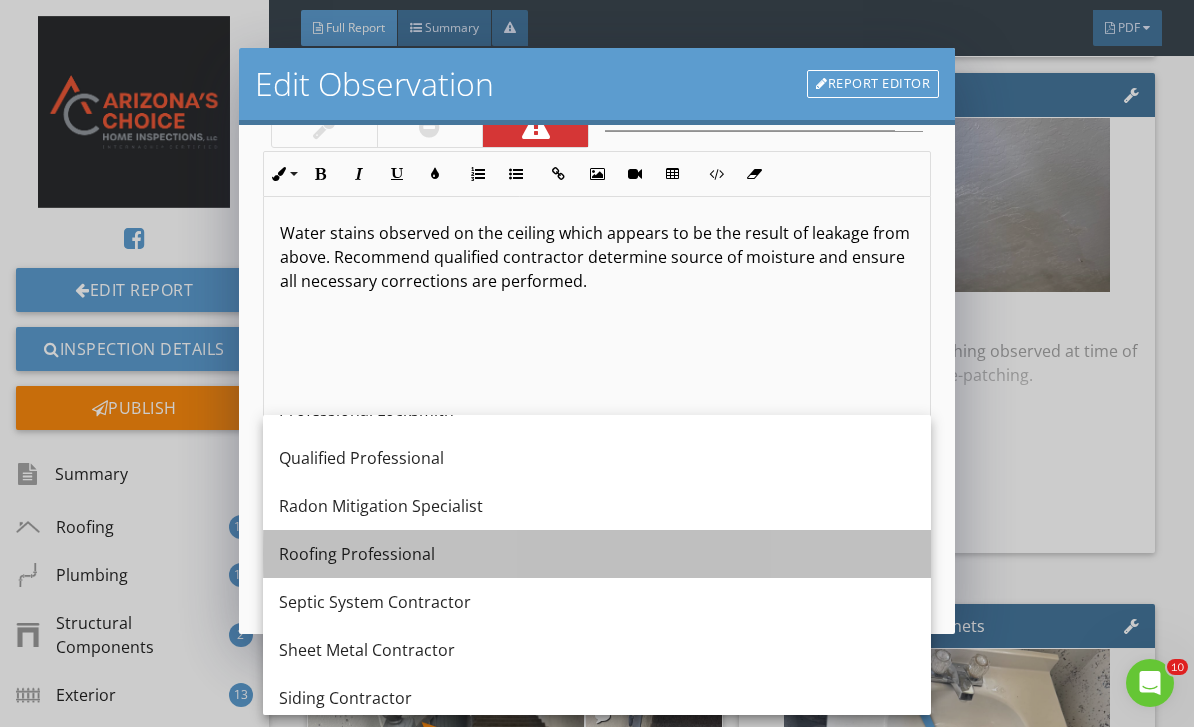 click on "Roofing Professional" at bounding box center [597, 554] 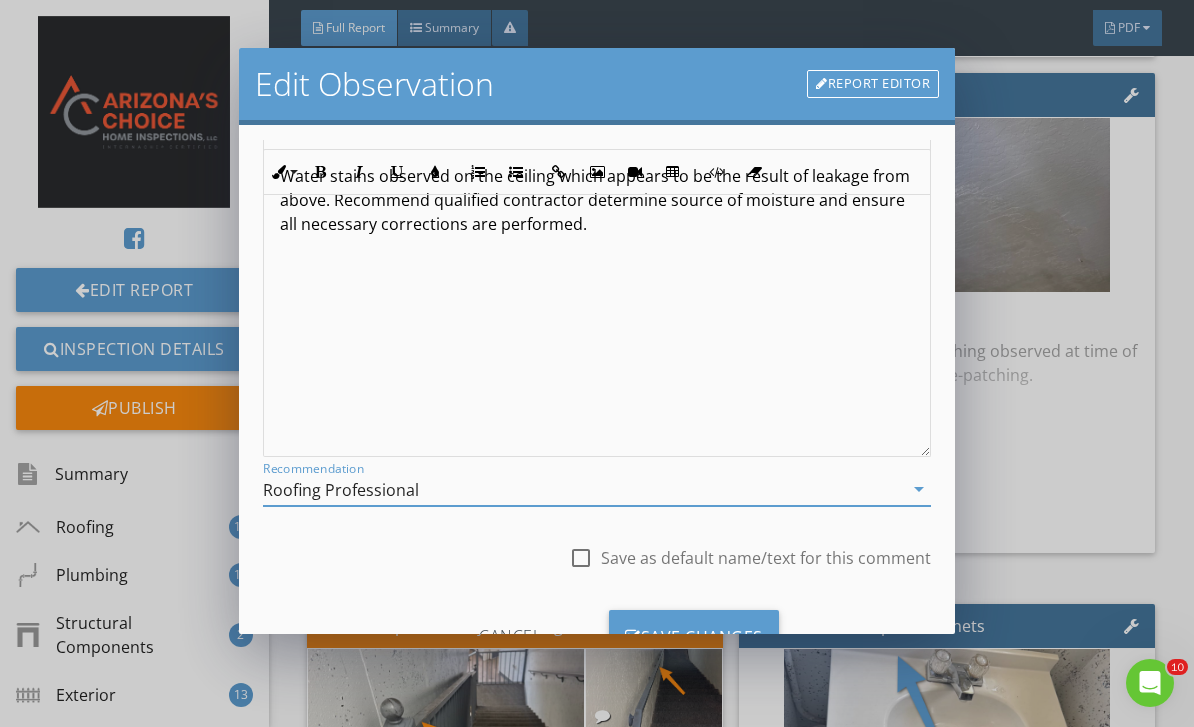 scroll, scrollTop: 207, scrollLeft: 0, axis: vertical 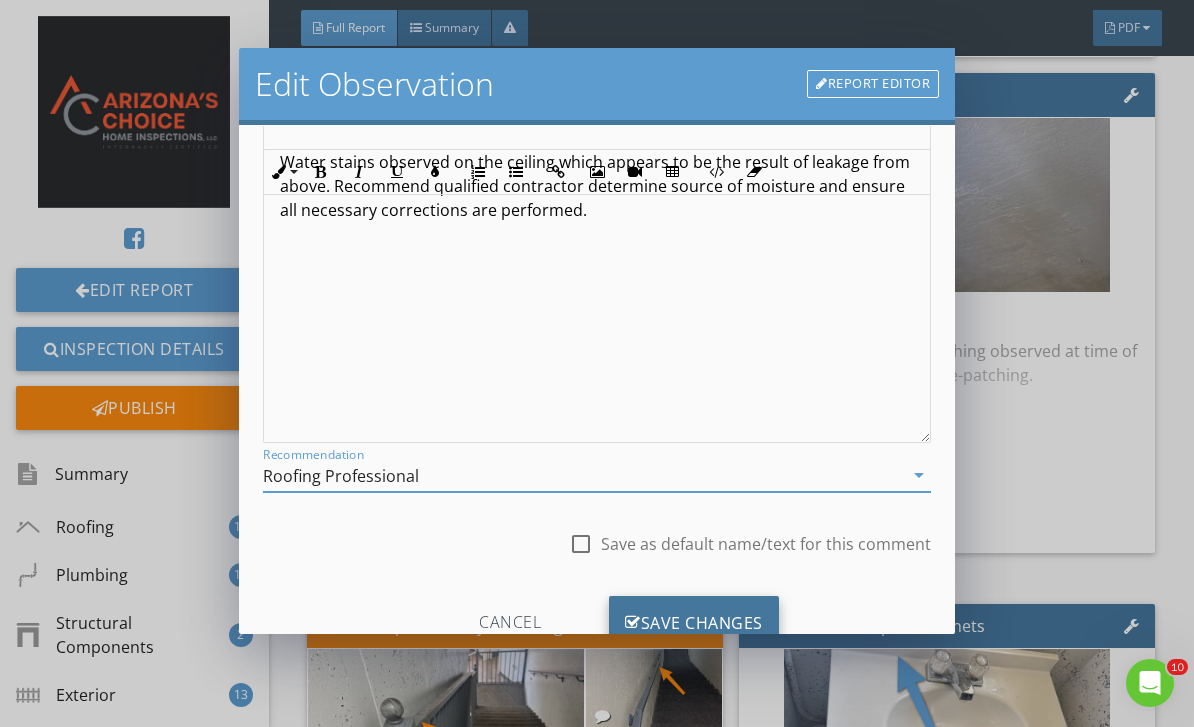 click on "Save Changes" at bounding box center [694, 623] 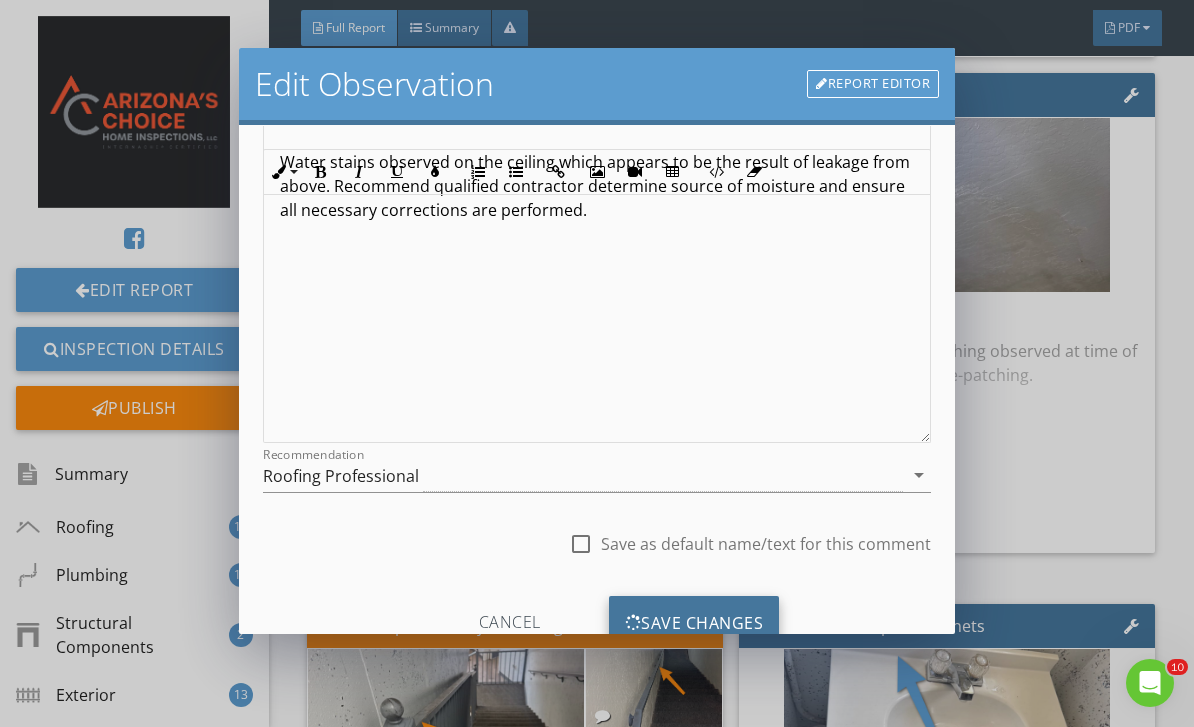 scroll, scrollTop: 0, scrollLeft: 0, axis: both 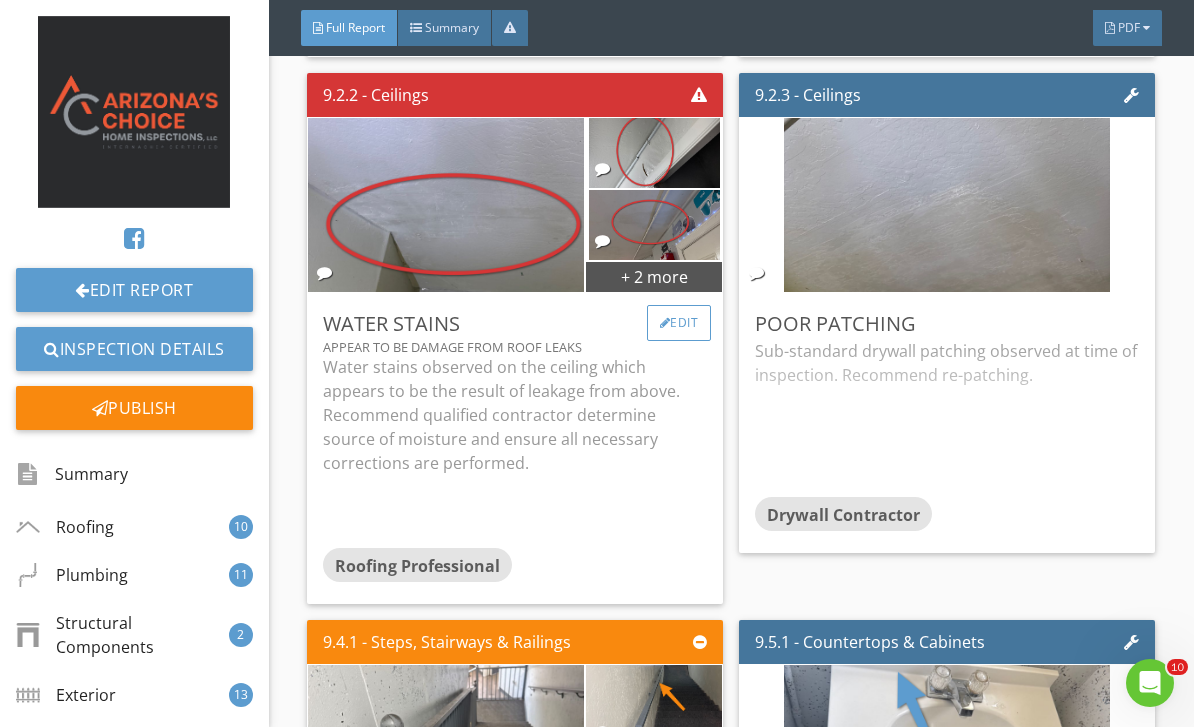click on "Edit" at bounding box center [679, 323] 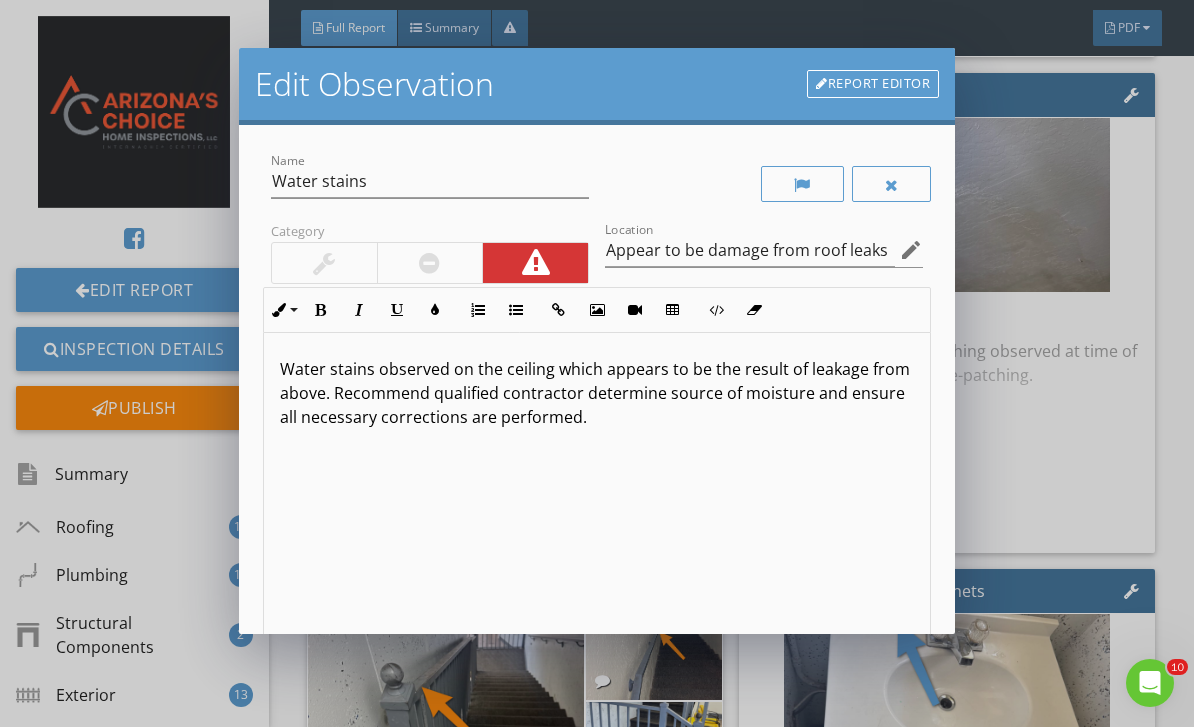 click on "Water stains observed on the ceiling which appears to be the result of leakage from above. Recommend qualified contractor determine source of moisture and ensure all necessary corrections are performed." at bounding box center (597, 393) 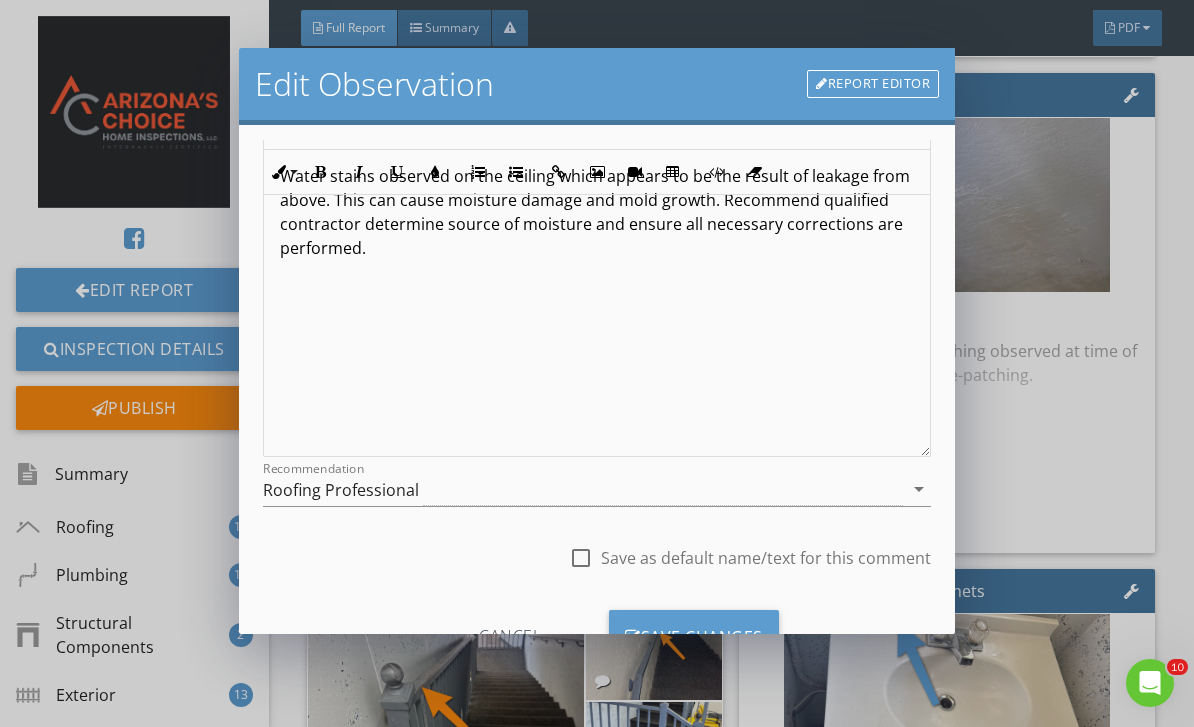 scroll, scrollTop: 209, scrollLeft: 0, axis: vertical 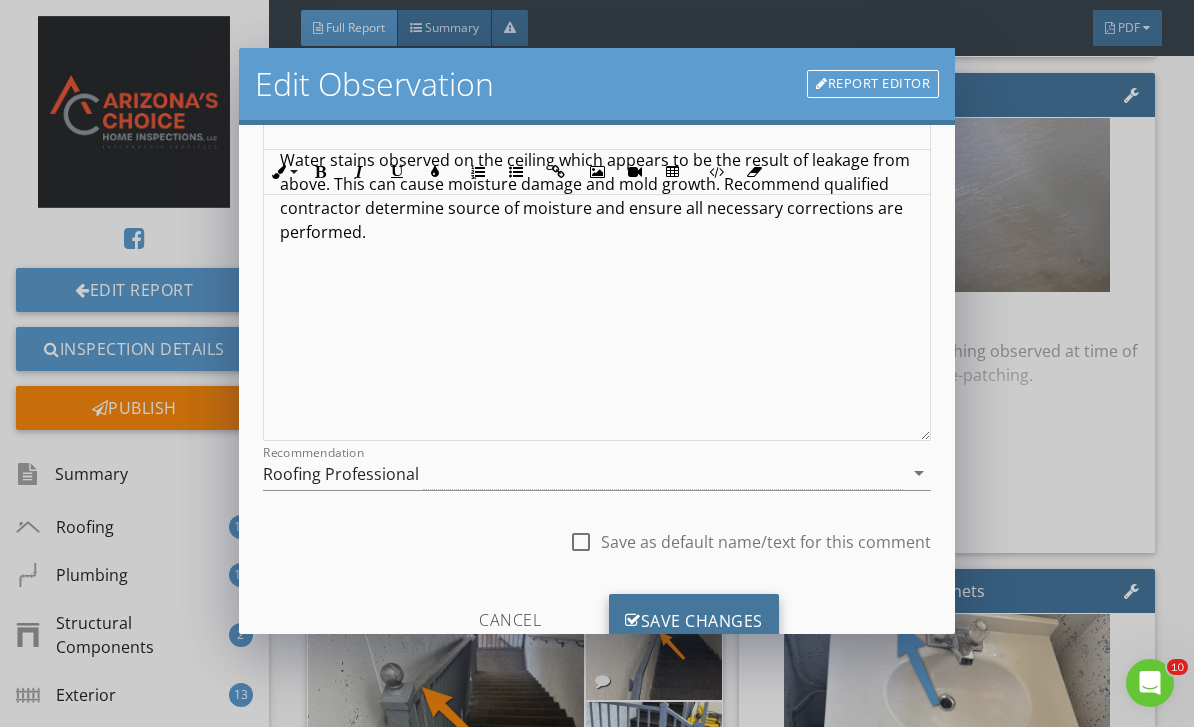 click on "Save Changes" at bounding box center [694, 621] 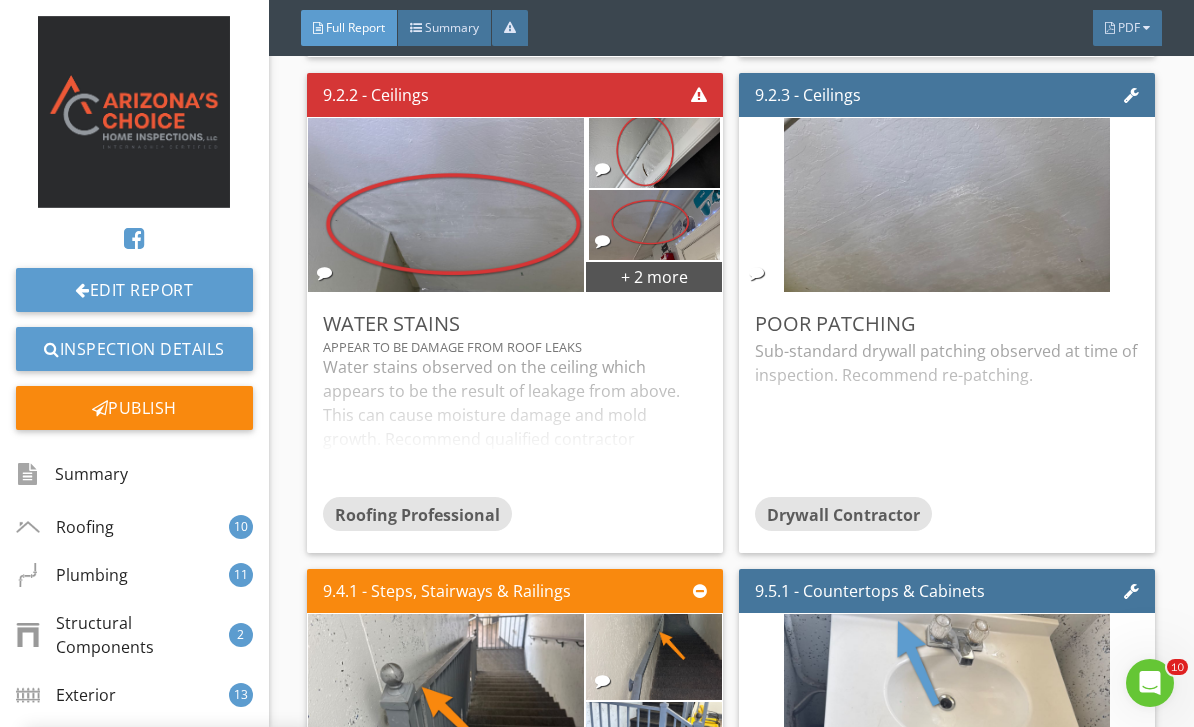 scroll, scrollTop: 0, scrollLeft: 0, axis: both 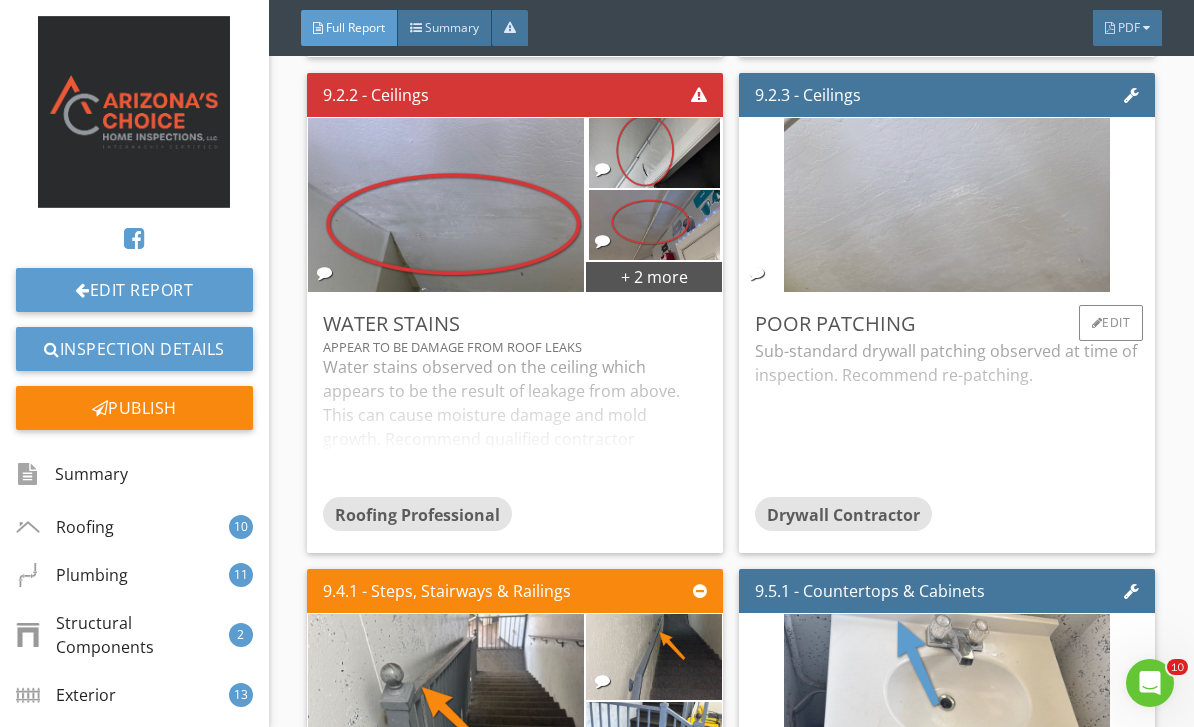 click at bounding box center [947, 204] 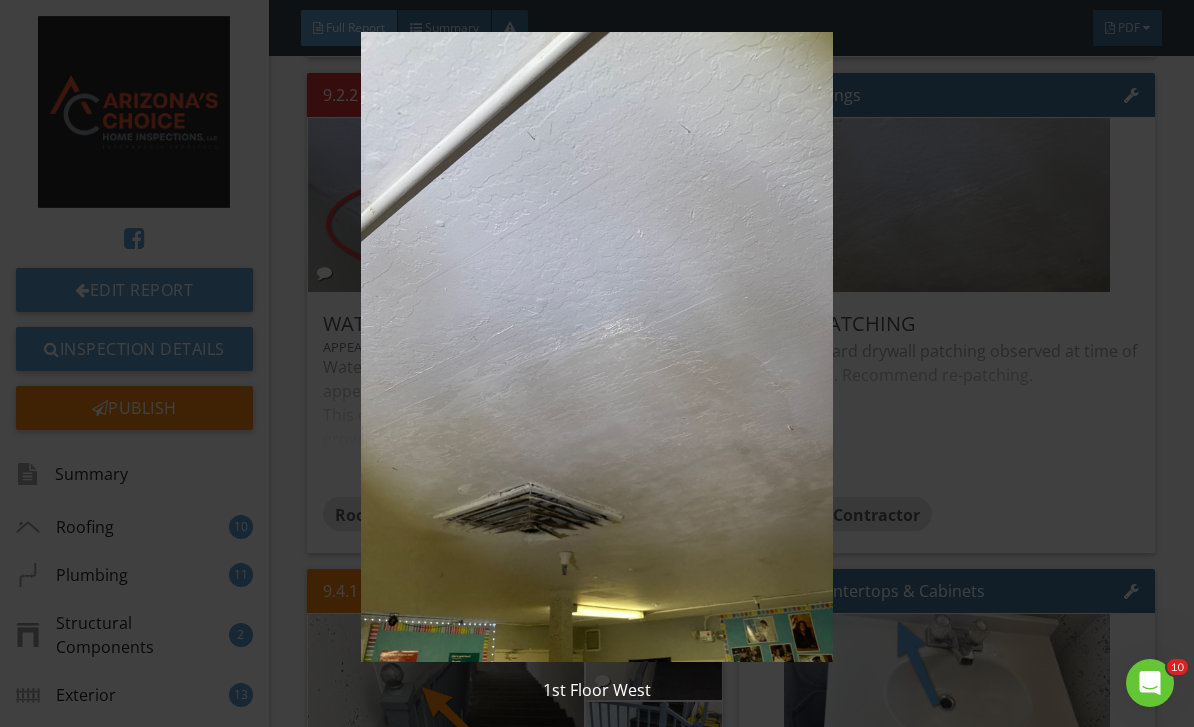 click at bounding box center [597, 347] 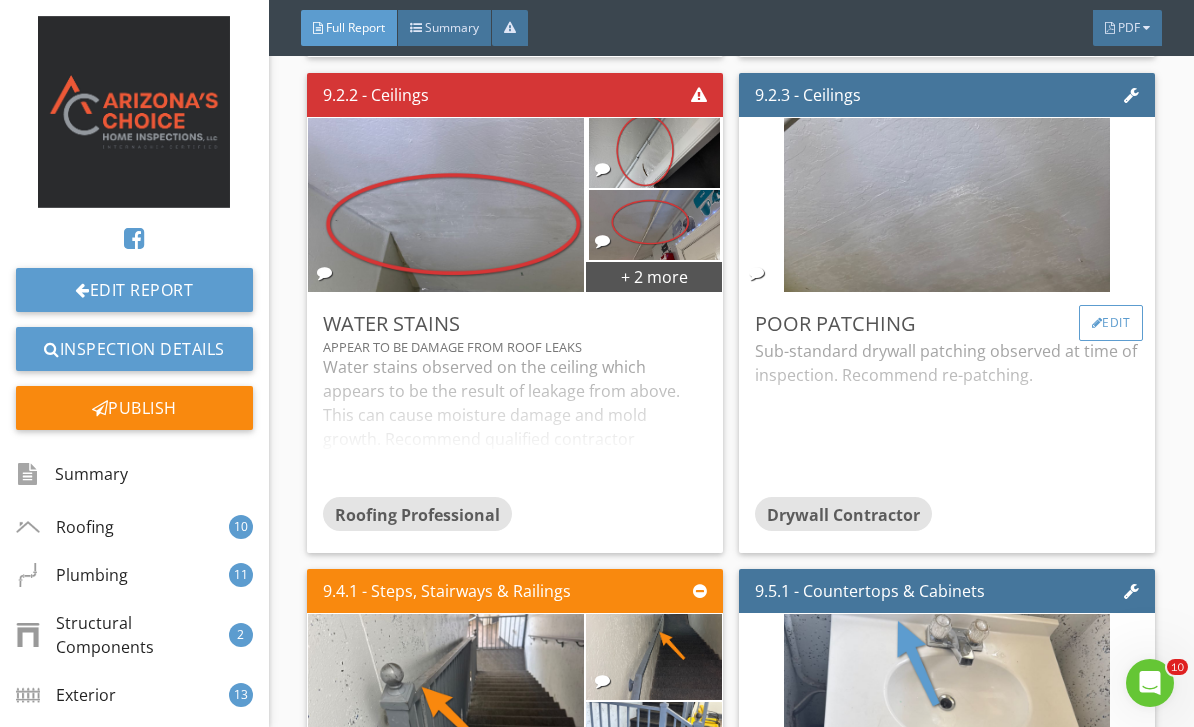 click on "Edit" at bounding box center [1111, 323] 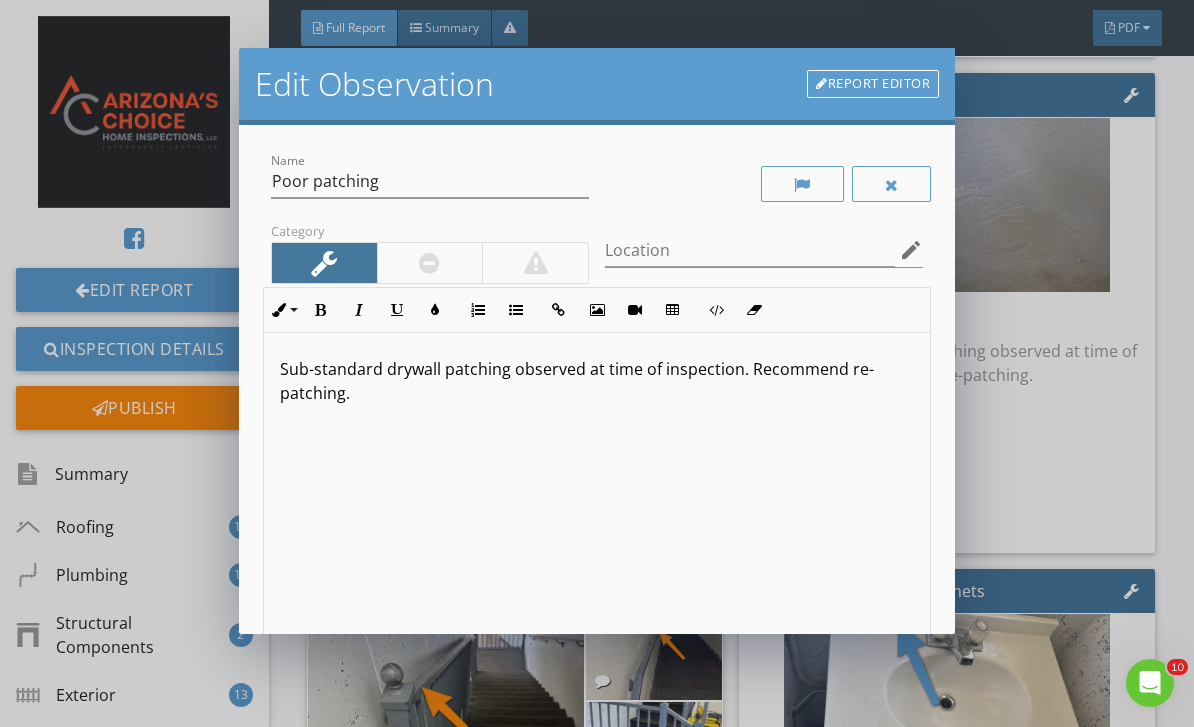 click on "Sub-standard drywall patching observed at time of inspection. Recommend re-patching." at bounding box center (597, 491) 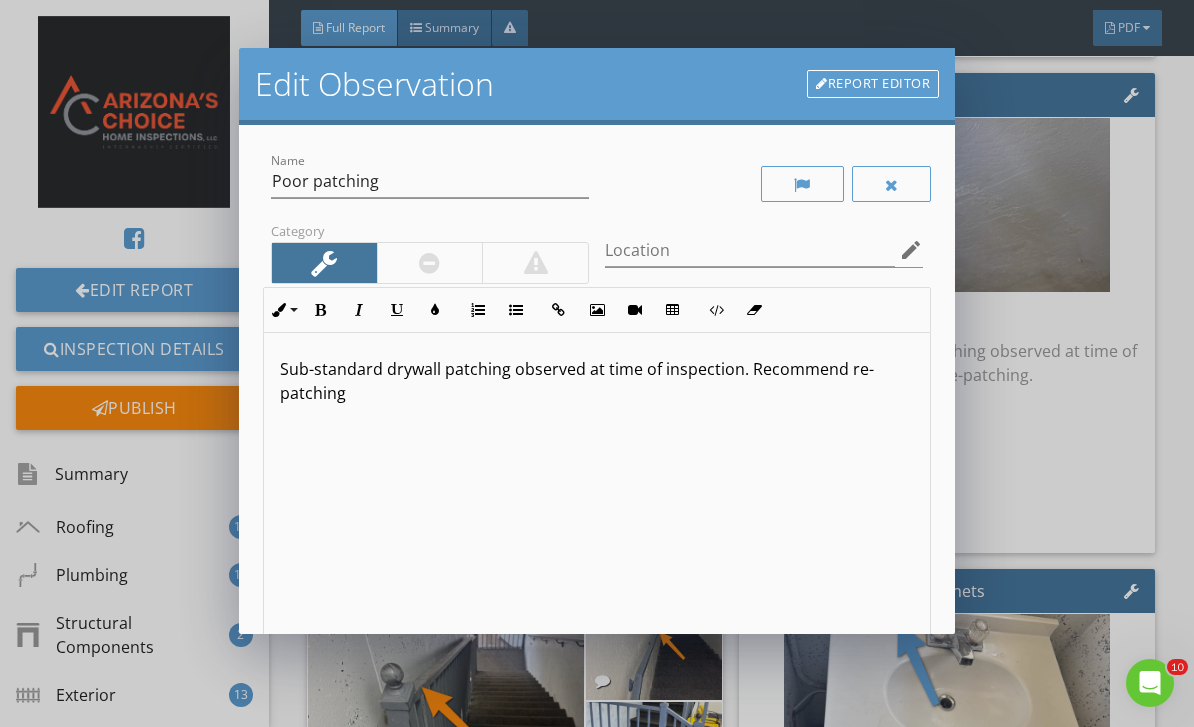 type 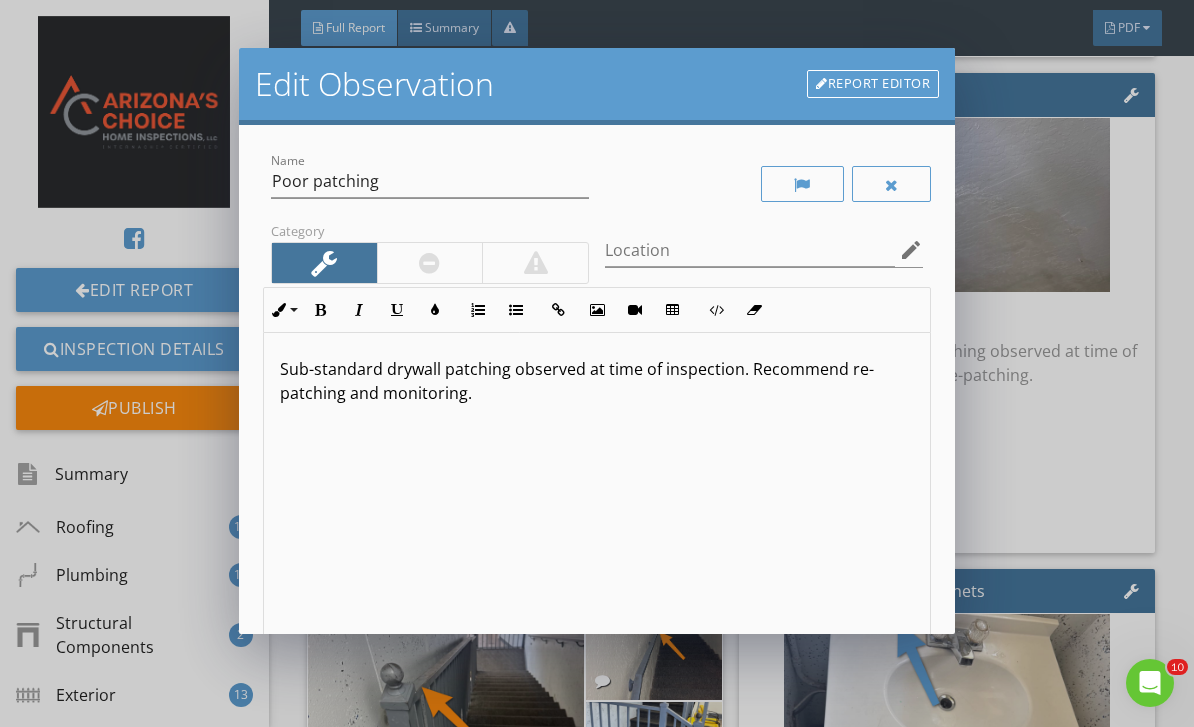 click on "Sub-standard drywall patching observed at time of inspection. Recommend re-patching and monitoring." at bounding box center [597, 381] 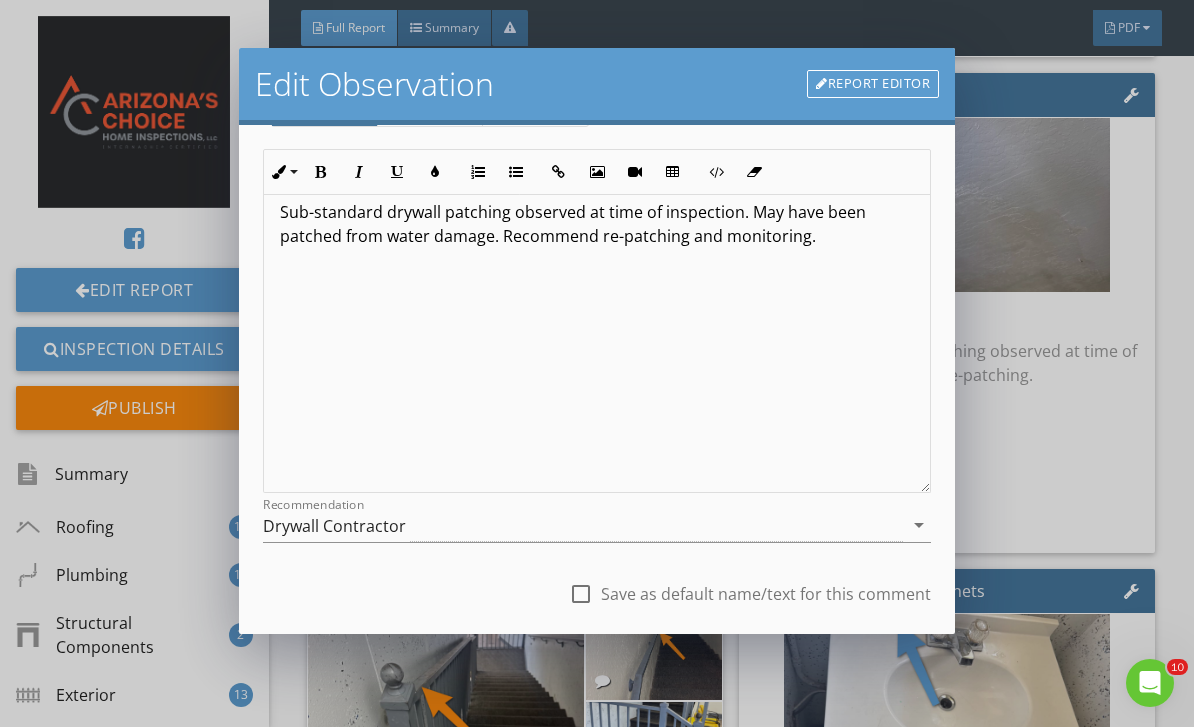 scroll, scrollTop: 153, scrollLeft: 0, axis: vertical 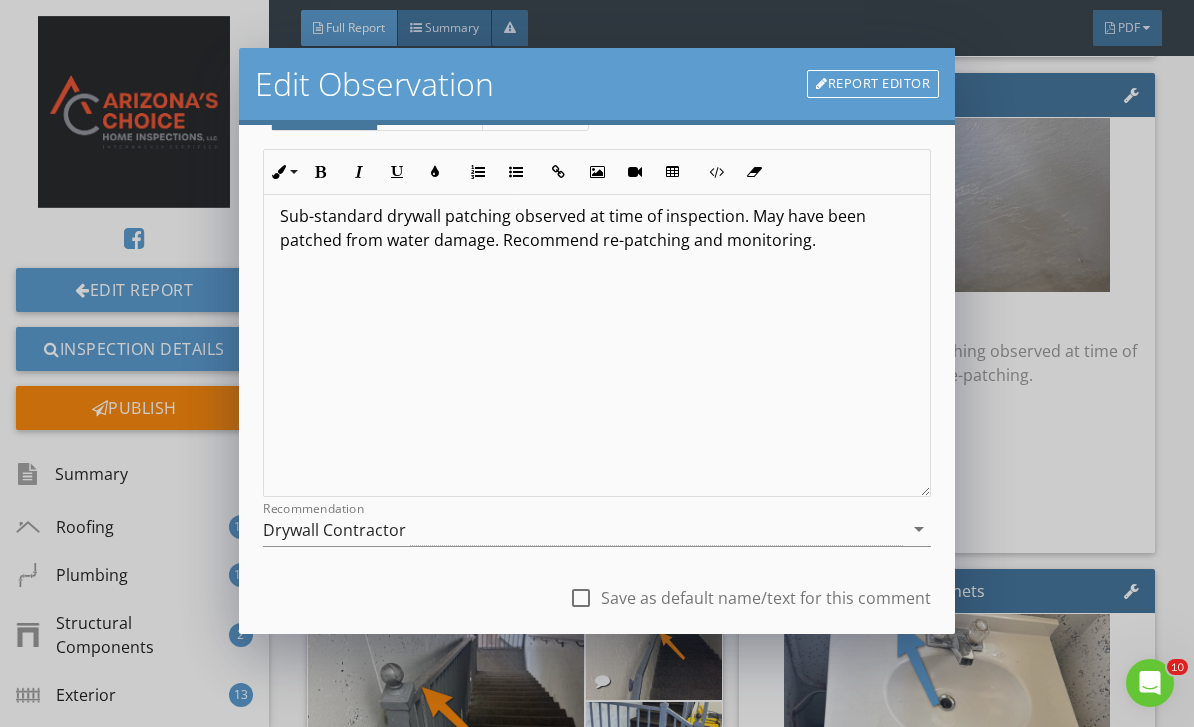 click on "Save Changes" at bounding box center [694, 677] 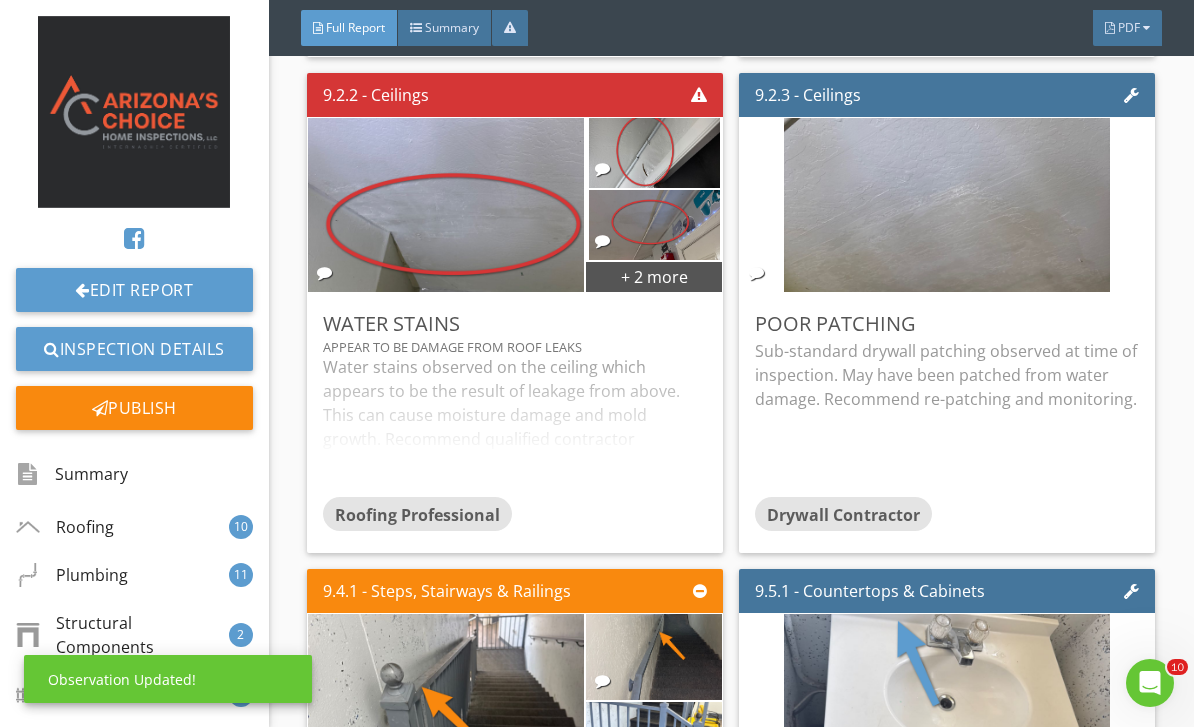 scroll, scrollTop: 0, scrollLeft: 0, axis: both 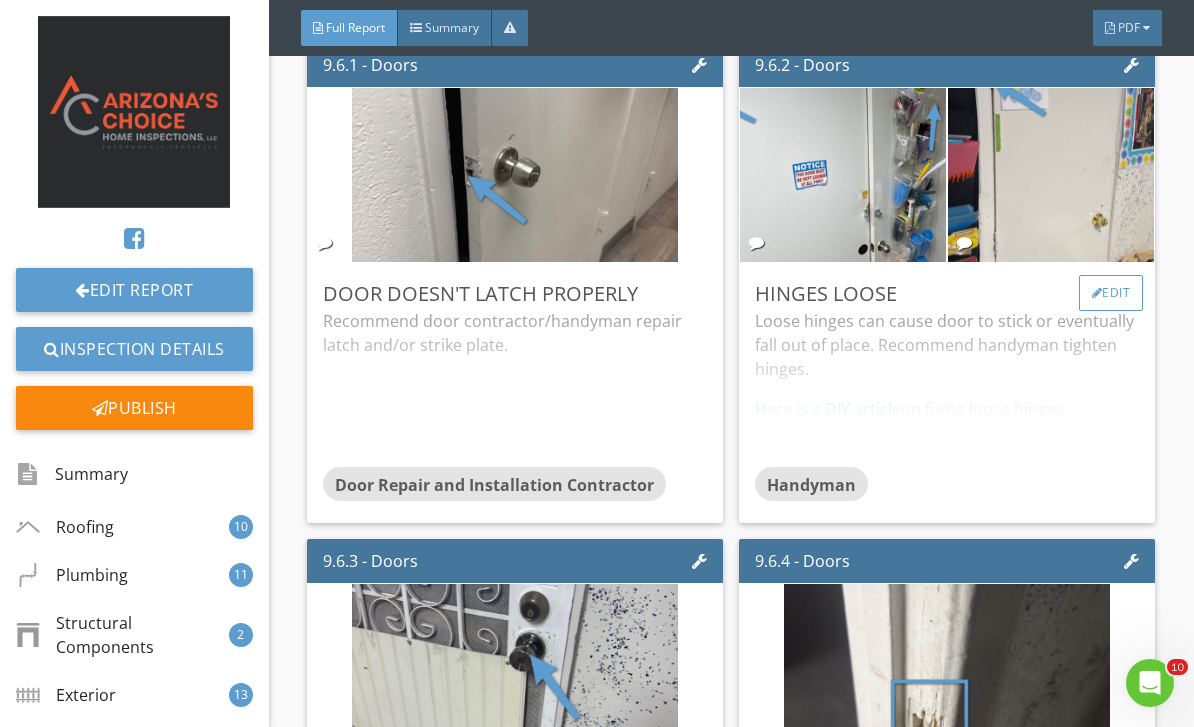 click on "Edit" at bounding box center [1111, 293] 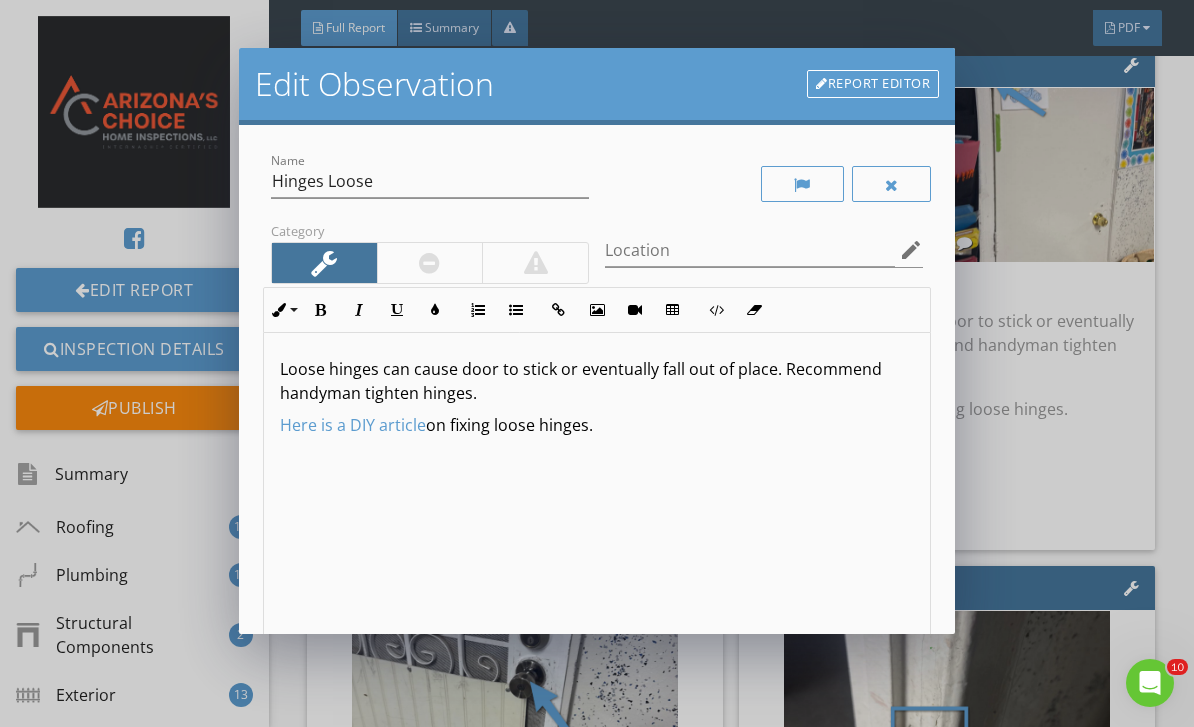 click on "Loose hinges can cause door to stick or eventually fall out of place. Recommend handyman tighten hinges." at bounding box center [597, 381] 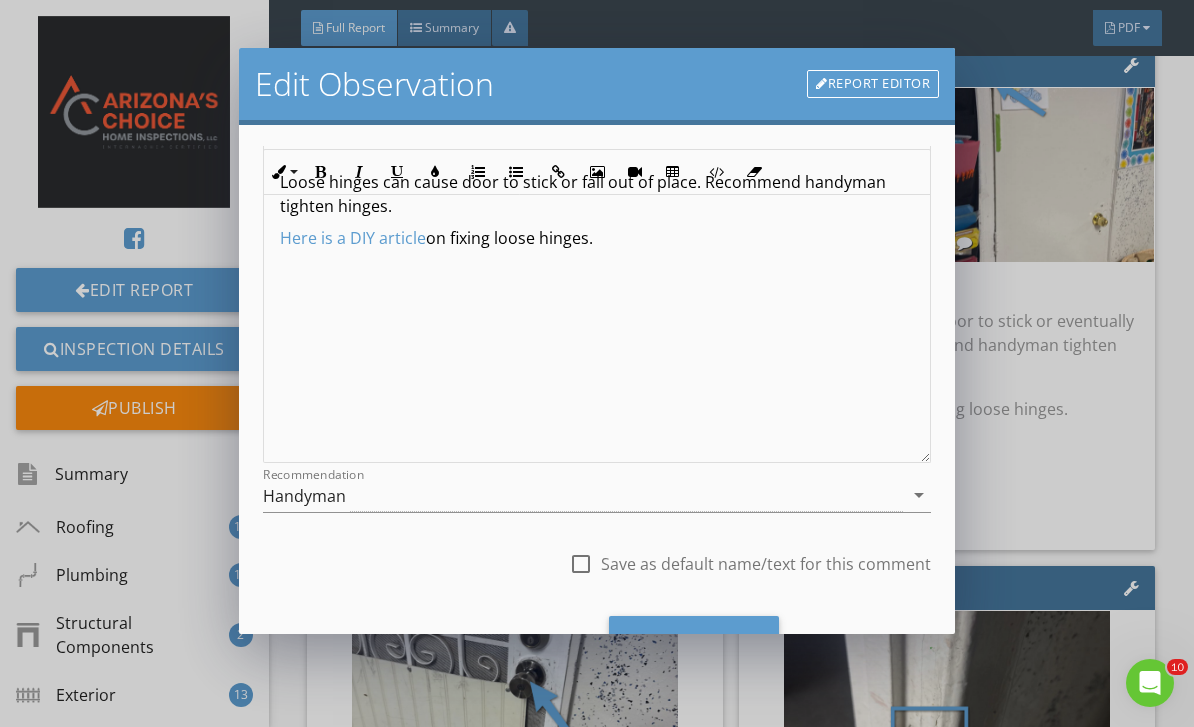 scroll, scrollTop: 188, scrollLeft: 0, axis: vertical 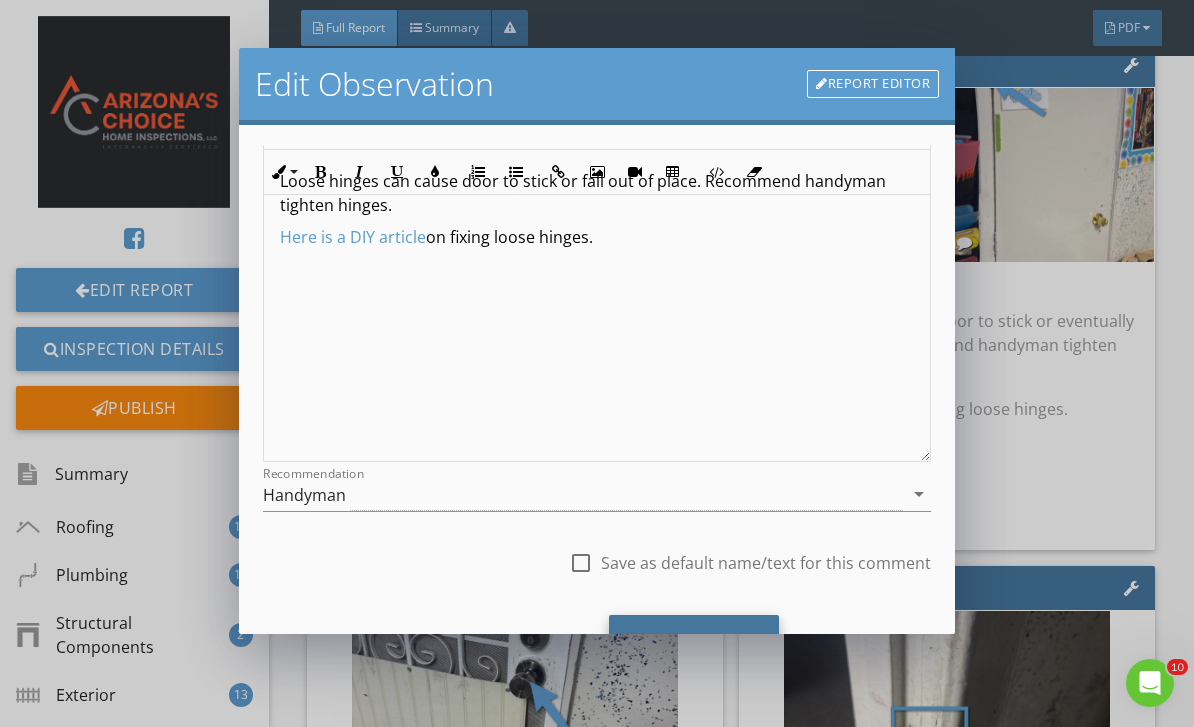 click on "Save Changes" at bounding box center (694, 642) 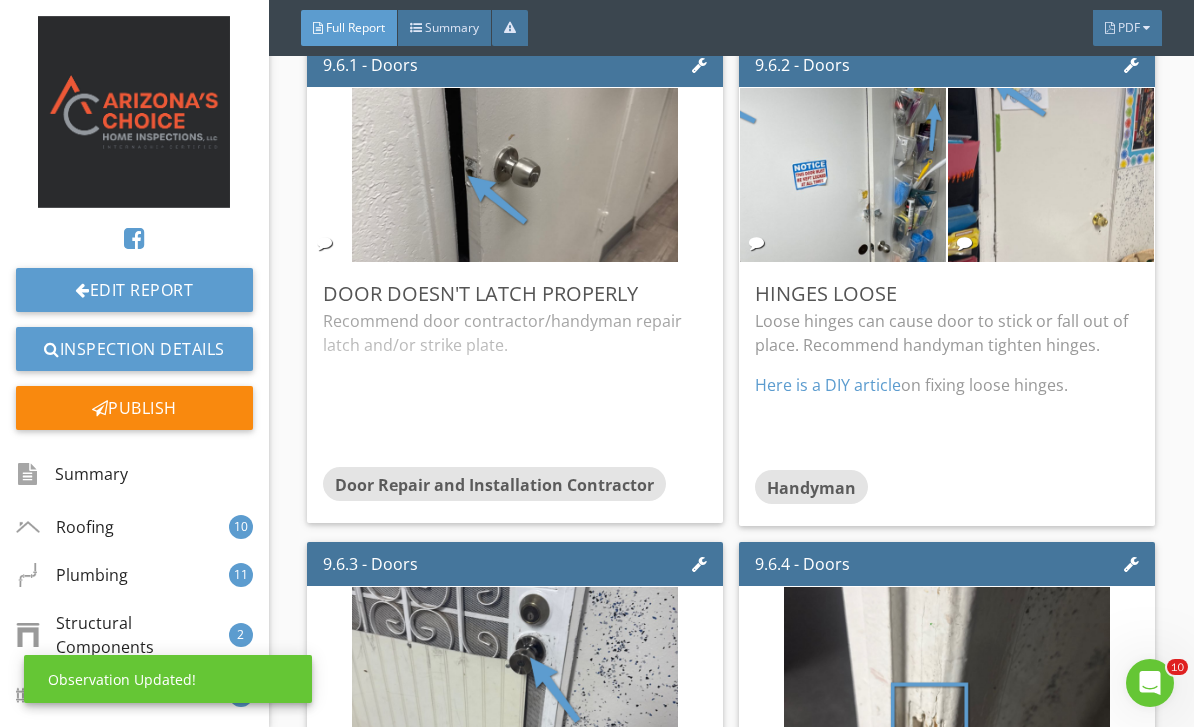 scroll, scrollTop: 0, scrollLeft: 0, axis: both 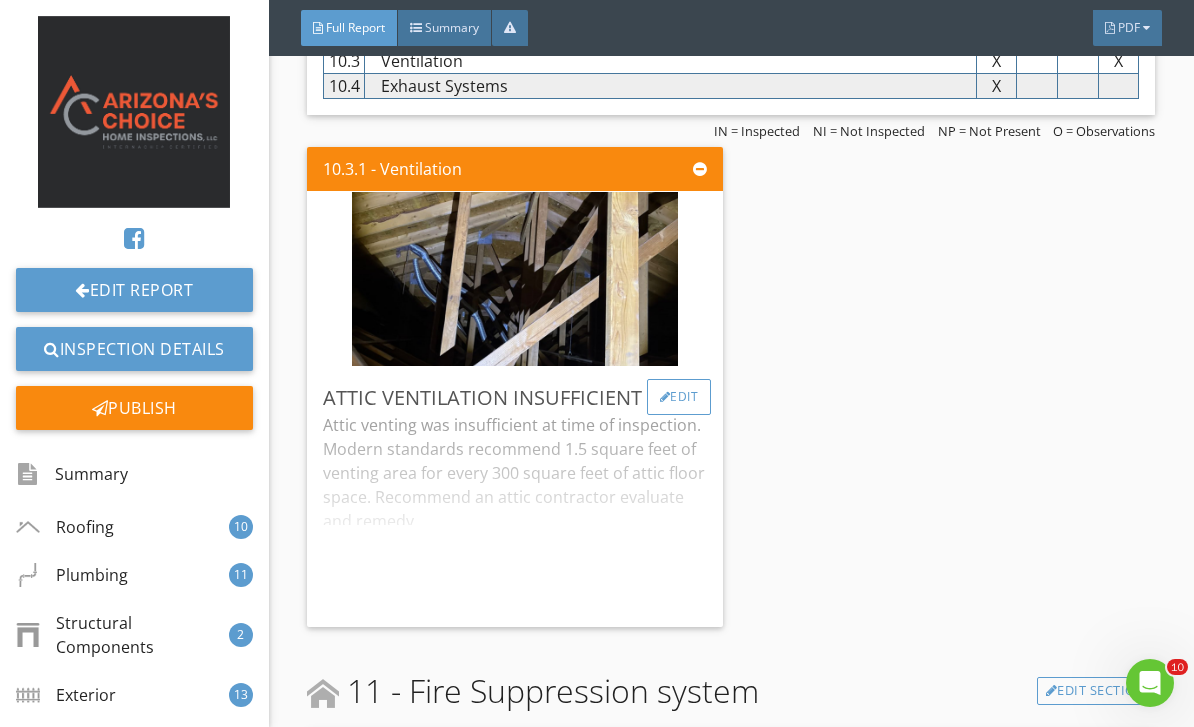 click on "Edit" at bounding box center (679, 397) 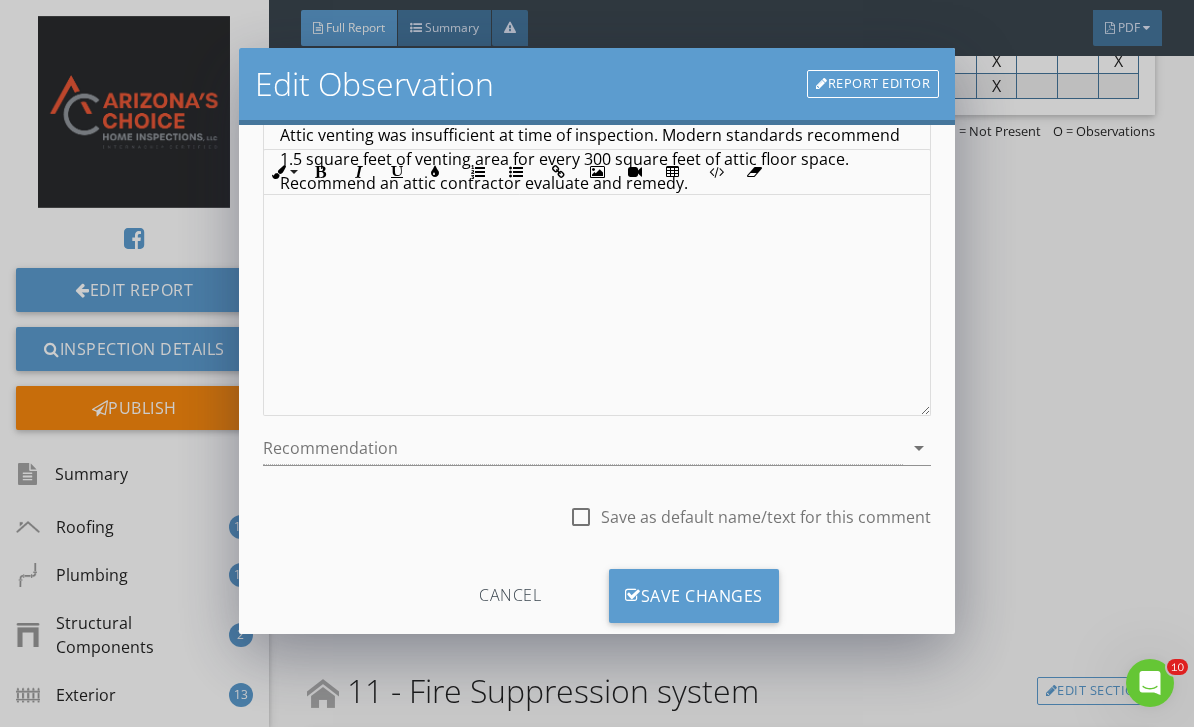 scroll, scrollTop: 233, scrollLeft: 0, axis: vertical 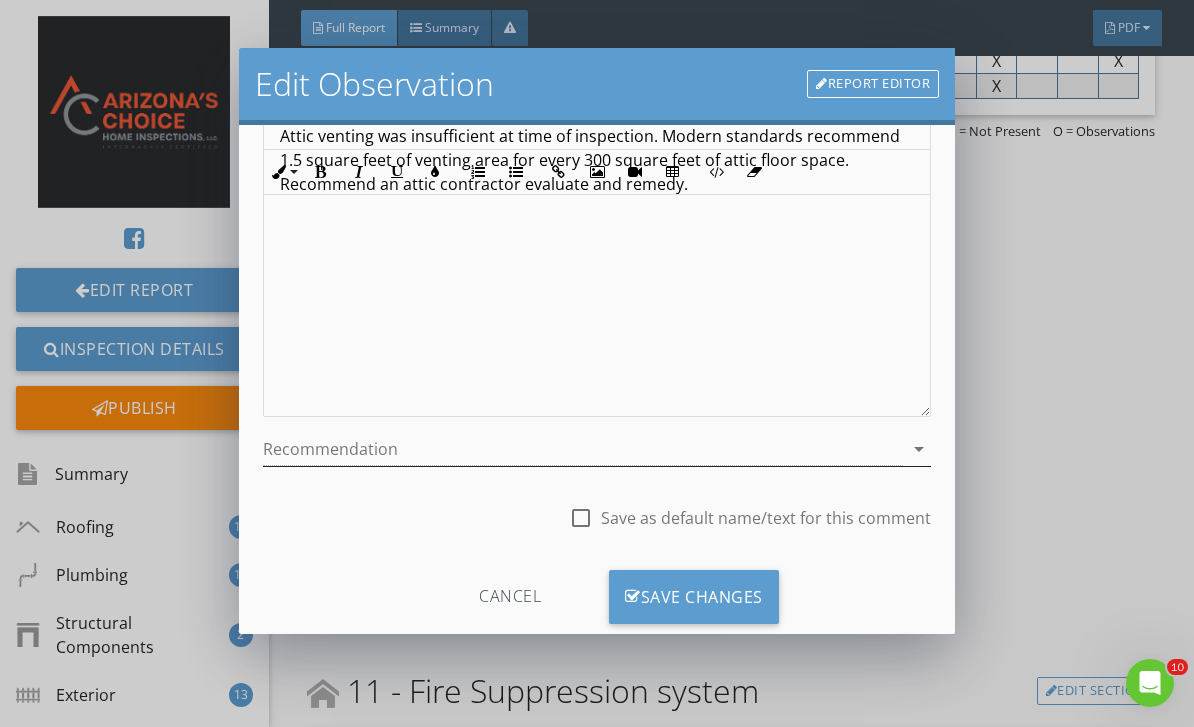 click at bounding box center (583, 449) 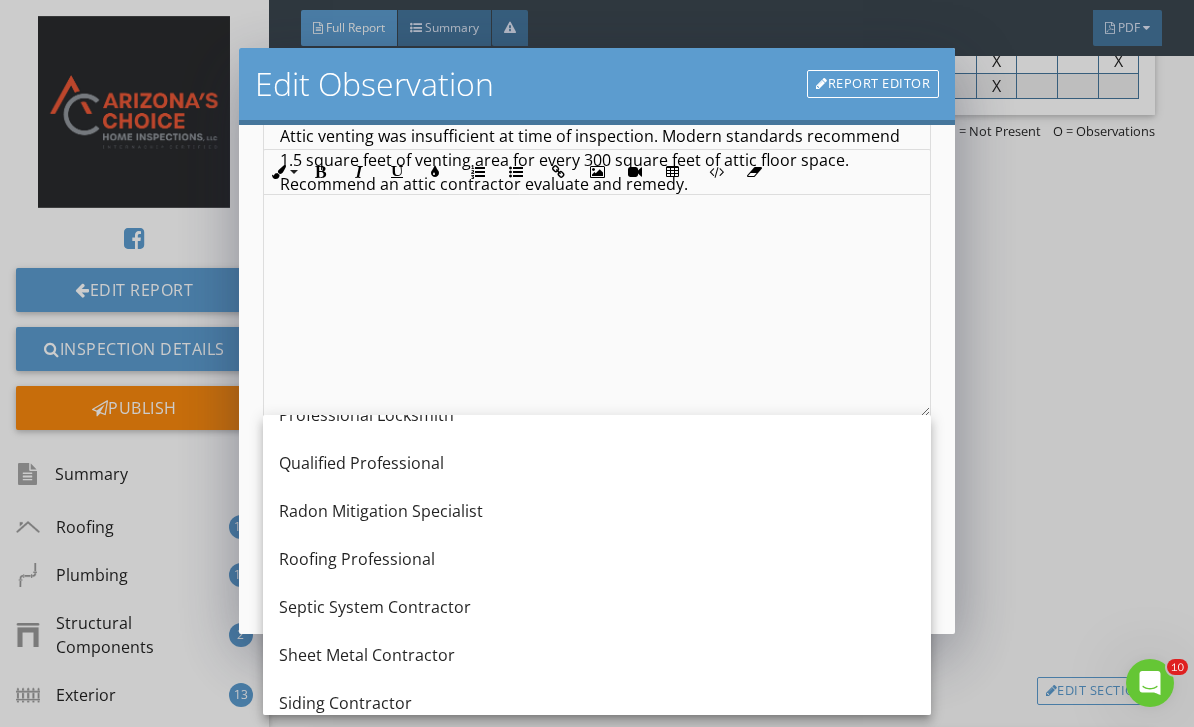 scroll, scrollTop: 2306, scrollLeft: 0, axis: vertical 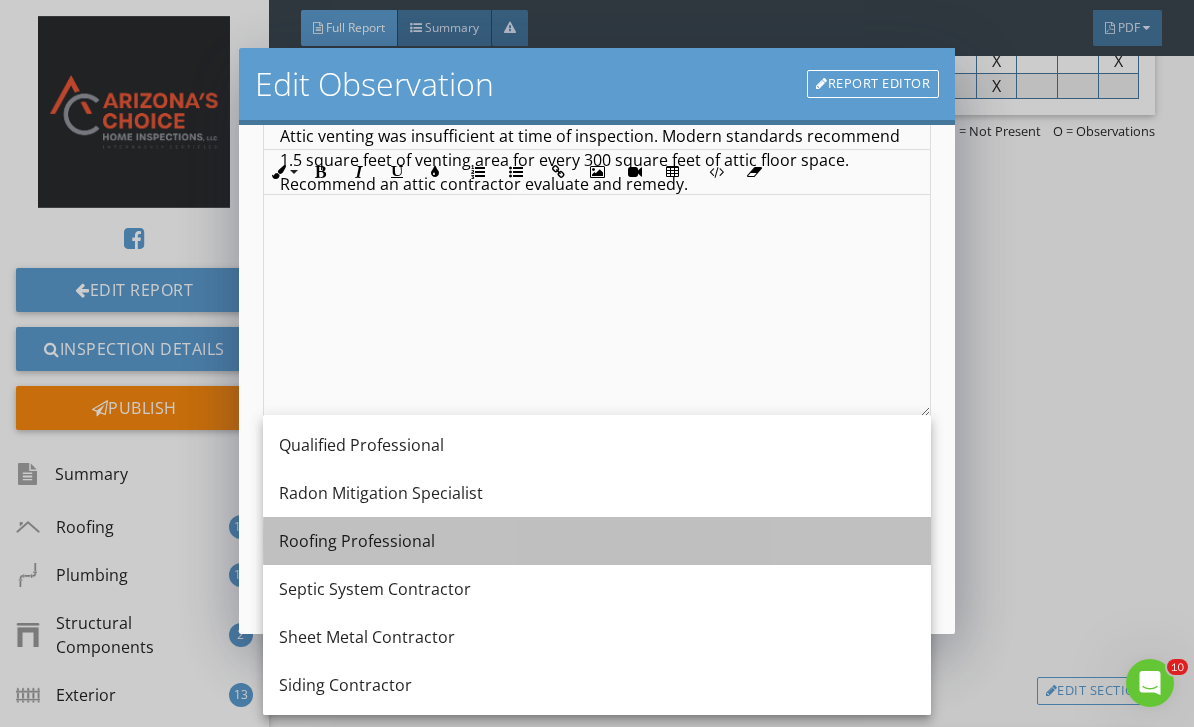 click on "Roofing Professional" at bounding box center (597, 541) 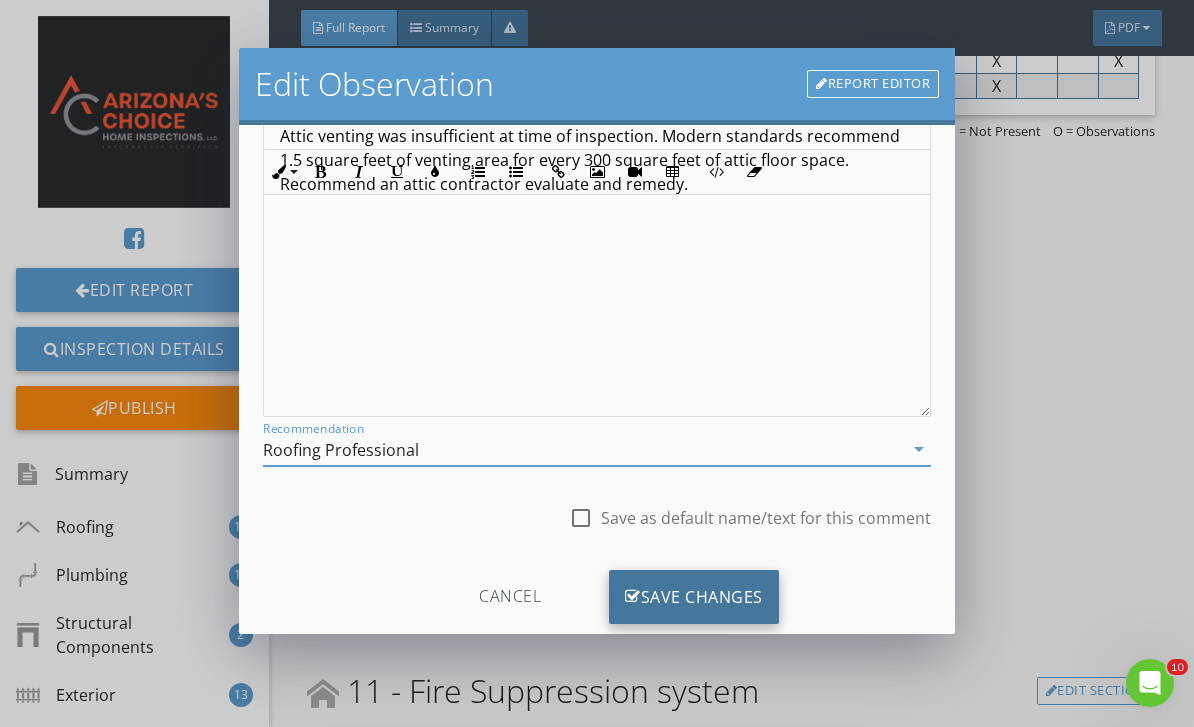 click on "Save Changes" at bounding box center [694, 597] 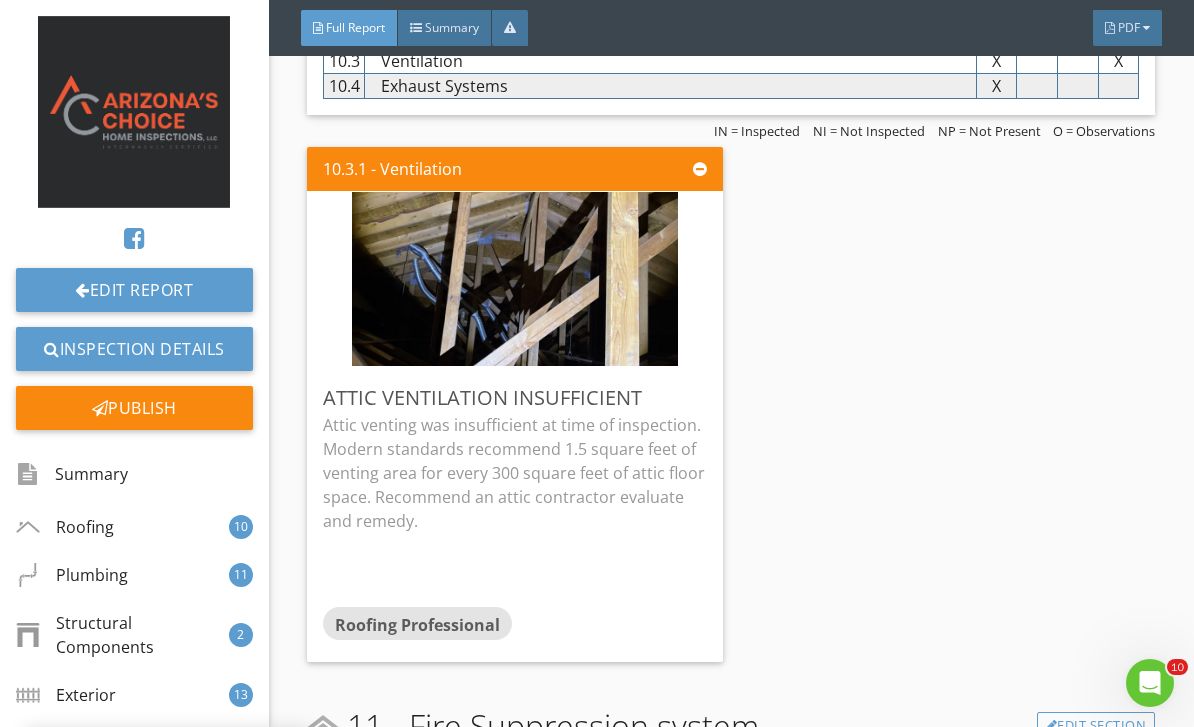 scroll, scrollTop: 0, scrollLeft: 0, axis: both 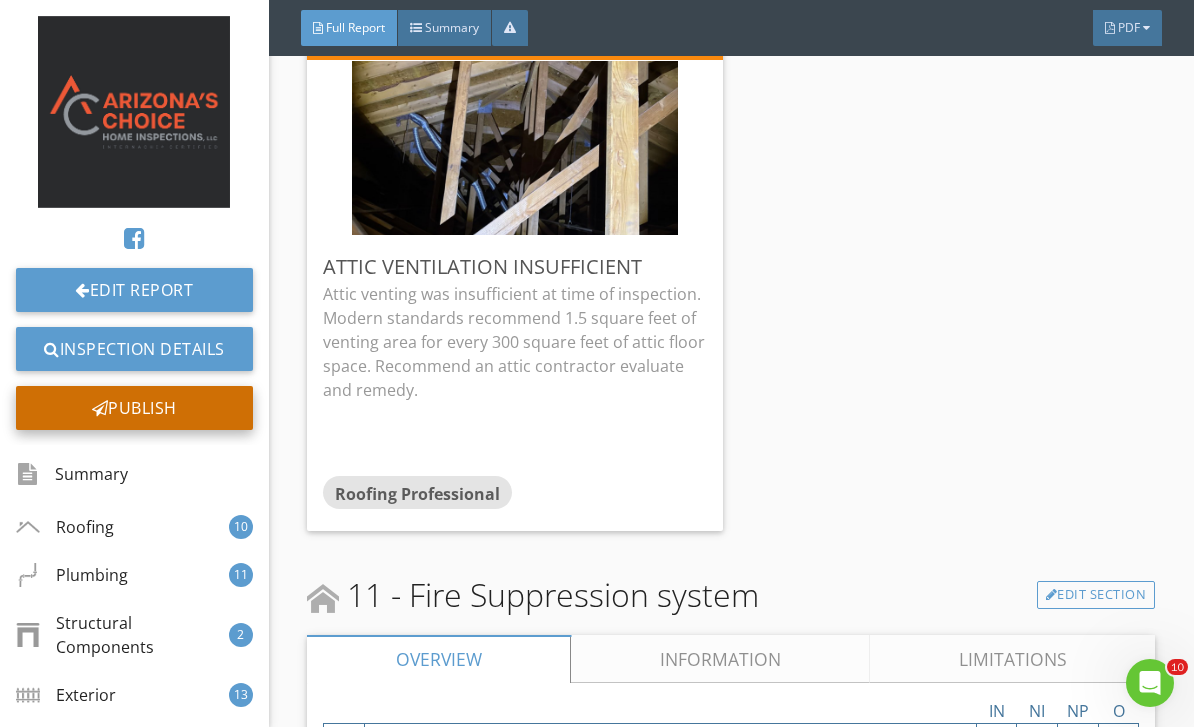 click on "Publish" at bounding box center [134, 408] 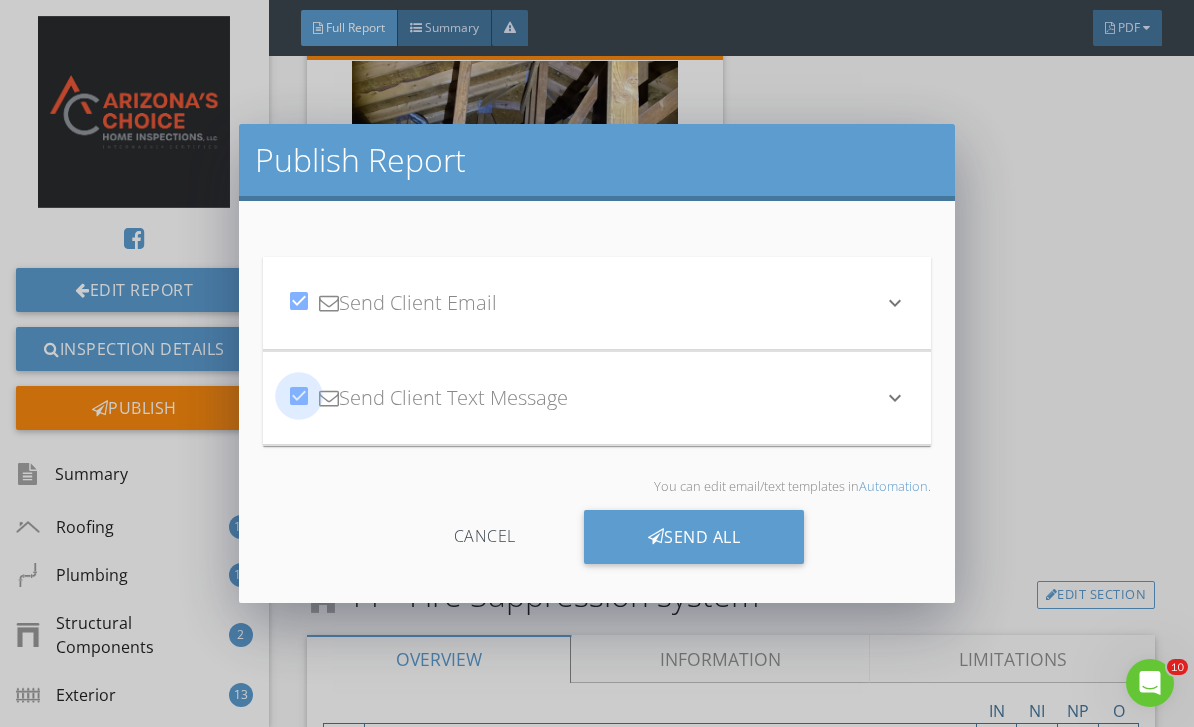 click at bounding box center [299, 396] 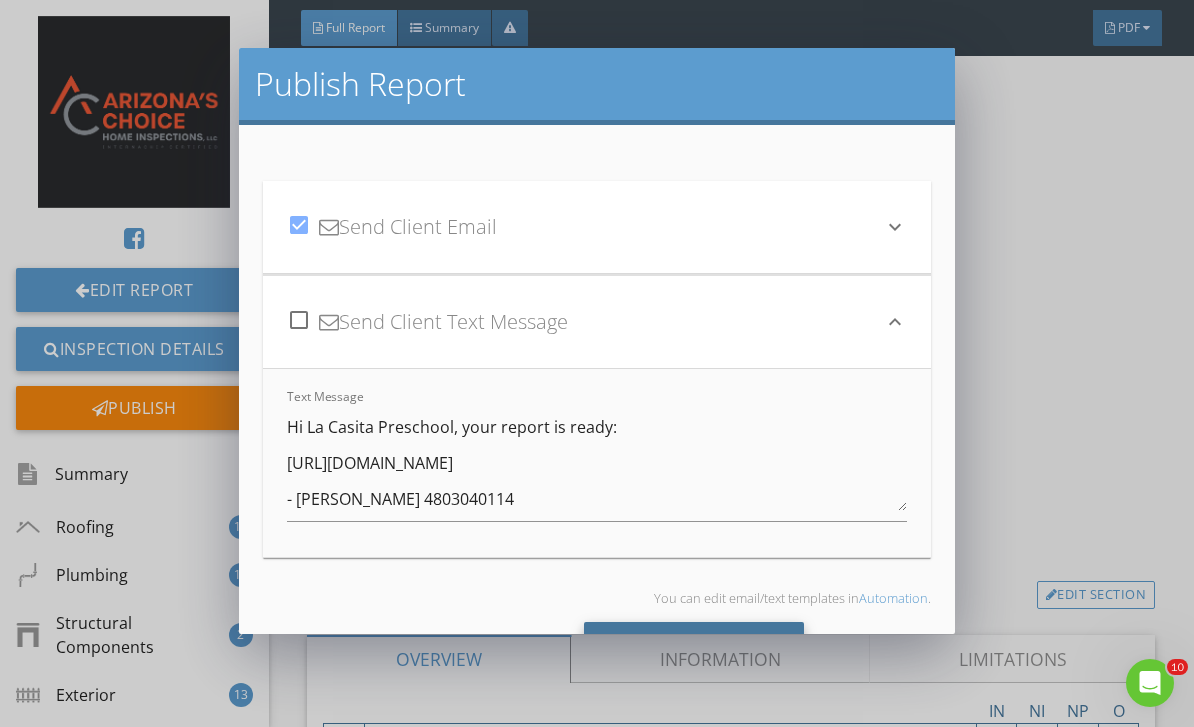 click on "Send All" at bounding box center [694, 649] 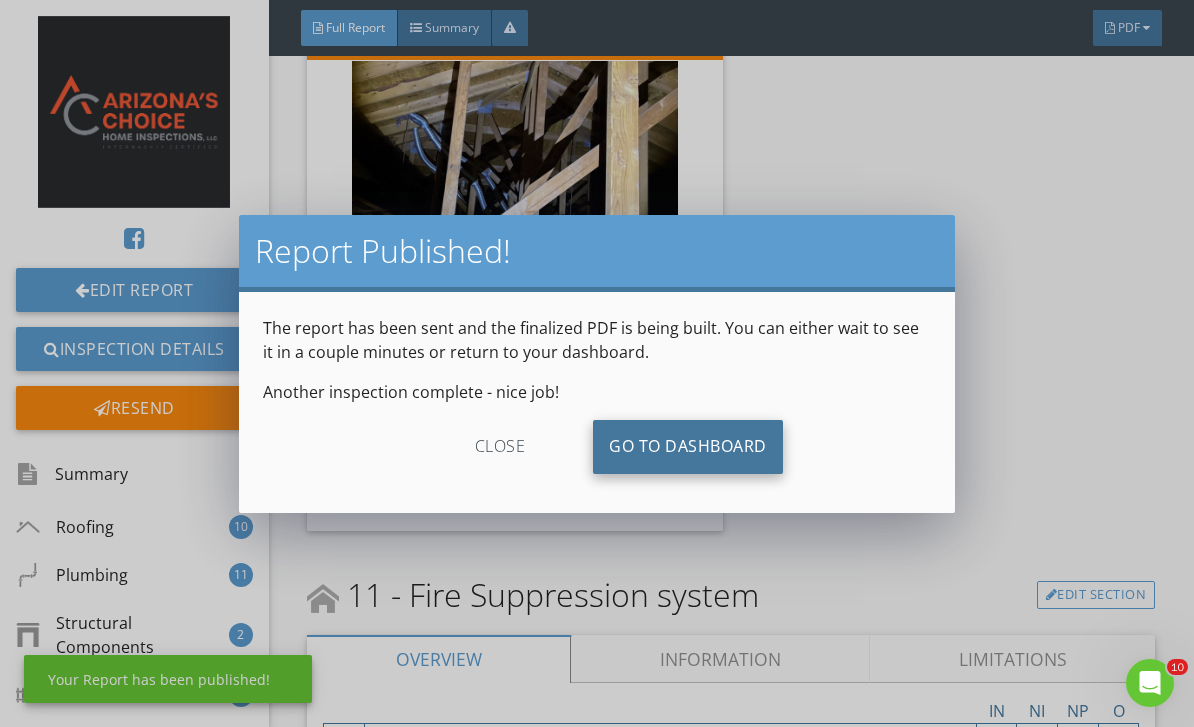 click on "Go To Dashboard" at bounding box center (688, 447) 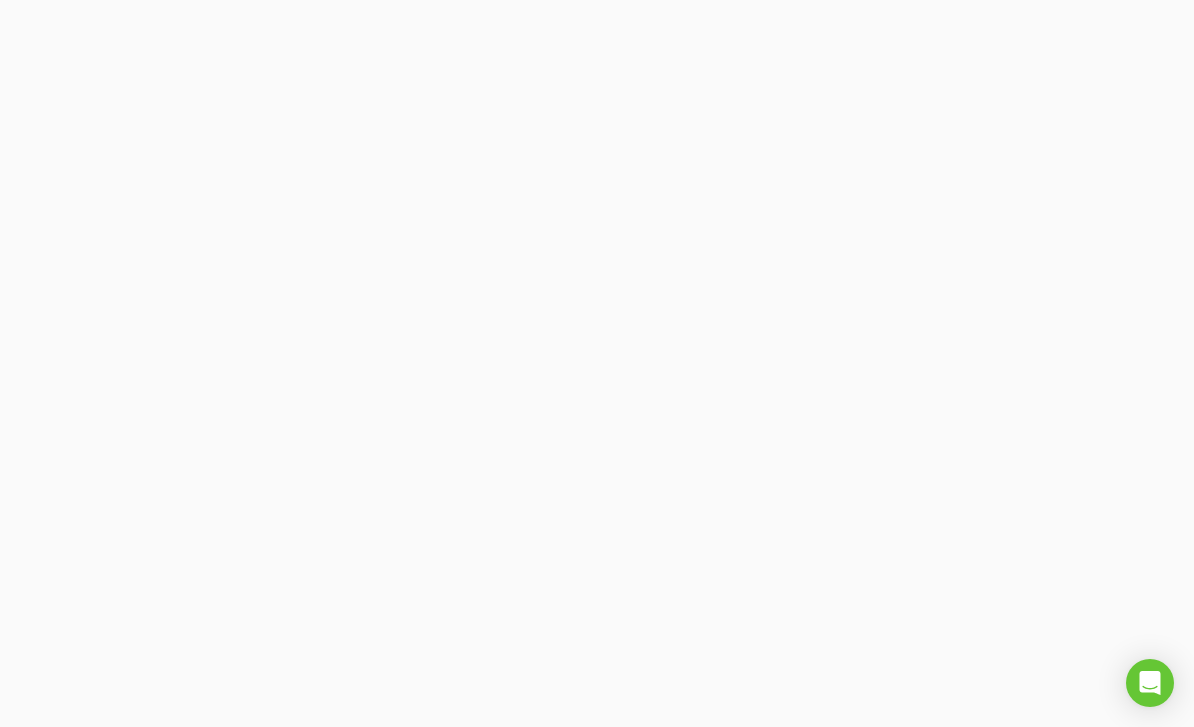 scroll, scrollTop: 0, scrollLeft: 0, axis: both 